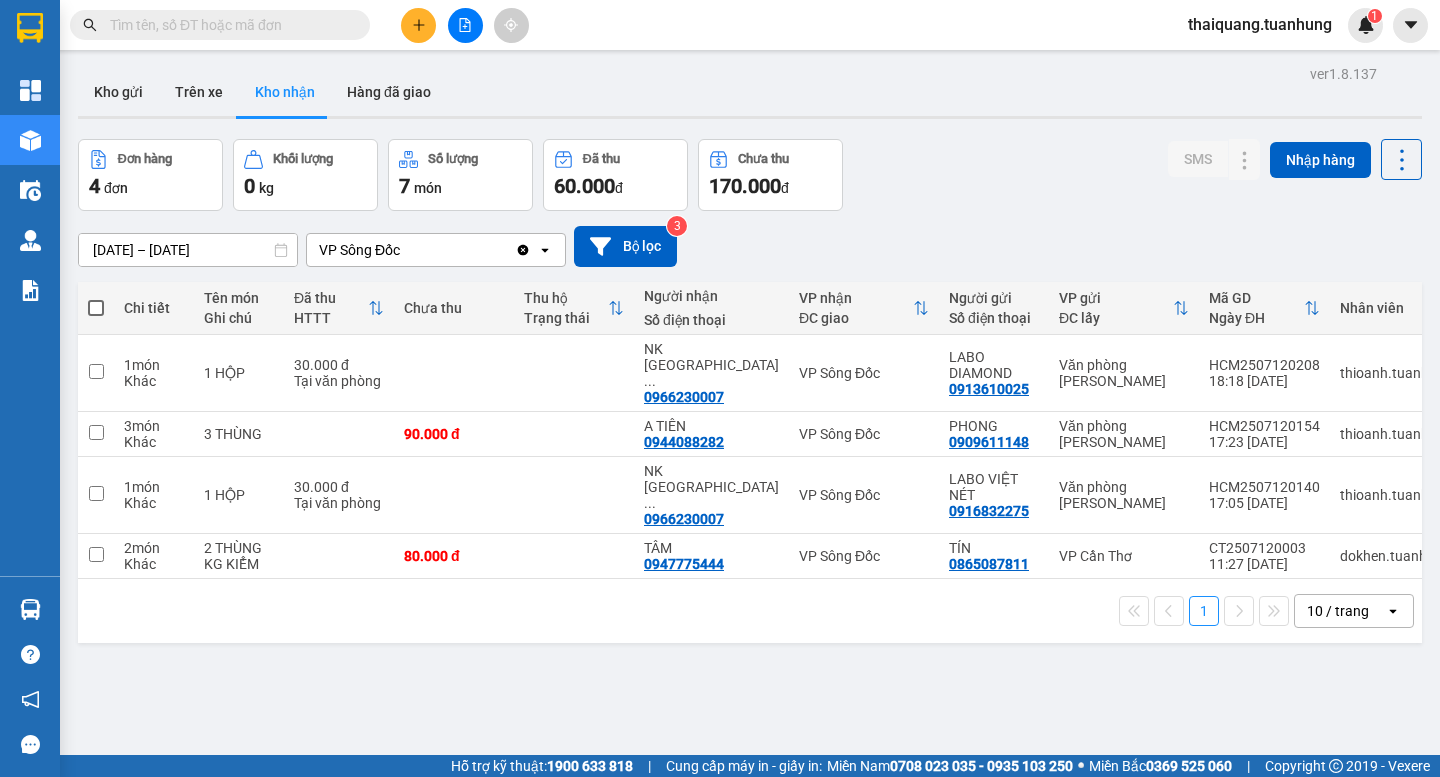 scroll, scrollTop: 0, scrollLeft: 0, axis: both 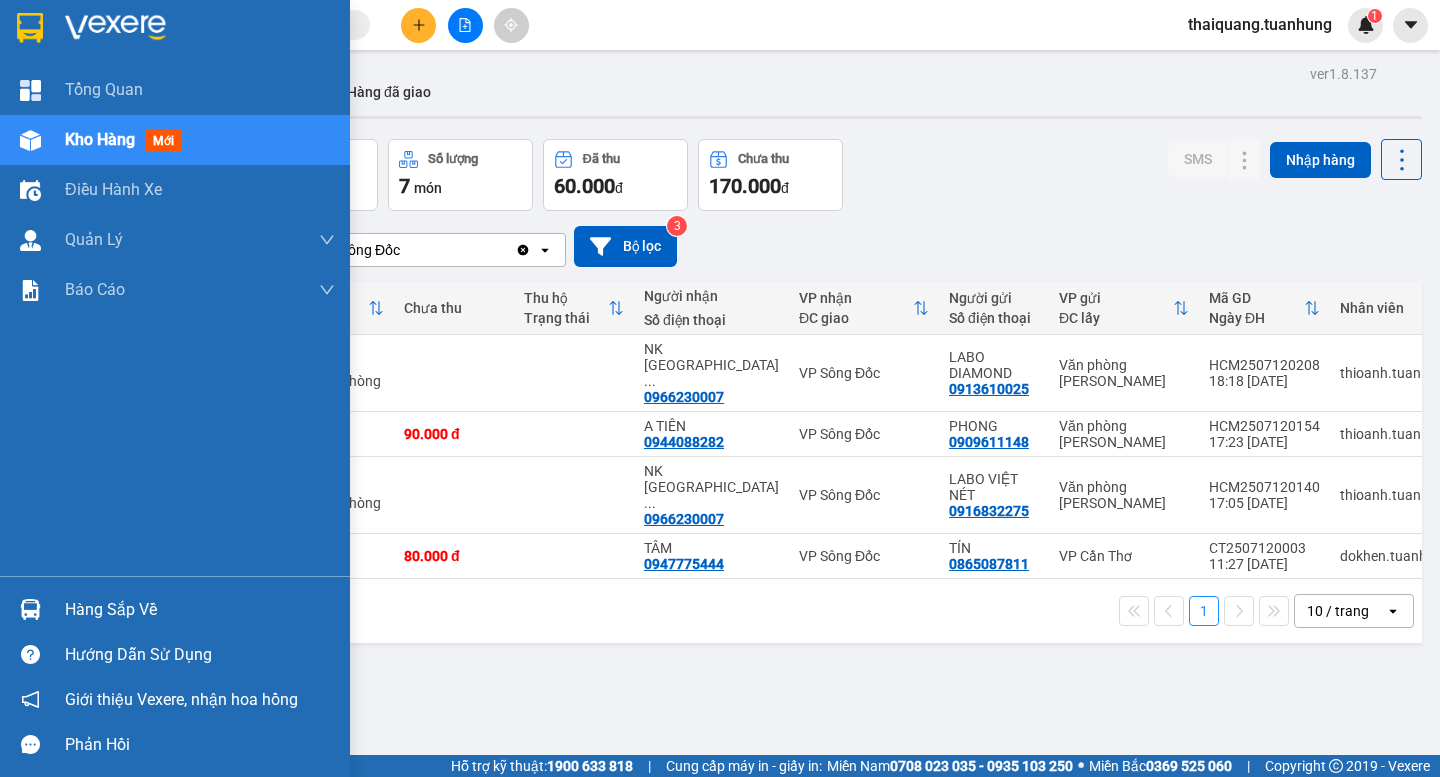 click on "Hàng sắp về" at bounding box center (200, 610) 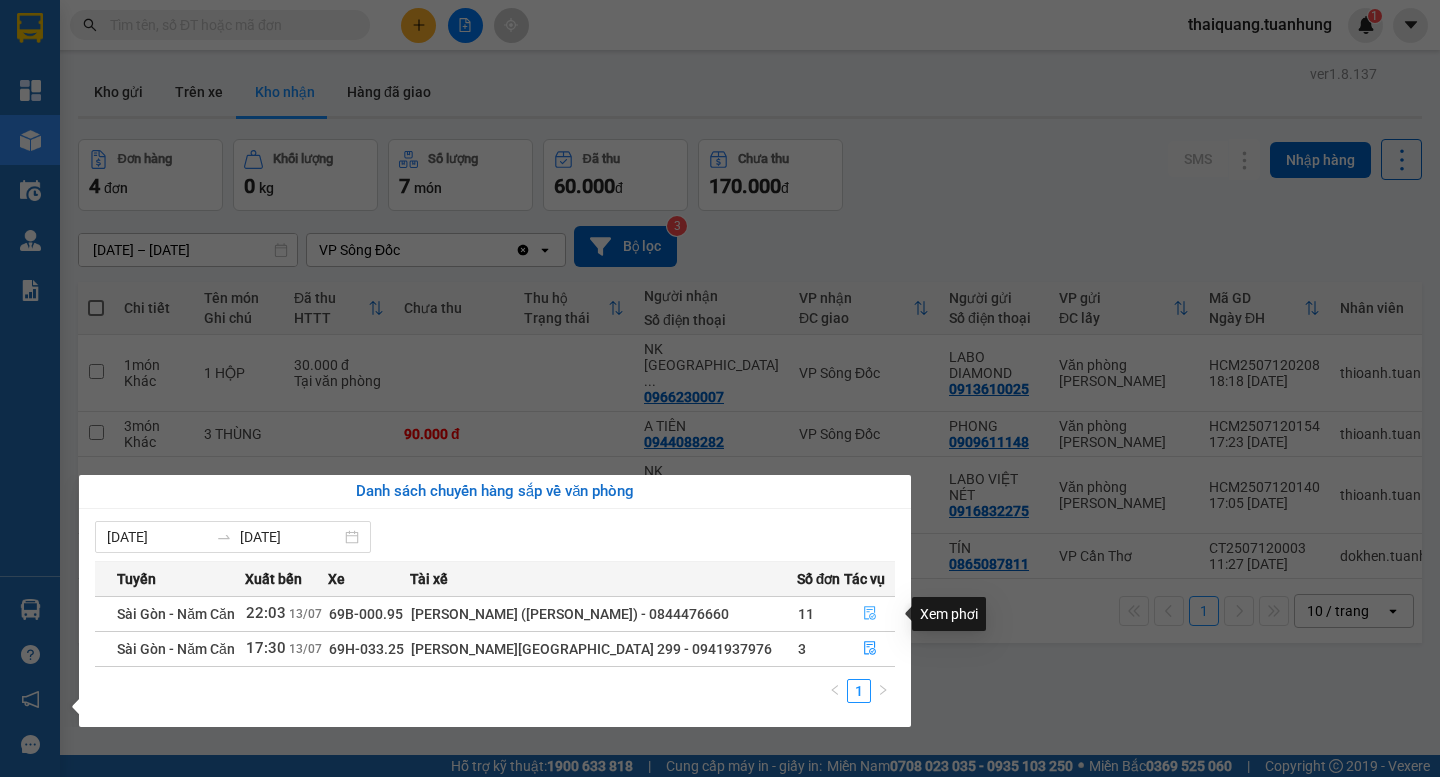 click at bounding box center [870, 614] 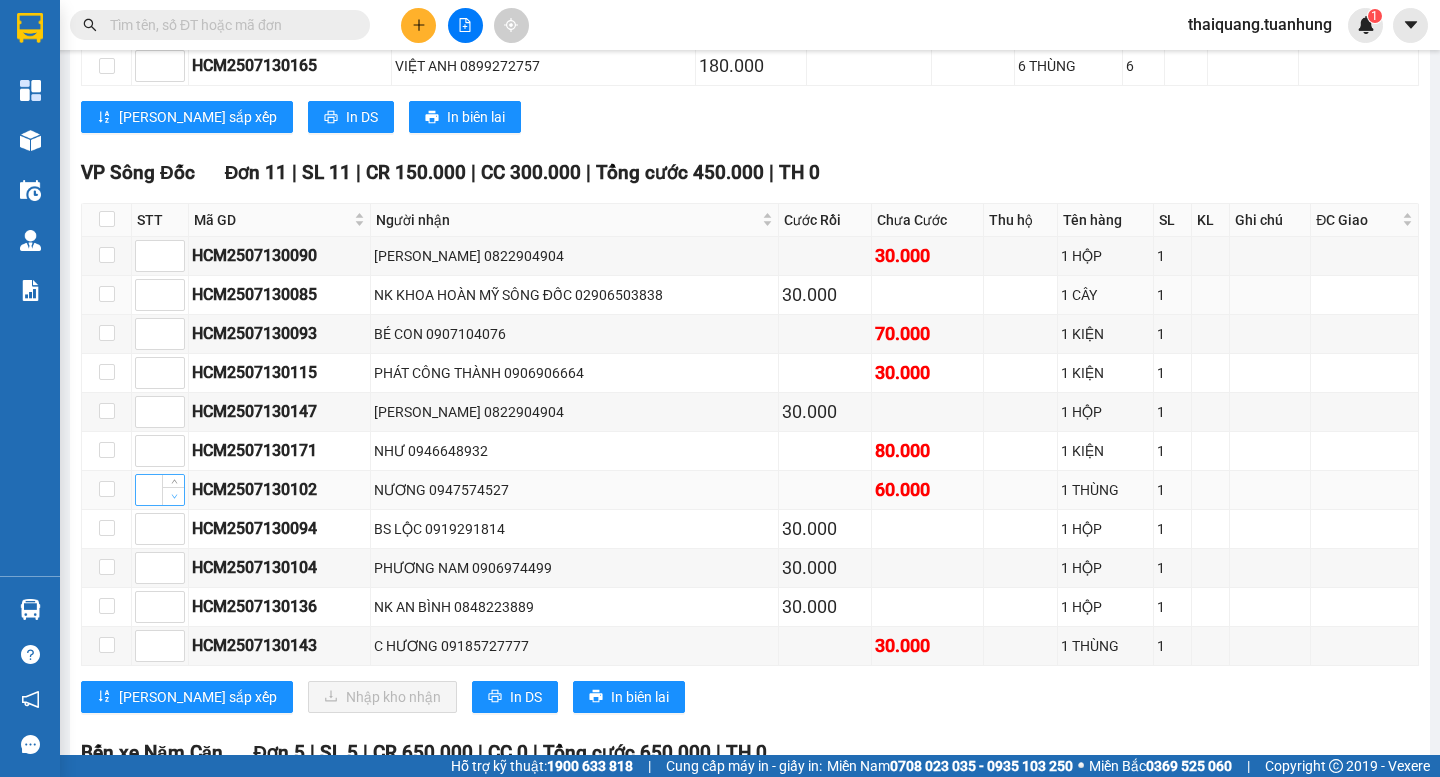 scroll, scrollTop: 3778, scrollLeft: 0, axis: vertical 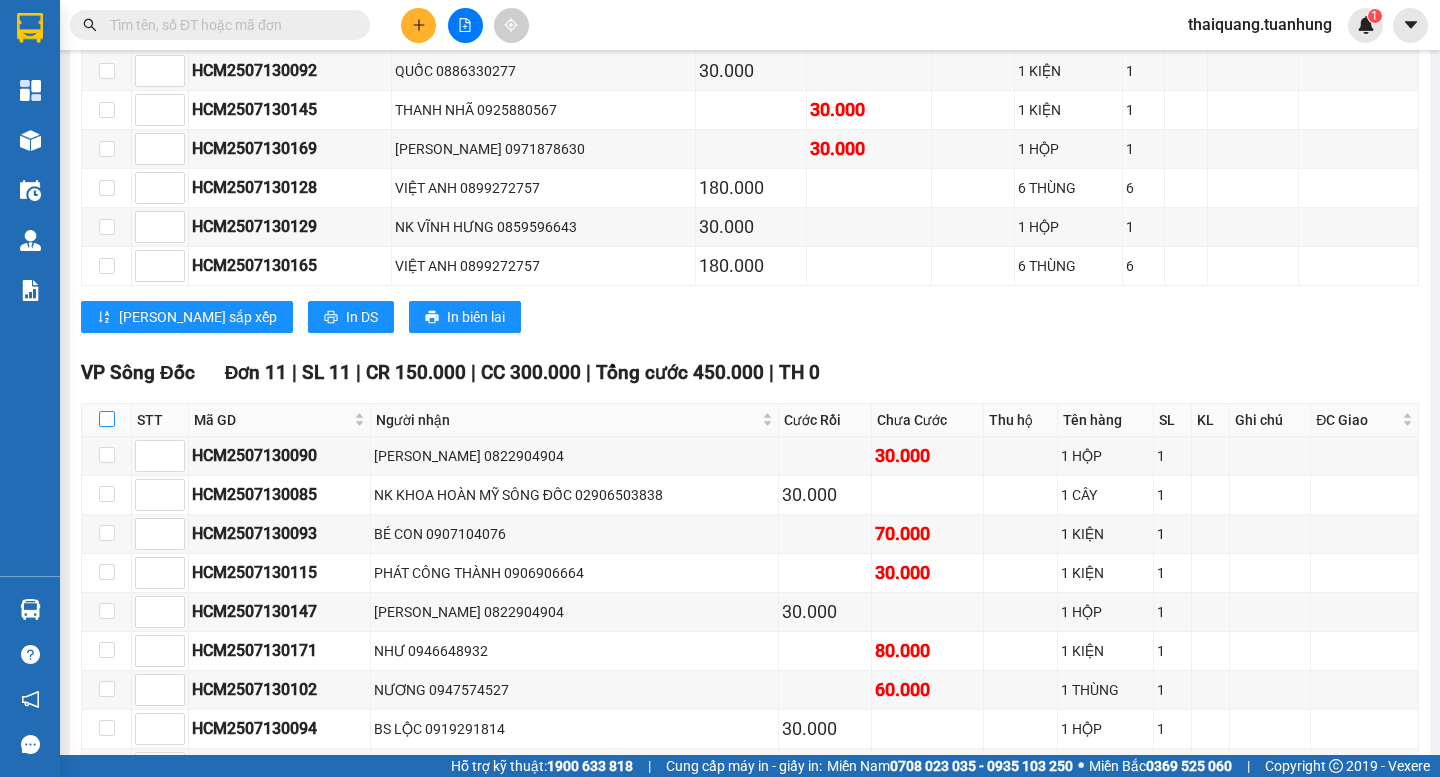click at bounding box center (107, 420) 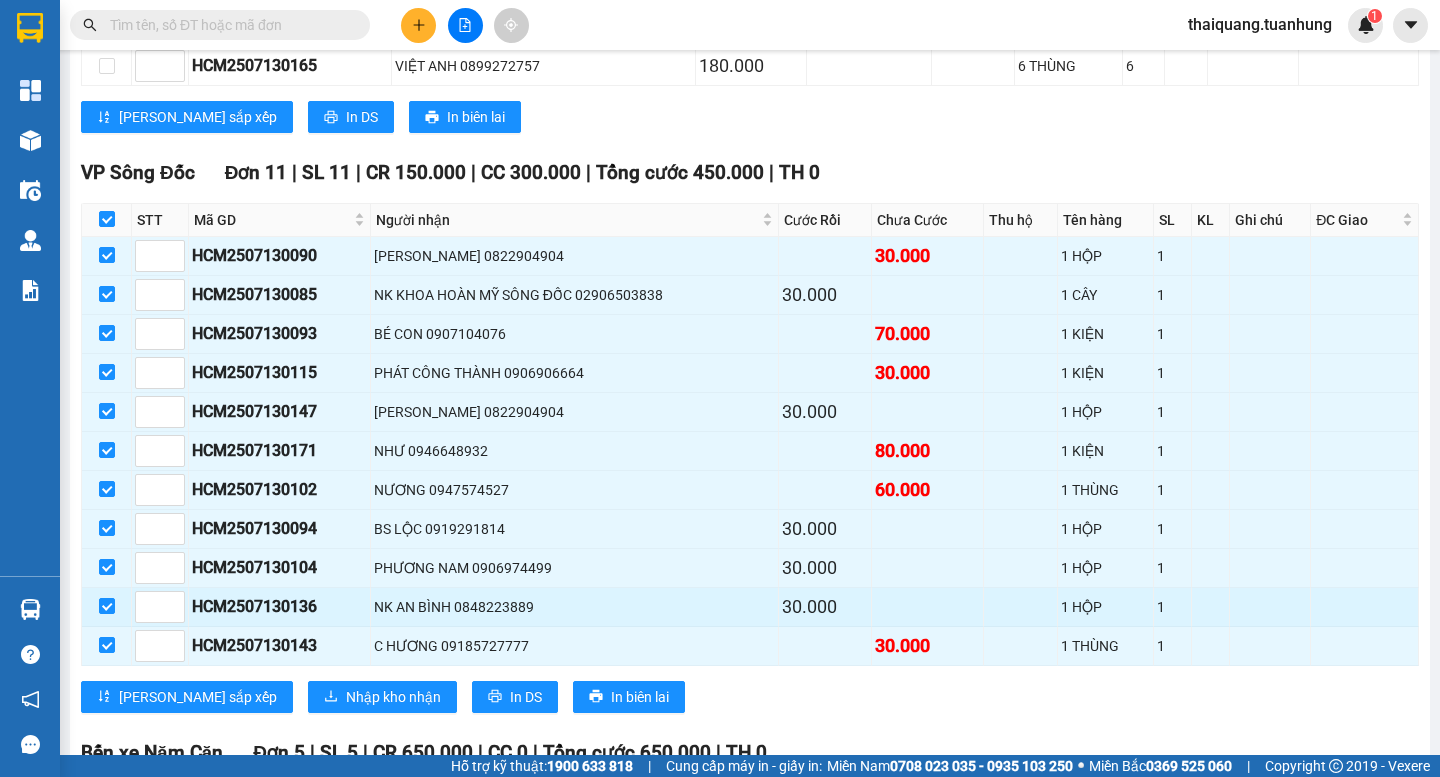 scroll, scrollTop: 4178, scrollLeft: 0, axis: vertical 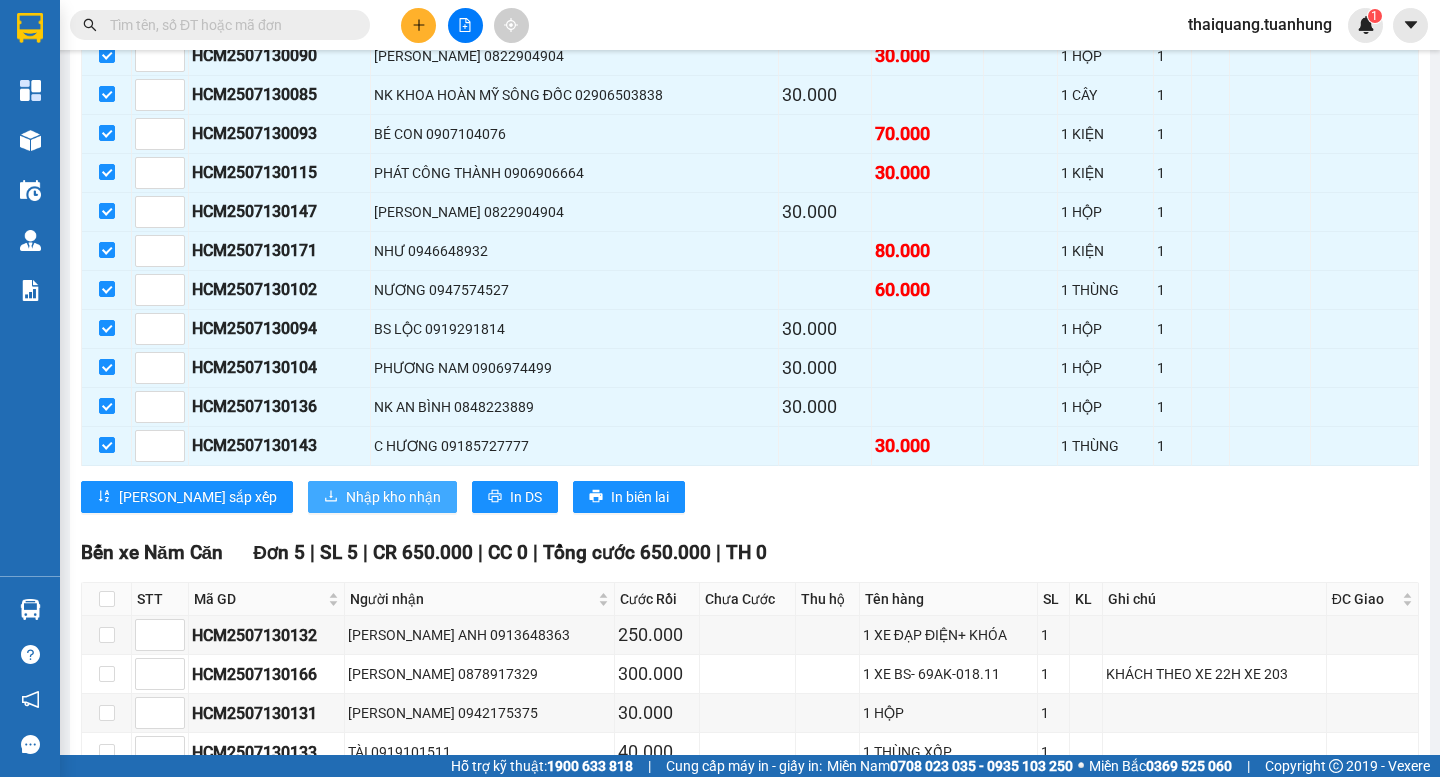 click on "Nhập kho nhận" at bounding box center [393, 497] 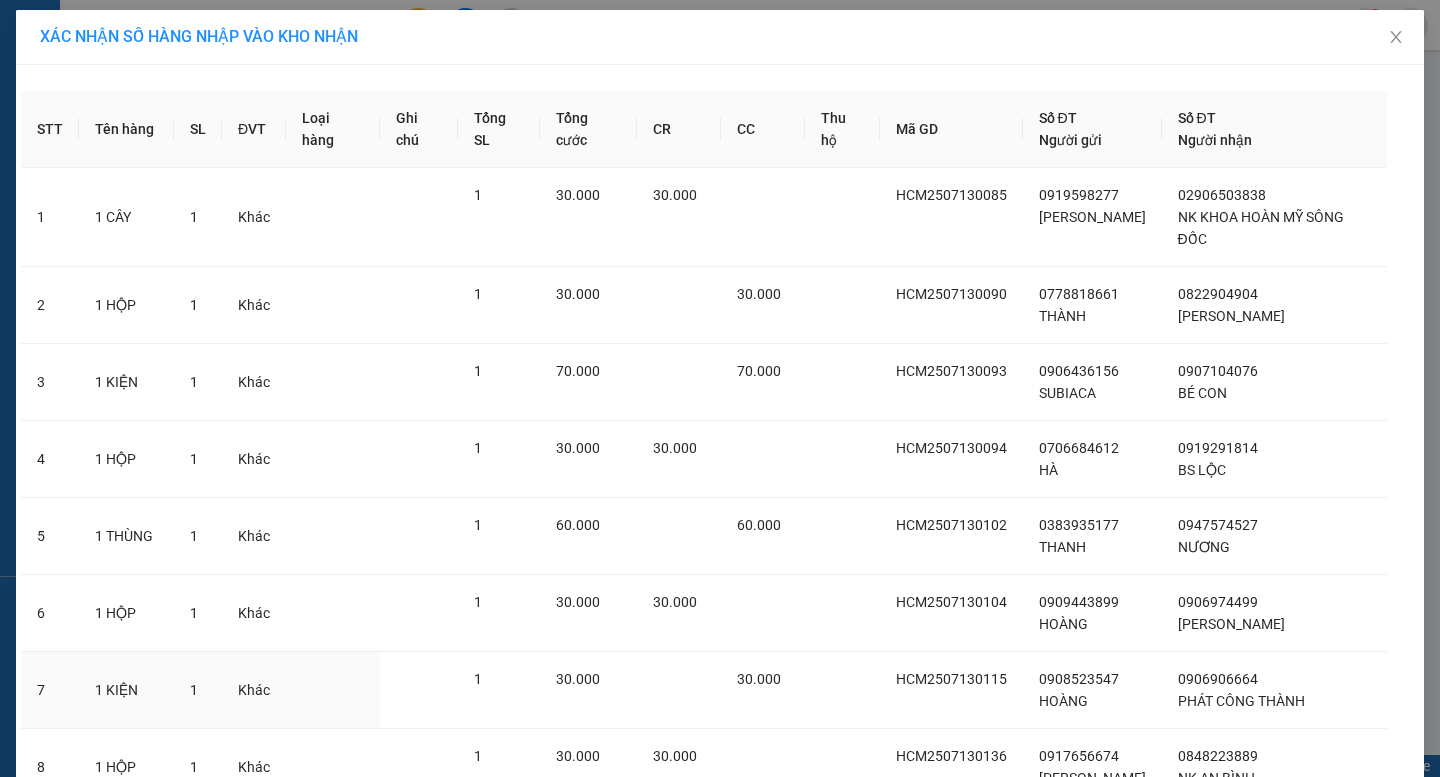 scroll, scrollTop: 428, scrollLeft: 0, axis: vertical 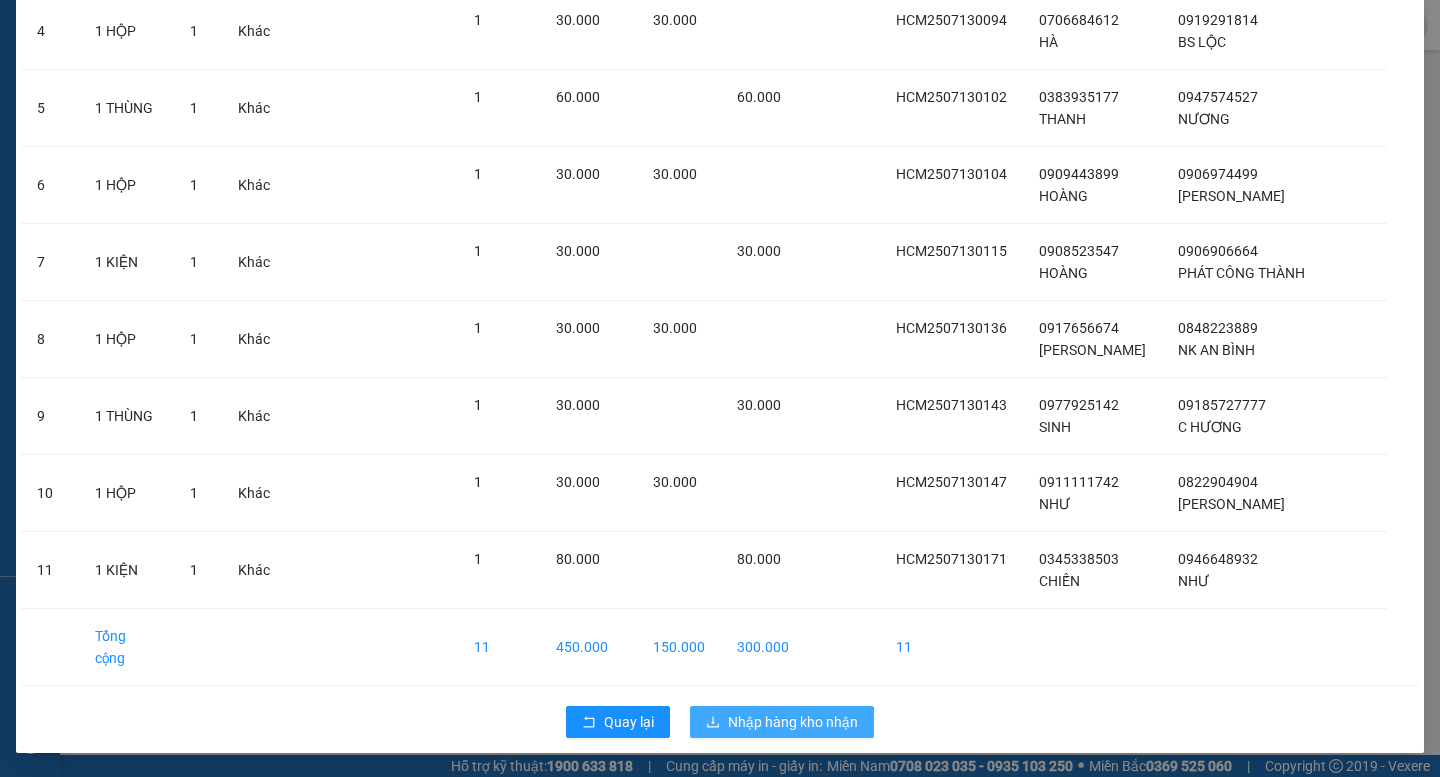 click on "Nhập hàng kho nhận" at bounding box center [793, 722] 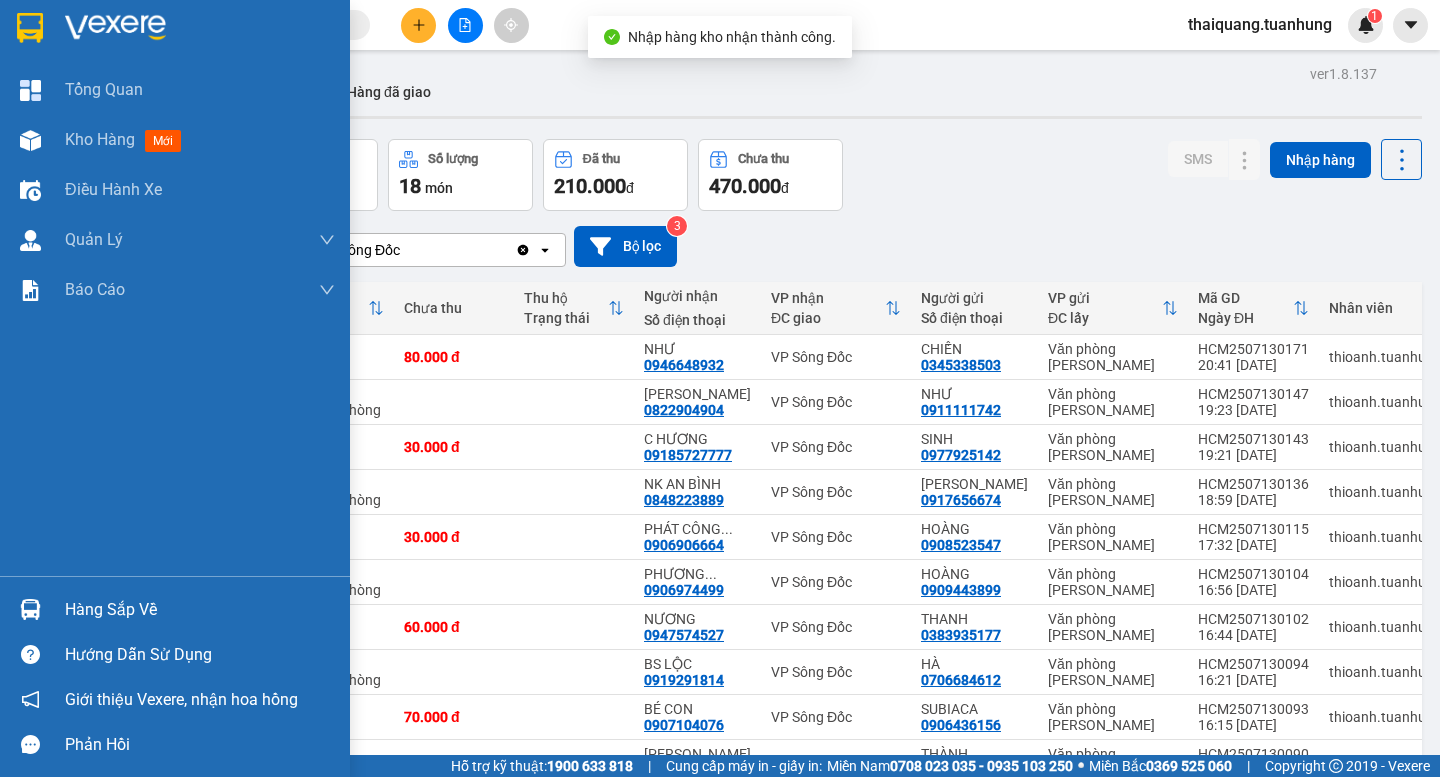 drag, startPoint x: 82, startPoint y: 615, endPoint x: 125, endPoint y: 584, distance: 53.009434 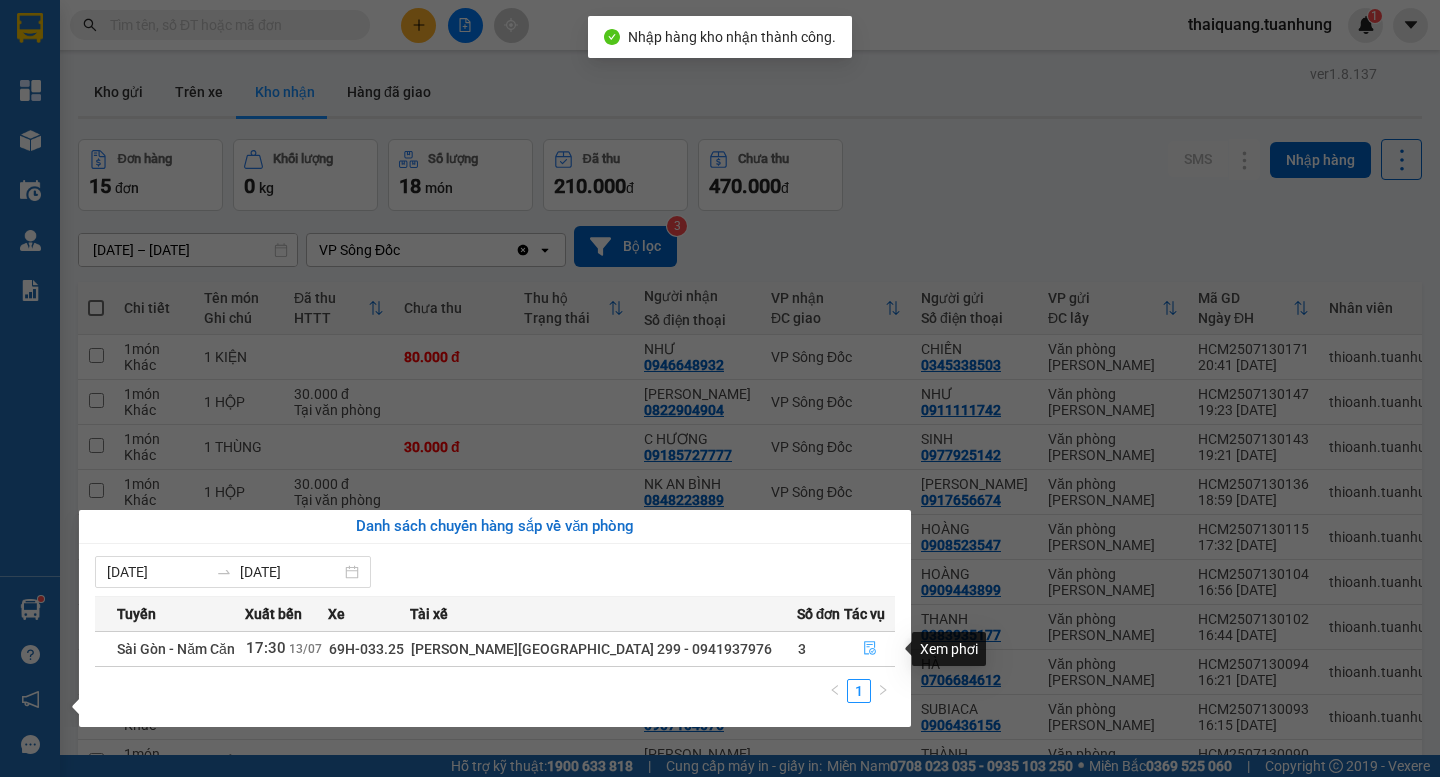 click 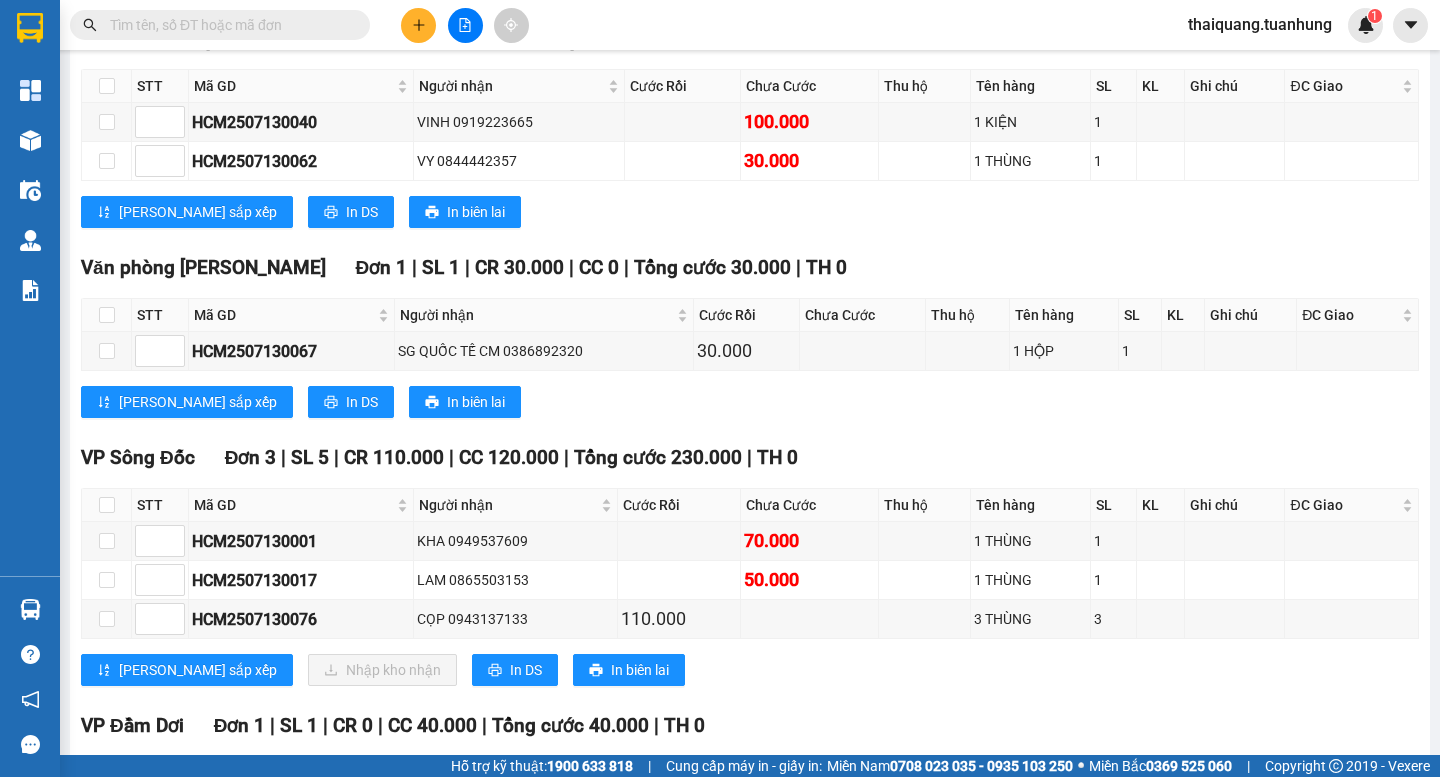 scroll, scrollTop: 2199, scrollLeft: 0, axis: vertical 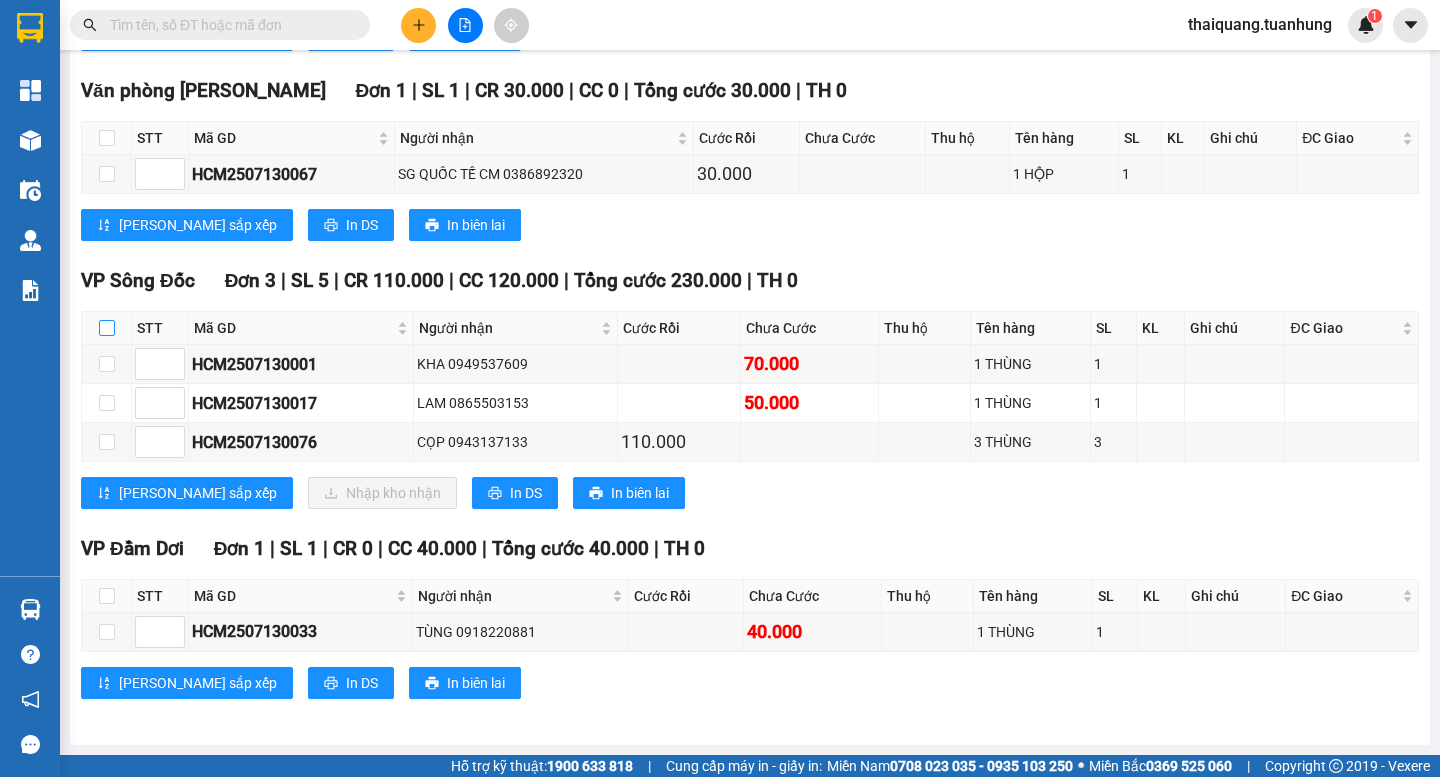 click at bounding box center [107, 328] 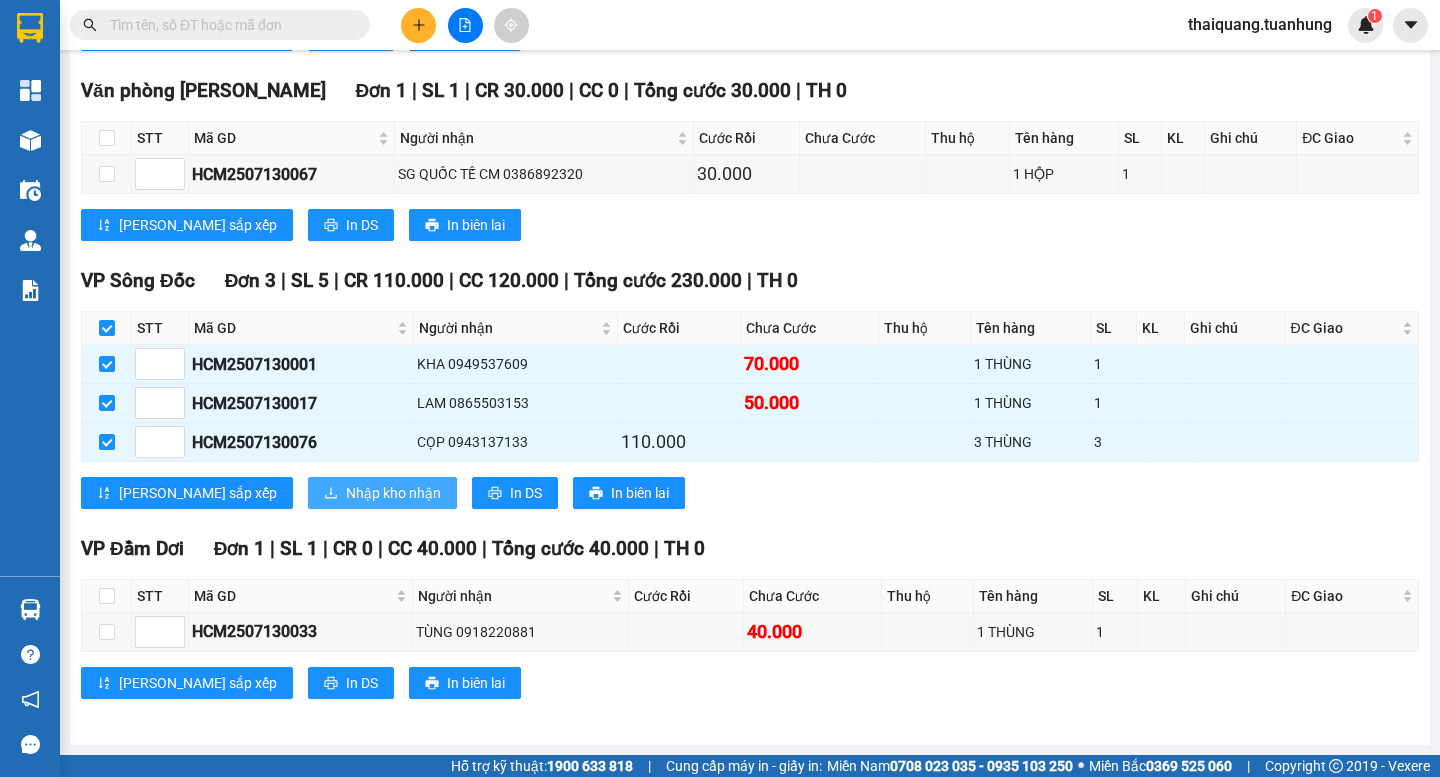 click on "Nhập kho nhận" at bounding box center (393, 493) 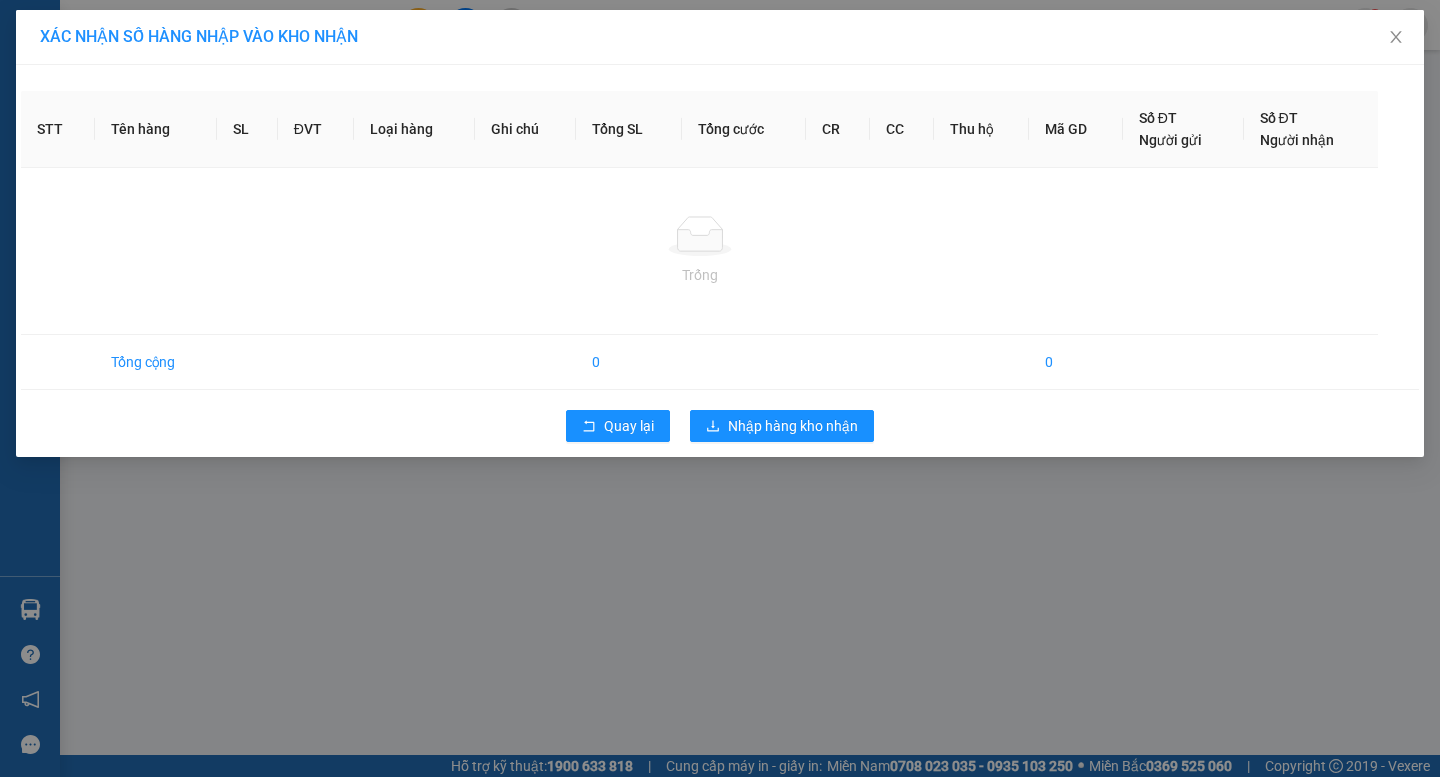 scroll, scrollTop: 0, scrollLeft: 0, axis: both 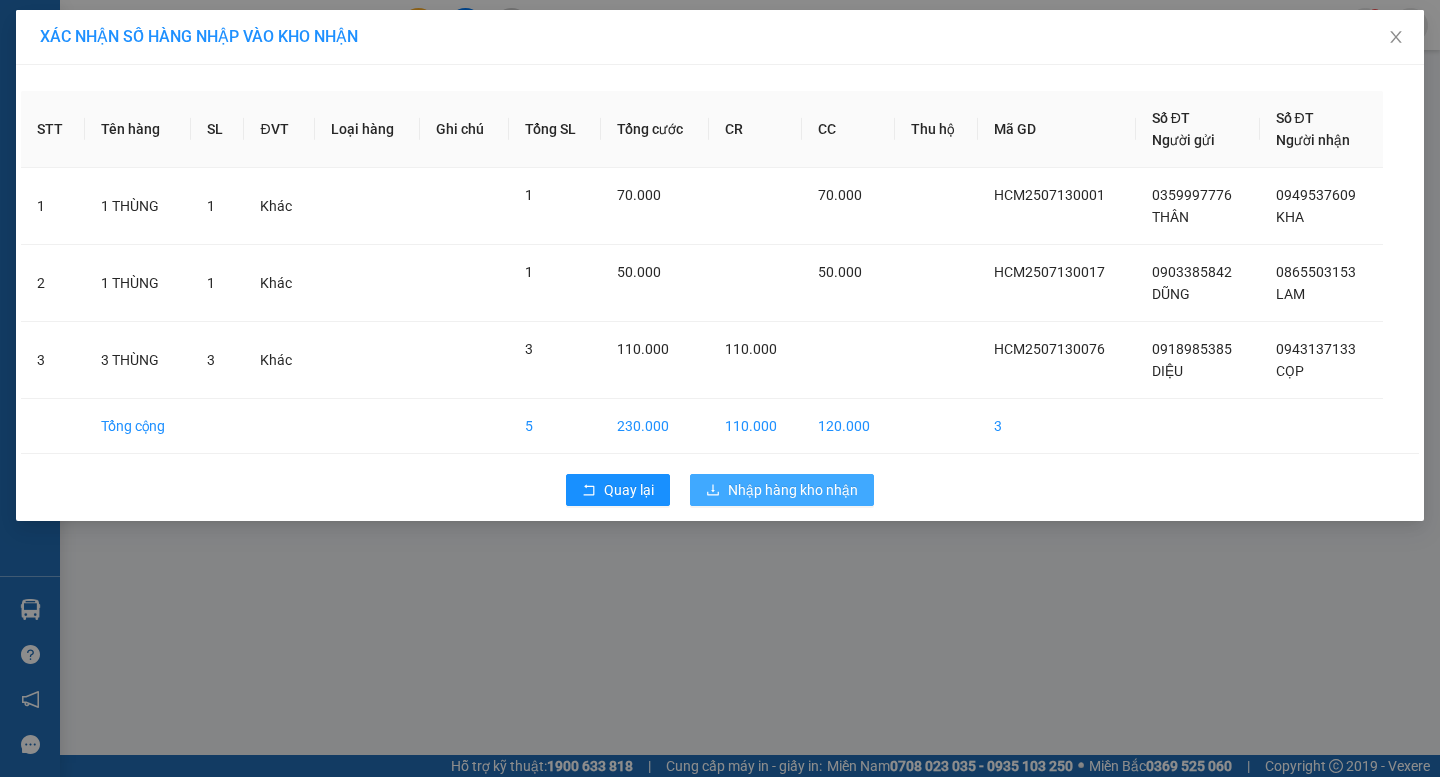 click on "Nhập hàng kho nhận" at bounding box center (793, 490) 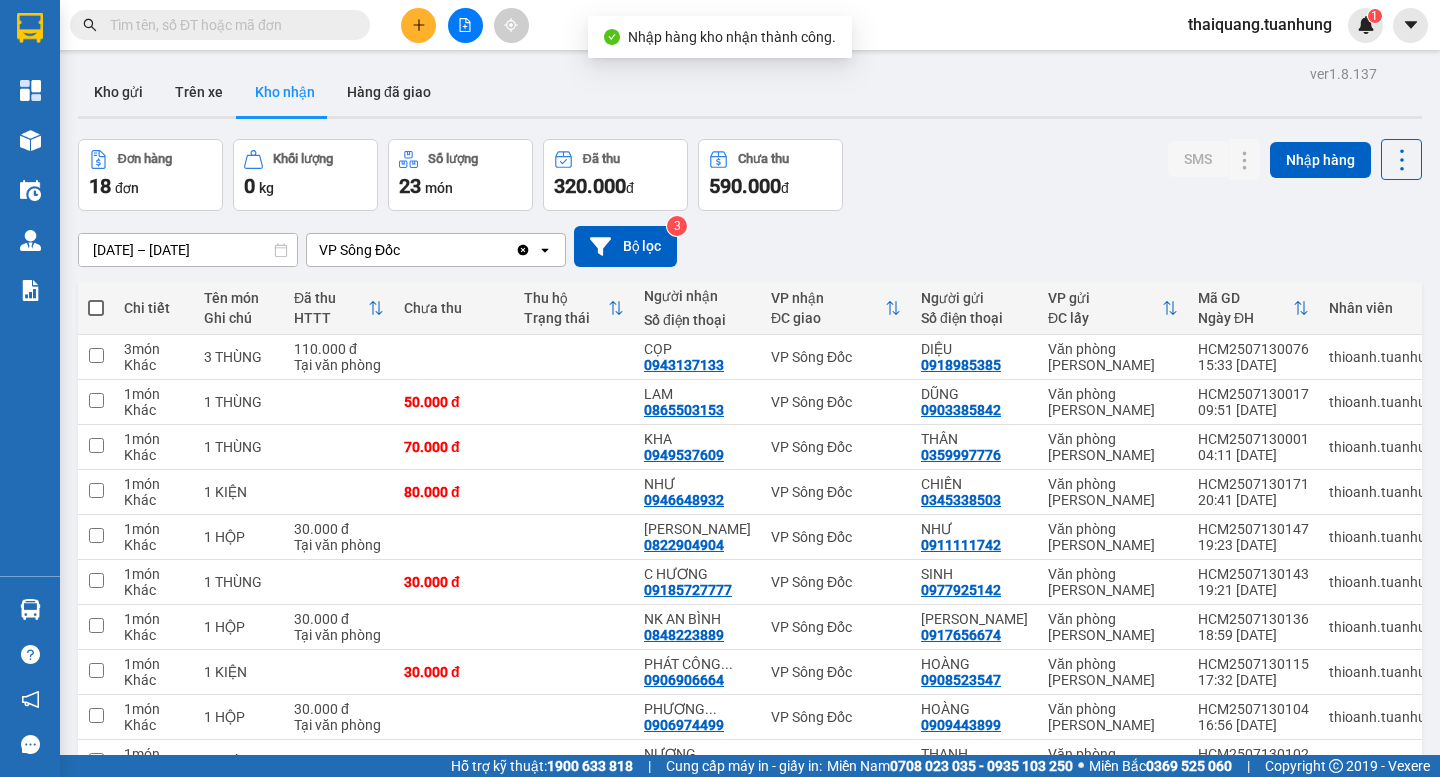 click on "Đơn hàng 18 đơn Khối lượng 0 kg Số lượng 23 món Đã thu 320.000  đ Chưa thu 590.000  đ SMS Nhập hàng" at bounding box center (750, 175) 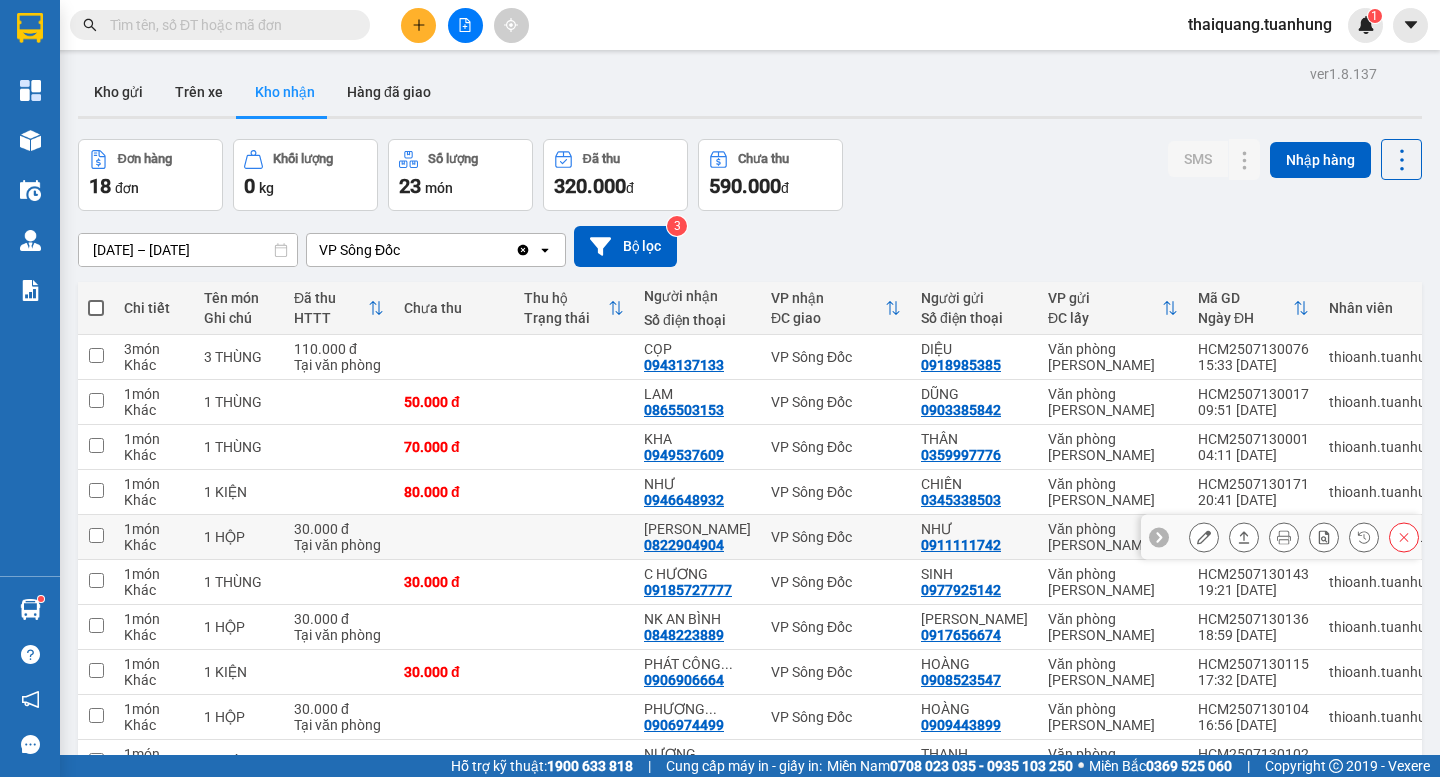 scroll, scrollTop: 120, scrollLeft: 0, axis: vertical 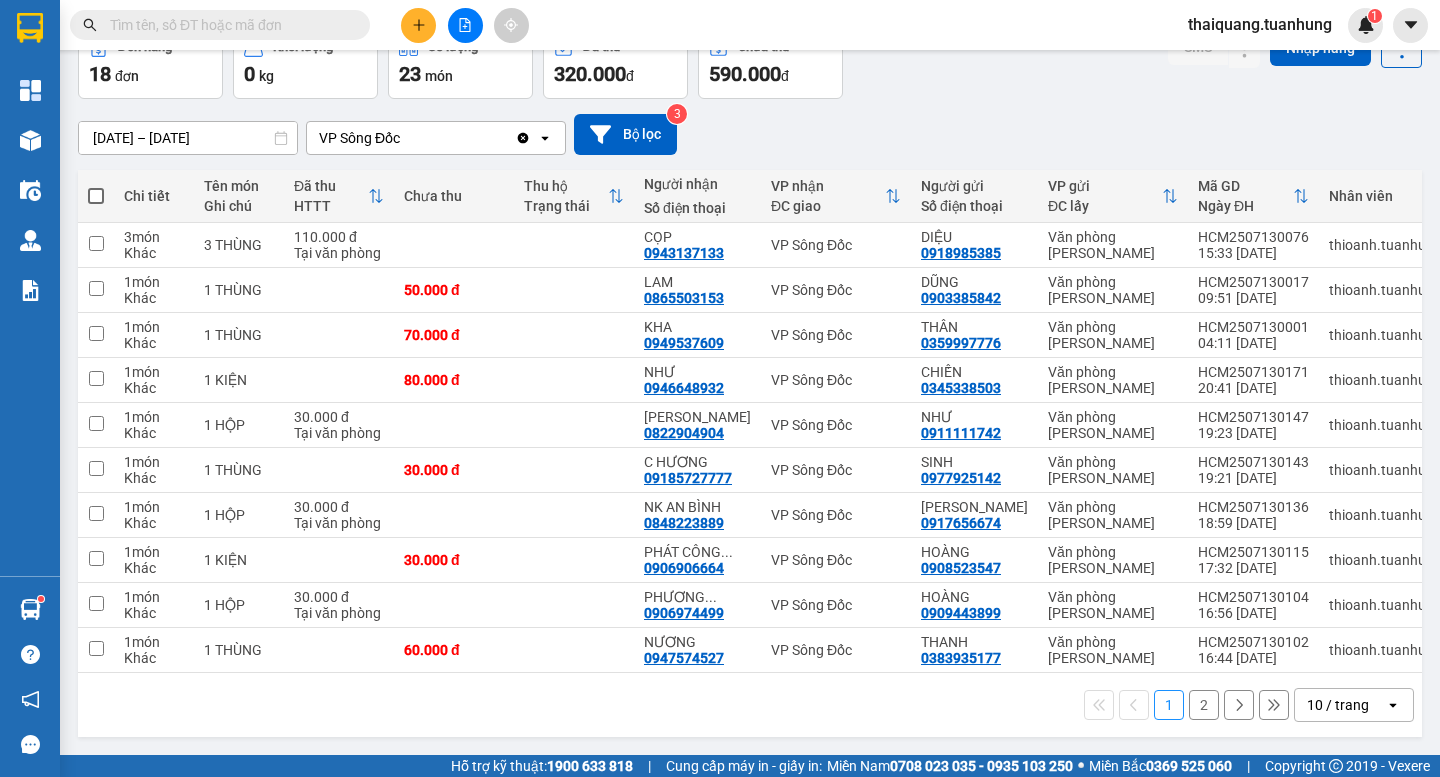 click on "2" at bounding box center [1204, 705] 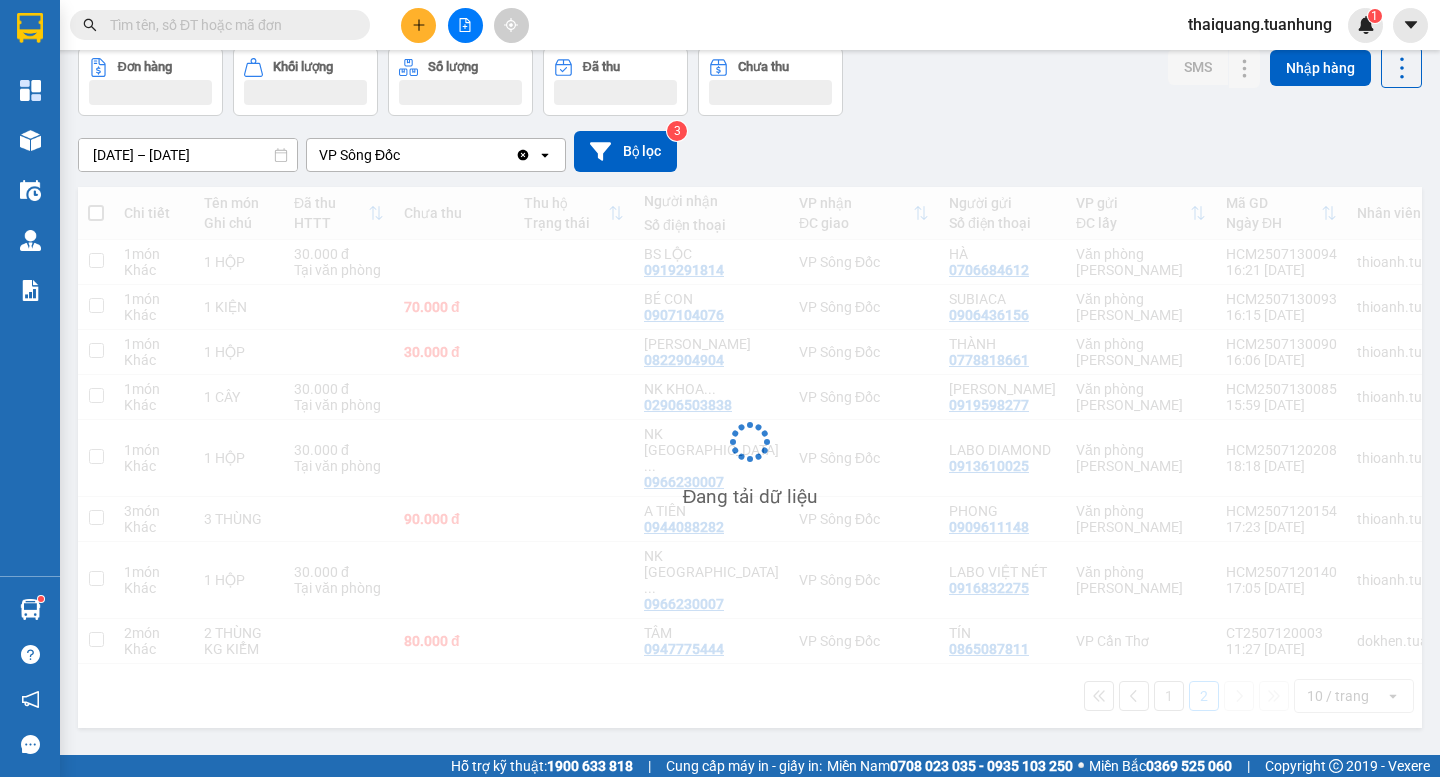 scroll, scrollTop: 92, scrollLeft: 0, axis: vertical 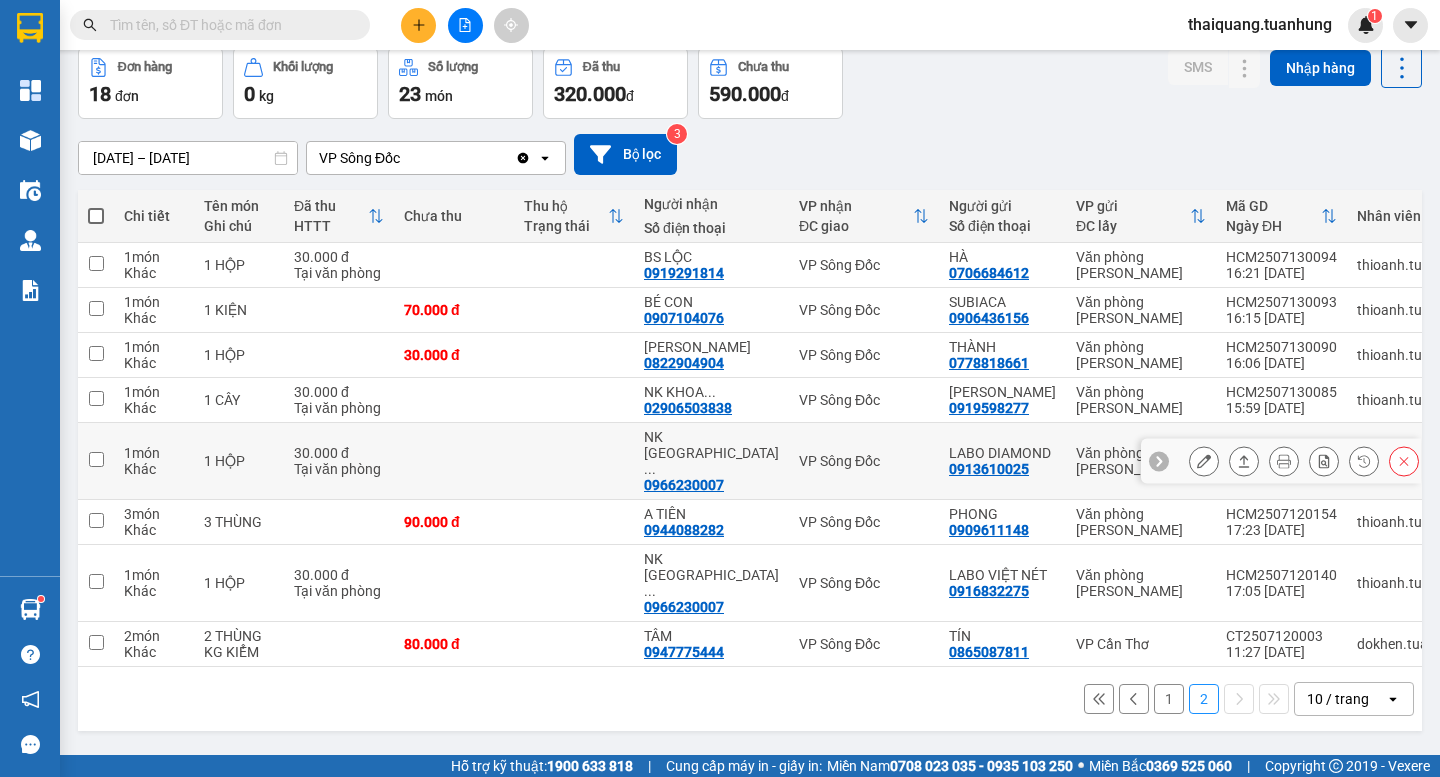 click 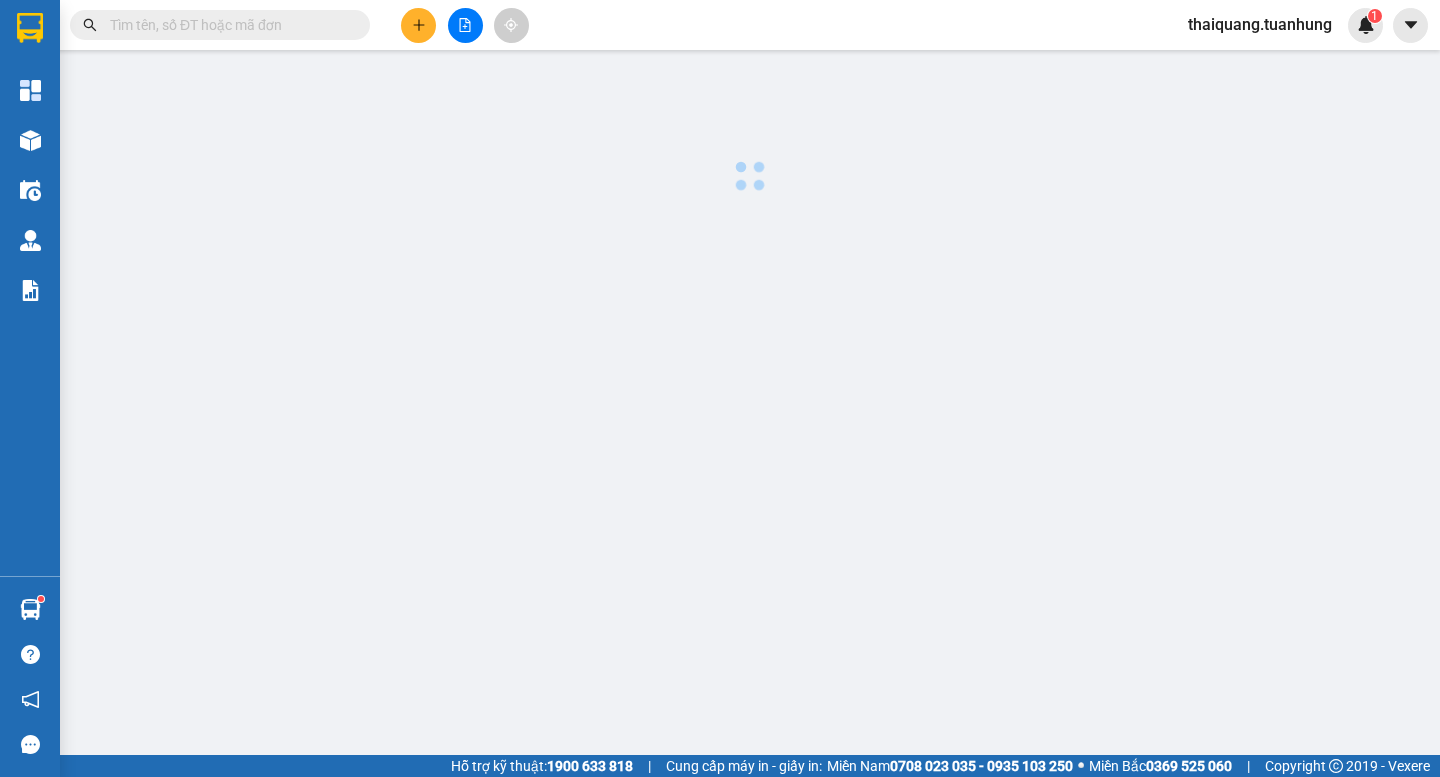 scroll, scrollTop: 0, scrollLeft: 0, axis: both 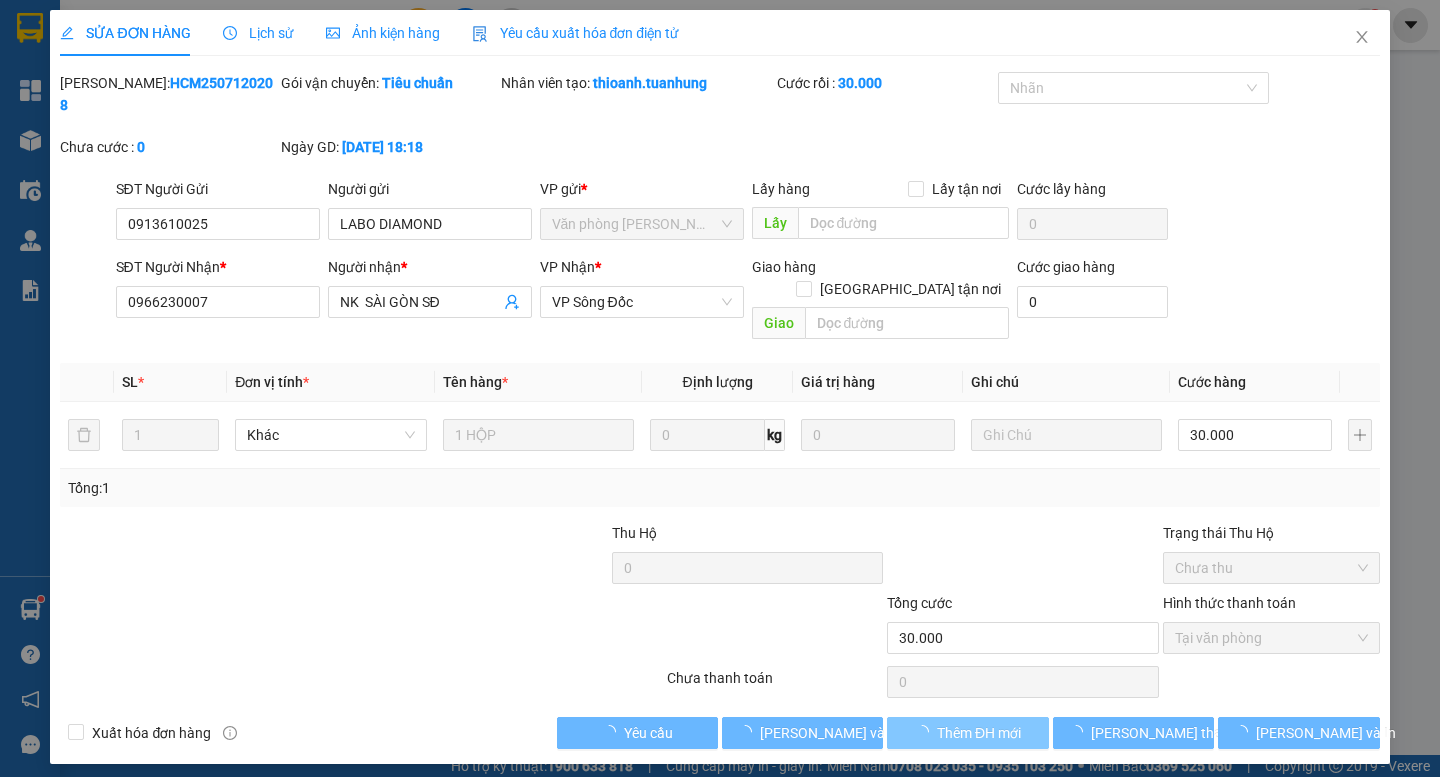type on "0913610025" 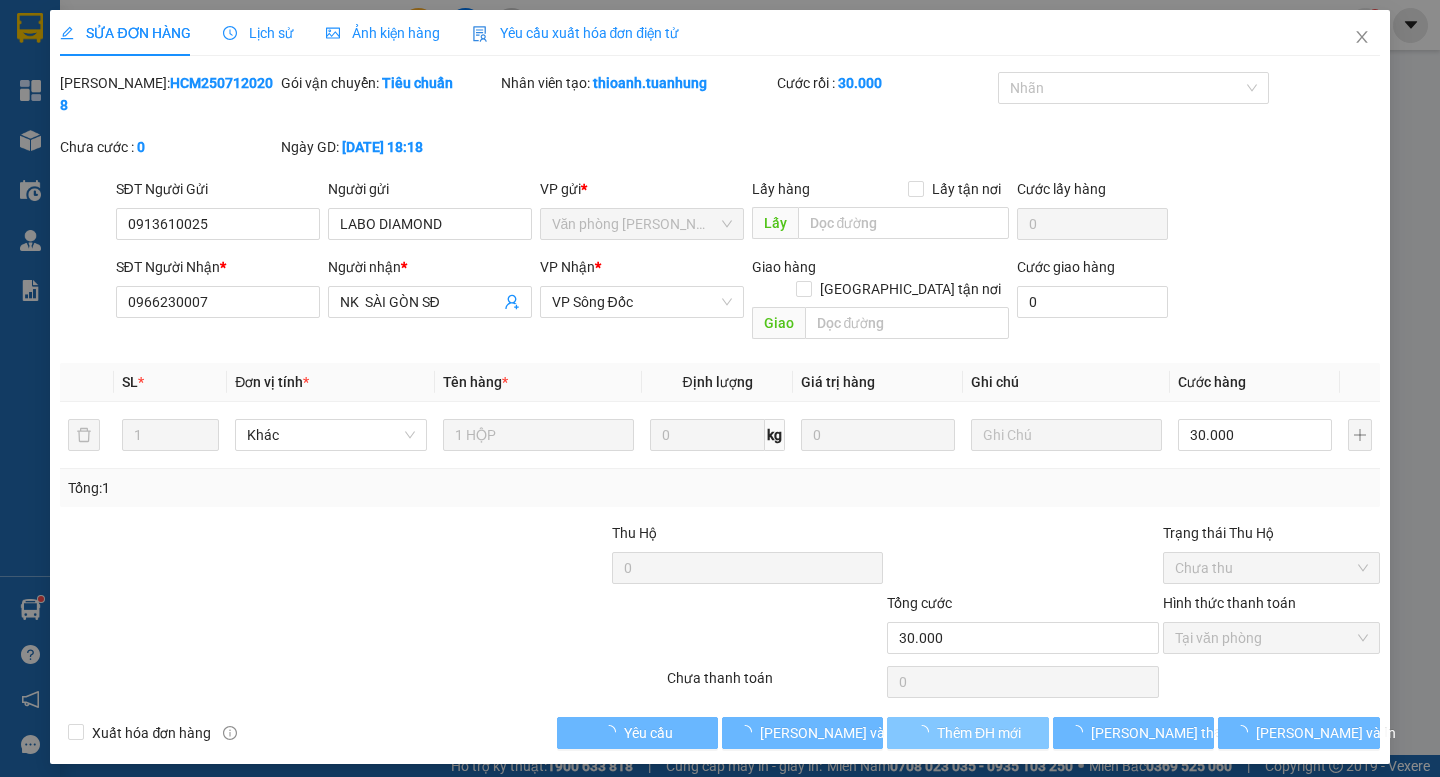 type on "LABO DIAMOND" 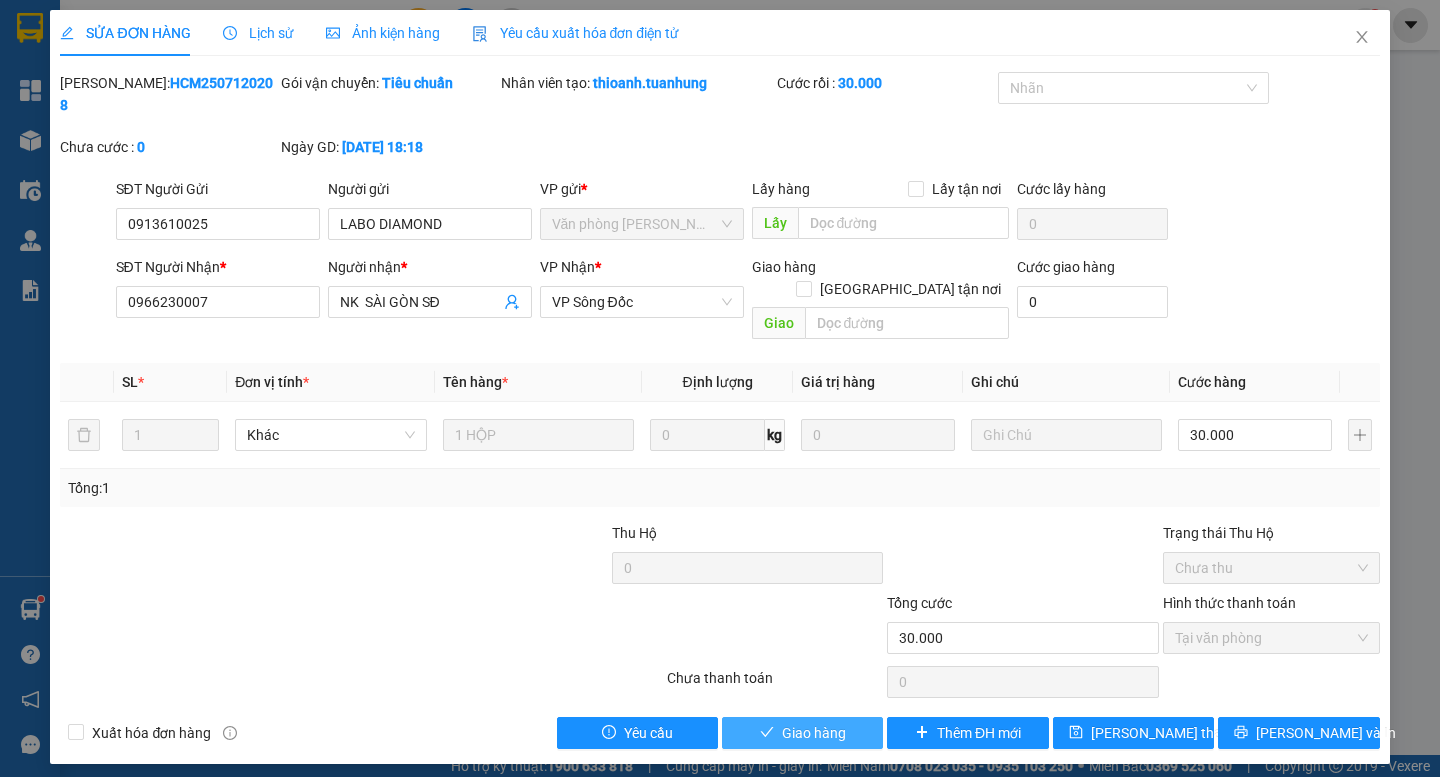 click on "Giao hàng" at bounding box center [814, 733] 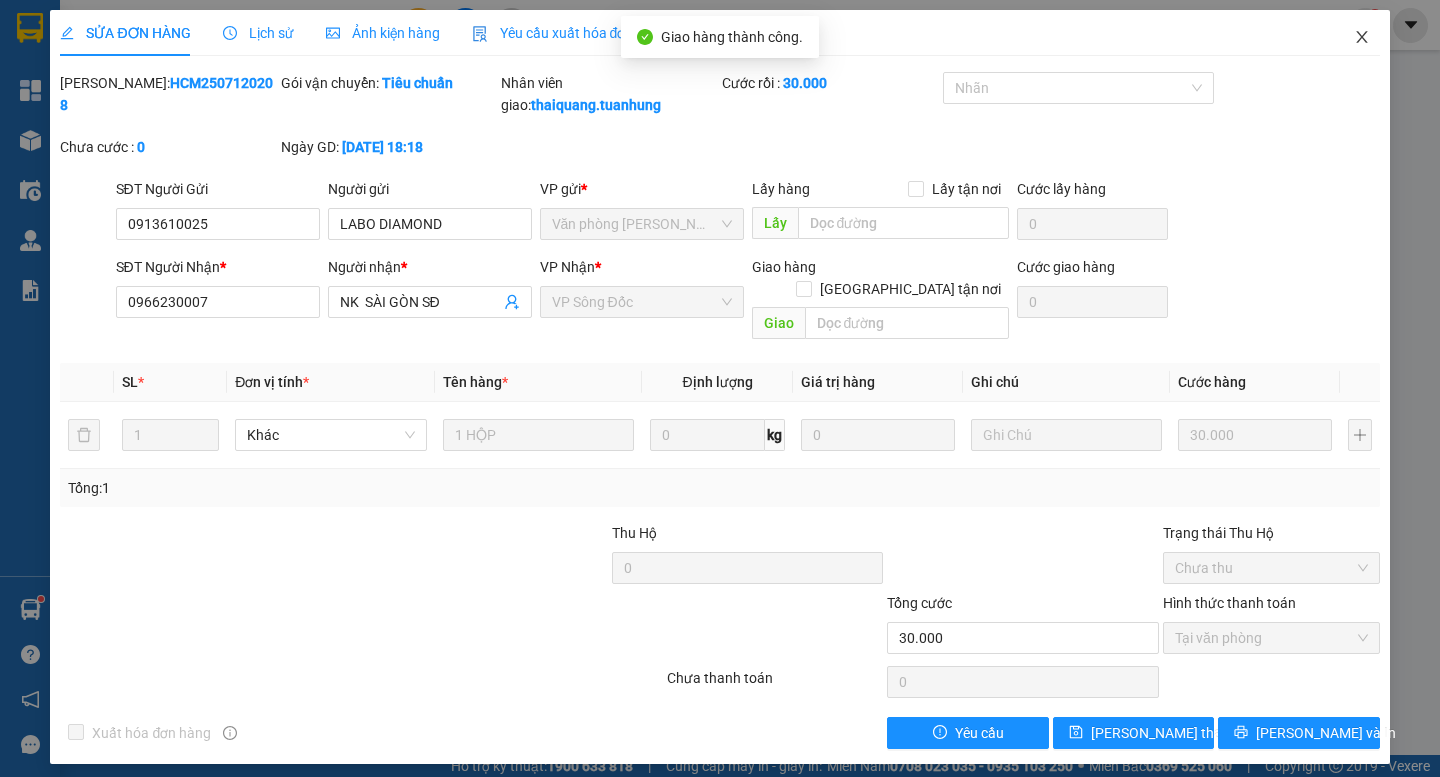click 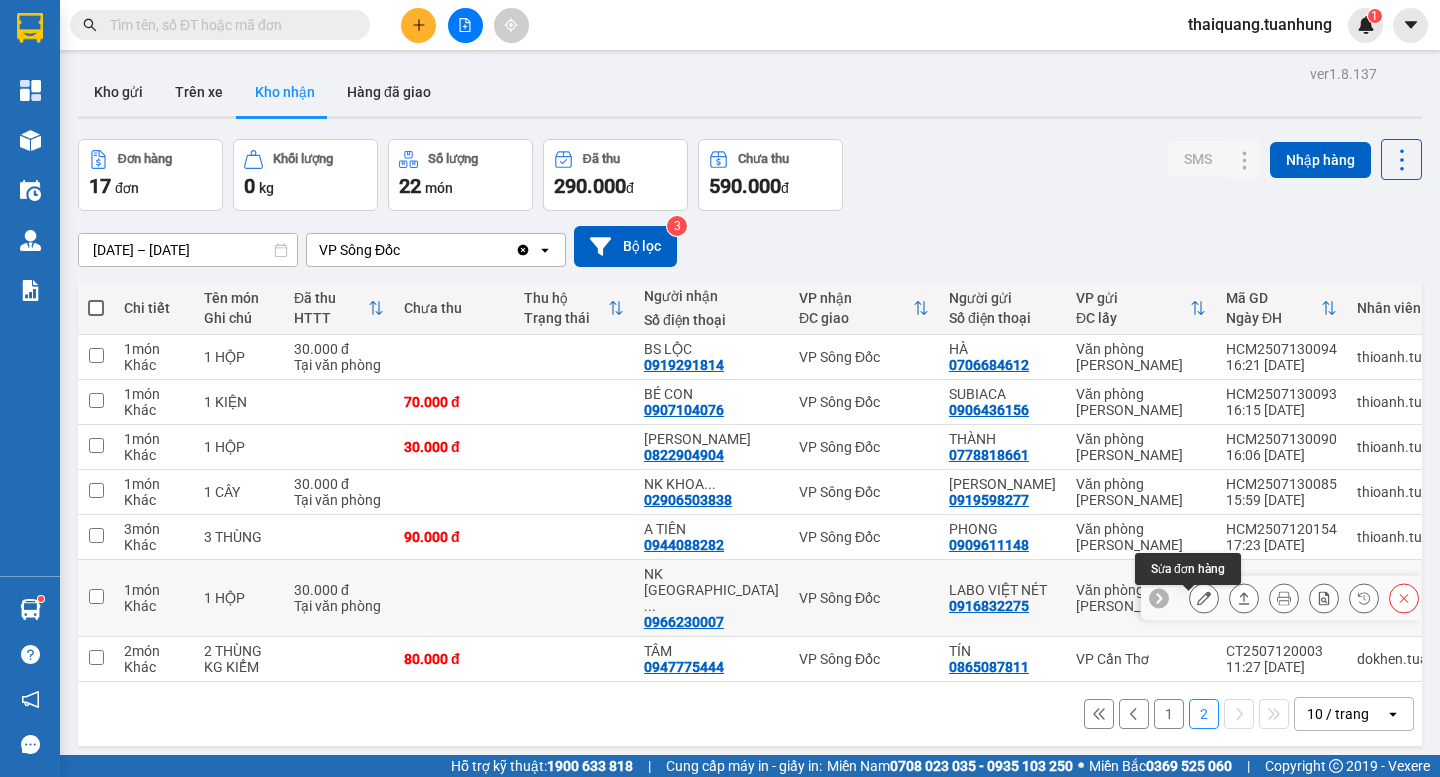 click 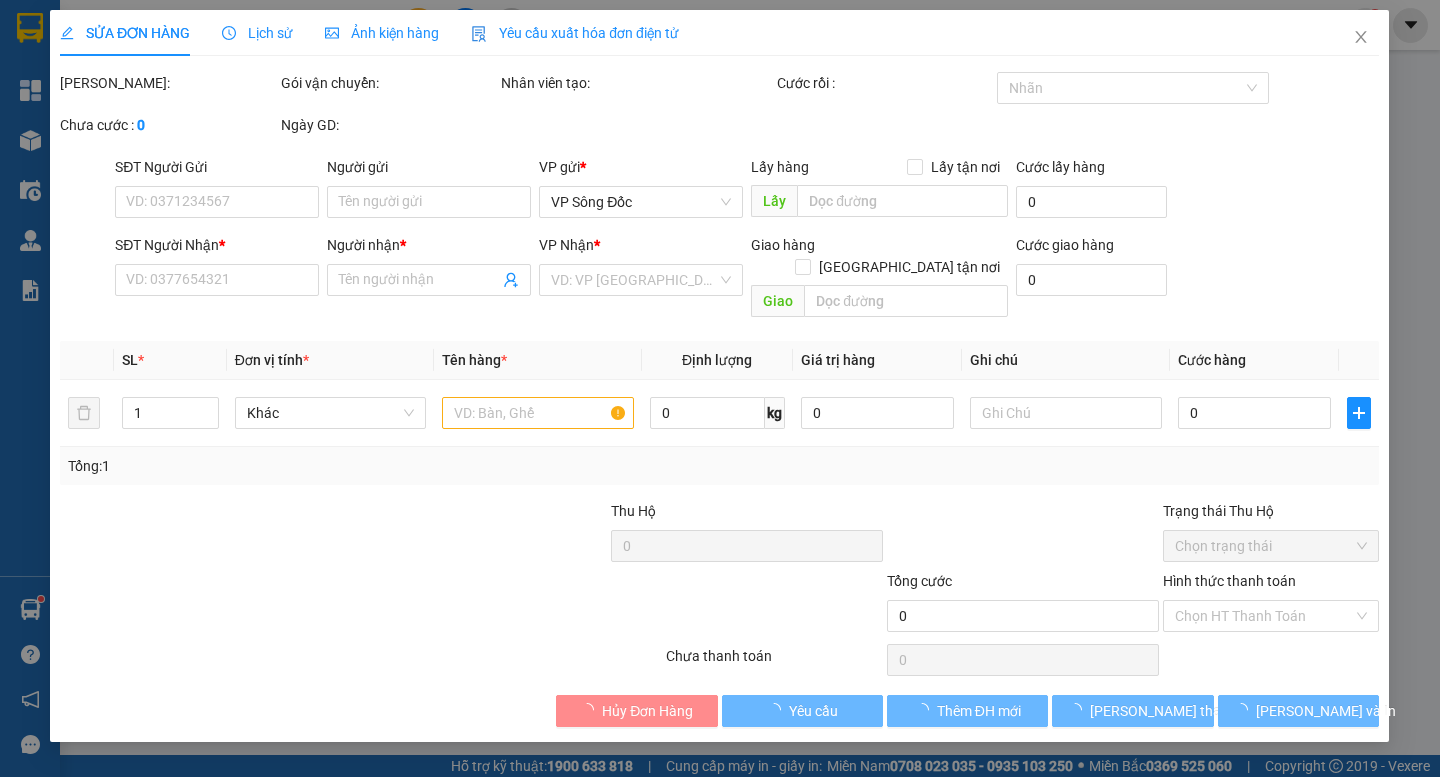 type on "0916832275" 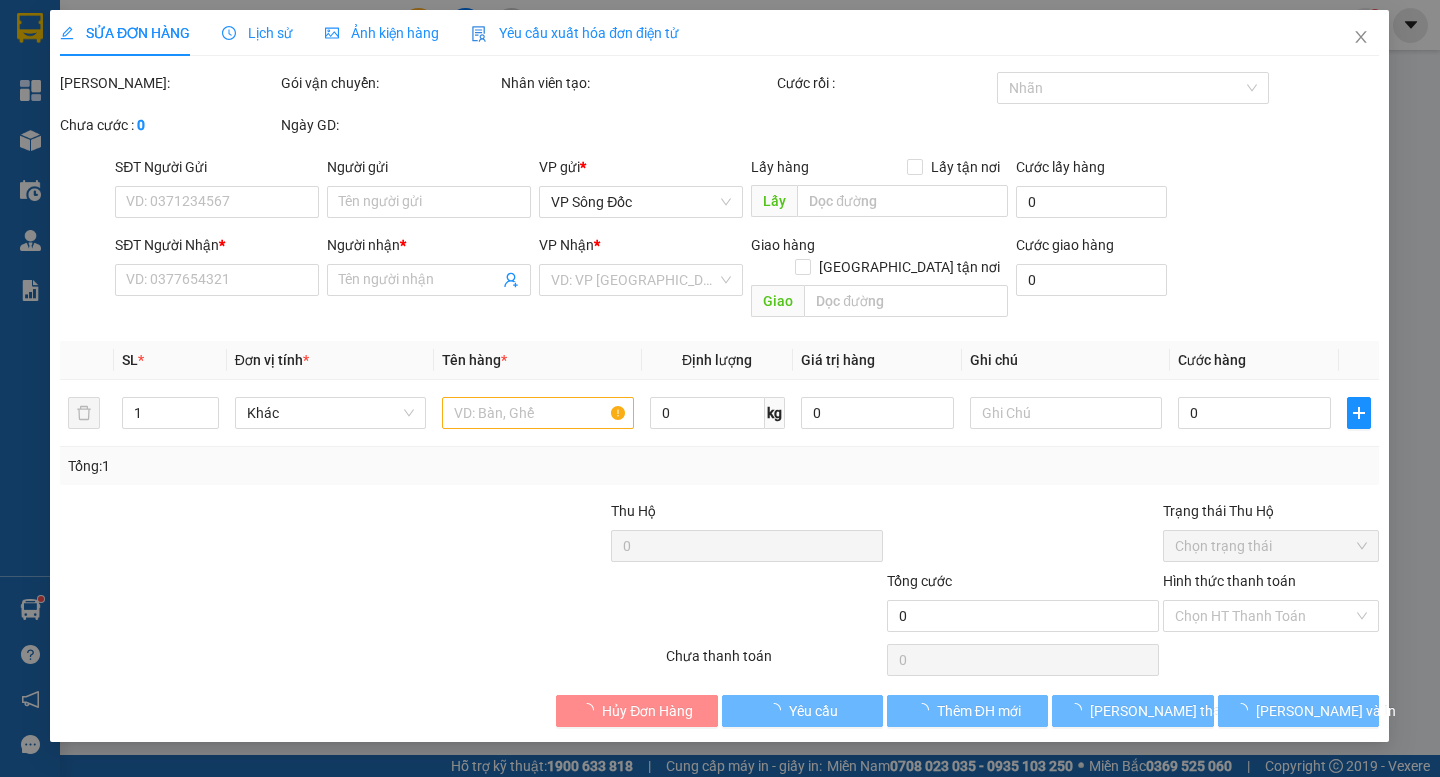 type on "LABO VIỆT NÉT" 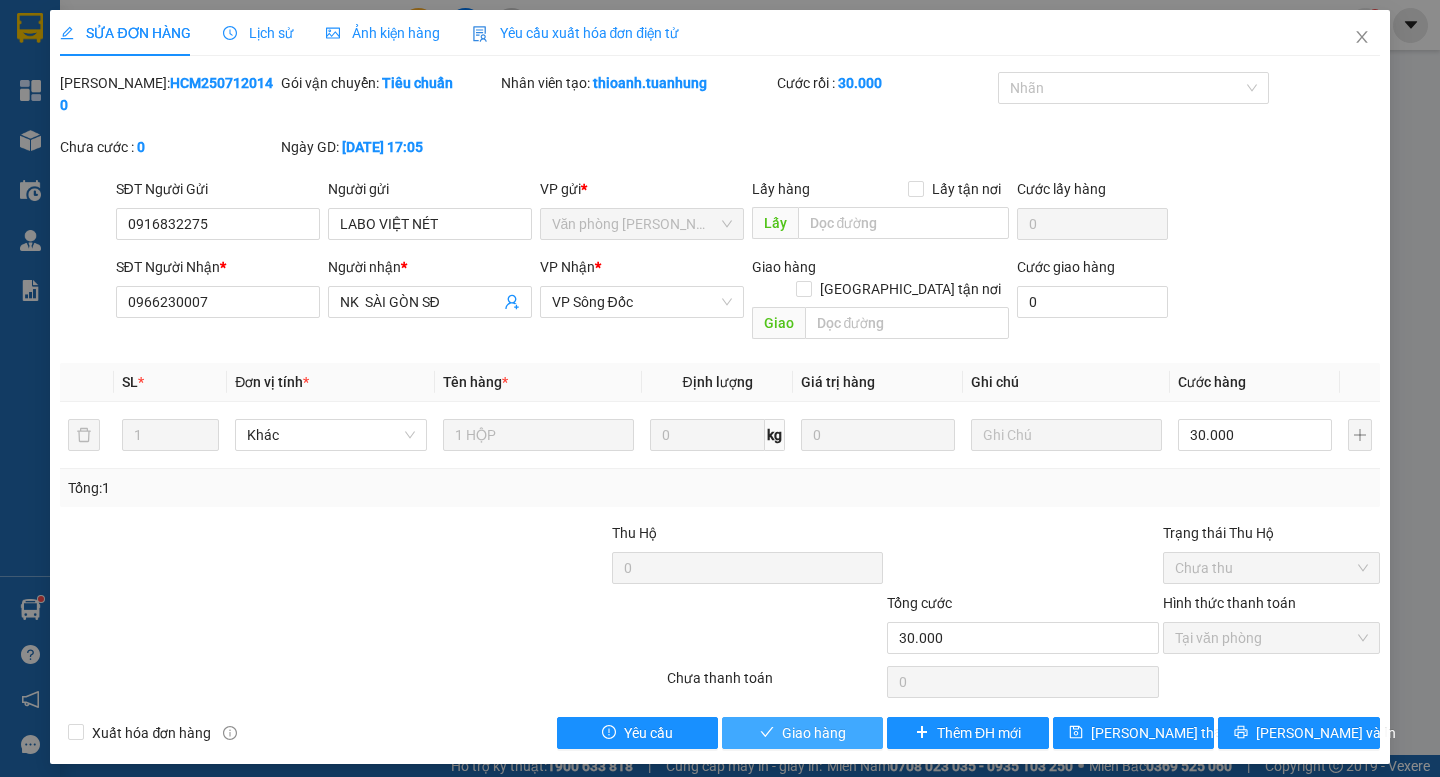click on "Giao hàng" at bounding box center (814, 733) 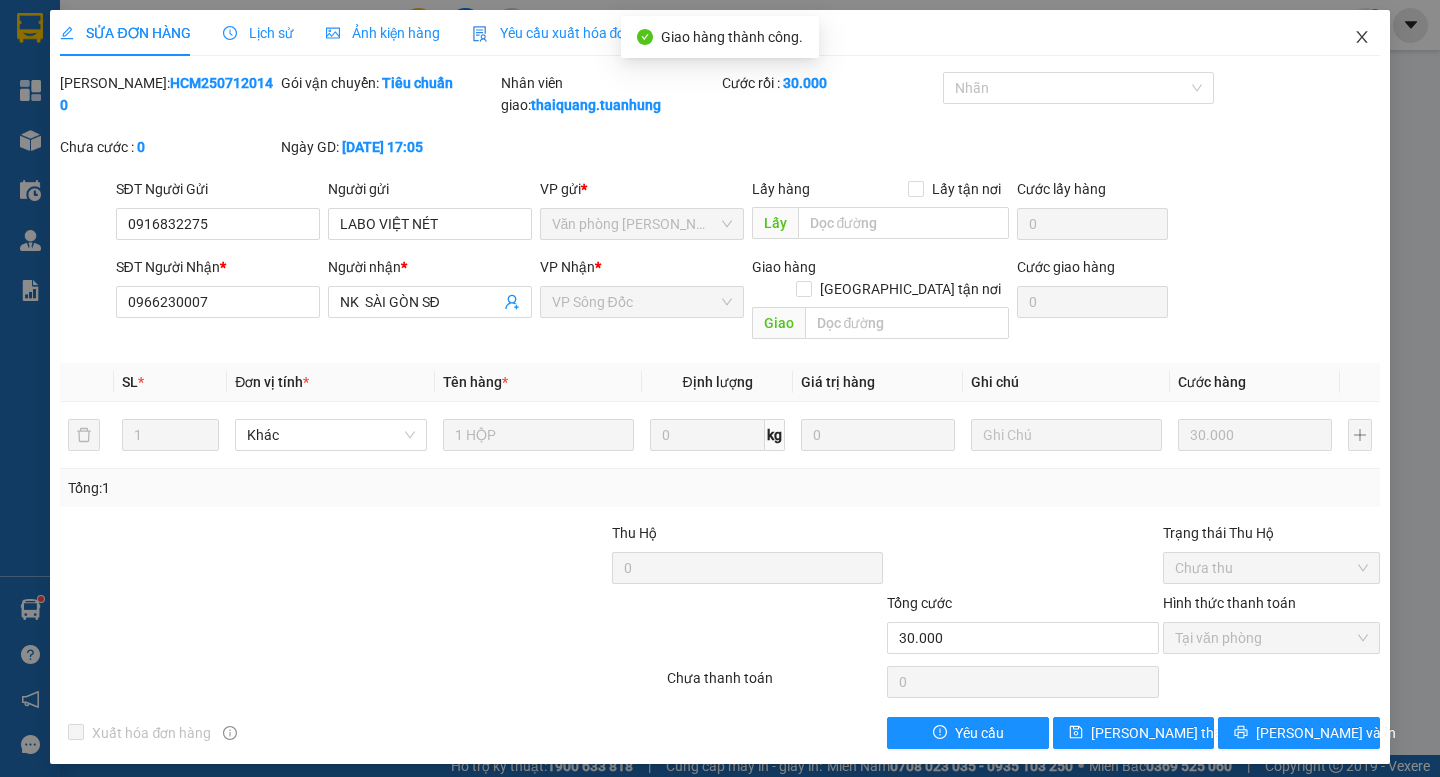 click at bounding box center [1362, 38] 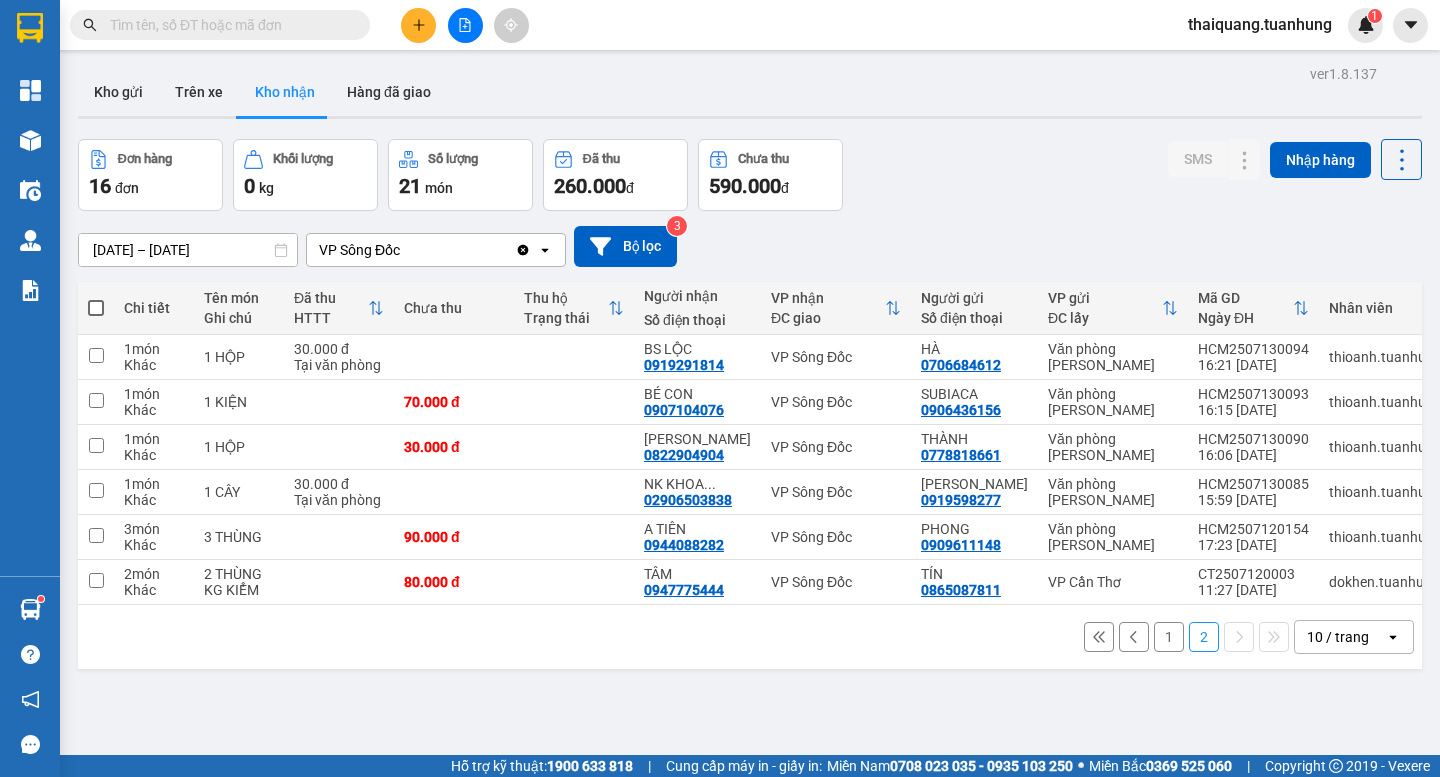 click on "Đơn hàng 16 đơn Khối lượng 0 kg Số lượng 21 món Đã thu 260.000  đ Chưa thu 590.000  đ SMS Nhập hàng" at bounding box center [750, 175] 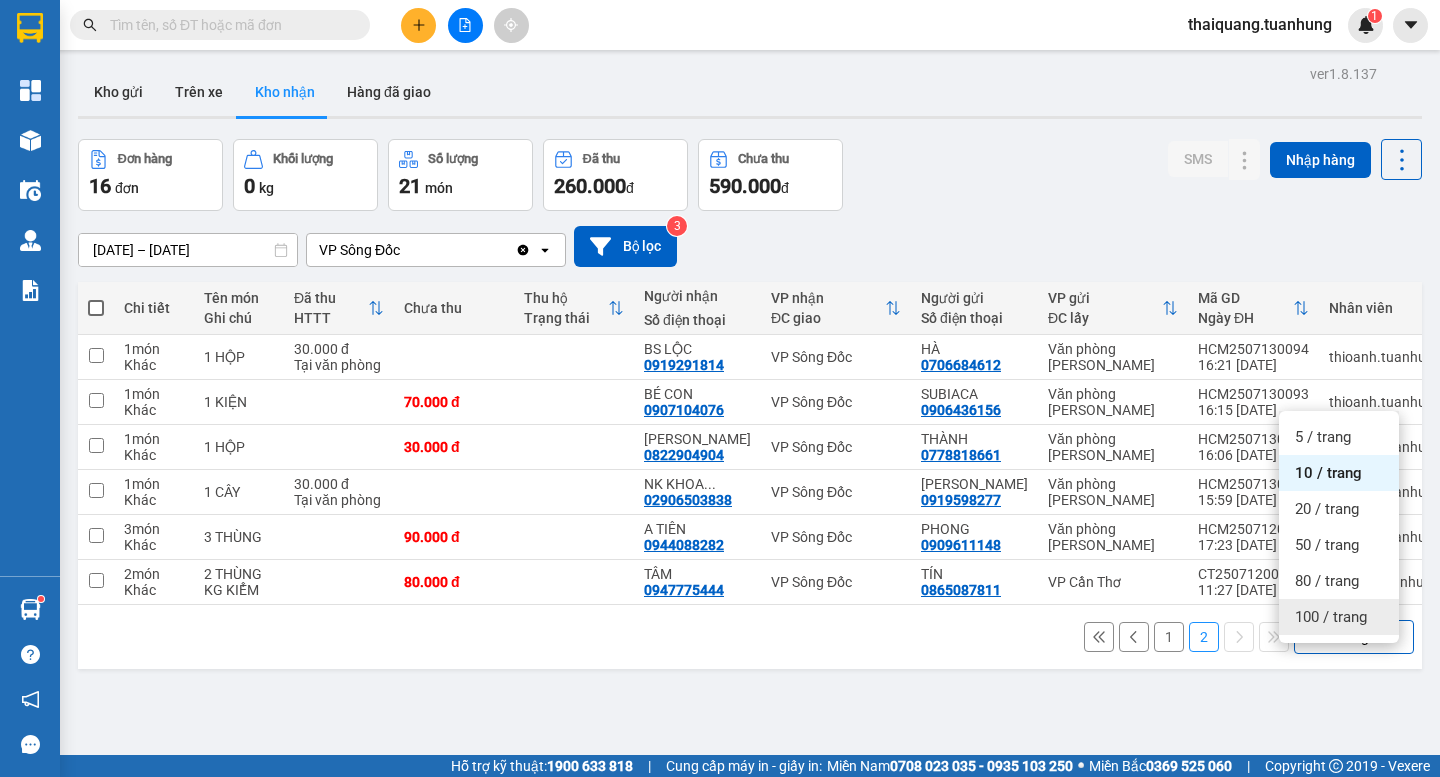 click on "100 / trang" at bounding box center (1339, 617) 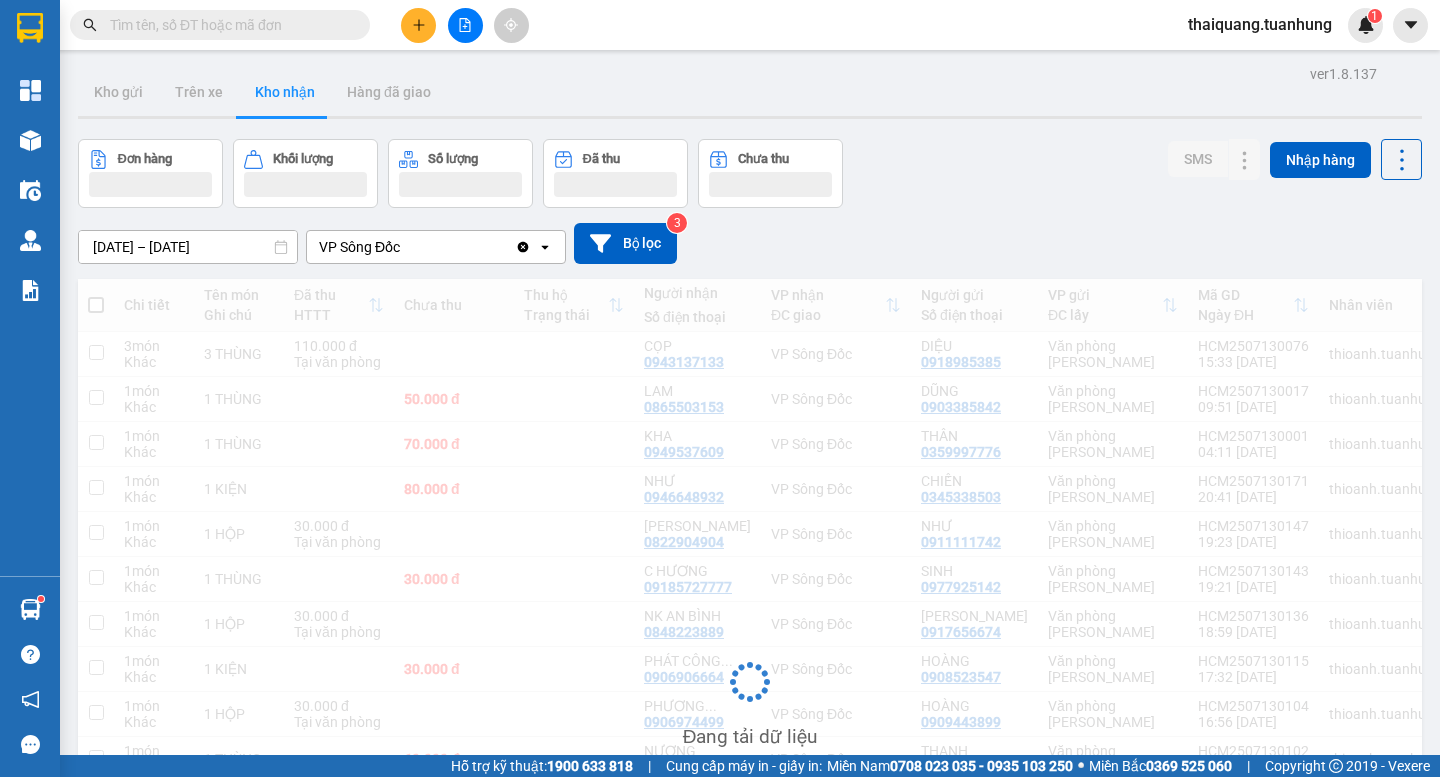 click on "Đơn hàng Khối lượng Số lượng Đã thu Chưa thu SMS Nhập hàng" at bounding box center [750, 173] 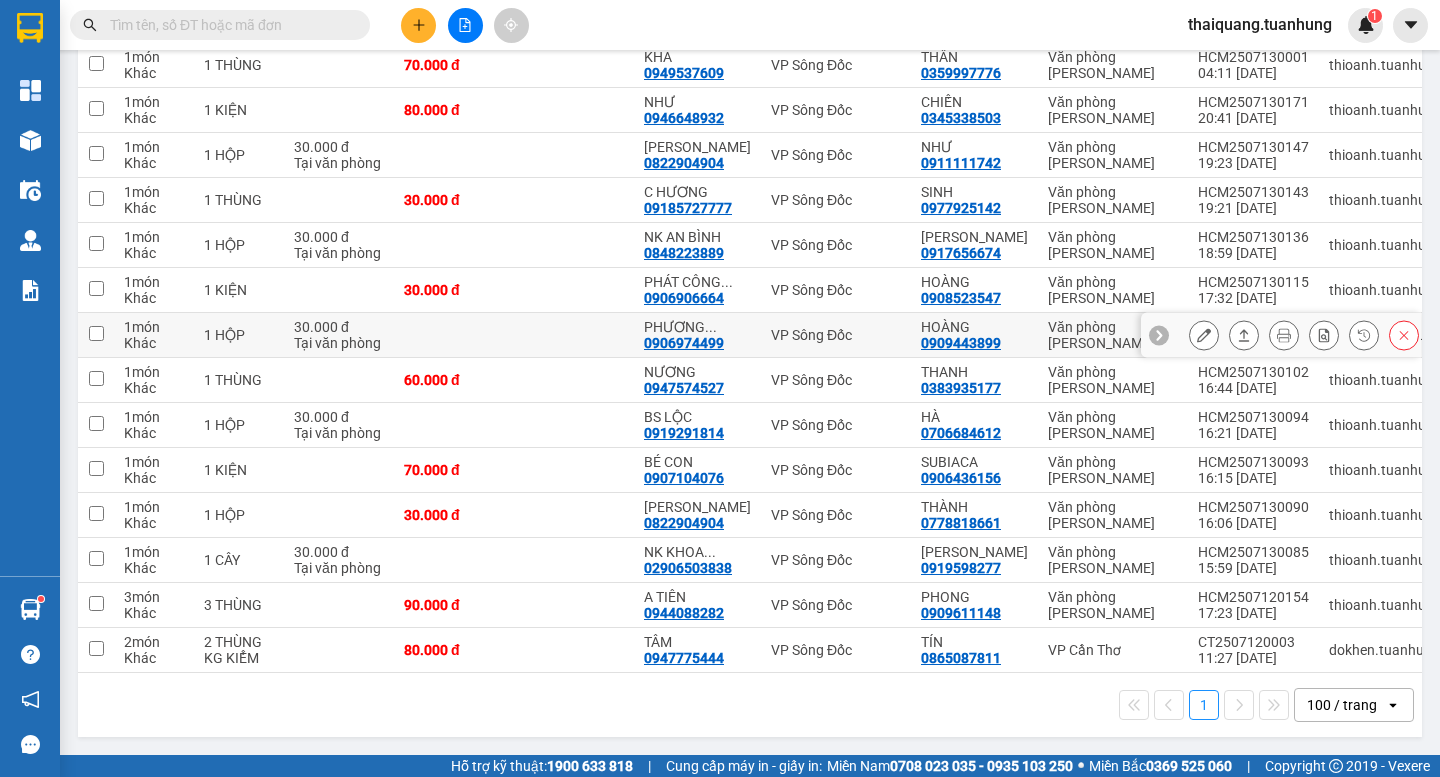 scroll, scrollTop: 0, scrollLeft: 0, axis: both 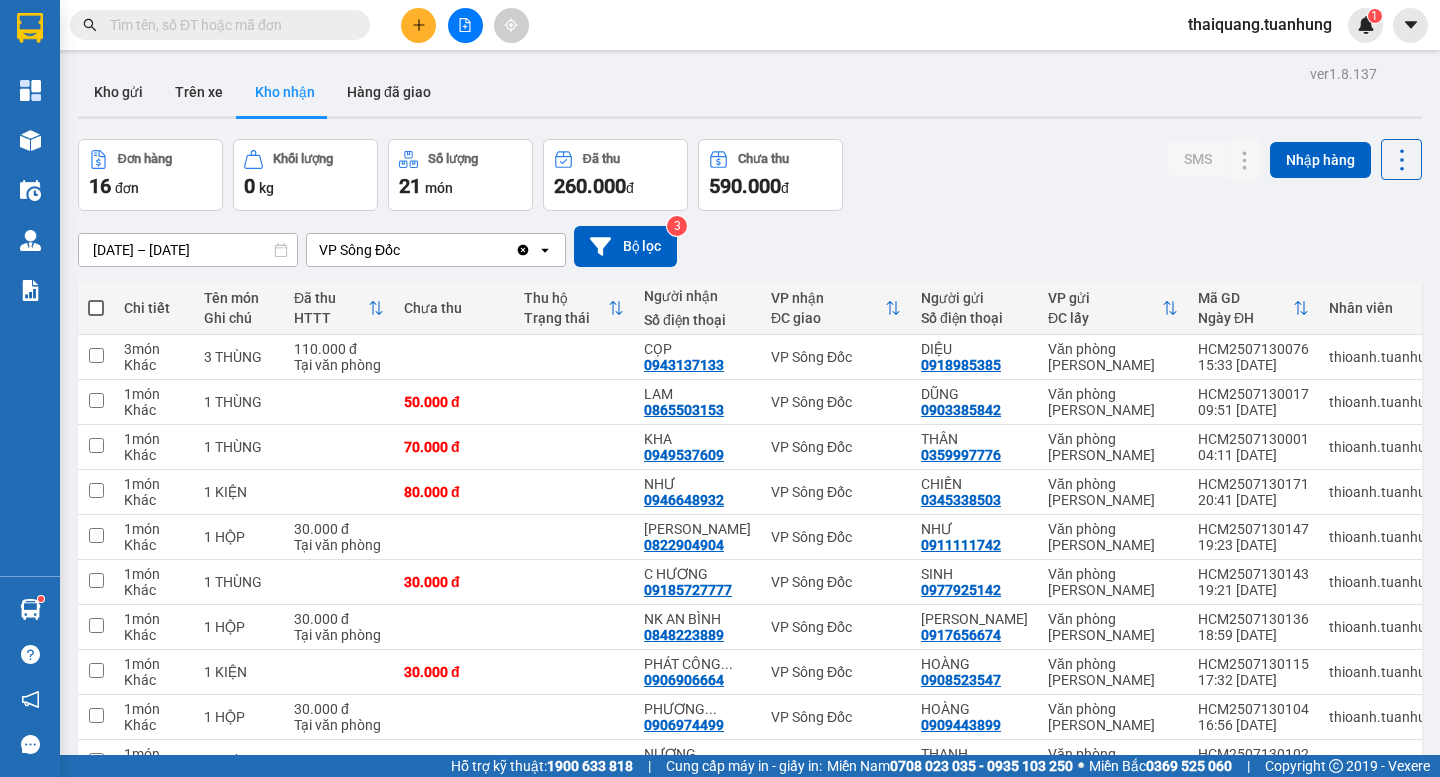 click on "Đơn hàng 16 đơn Khối lượng 0 kg Số lượng 21 món Đã thu 260.000  đ Chưa thu 590.000  đ SMS Nhập hàng" at bounding box center (750, 175) 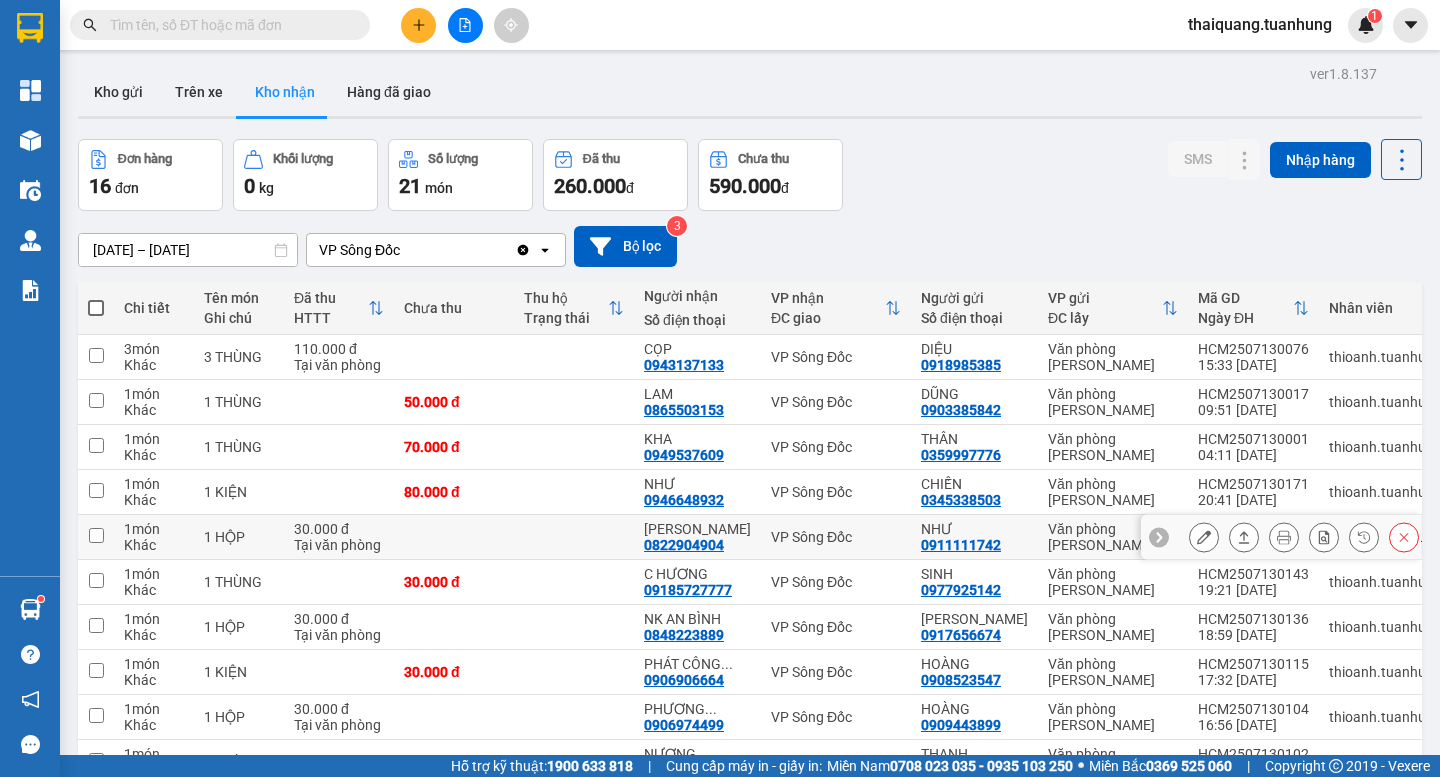 scroll, scrollTop: 400, scrollLeft: 0, axis: vertical 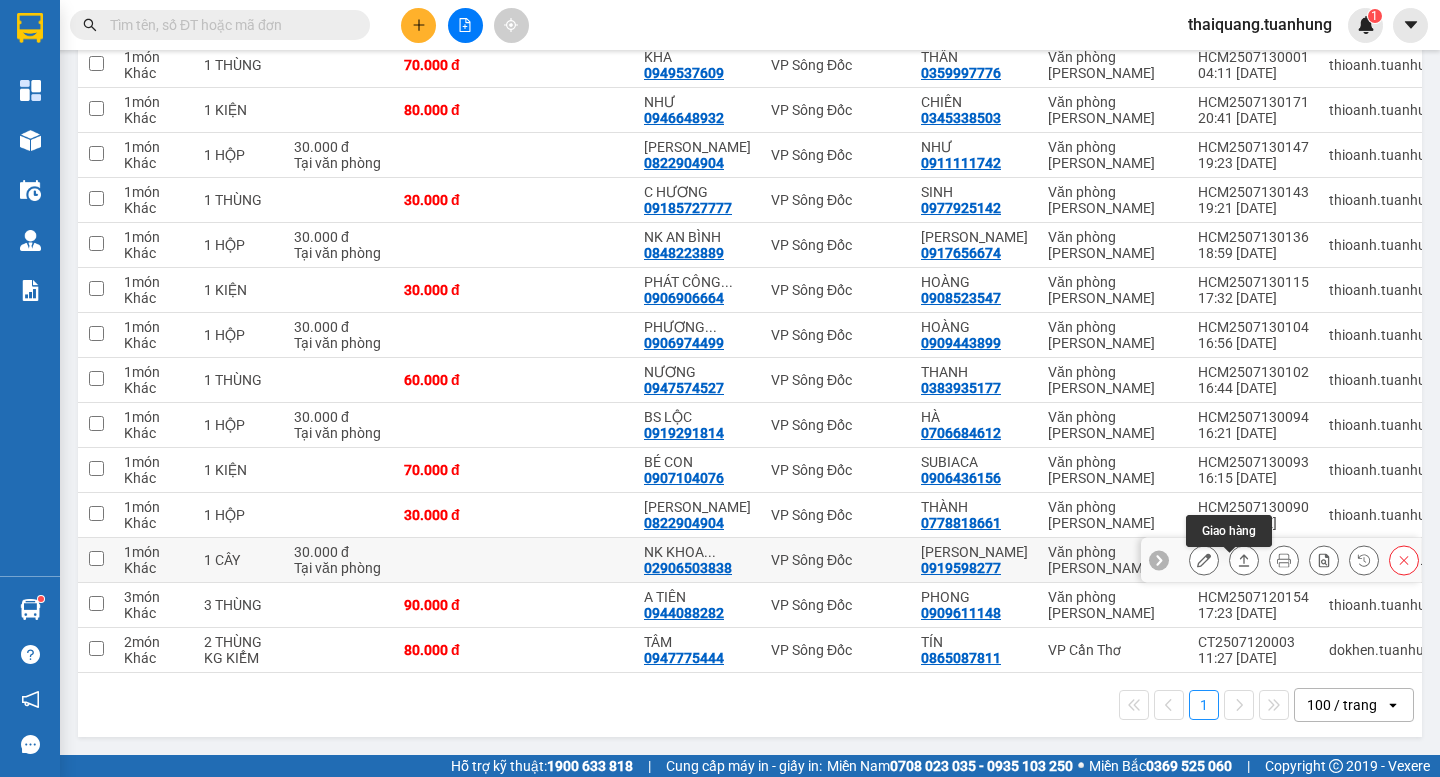 click at bounding box center [1244, 560] 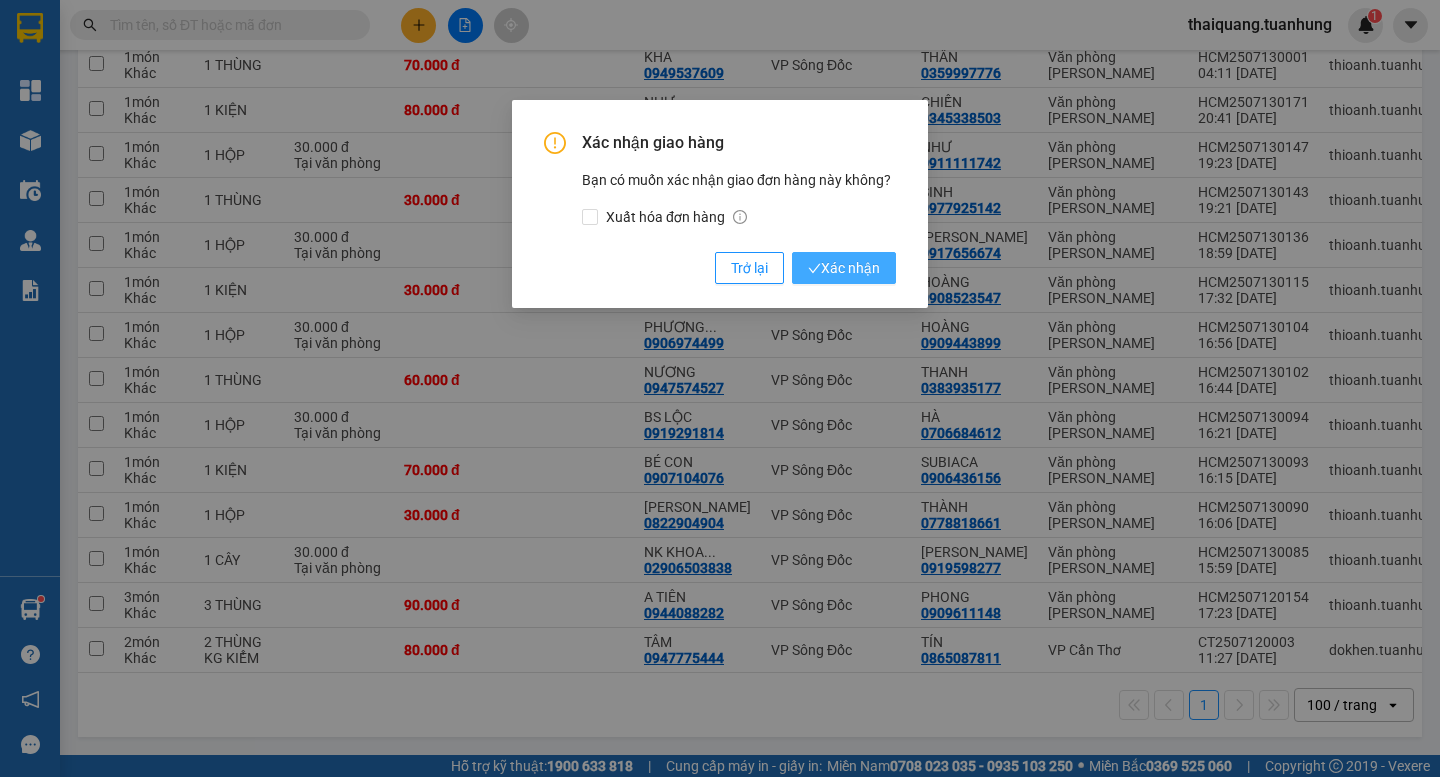 click on "Xác nhận" at bounding box center [844, 268] 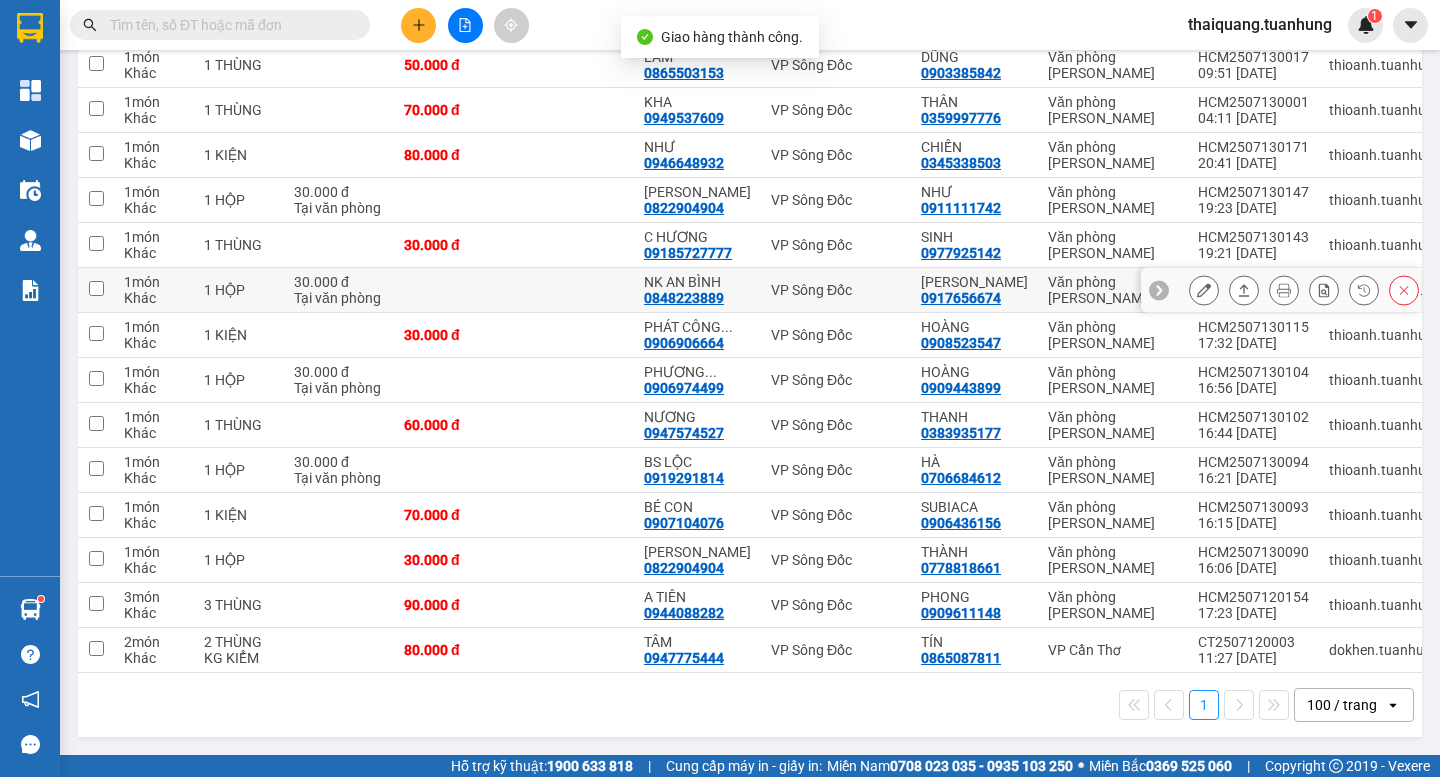 scroll, scrollTop: 145, scrollLeft: 0, axis: vertical 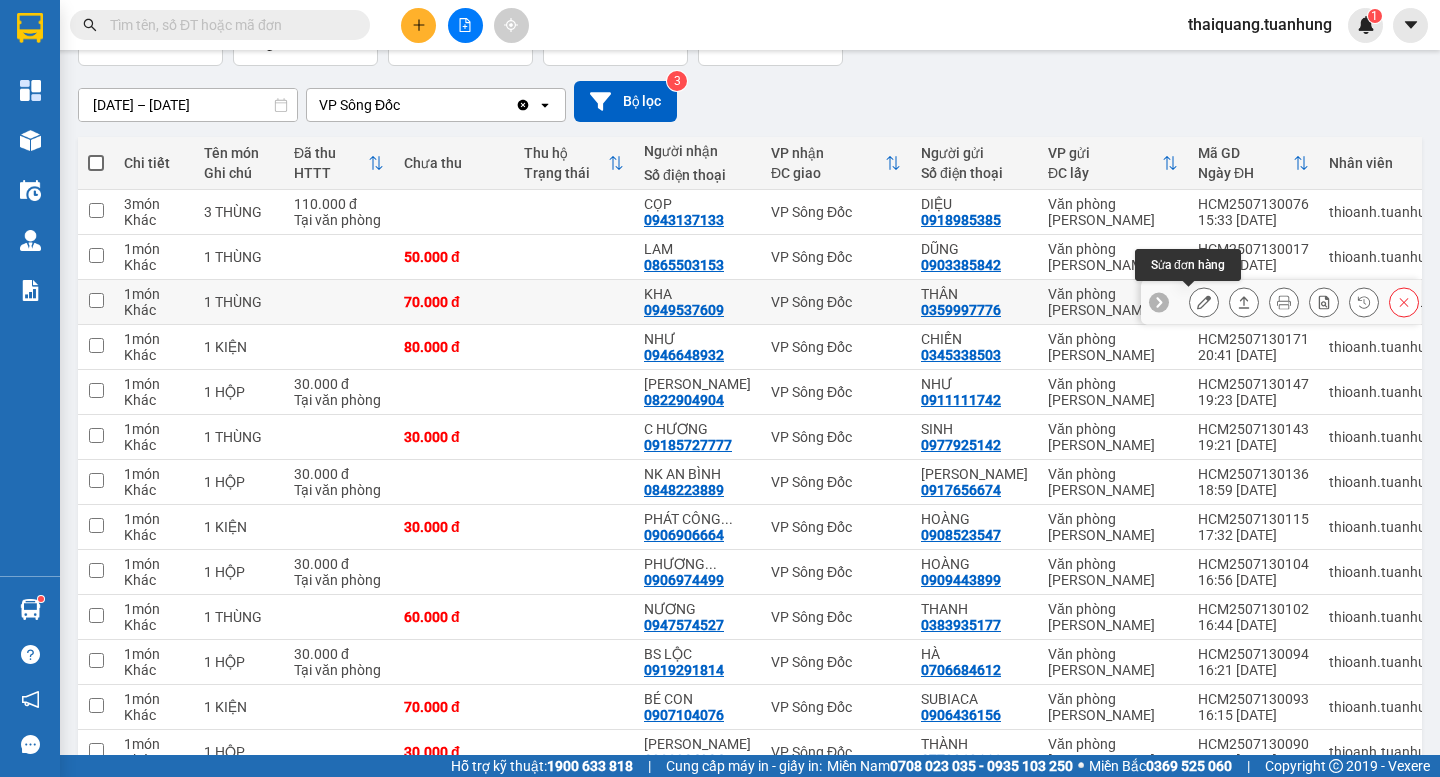 click 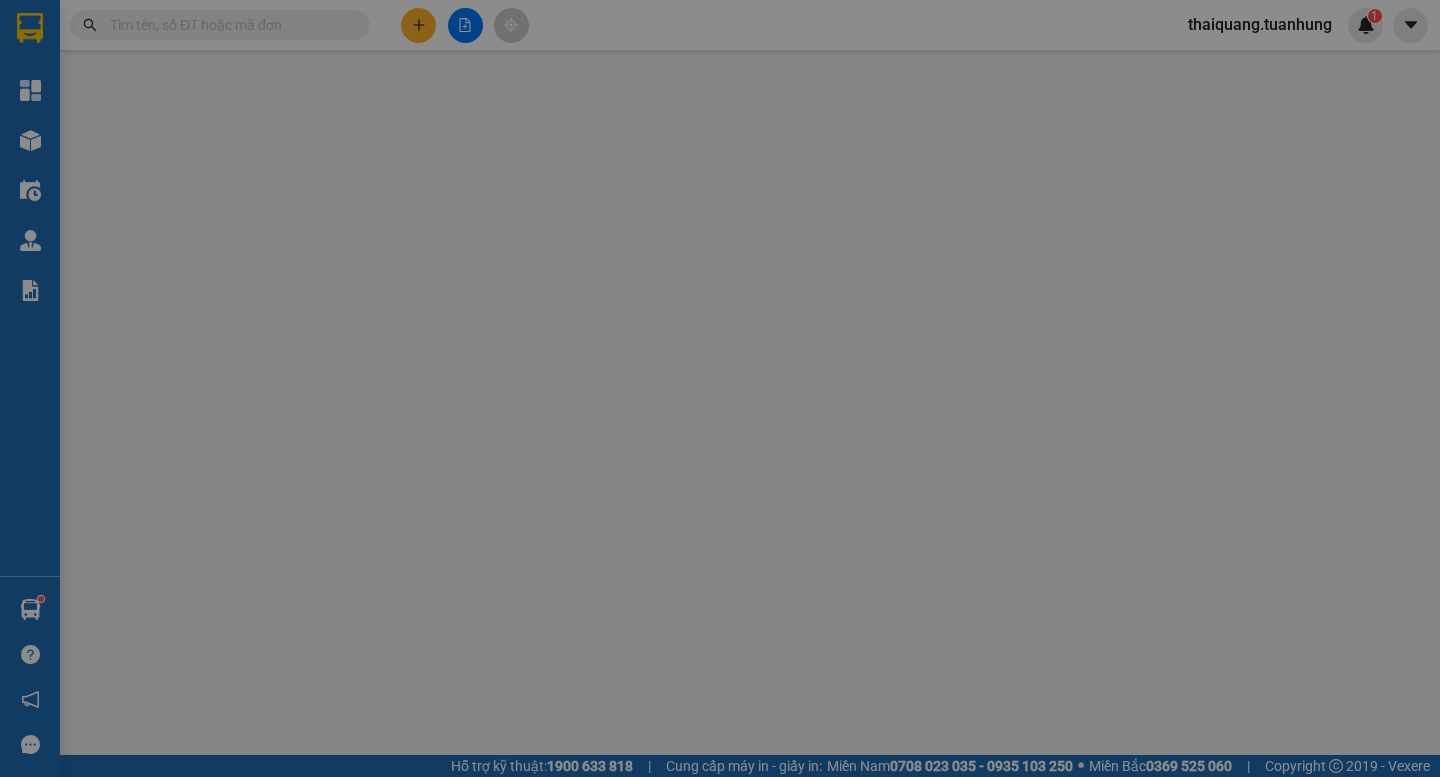type on "0359997776" 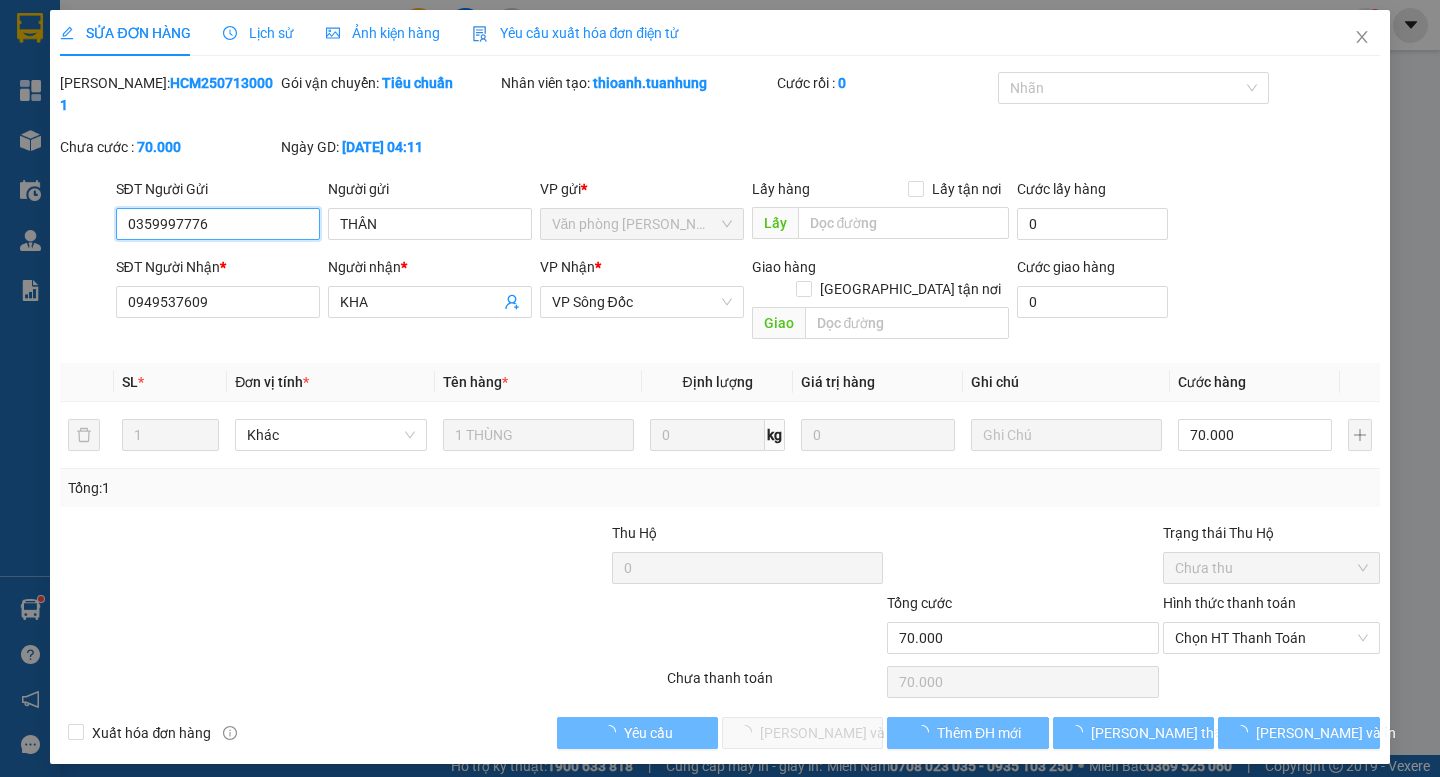 scroll, scrollTop: 0, scrollLeft: 0, axis: both 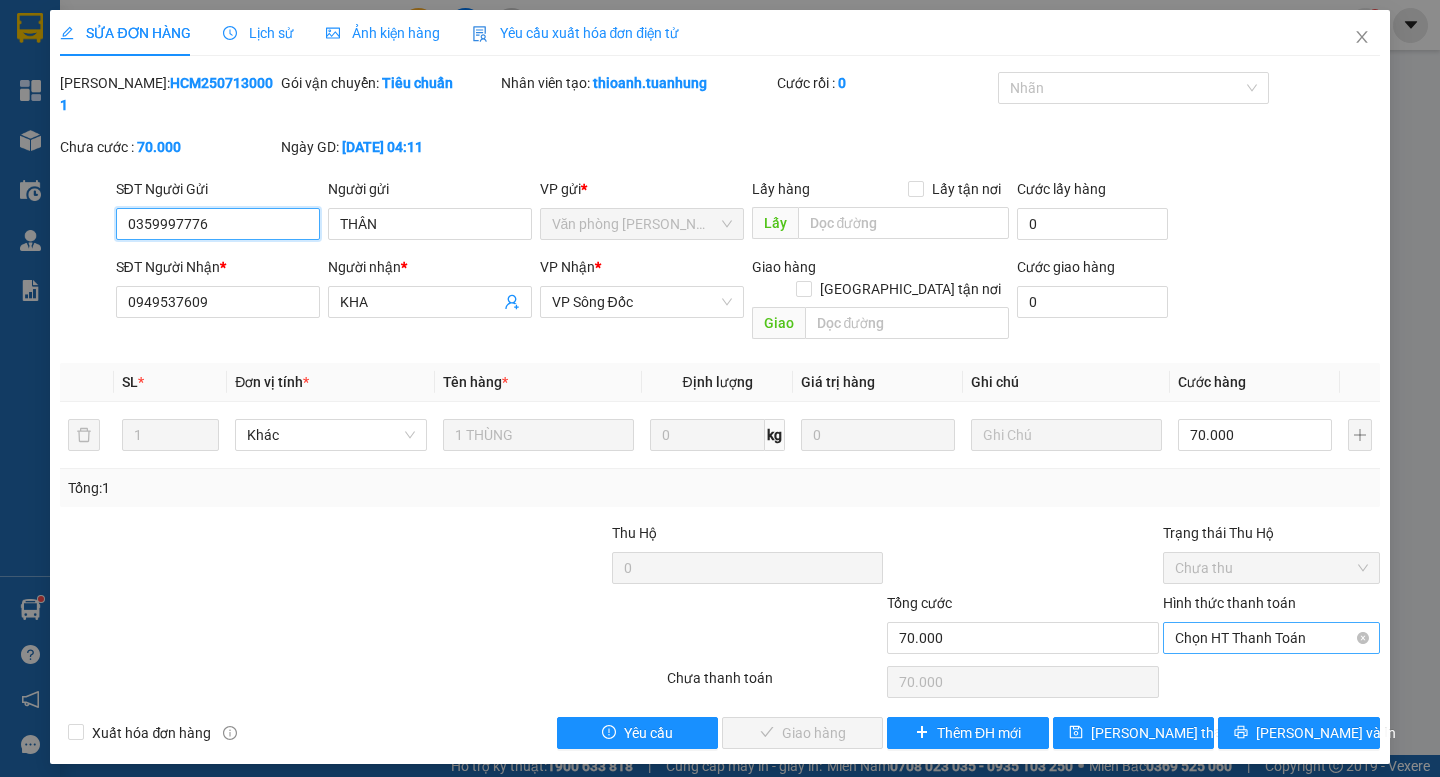 click on "Chọn HT Thanh Toán" at bounding box center [1271, 638] 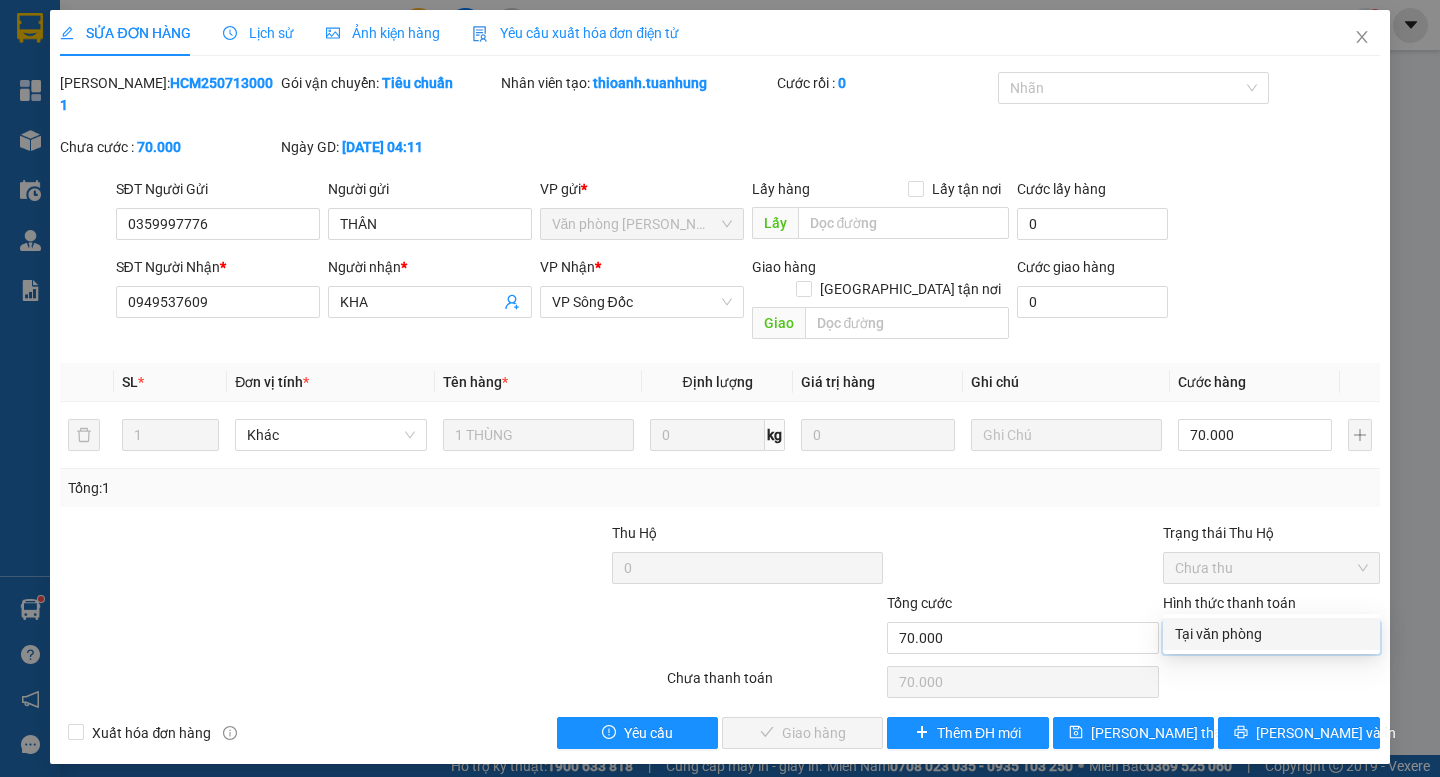 click on "Tại văn phòng" at bounding box center (1271, 634) 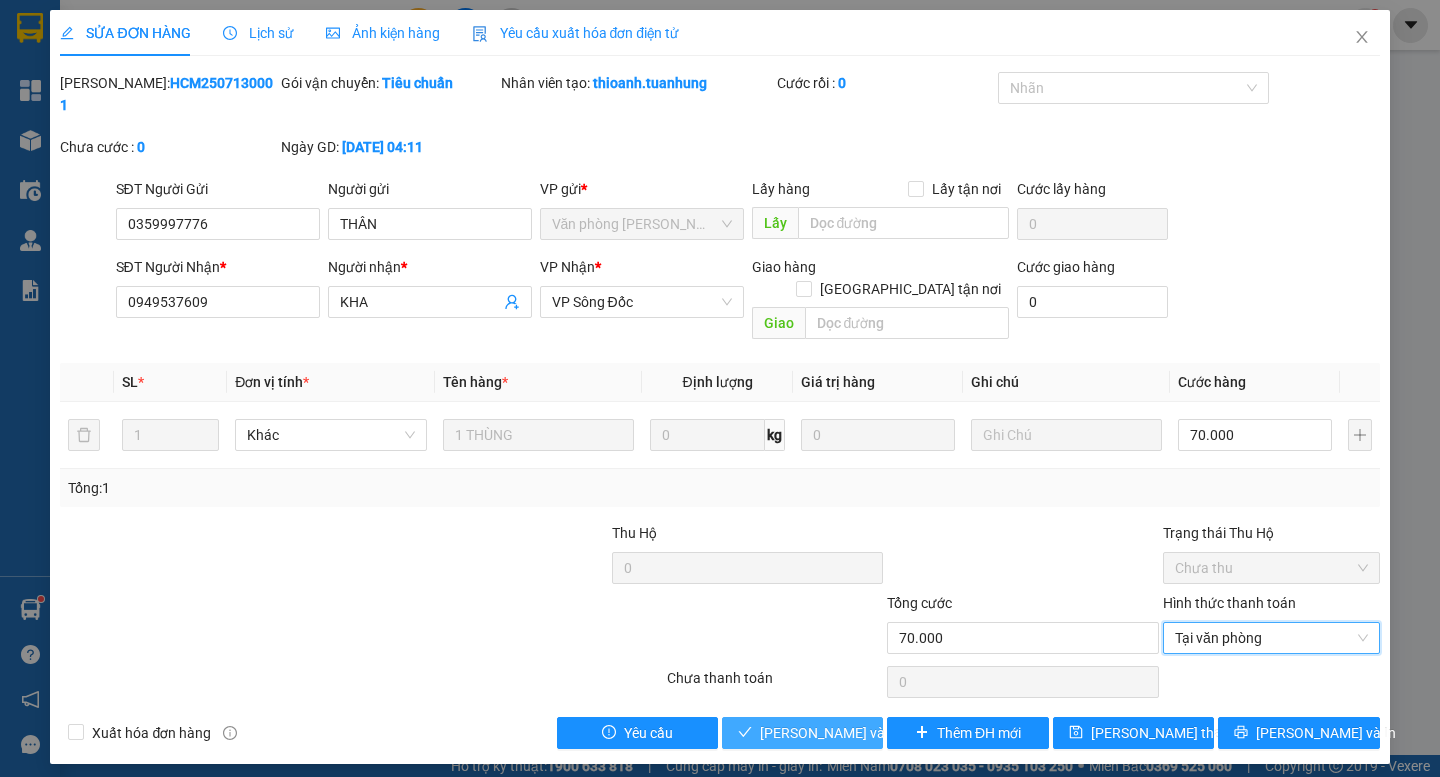 click on "[PERSON_NAME] và Giao hàng" at bounding box center [856, 733] 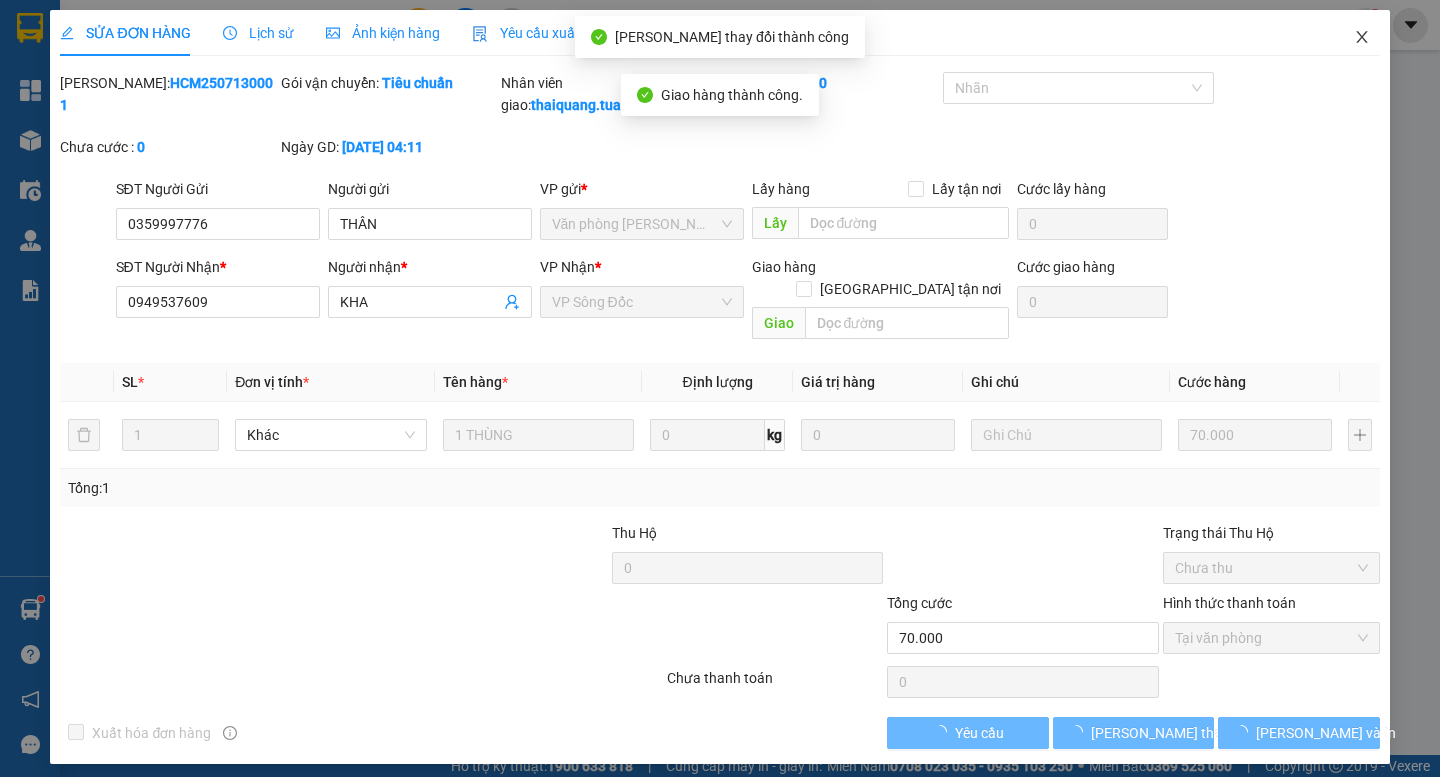 click 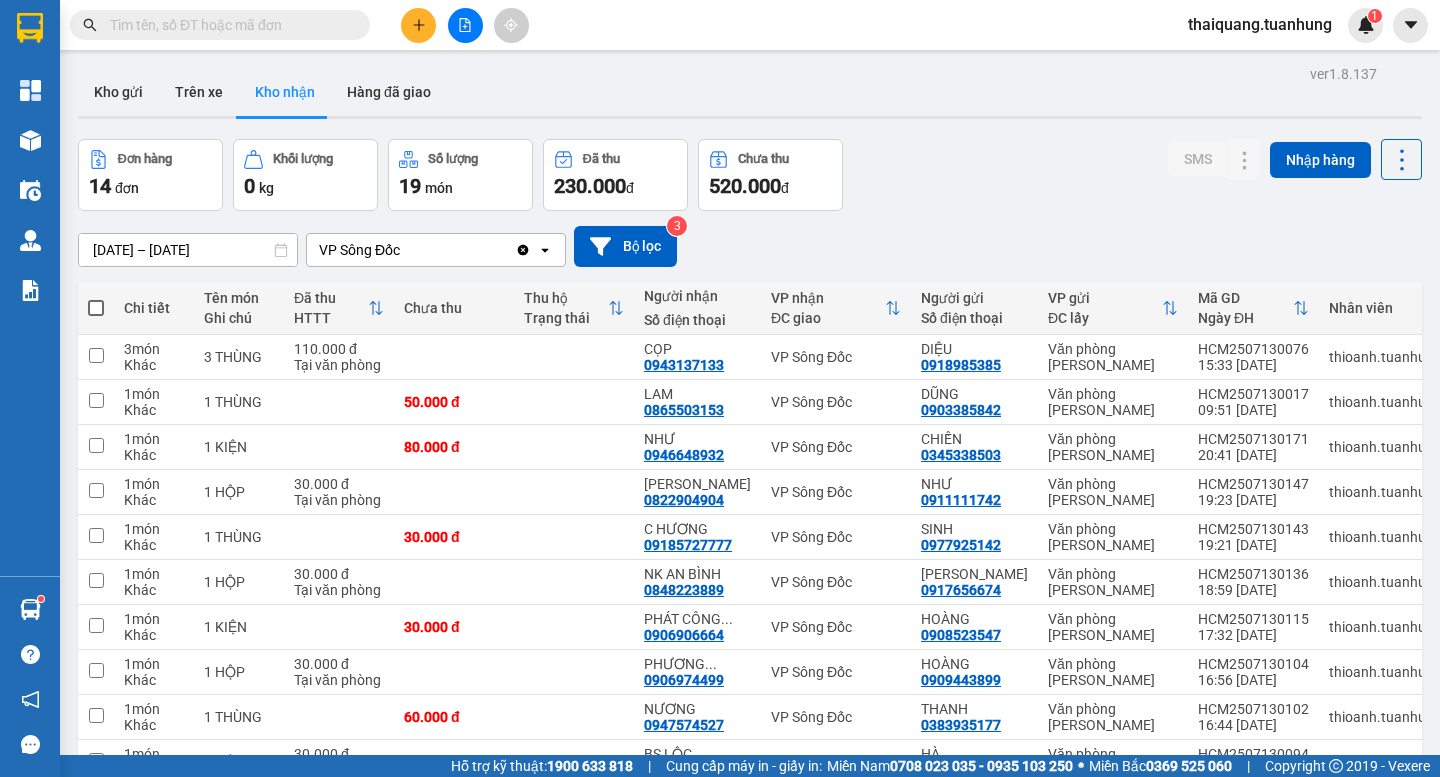 click on "Đơn hàng 14 đơn Khối lượng 0 kg Số lượng 19 món Đã thu 230.000  đ Chưa thu 520.000  đ SMS Nhập hàng" at bounding box center [750, 175] 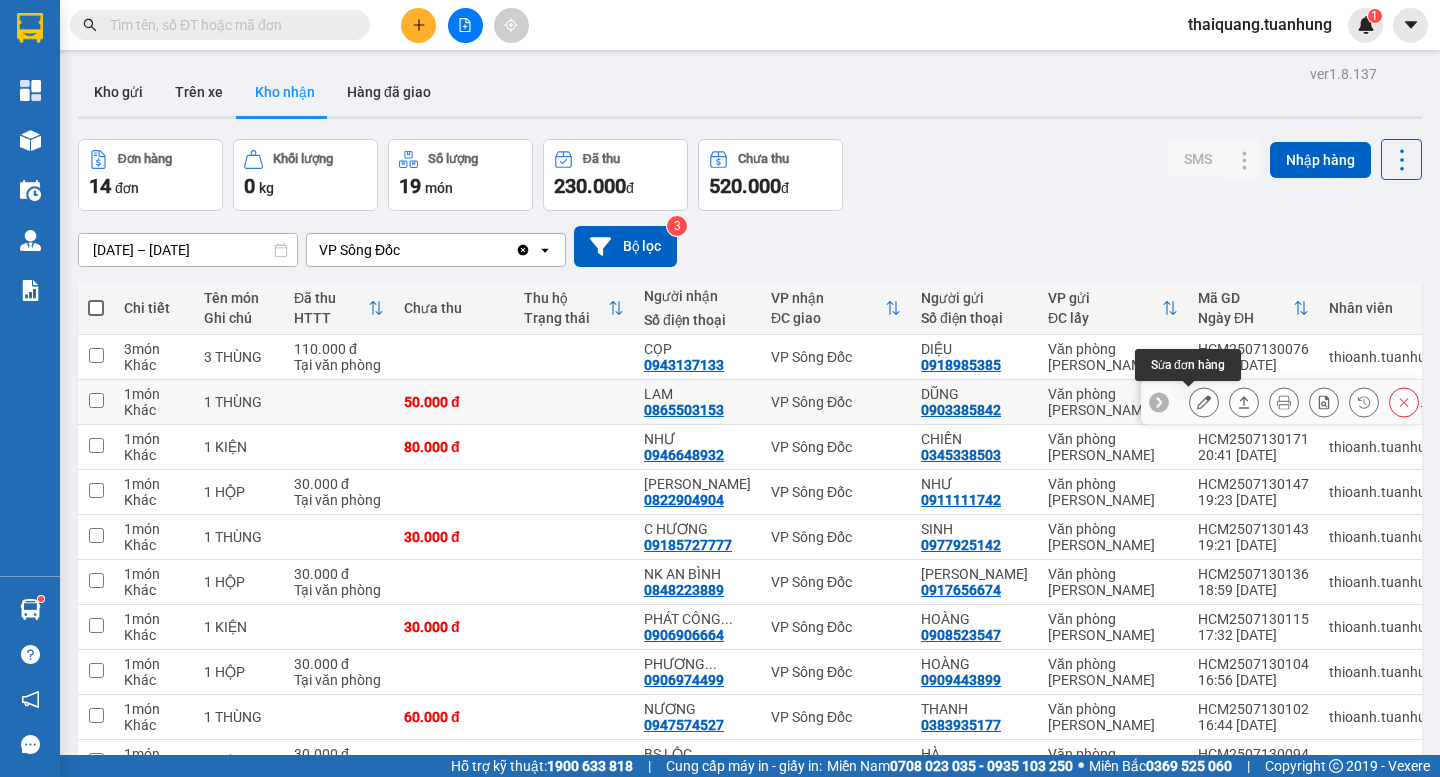 click 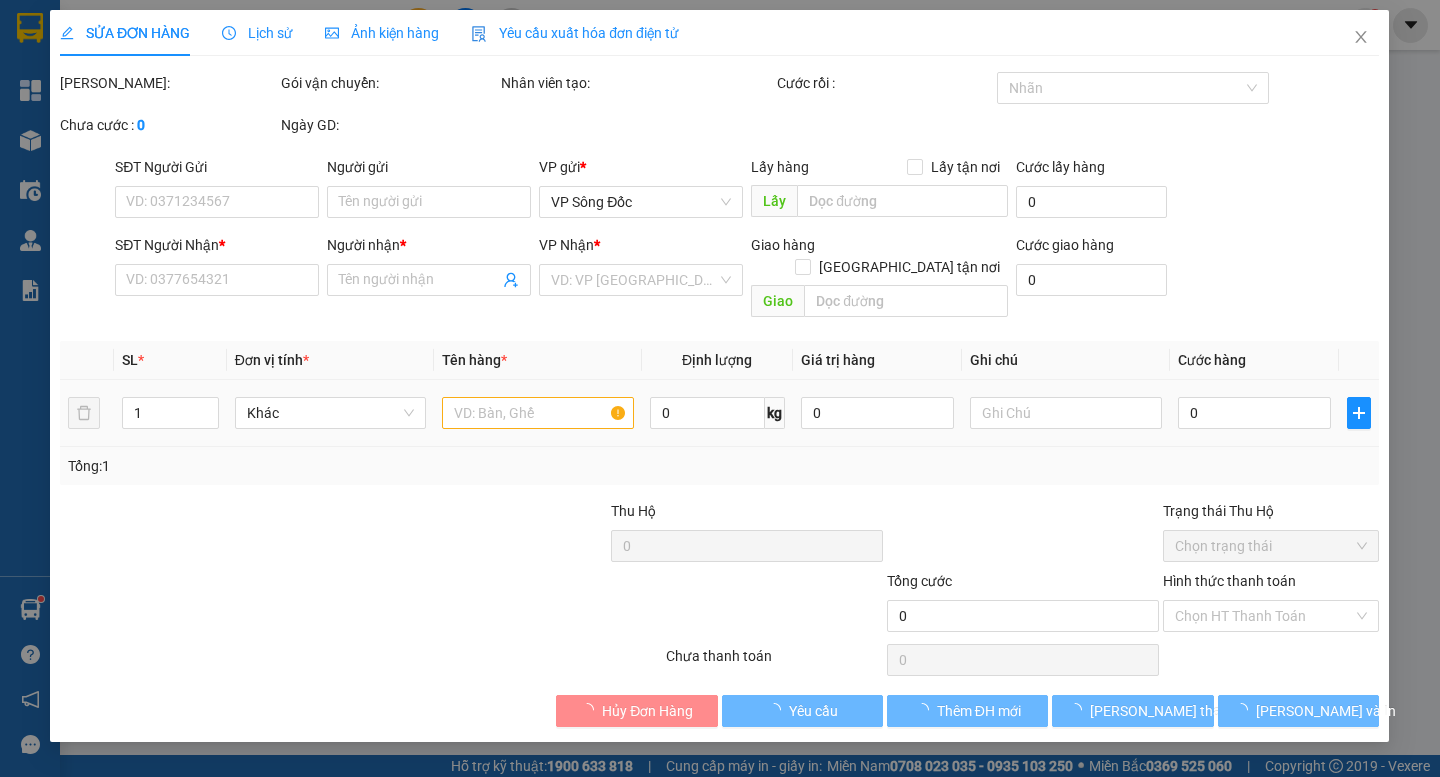 type on "0903385842" 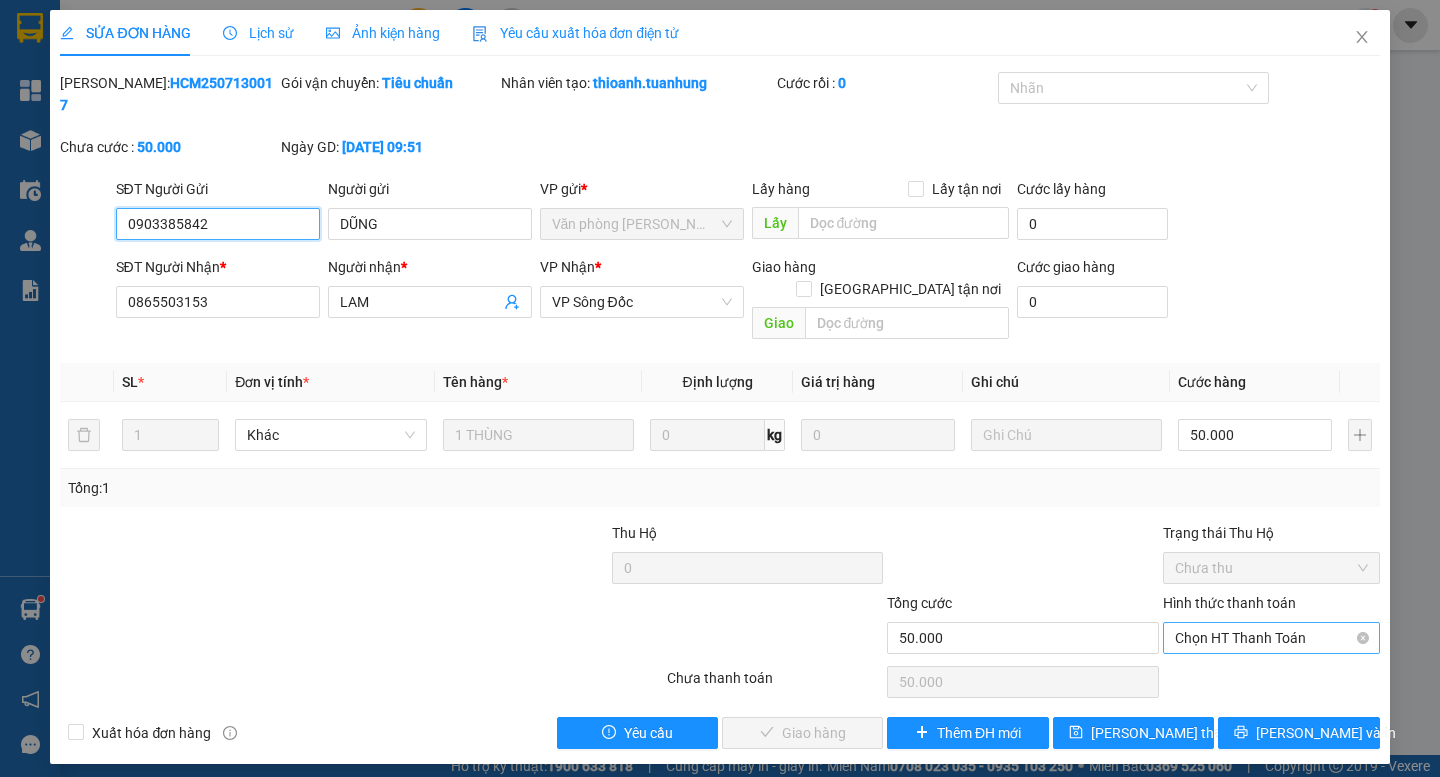 click on "Chọn HT Thanh Toán" at bounding box center [1271, 638] 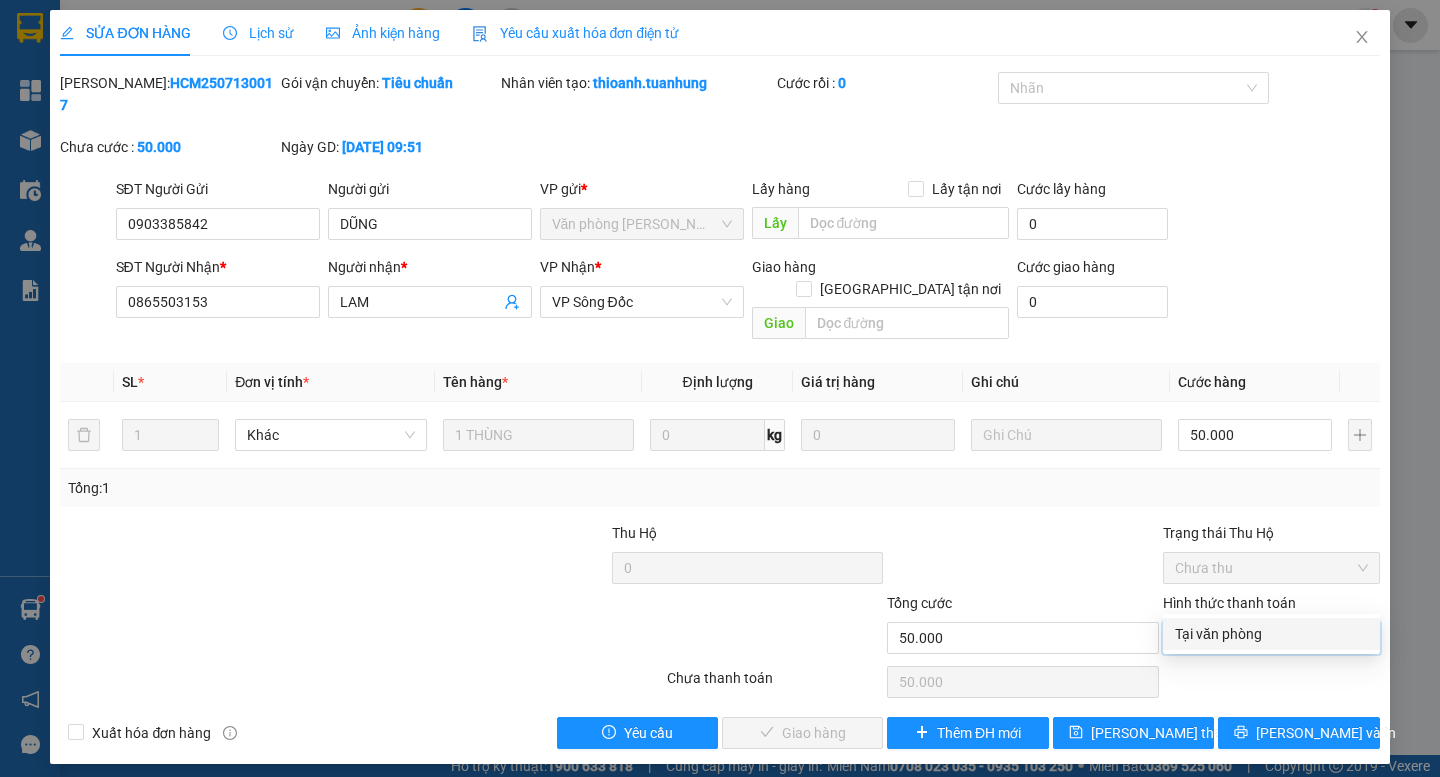 drag, startPoint x: 1248, startPoint y: 627, endPoint x: 1212, endPoint y: 634, distance: 36.67424 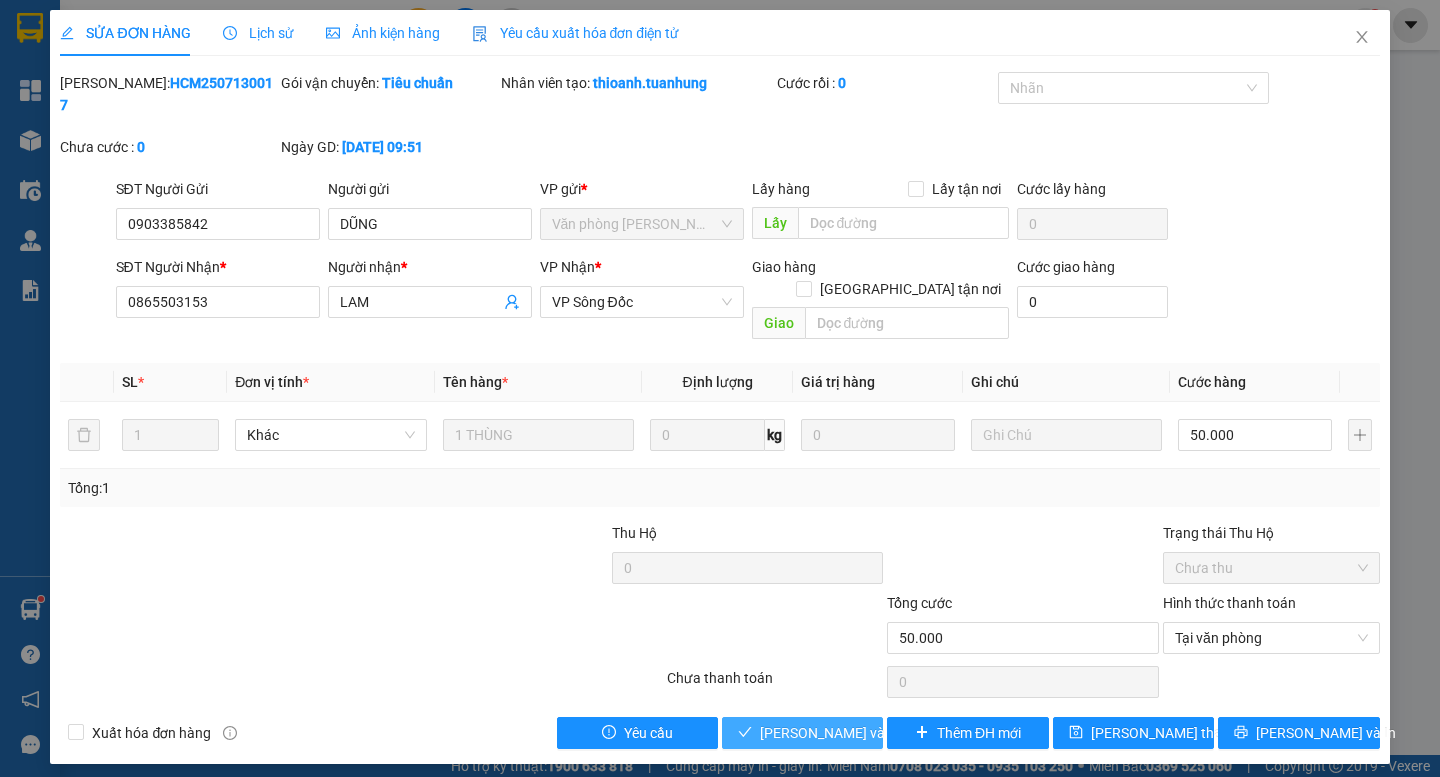 click on "[PERSON_NAME] và Giao hàng" at bounding box center (856, 733) 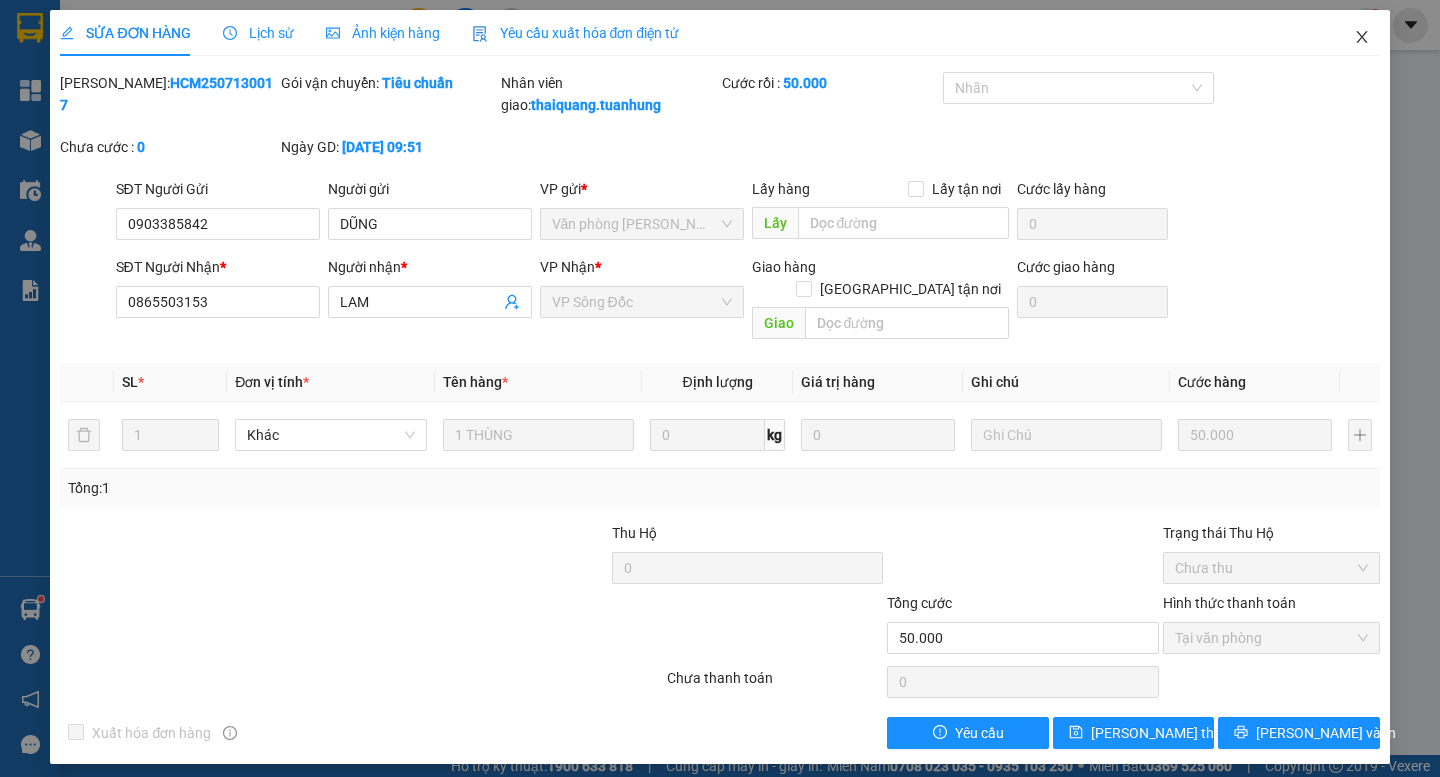 click 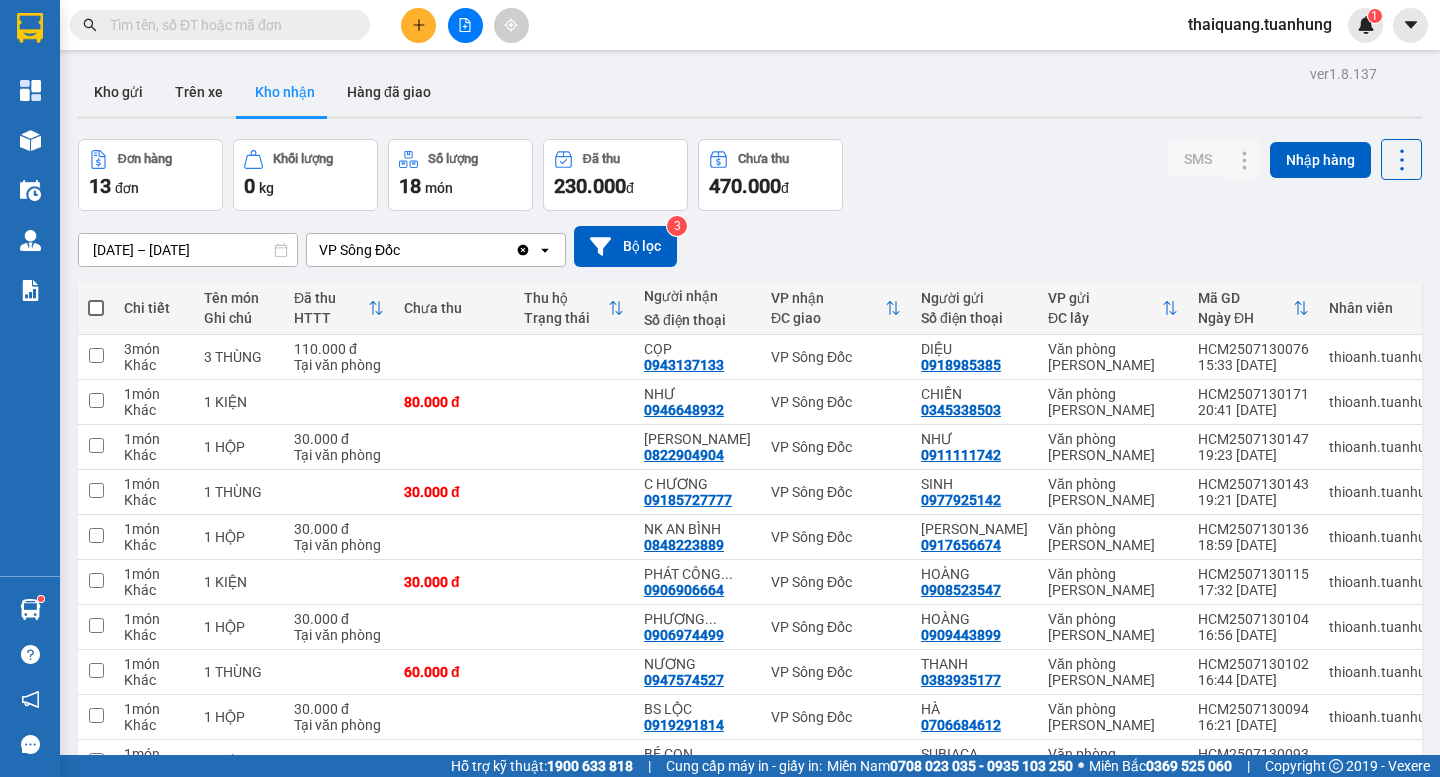 click on "Đơn hàng 13 đơn Khối lượng 0 kg Số lượng 18 món Đã thu 230.000  đ Chưa thu 470.000  đ SMS Nhập hàng" at bounding box center (750, 175) 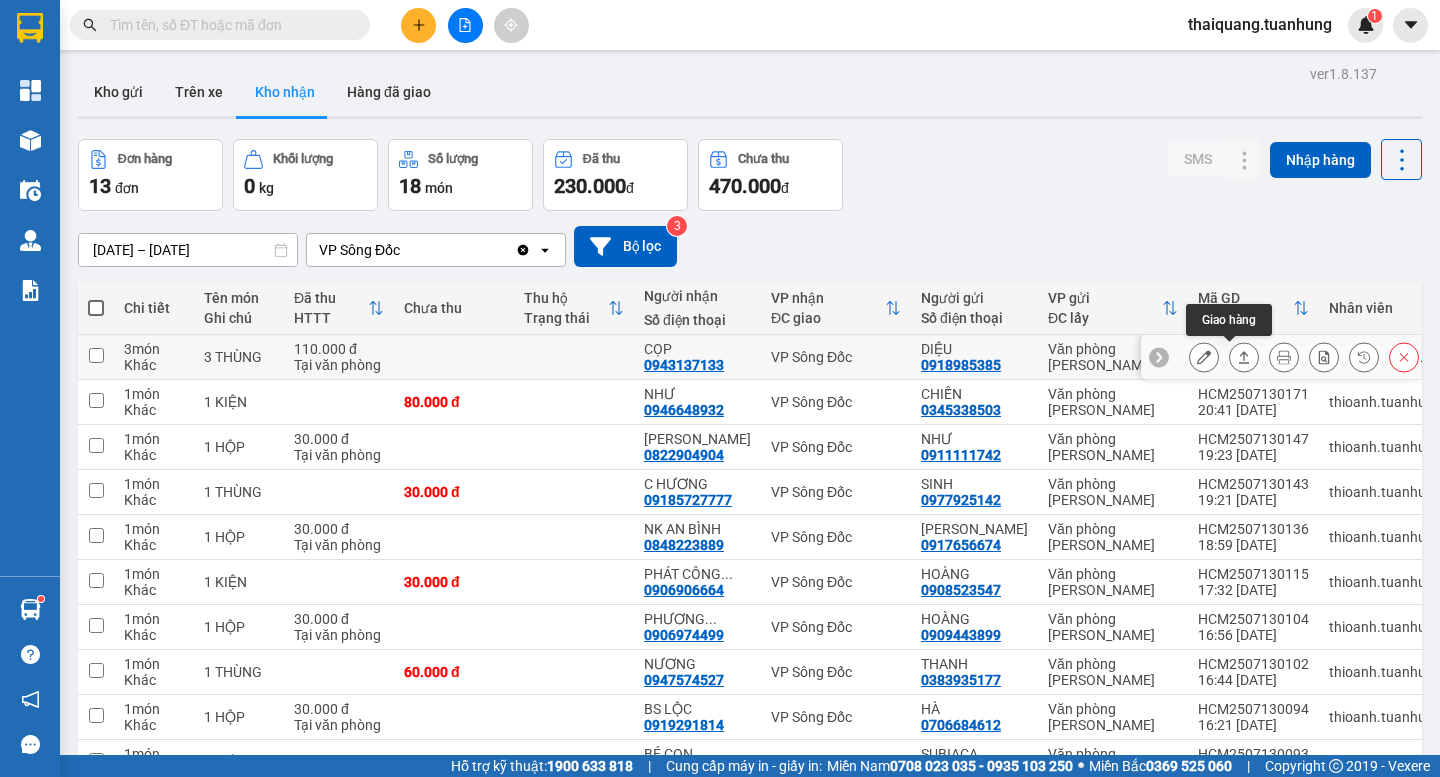 click 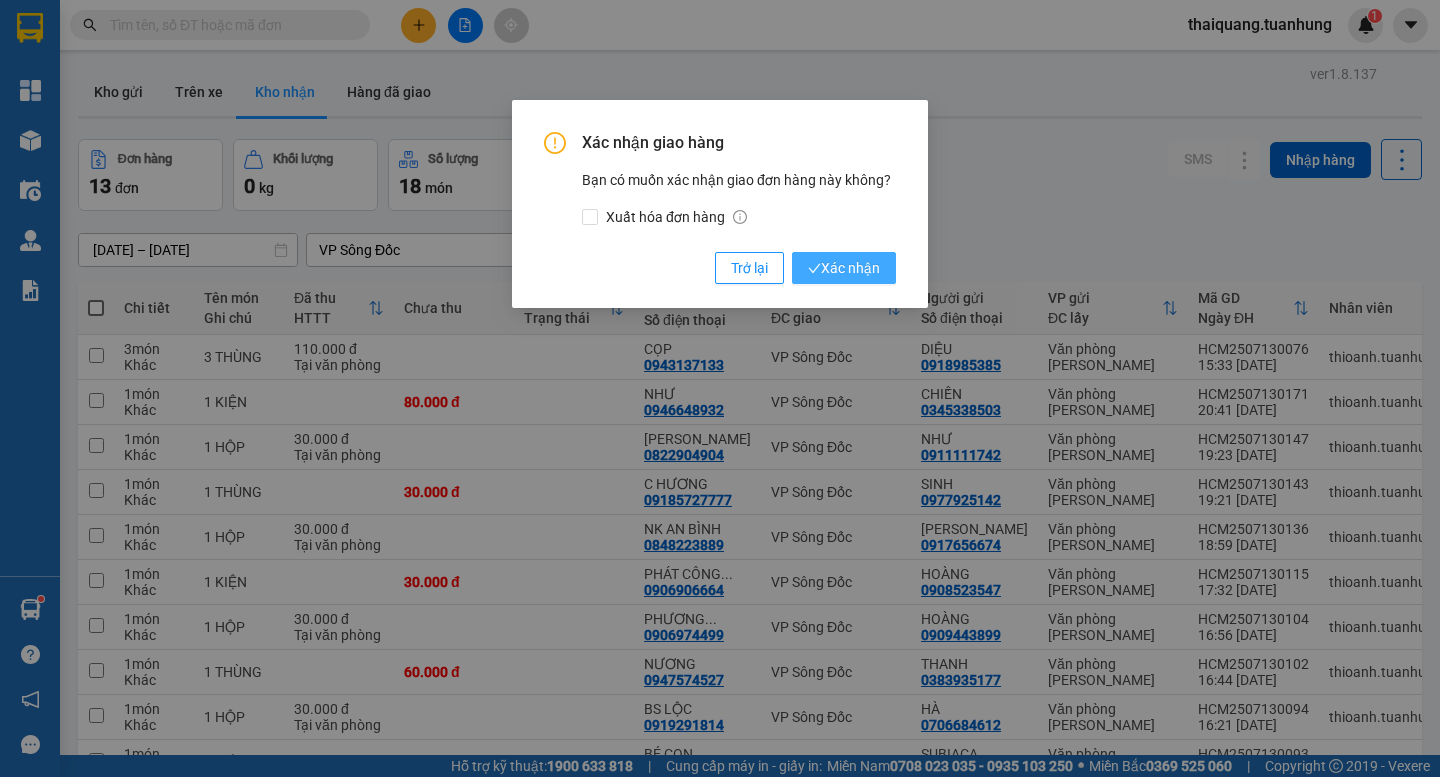 click on "Xác nhận" at bounding box center (844, 268) 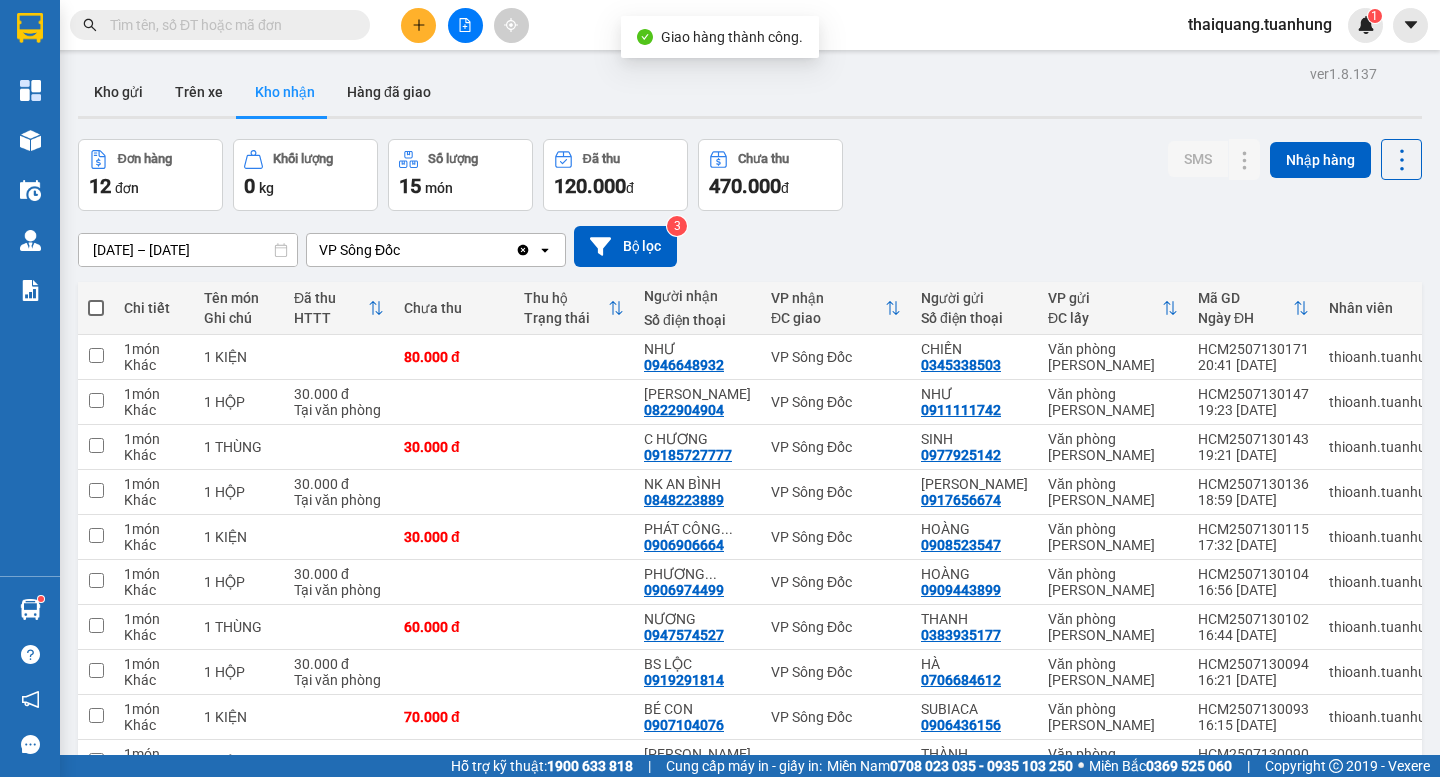 click on "Đơn hàng 12 đơn Khối lượng 0 kg Số lượng 15 món Đã thu 120.000  đ Chưa thu 470.000  đ SMS Nhập hàng" at bounding box center (750, 175) 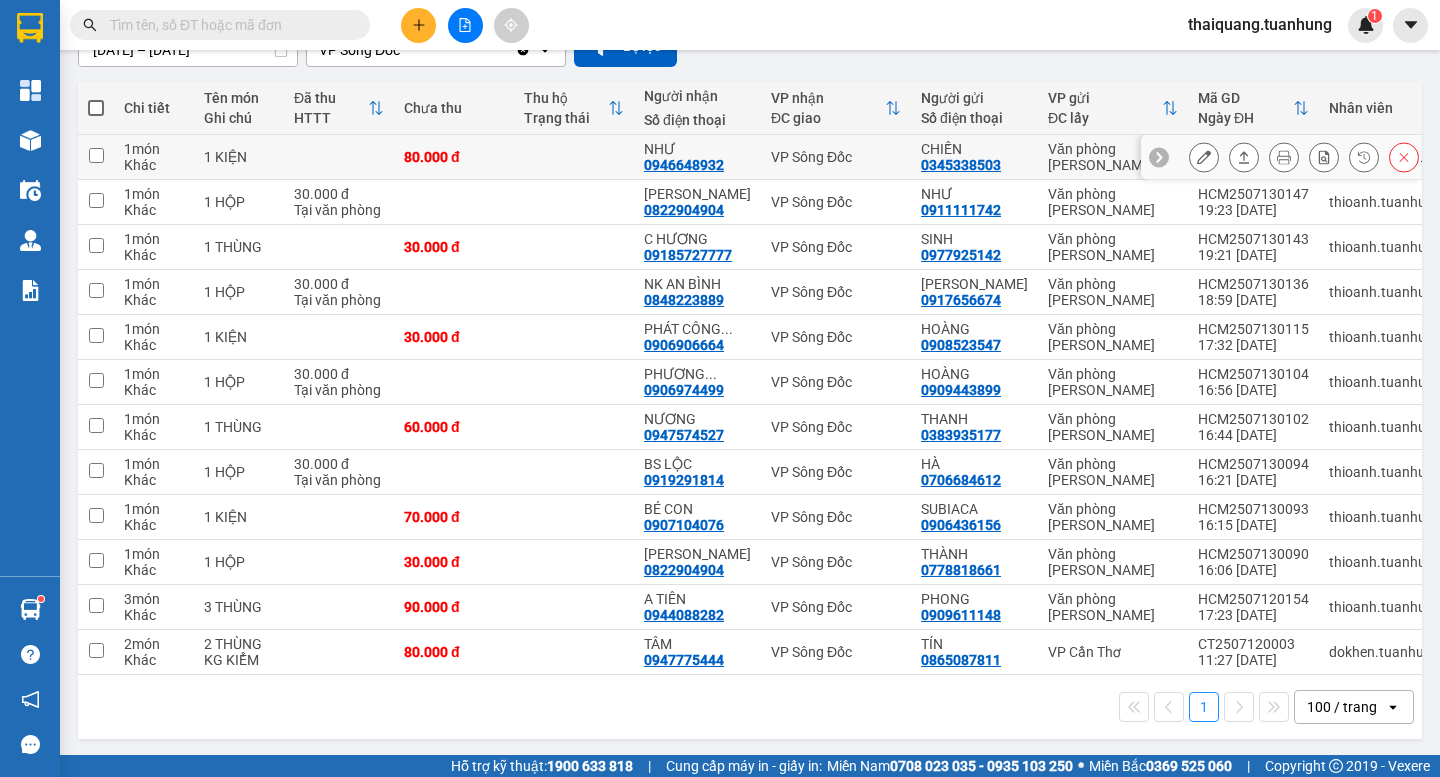 scroll, scrollTop: 0, scrollLeft: 0, axis: both 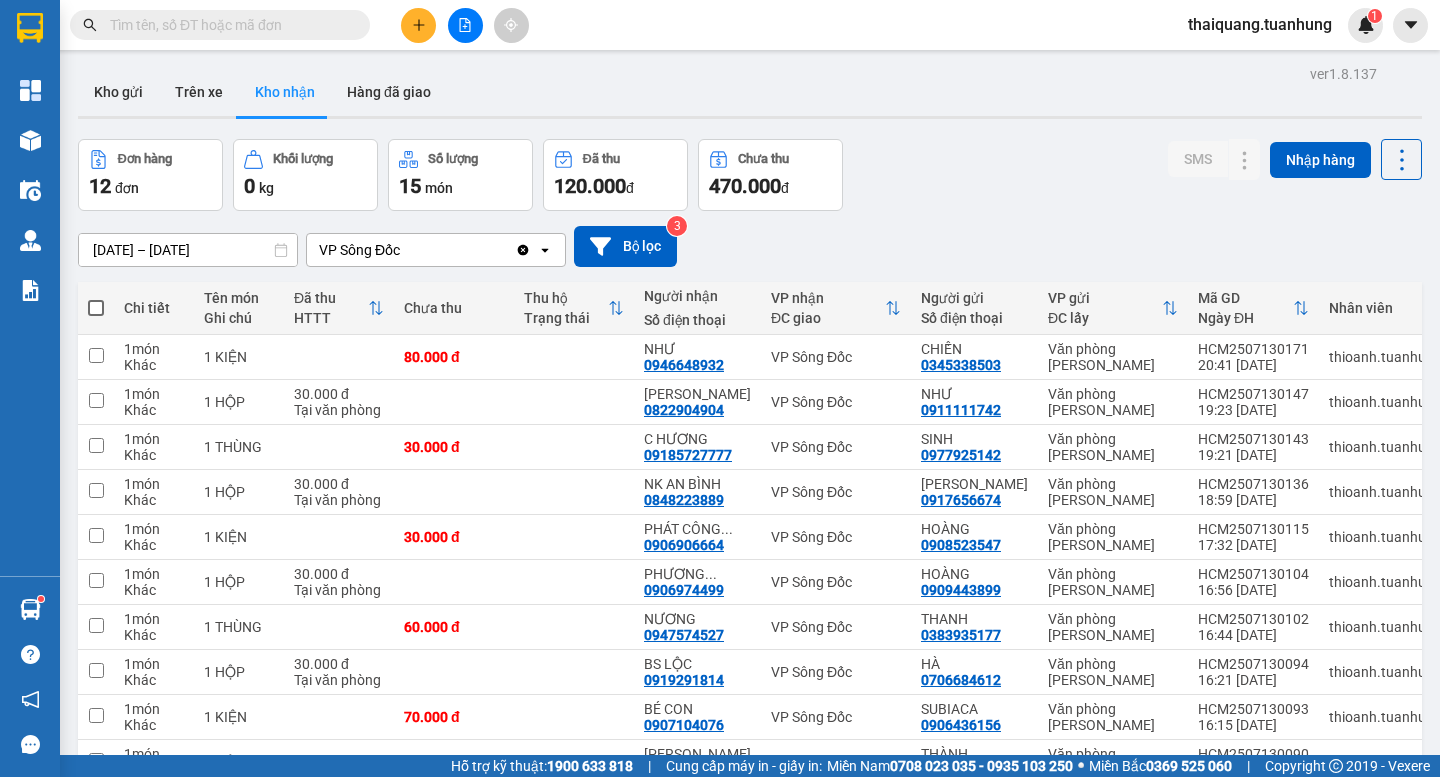 click on "Đơn hàng 12 đơn Khối lượng 0 kg Số lượng 15 món Đã thu 120.000  đ Chưa thu 470.000  đ SMS Nhập hàng" at bounding box center (750, 175) 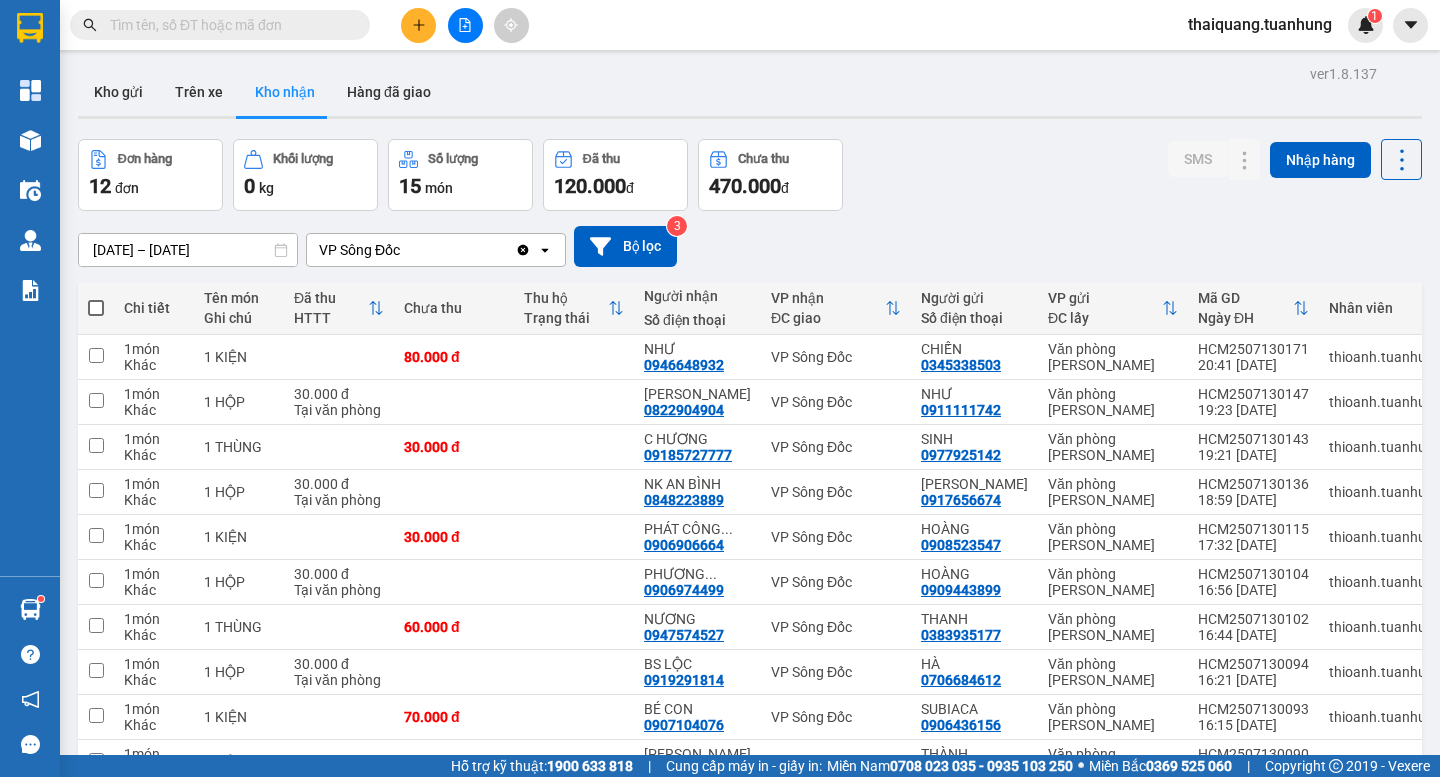 click on "Đơn hàng 12 đơn Khối lượng 0 kg Số lượng 15 món Đã thu 120.000  đ Chưa thu 470.000  đ SMS Nhập hàng" at bounding box center (750, 175) 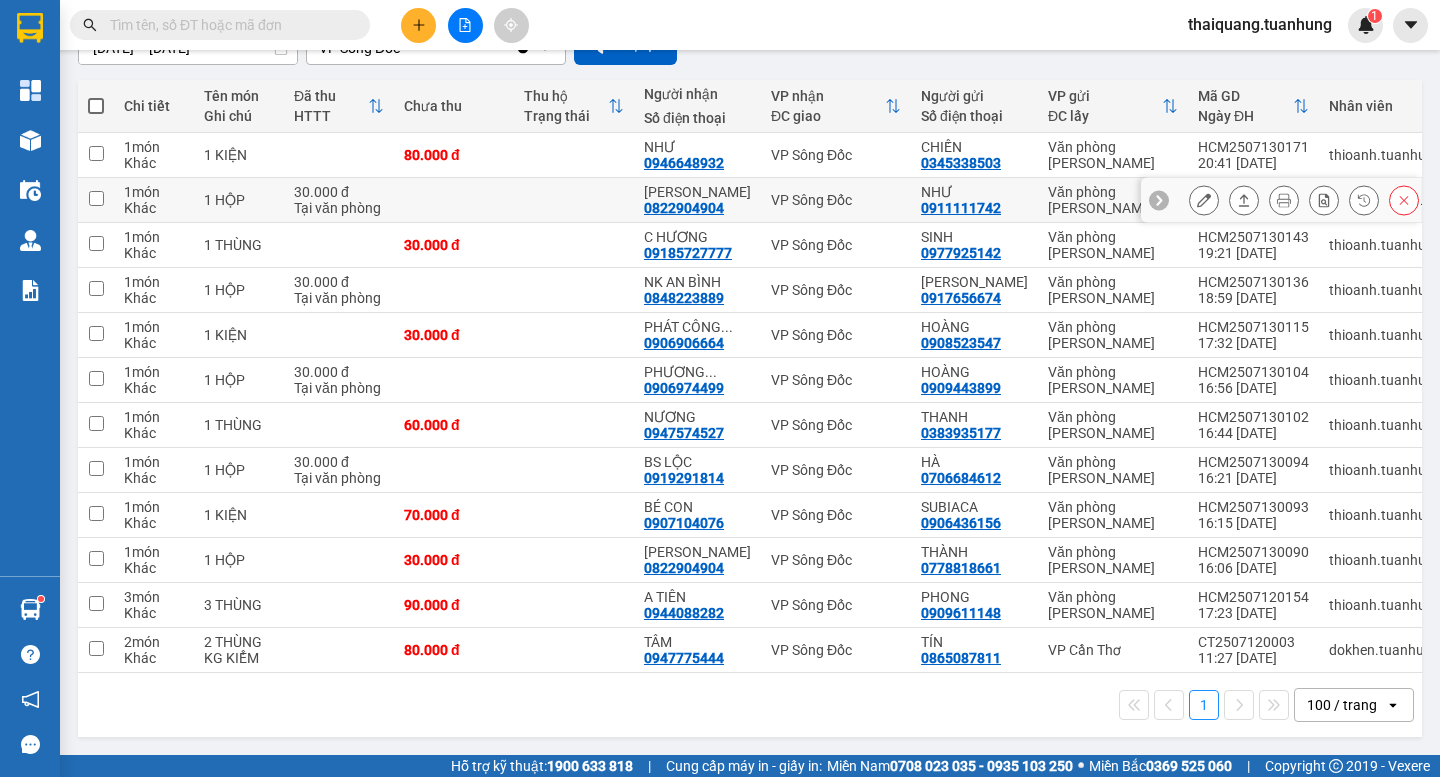 scroll, scrollTop: 0, scrollLeft: 0, axis: both 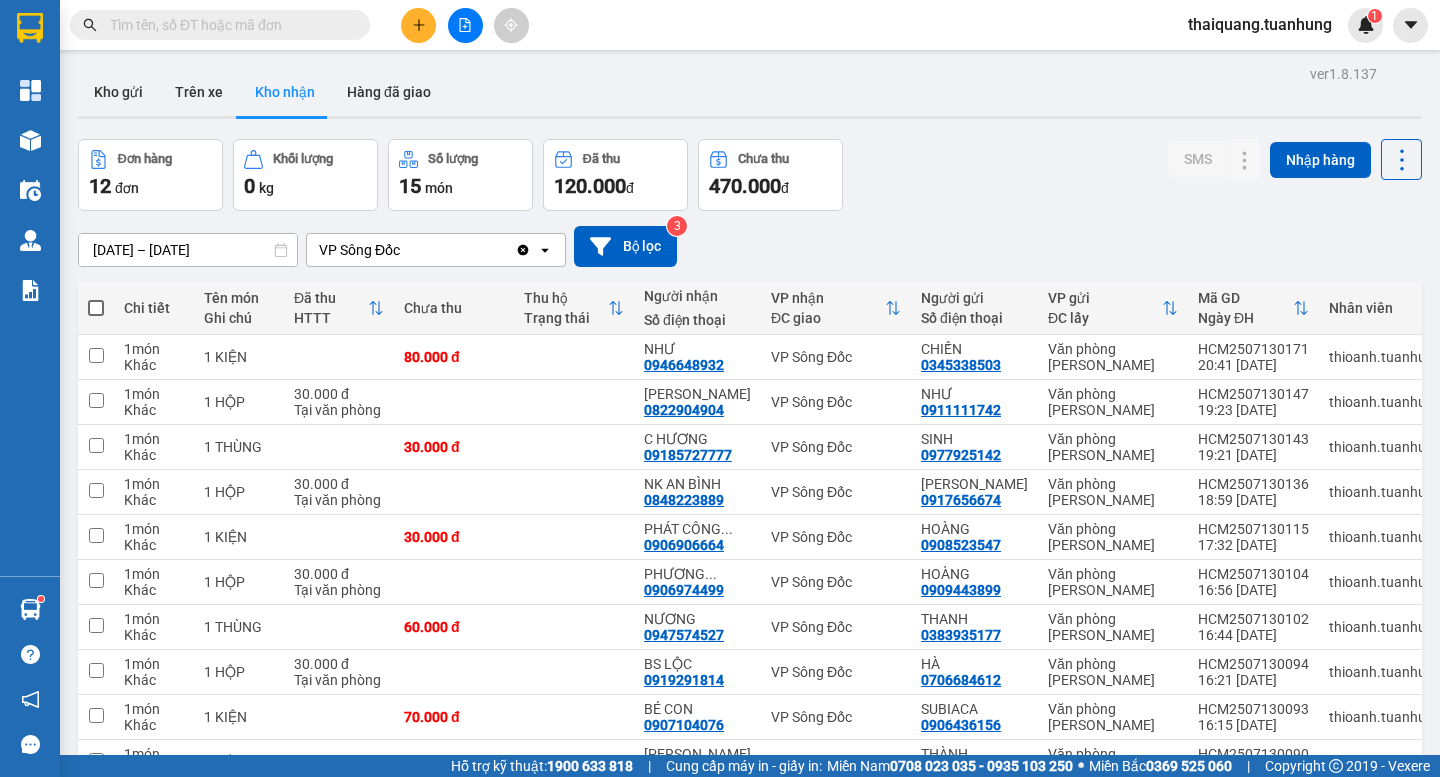click on "ver  1.8.137 Kho gửi Trên xe Kho nhận Hàng đã giao Đơn hàng 12 đơn Khối lượng 0 kg Số lượng 15 món Đã thu 120.000  đ Chưa thu 470.000  đ SMS Nhập hàng [DATE] – [DATE] Press the down arrow key to interact with the calendar and select a date. Press the escape button to close the calendar. Selected date range is from [DATE] to [DATE]. VP Sông Đốc Clear value open Bộ lọc 3 Chi tiết Tên món Ghi chú Đã thu HTTT Chưa thu Thu hộ Trạng thái Người nhận Số điện thoại VP nhận ĐC giao Người gửi Số điện thoại VP gửi ĐC lấy Mã GD Ngày ĐH Nhân viên Nhãn SMS 1  món Khác 1 KIỆN 80.000 đ  NHƯ 0946648932 VP Sông Đốc CHIẾN 0345338503 [GEOGRAPHIC_DATA] 20:41 [DATE] thioanh.[PERSON_NAME] 1 1  món Khác 1 HỘP 30.000 đ Tại văn phòng VŨ LUÂN 0822904904 VP [GEOGRAPHIC_DATA] NHƯ 0911111742 [GEOGRAPHIC_DATA][PERSON_NAME] 19:23 [DATE] thioanh.[PERSON_NAME] 1 1  món Khác 1 THÙNG" at bounding box center (750, 503) 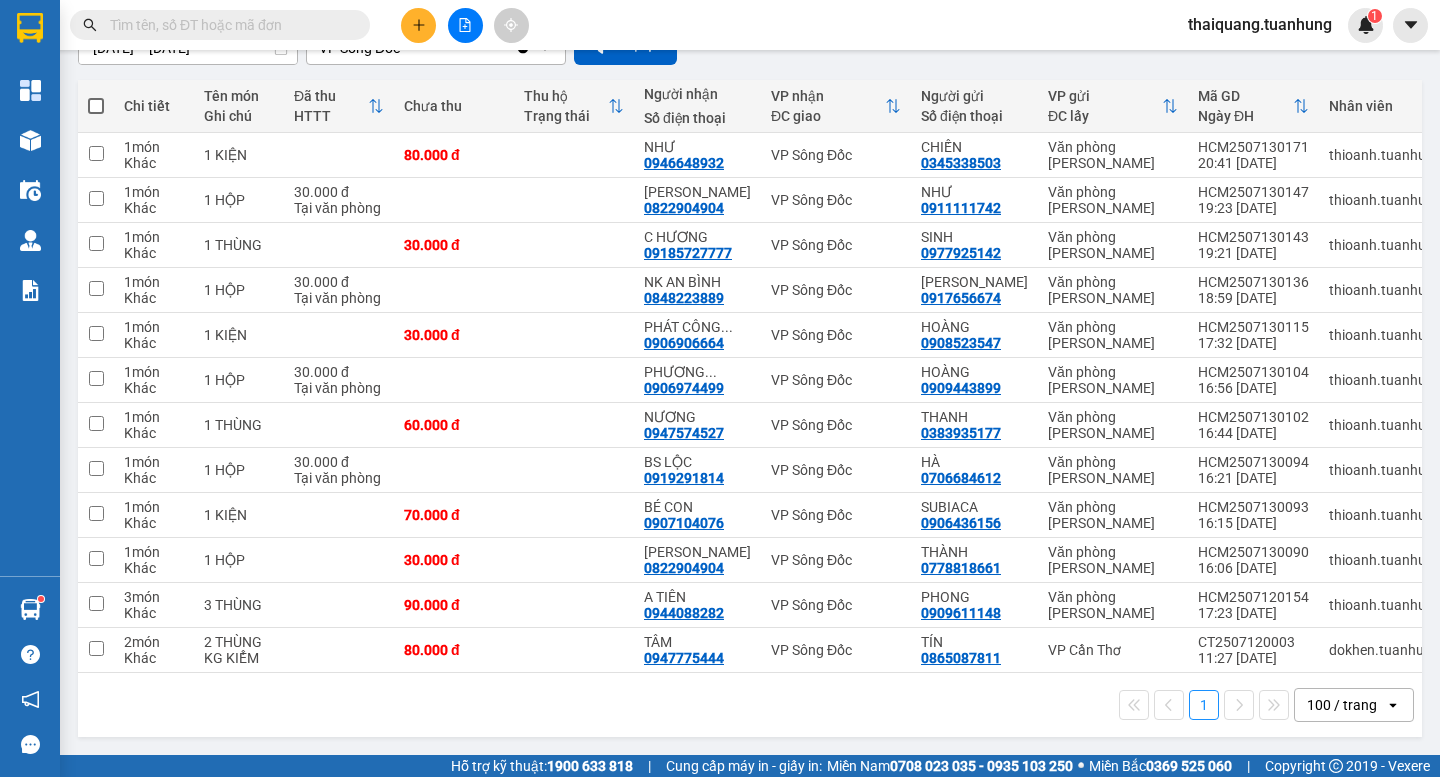 scroll, scrollTop: 0, scrollLeft: 0, axis: both 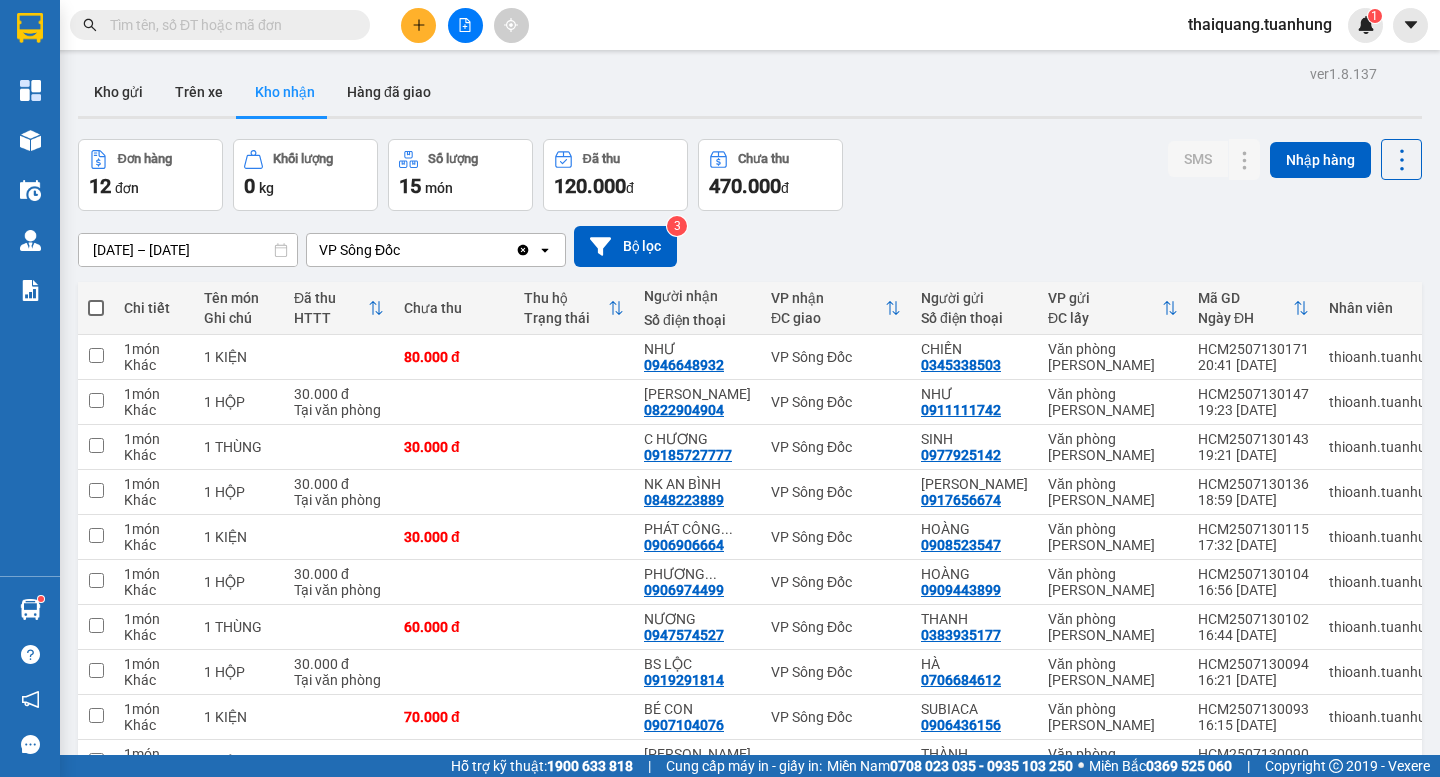 click on "Kho gửi Trên xe Kho nhận Hàng đã giao" at bounding box center (750, 94) 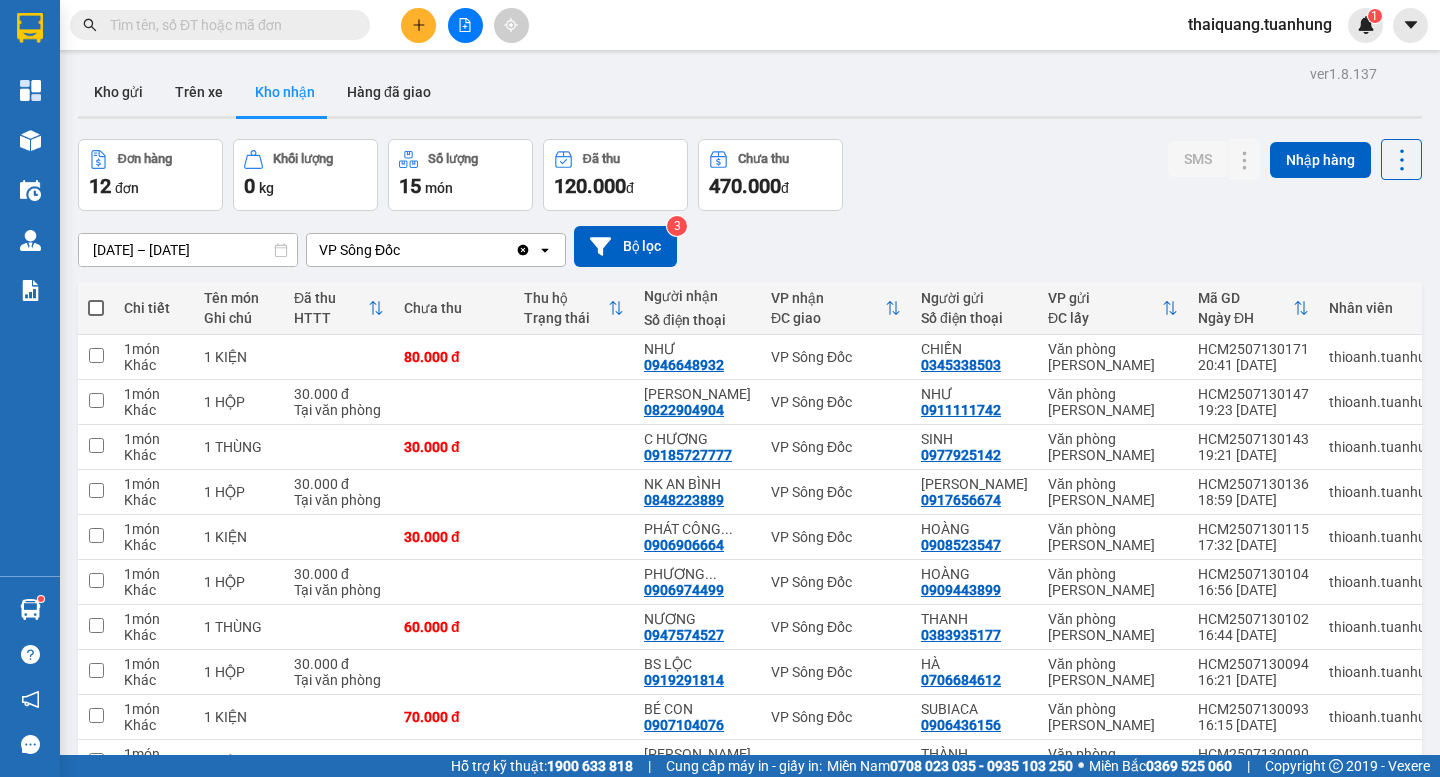 click on "[DATE] – [DATE] Press the down arrow key to interact with the calendar and select a date. Press the escape button to close the calendar. Selected date range is from [DATE] to [DATE]. VP Sông Đốc Clear value open Bộ lọc 3" at bounding box center (750, 246) 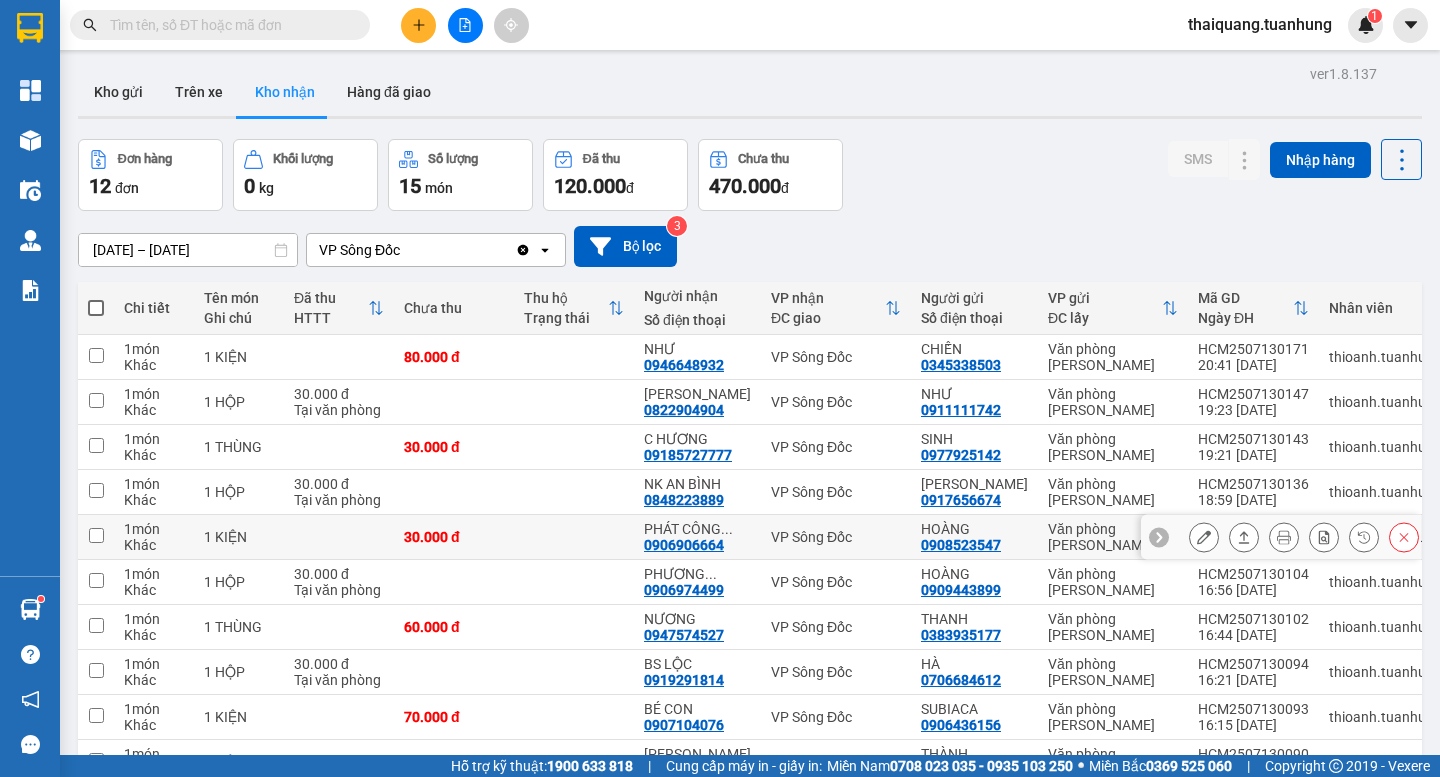 scroll, scrollTop: 200, scrollLeft: 0, axis: vertical 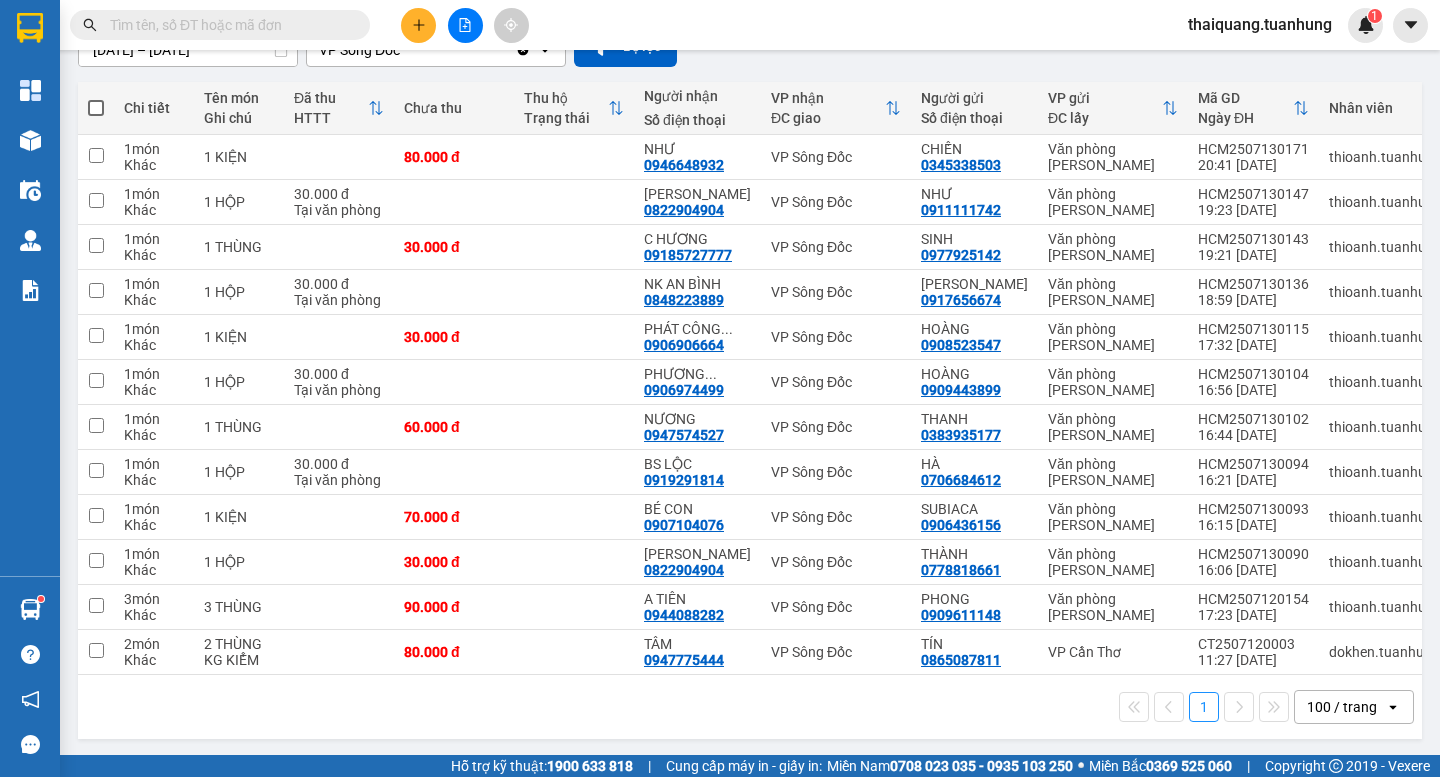 click on "Kết quả tìm kiếm ( 0 )  Bộ lọc  No Data thaiquang.tuanhung 1" at bounding box center [720, 25] 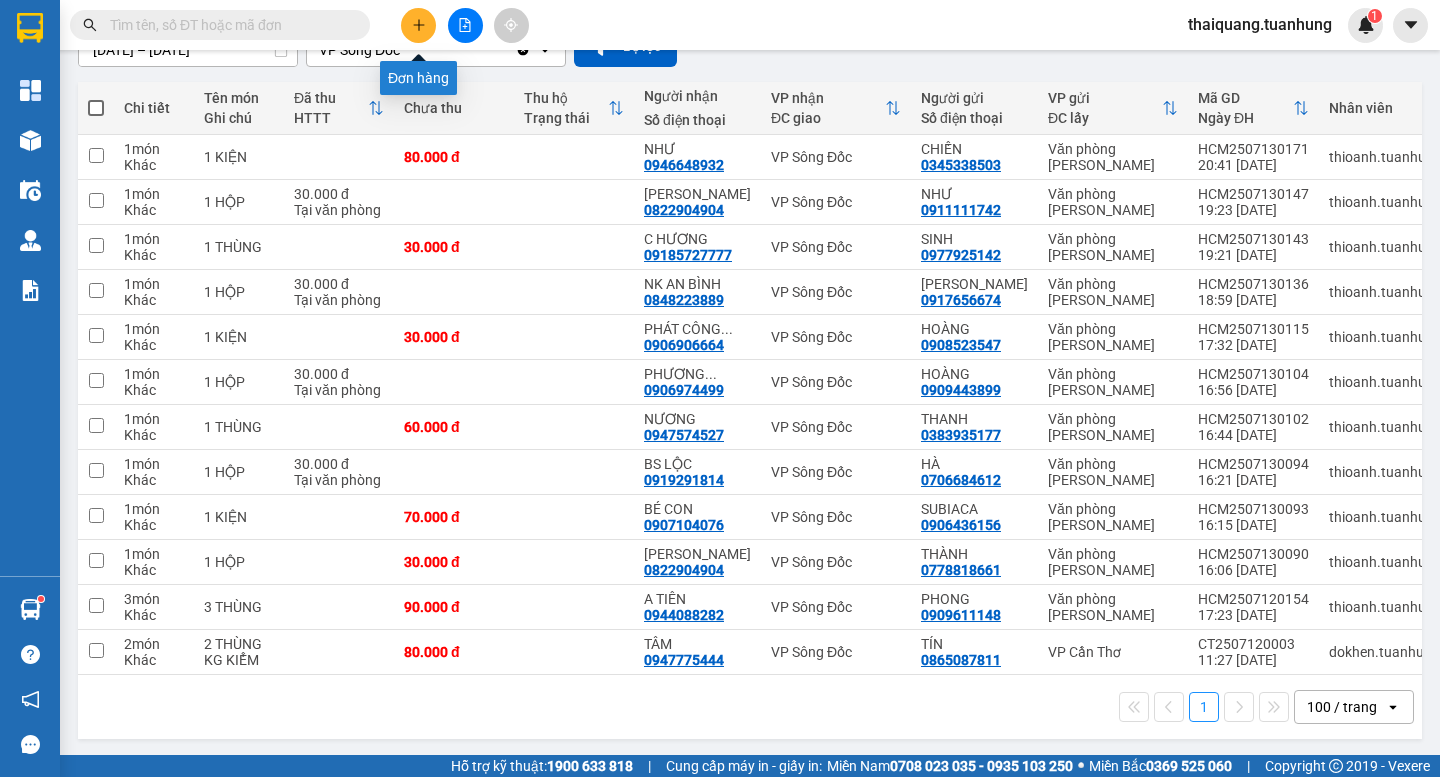 click 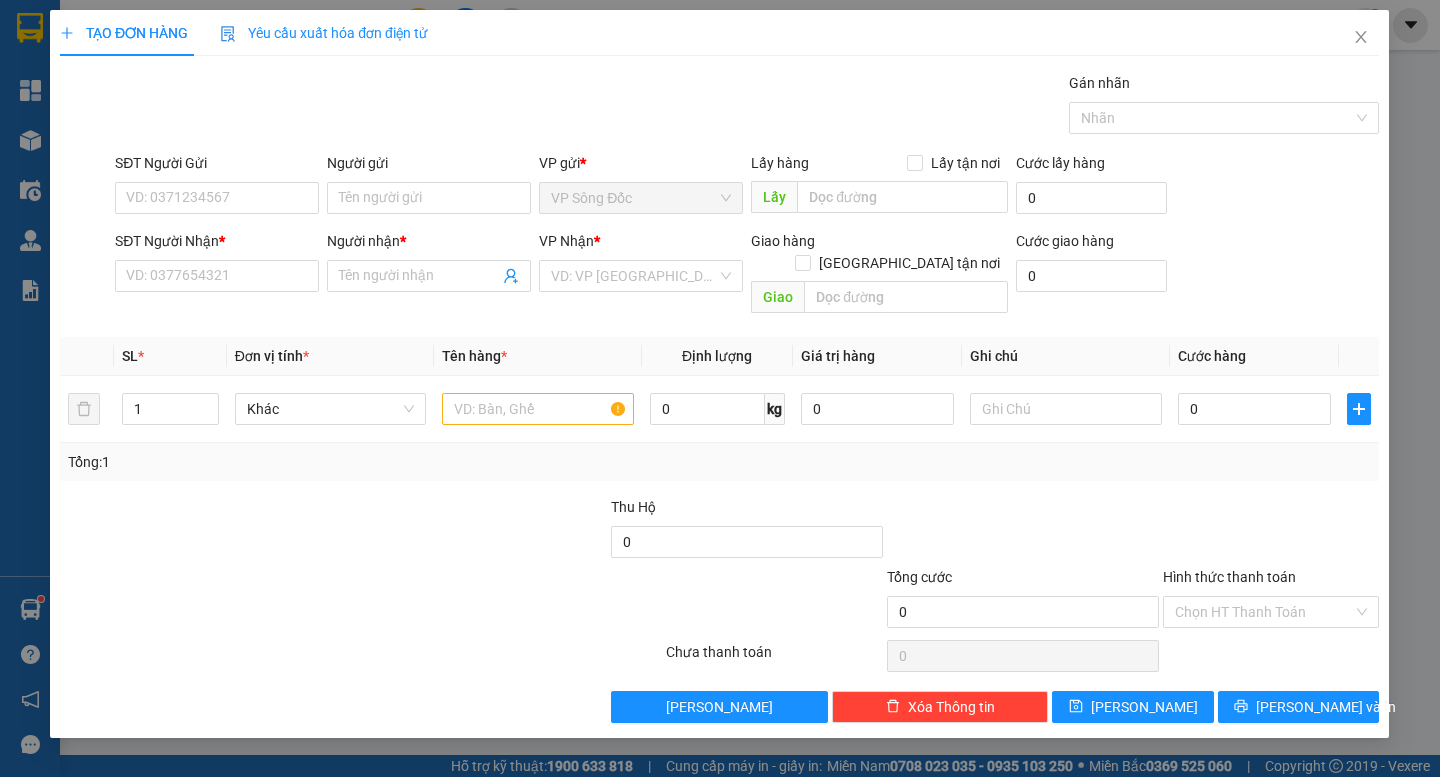 scroll, scrollTop: 0, scrollLeft: 0, axis: both 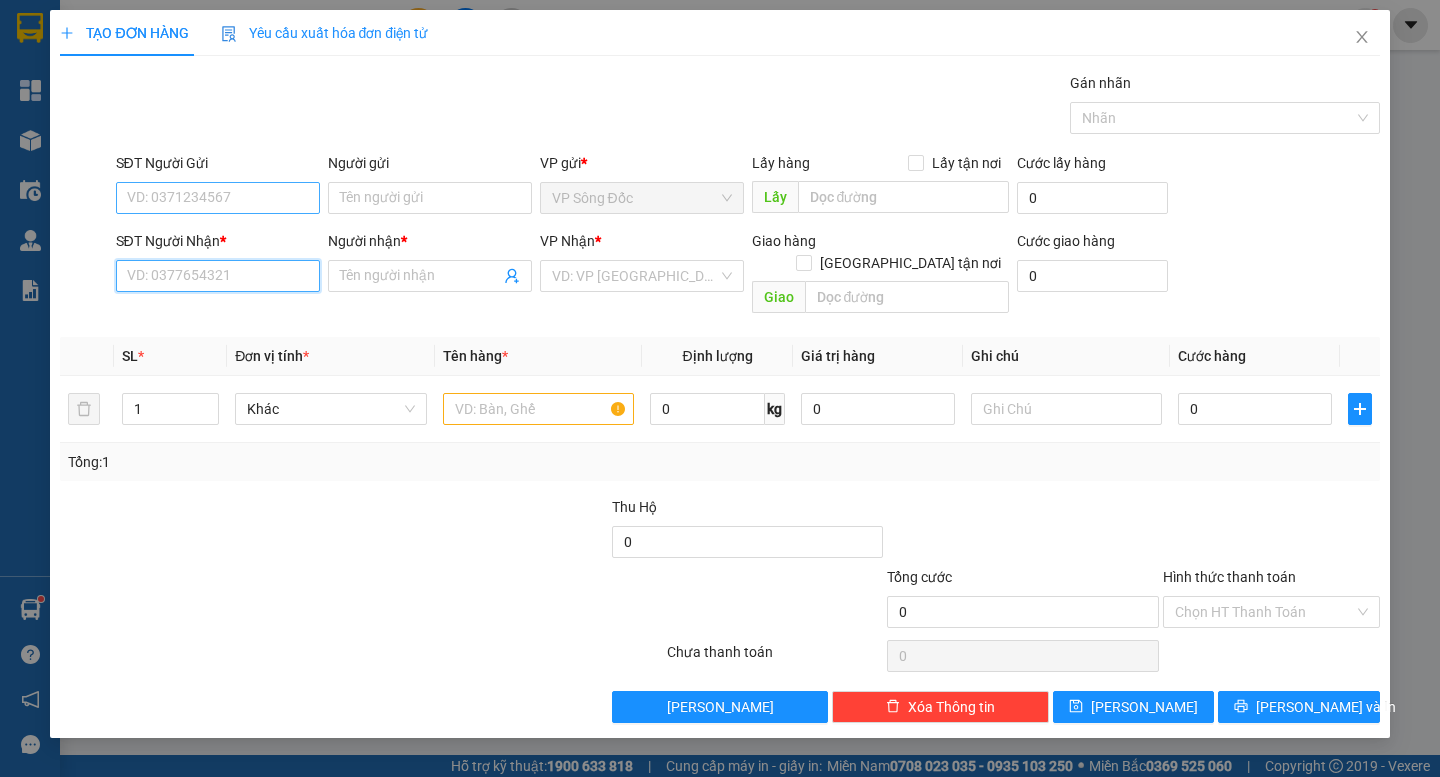 click on "SĐT Người Nhận  *" at bounding box center [218, 276] 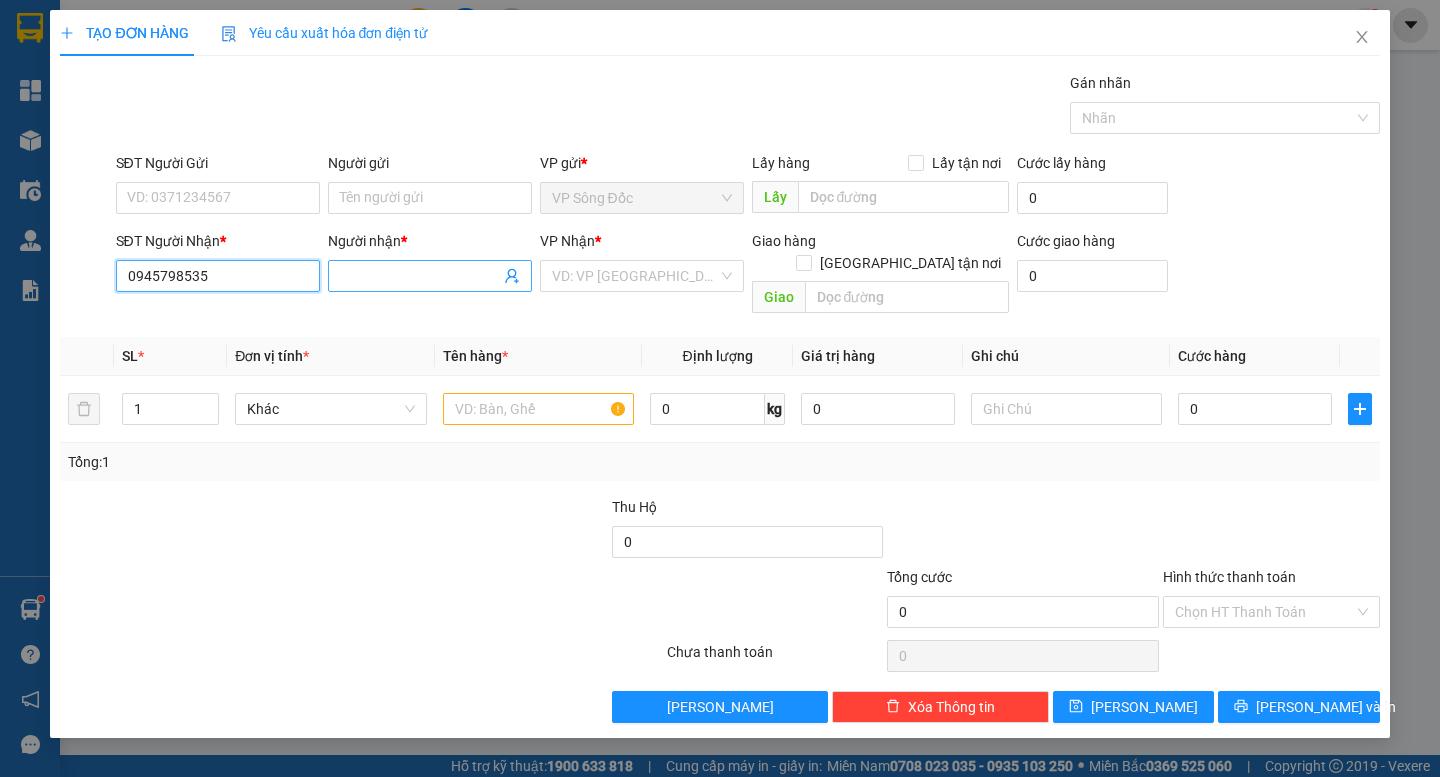 type on "0945798535" 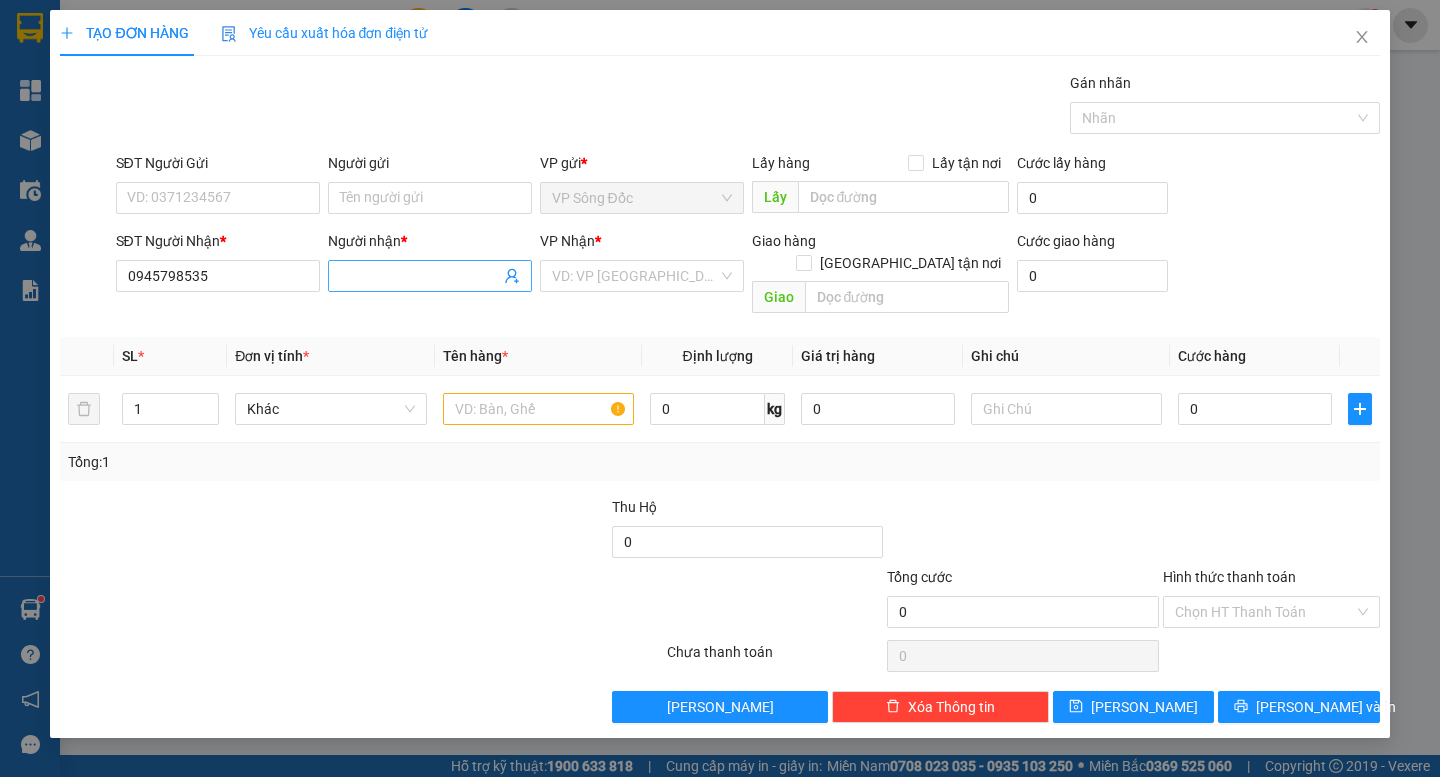 click on "Người nhận  *" at bounding box center [420, 276] 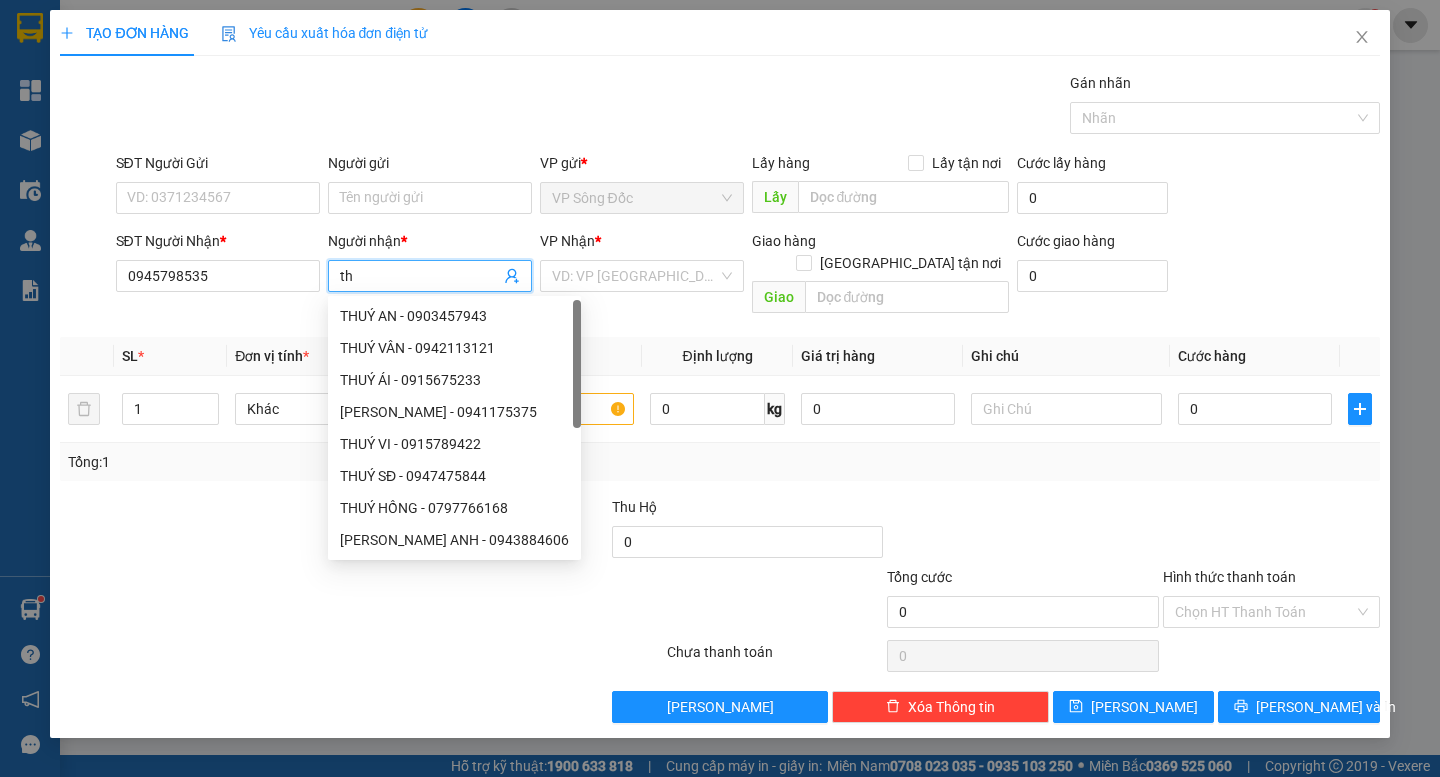 type on "t" 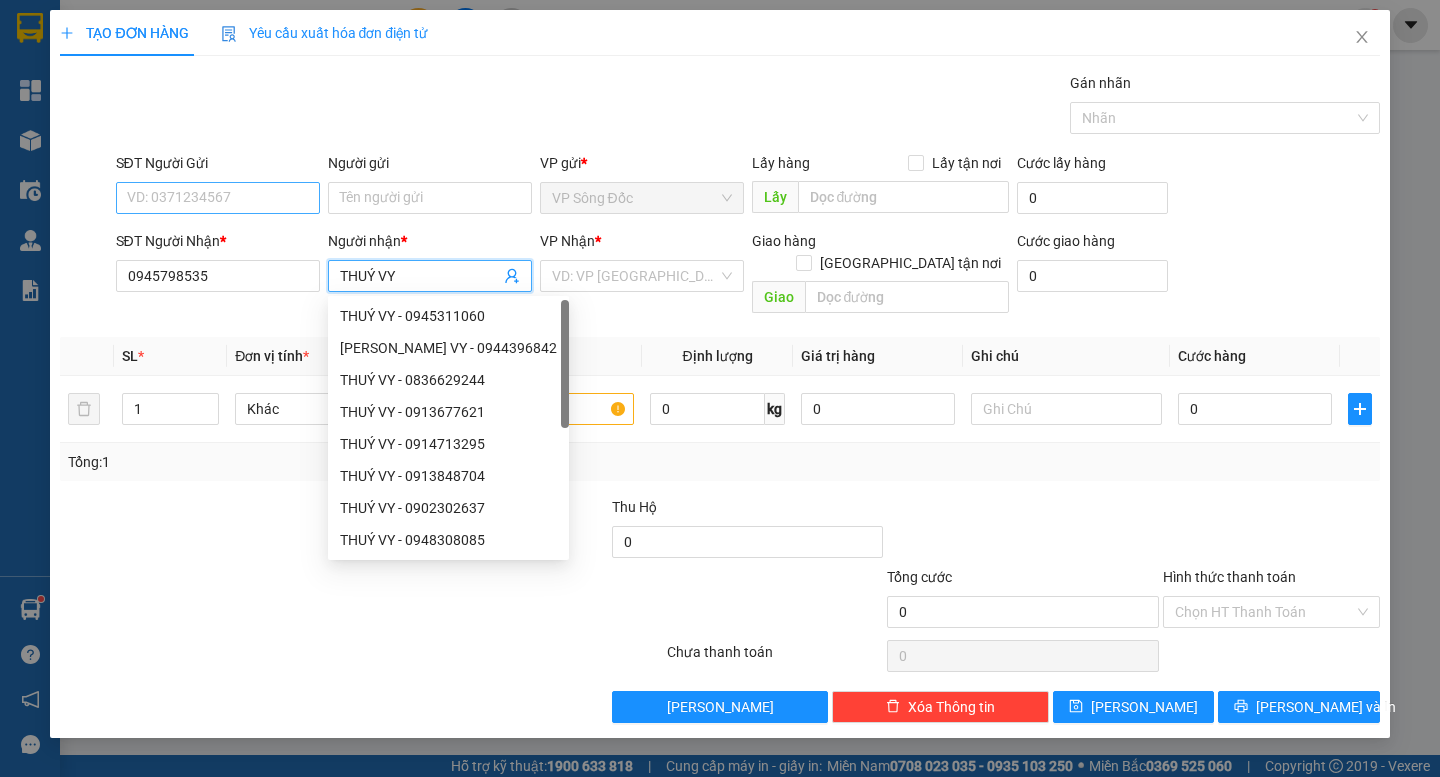 type on "THUÝ VY" 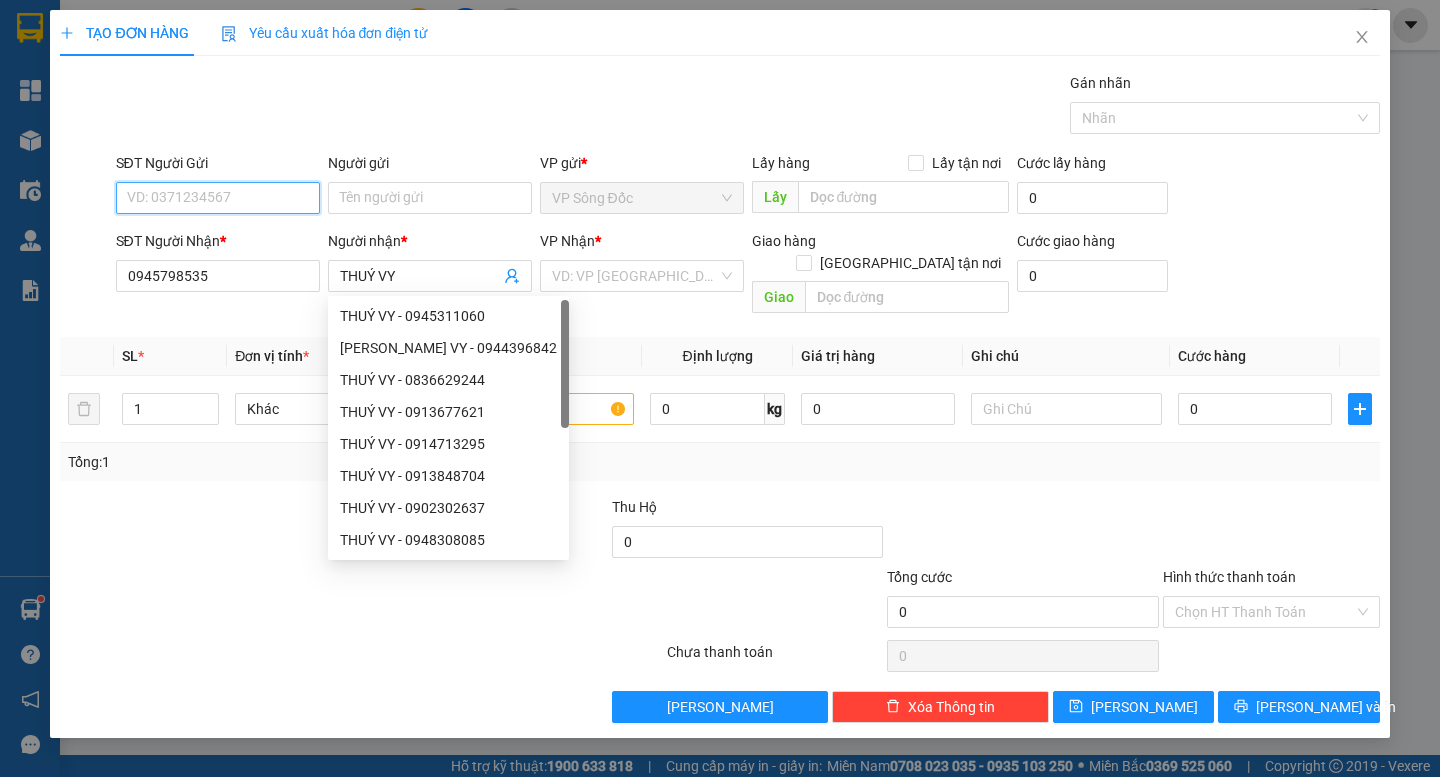click on "SĐT Người Gửi" at bounding box center (218, 198) 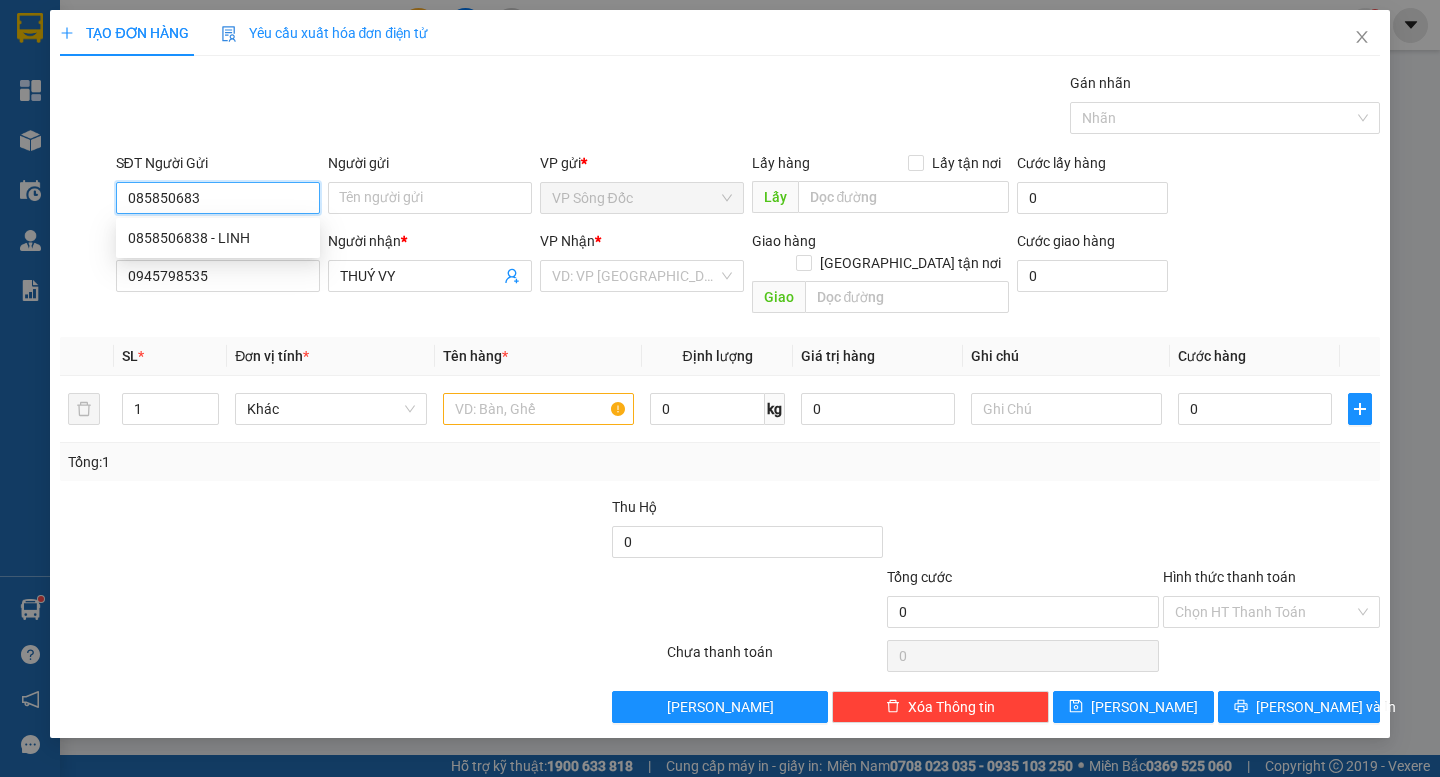 type on "0858506838" 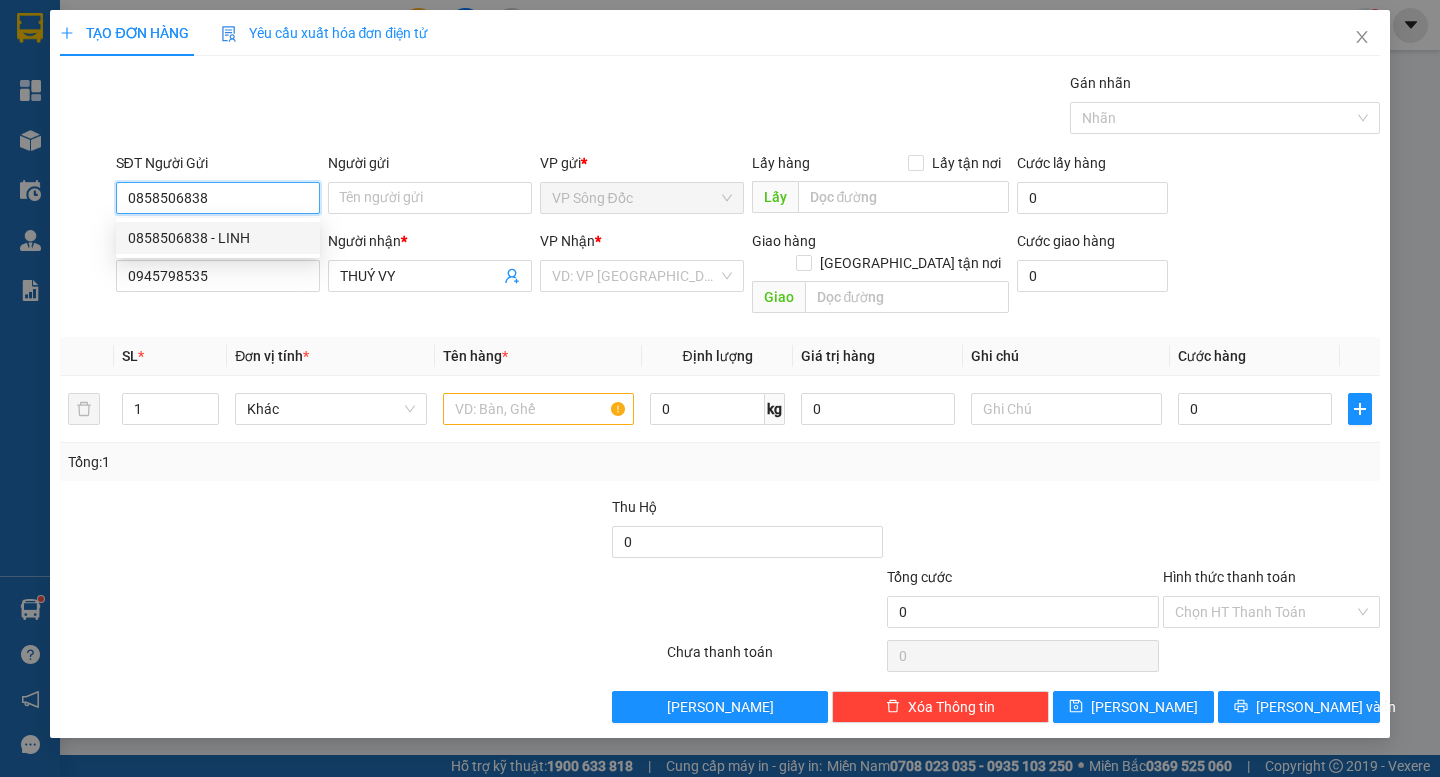 click on "0858506838 - LINH" at bounding box center [218, 238] 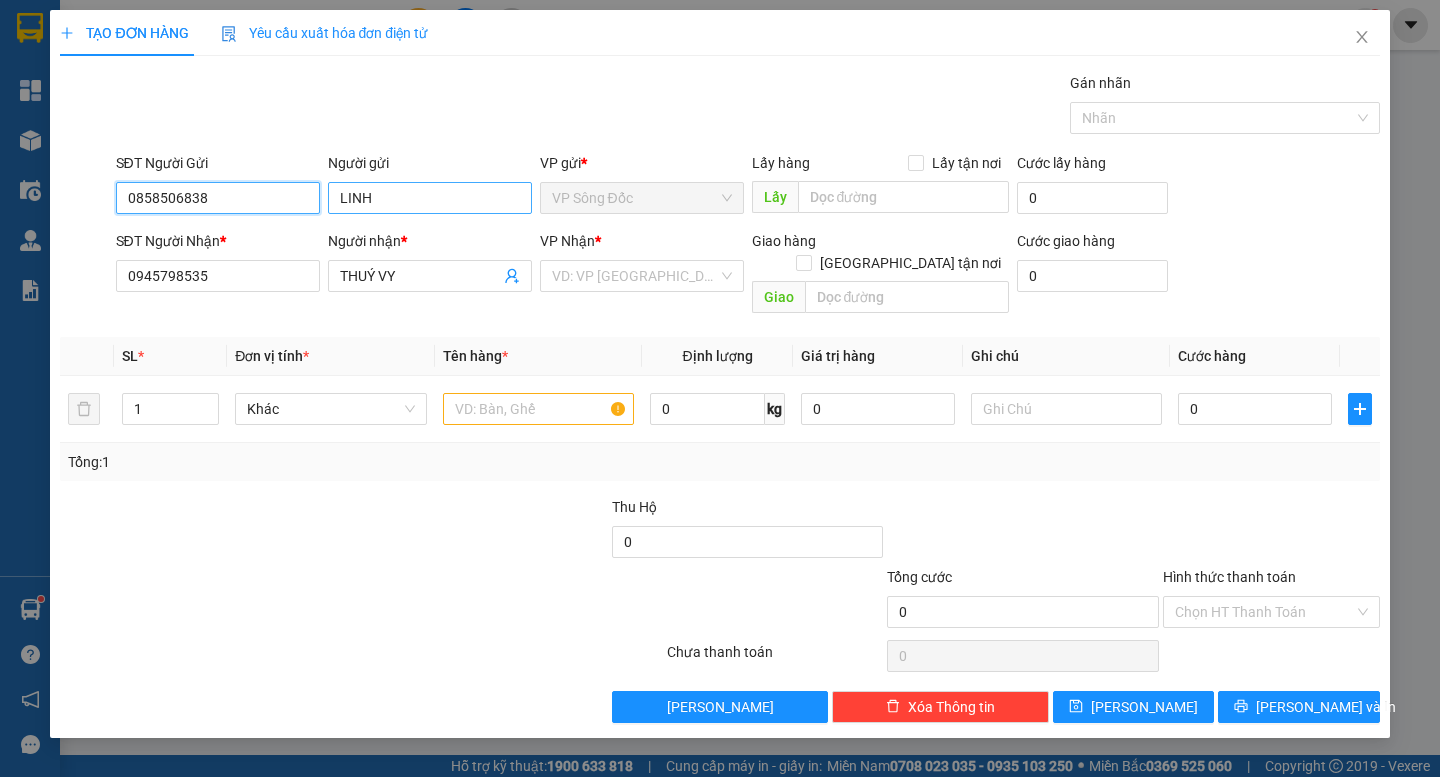 type on "0858506838" 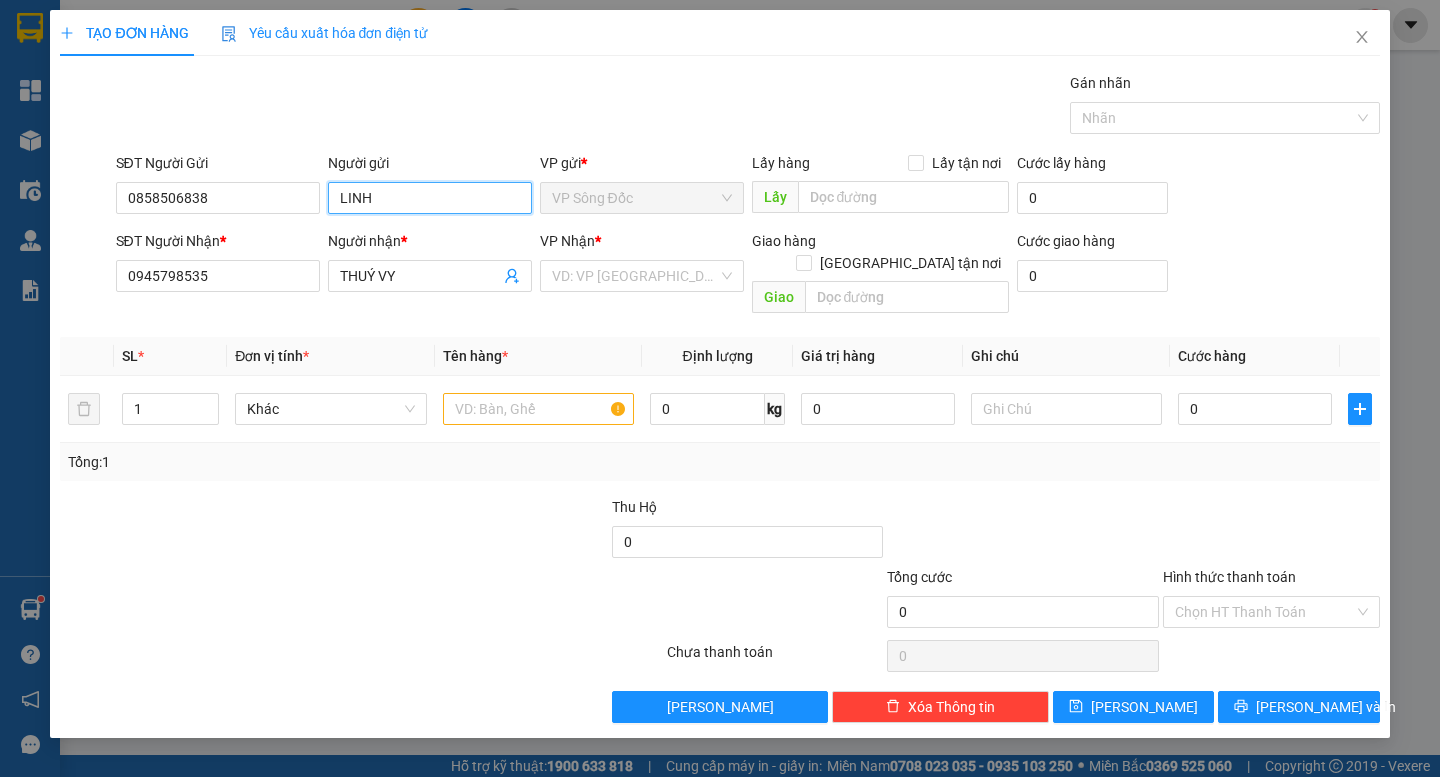 click on "LINH" at bounding box center (430, 198) 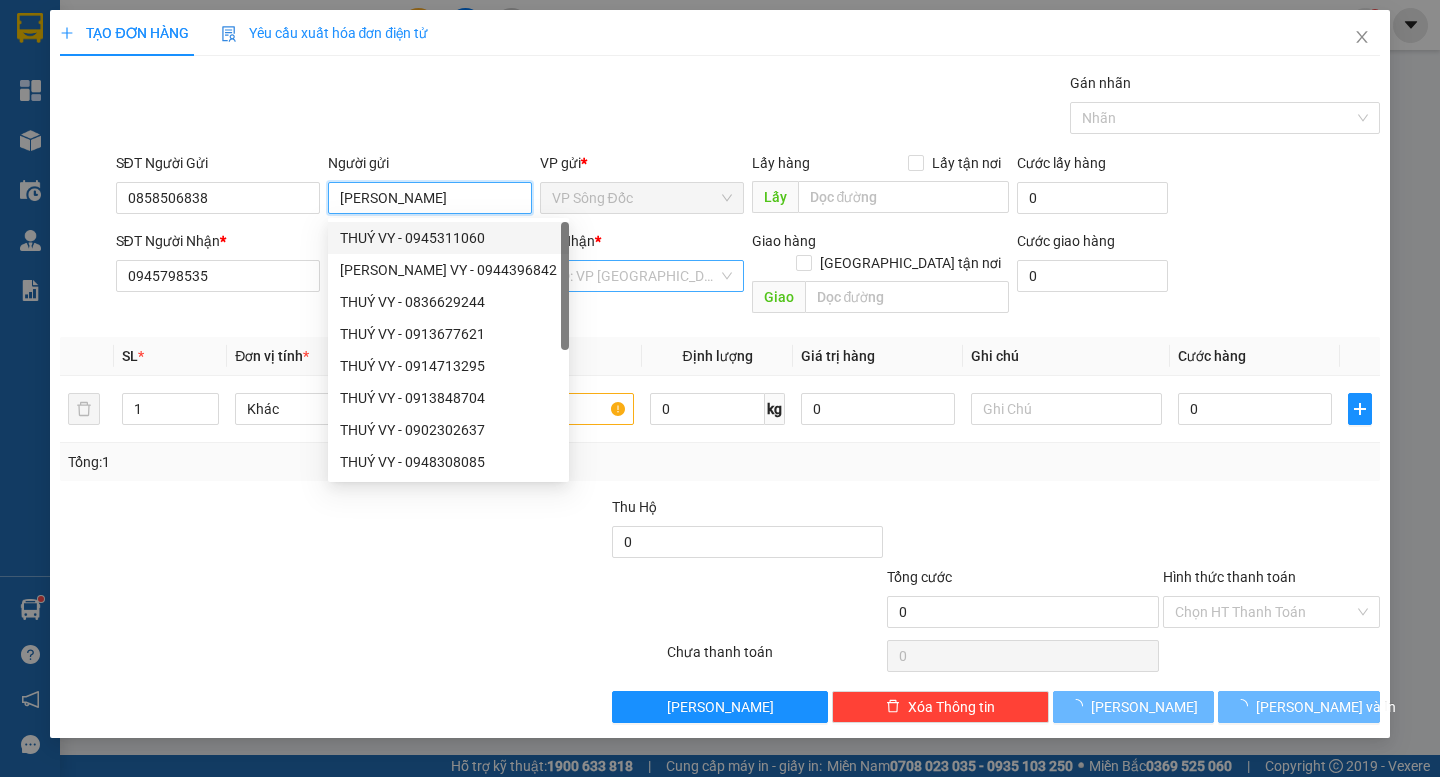 type on "[PERSON_NAME]" 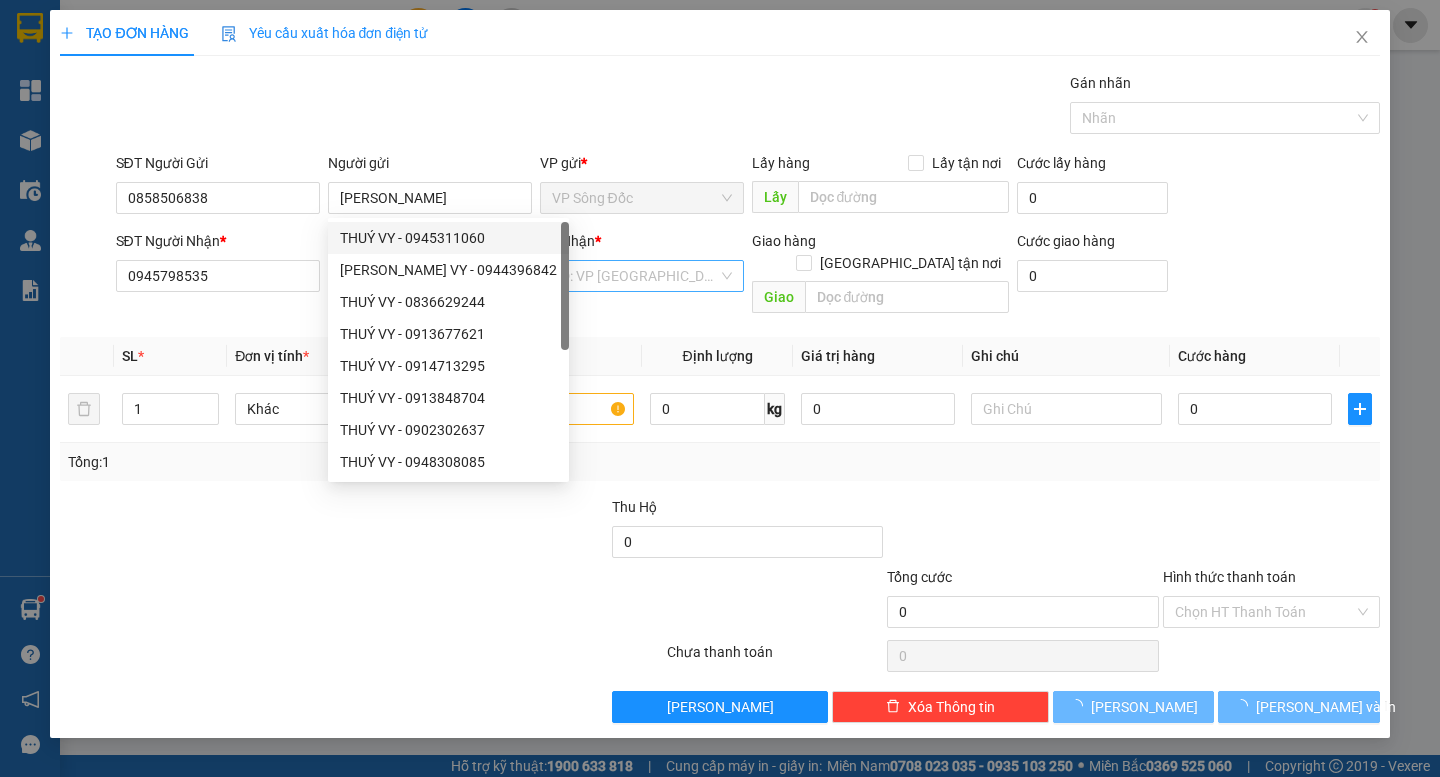 click at bounding box center [635, 276] 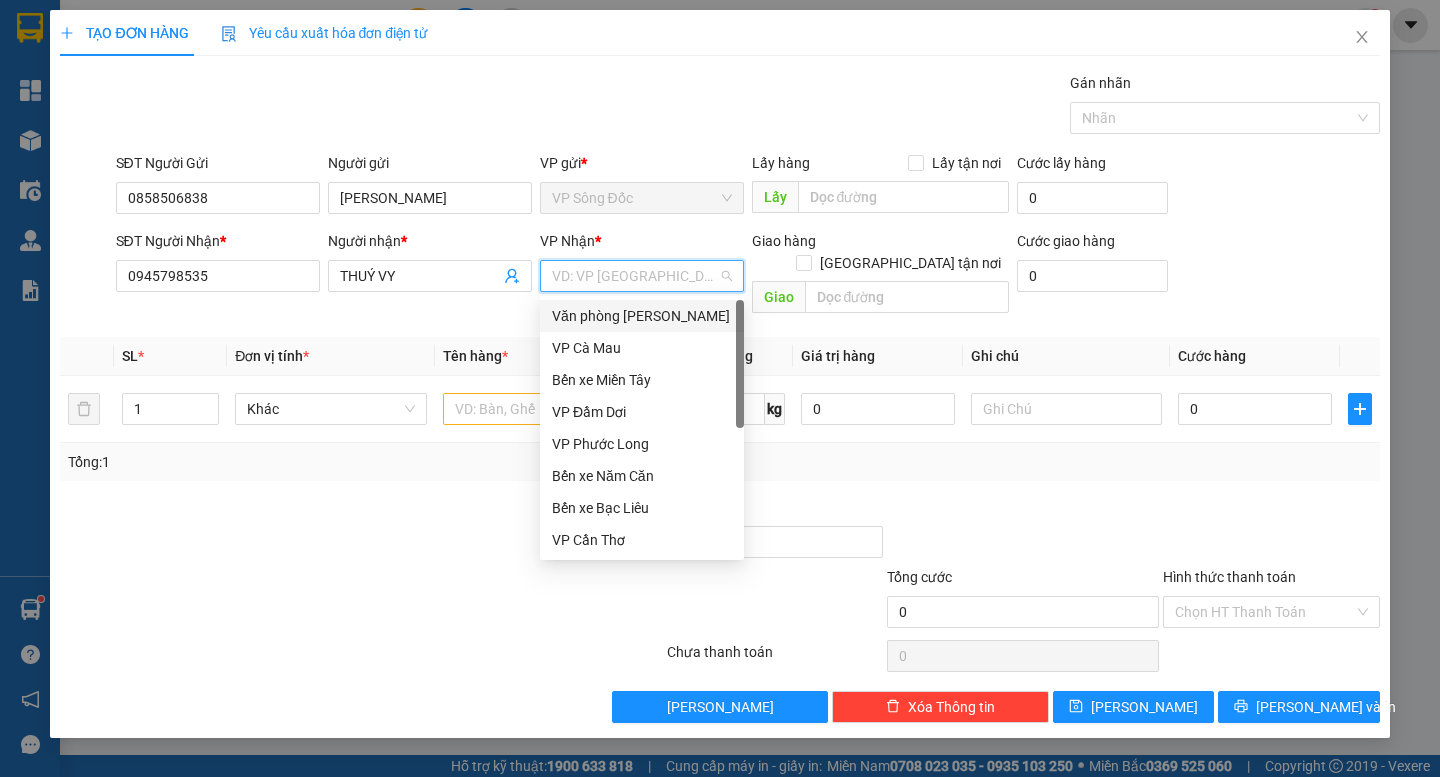click on "Văn phòng [PERSON_NAME]" at bounding box center (642, 316) 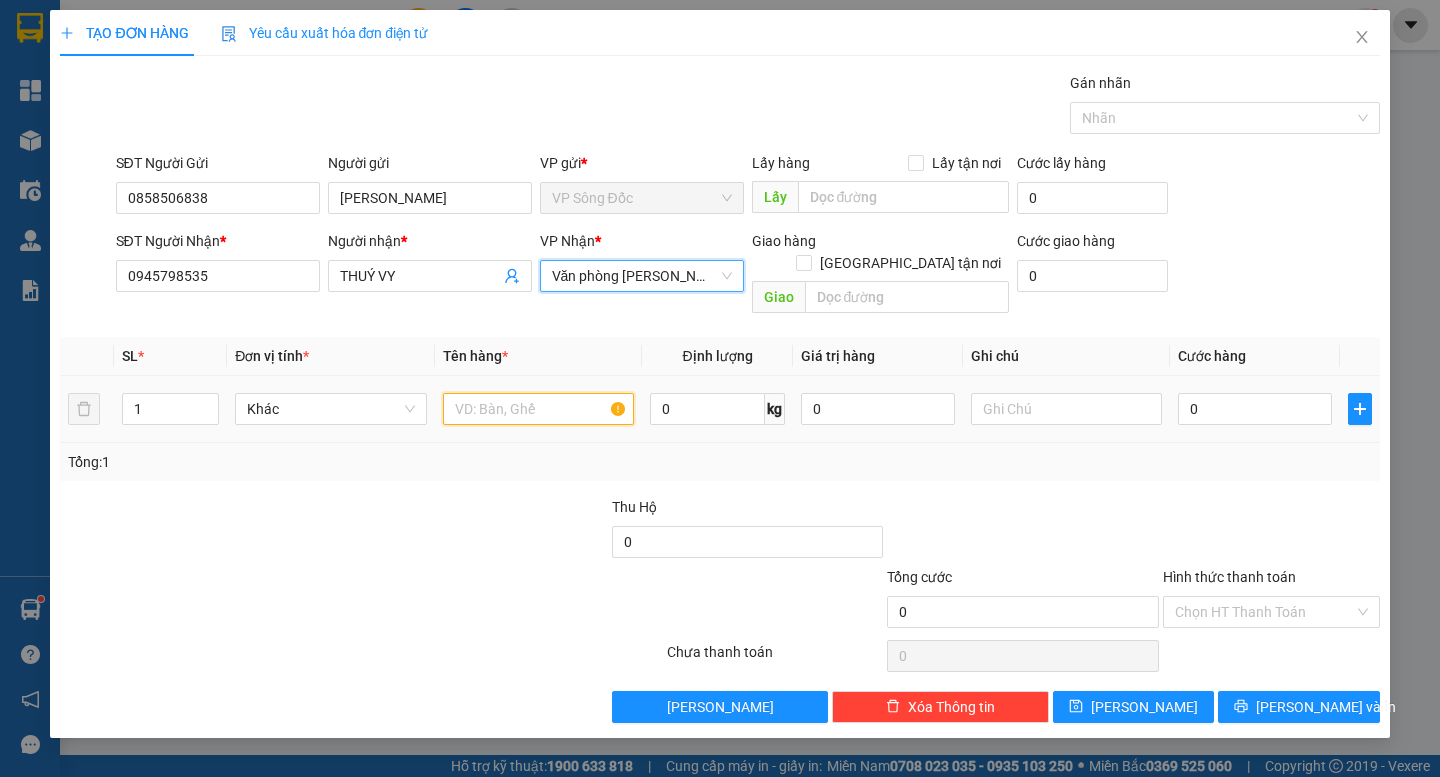 click at bounding box center [538, 409] 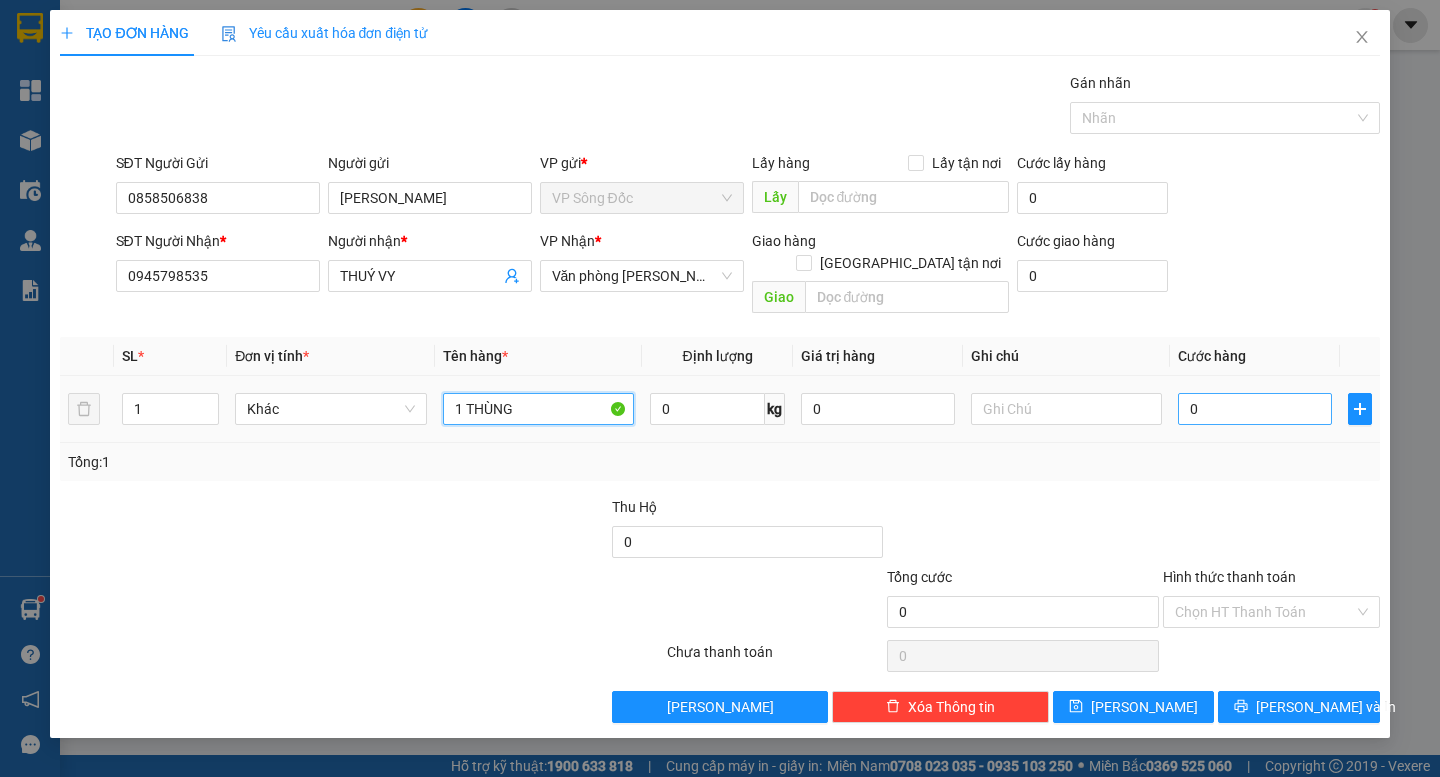 type on "1 THÙNG" 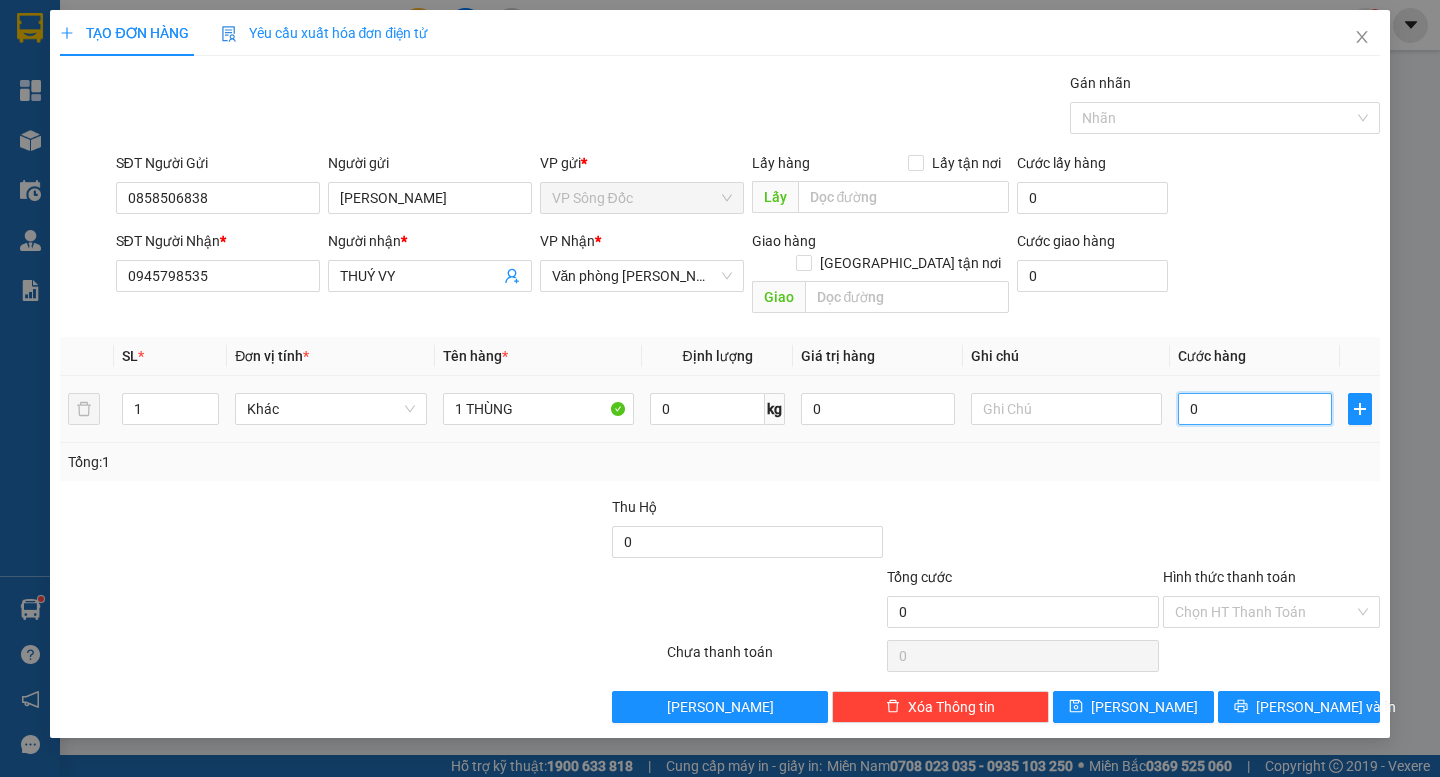 click on "0" at bounding box center (1255, 409) 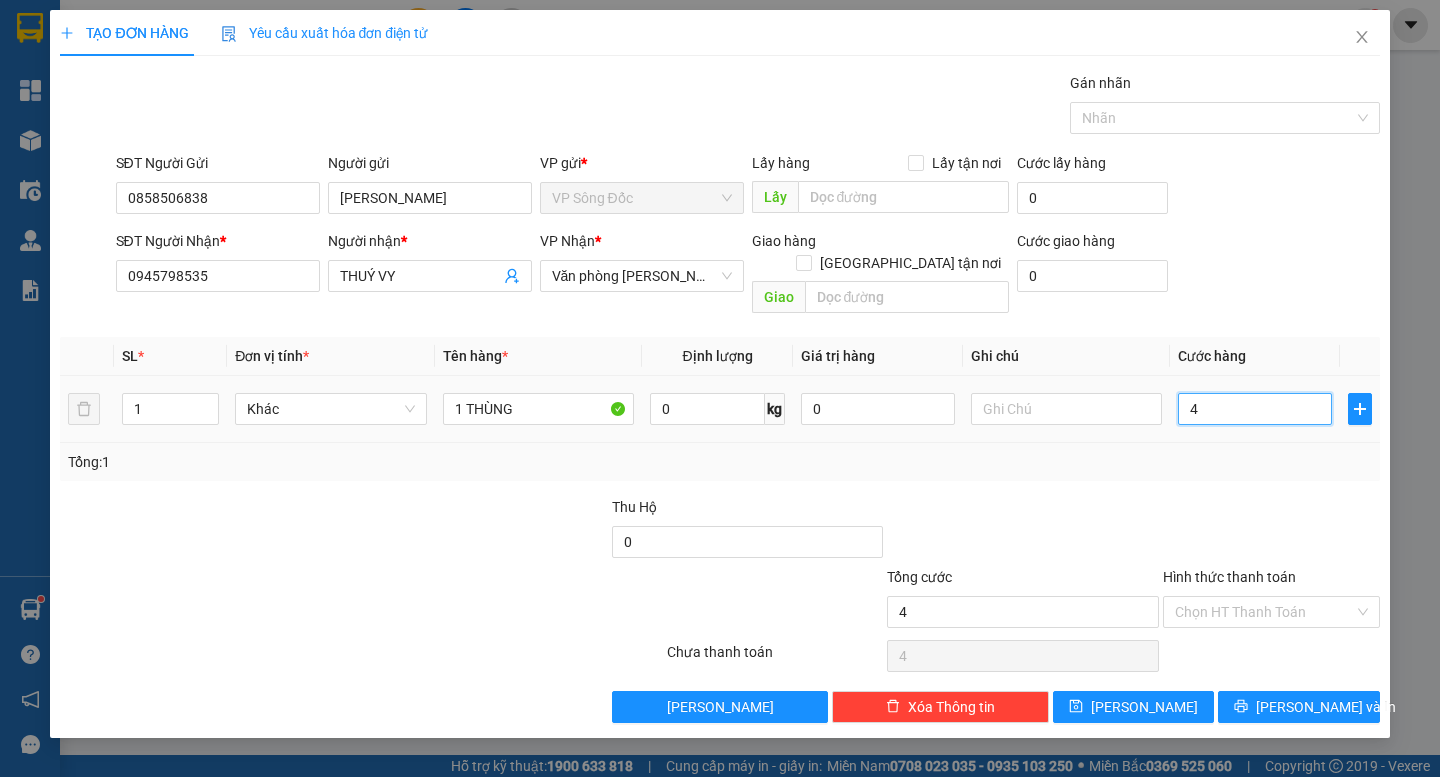 type on "40" 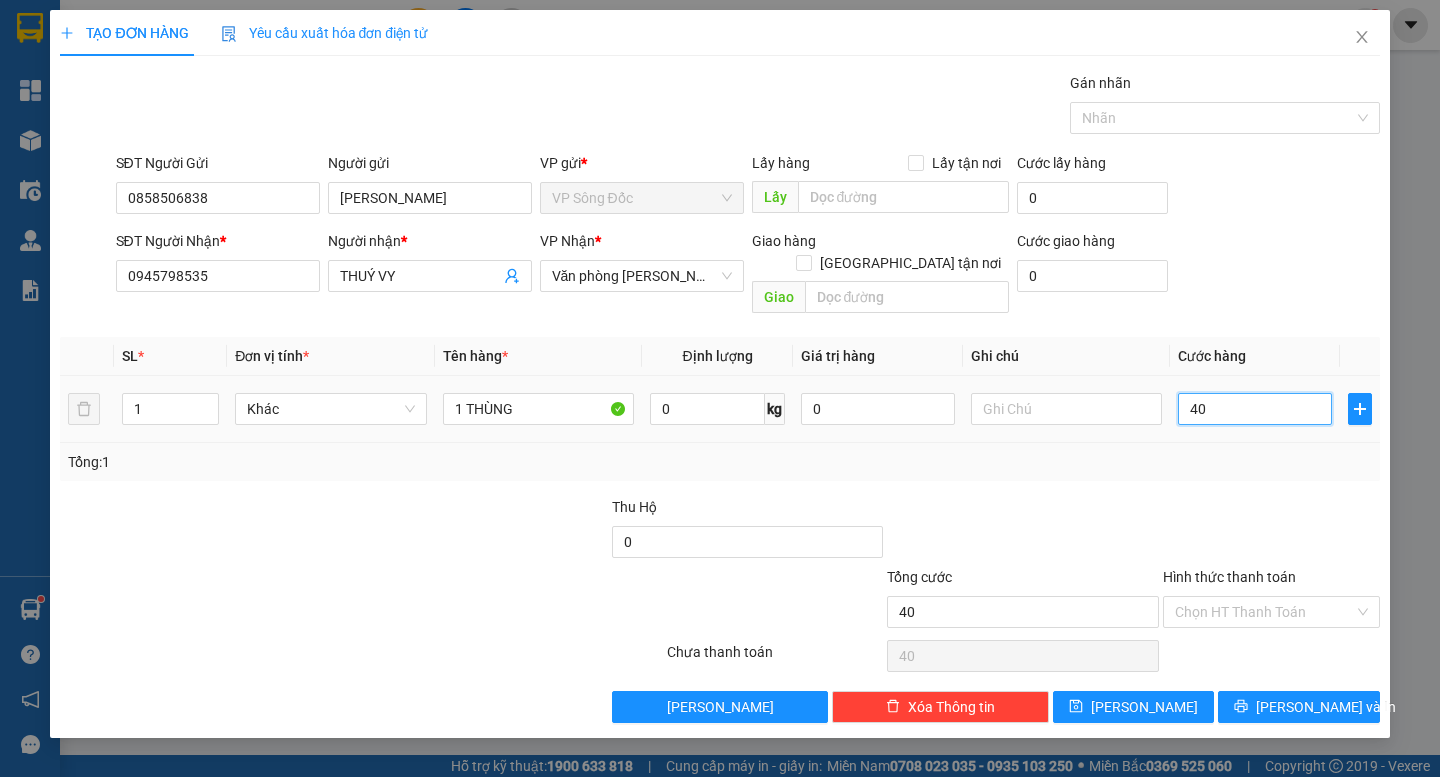 type on "400" 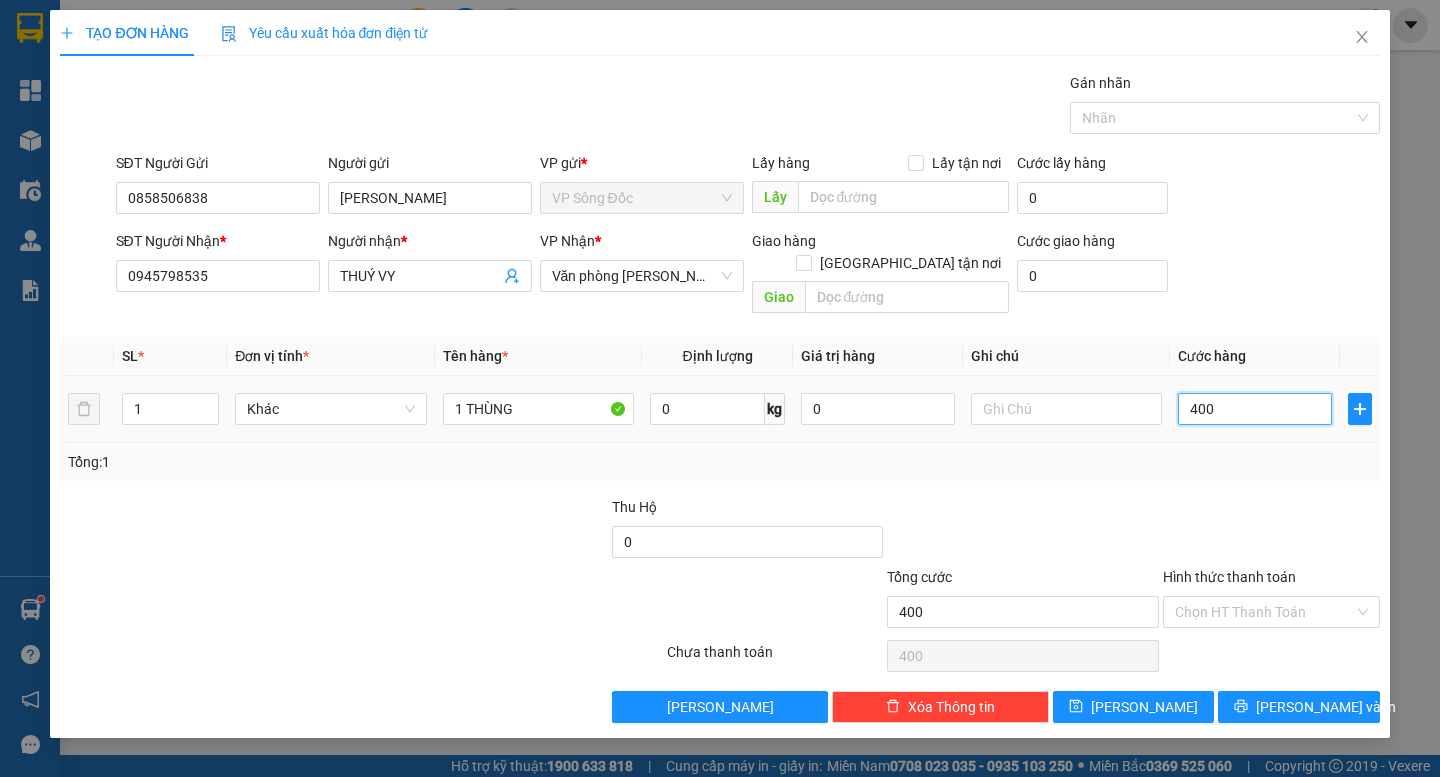 type on "4.000" 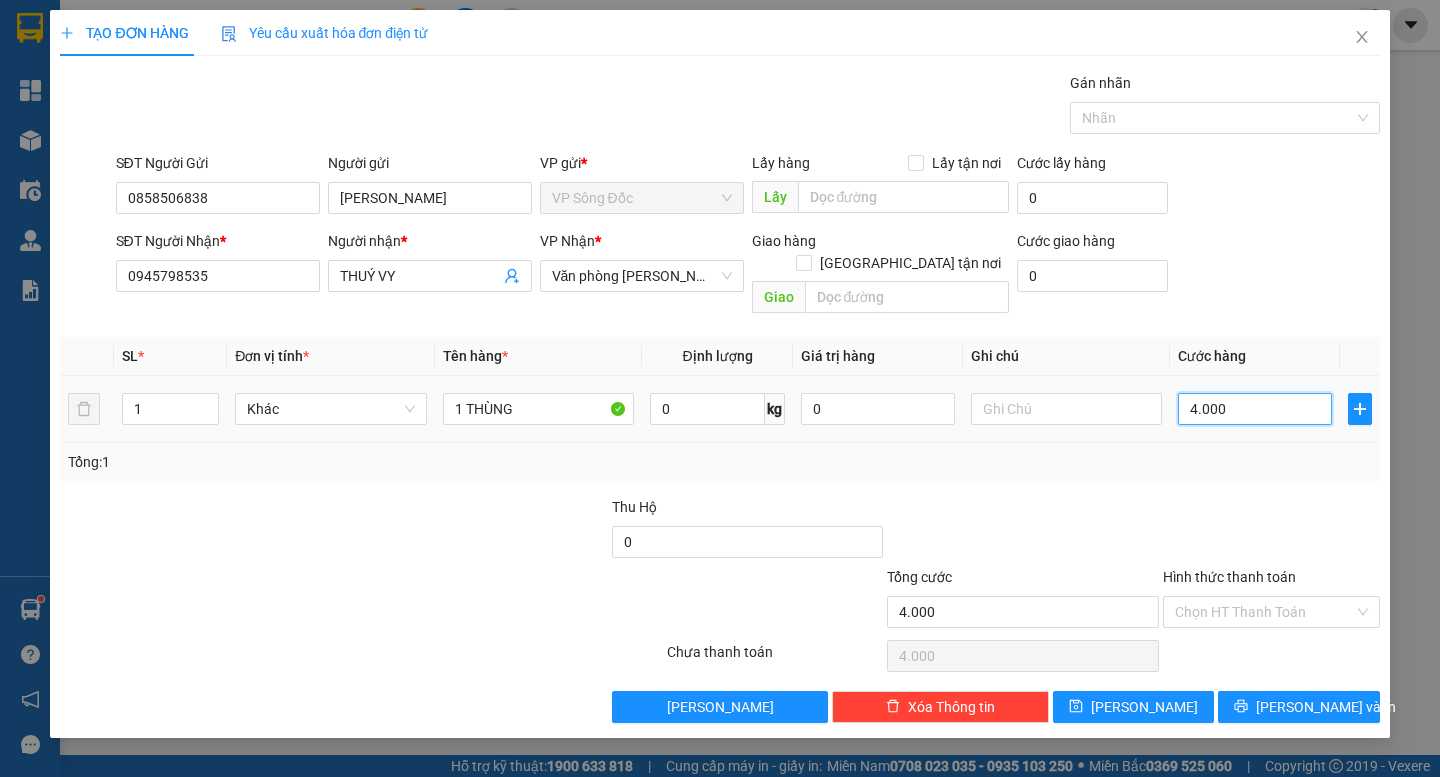 type on "40.000" 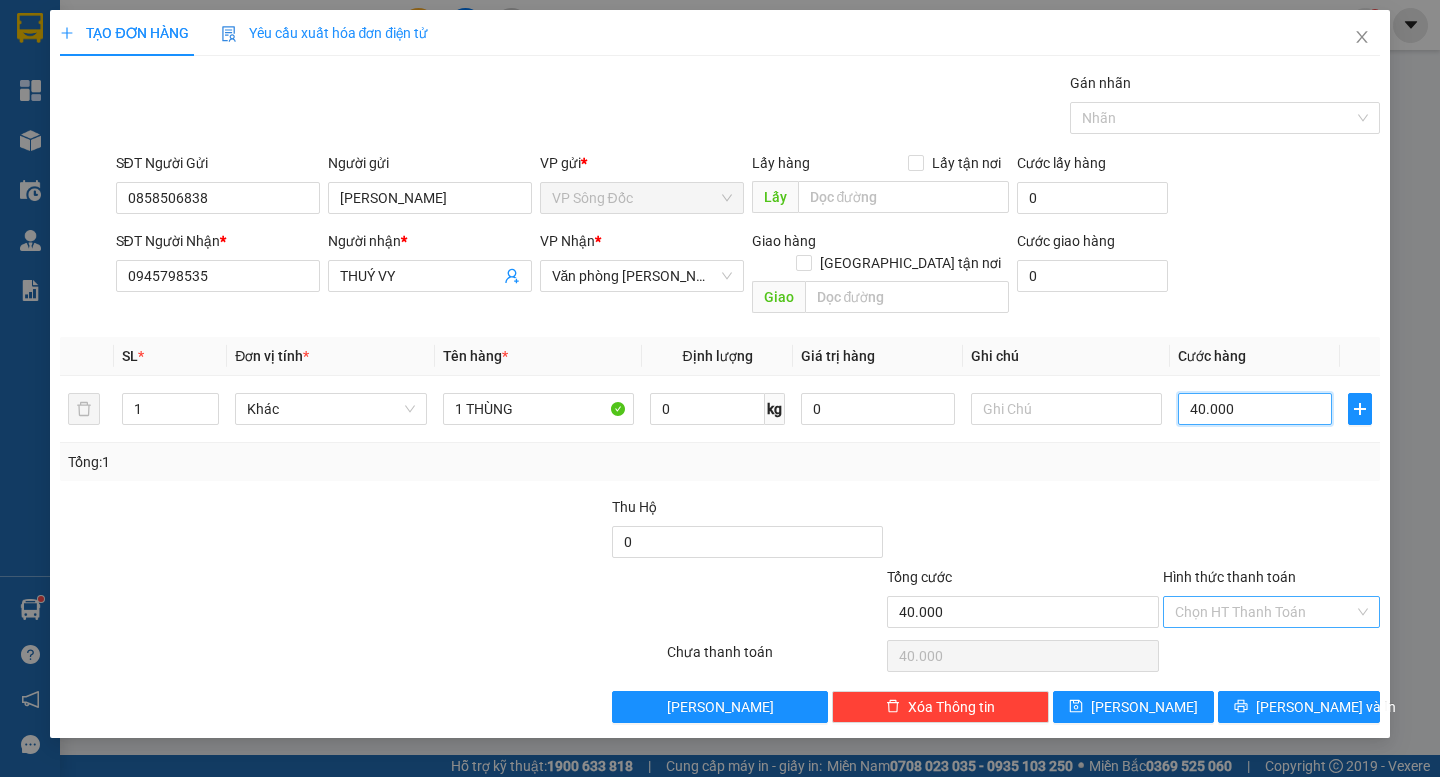 type on "40.000" 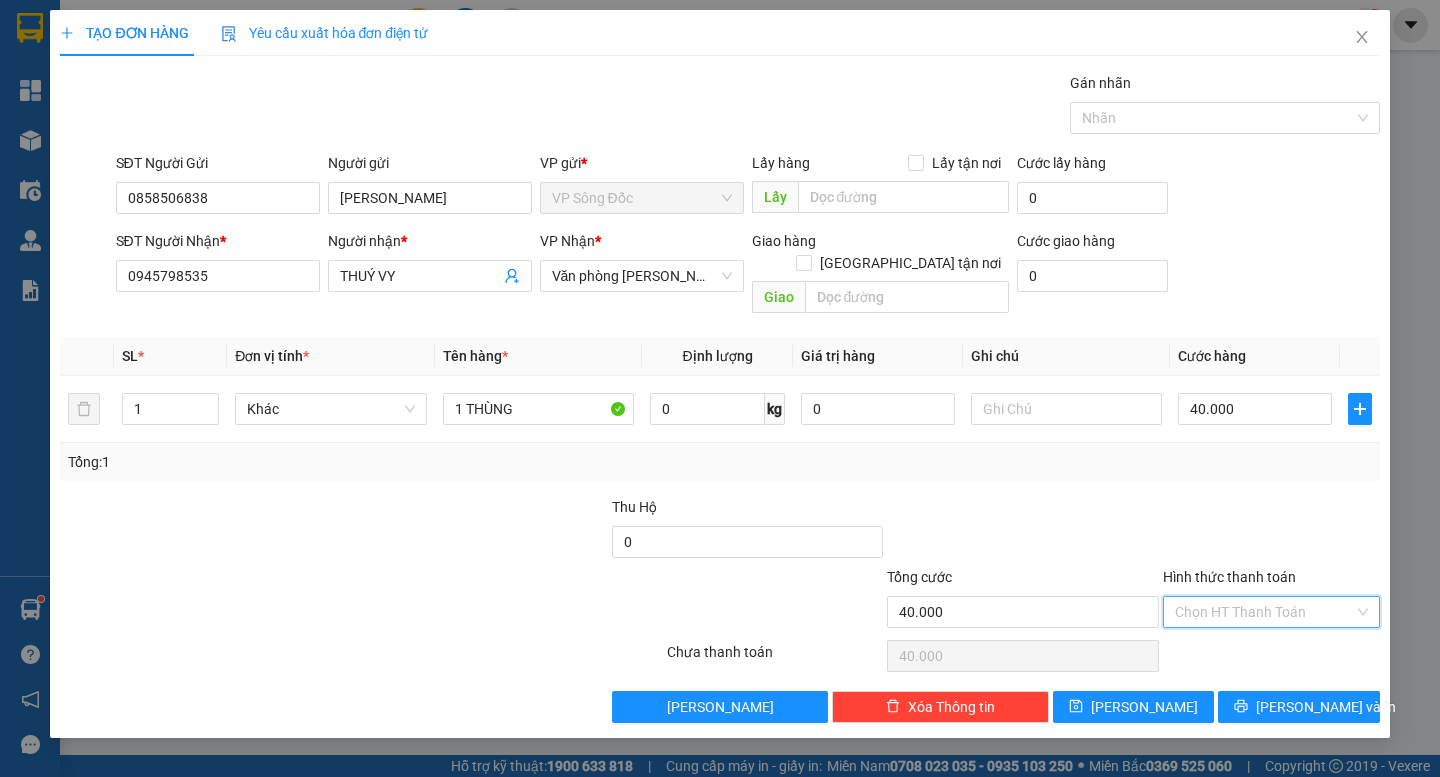 drag, startPoint x: 1237, startPoint y: 582, endPoint x: 1234, endPoint y: 618, distance: 36.124783 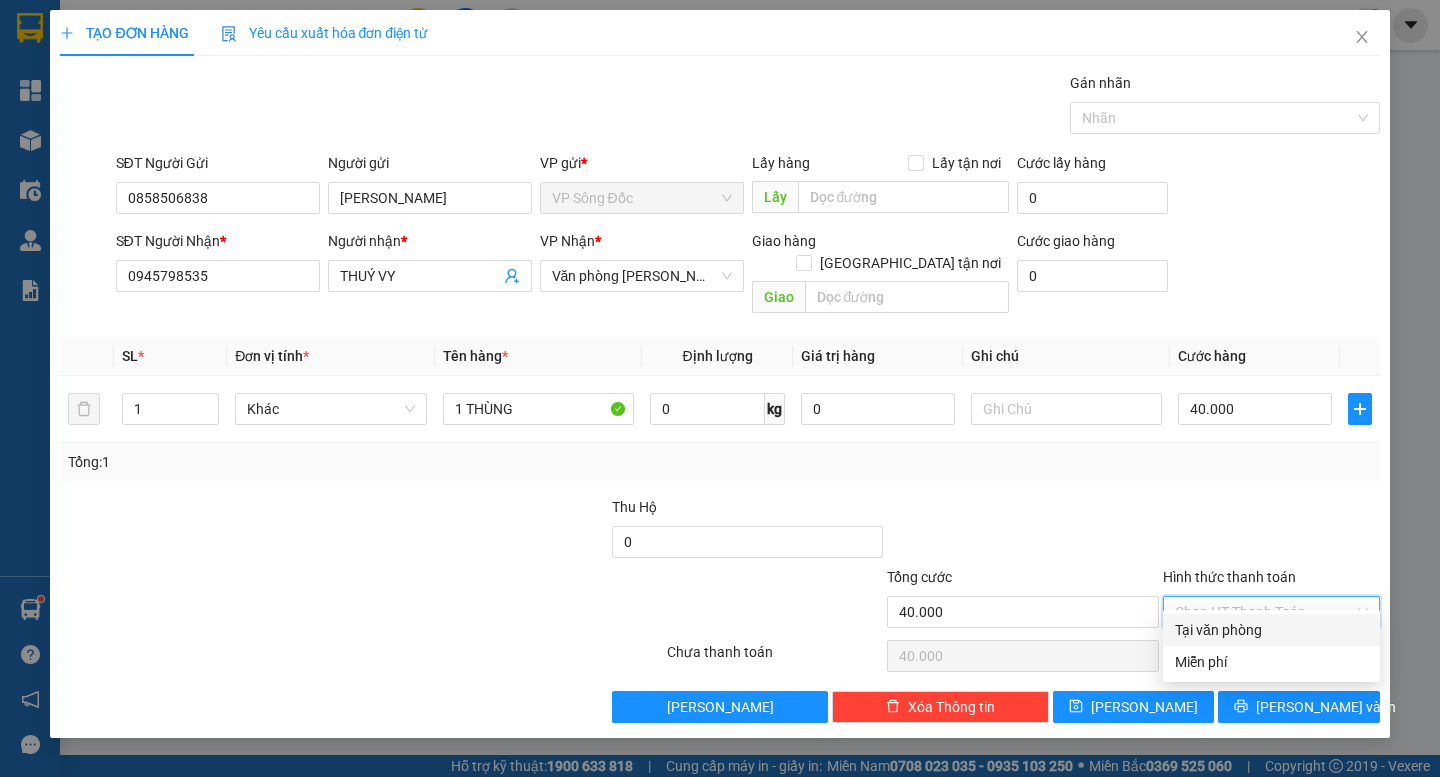 click on "Tại văn phòng" at bounding box center (1271, 630) 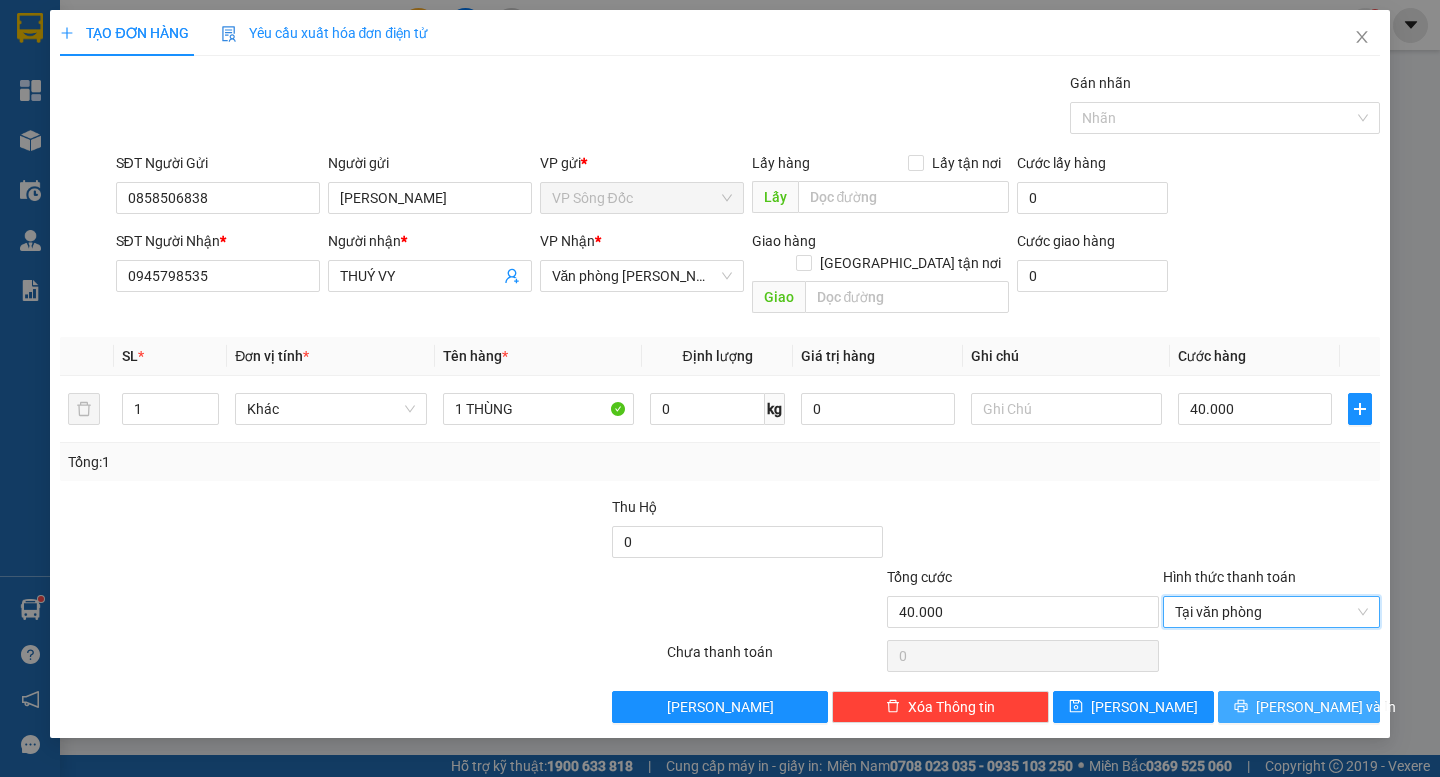 click on "[PERSON_NAME] và In" at bounding box center (1326, 707) 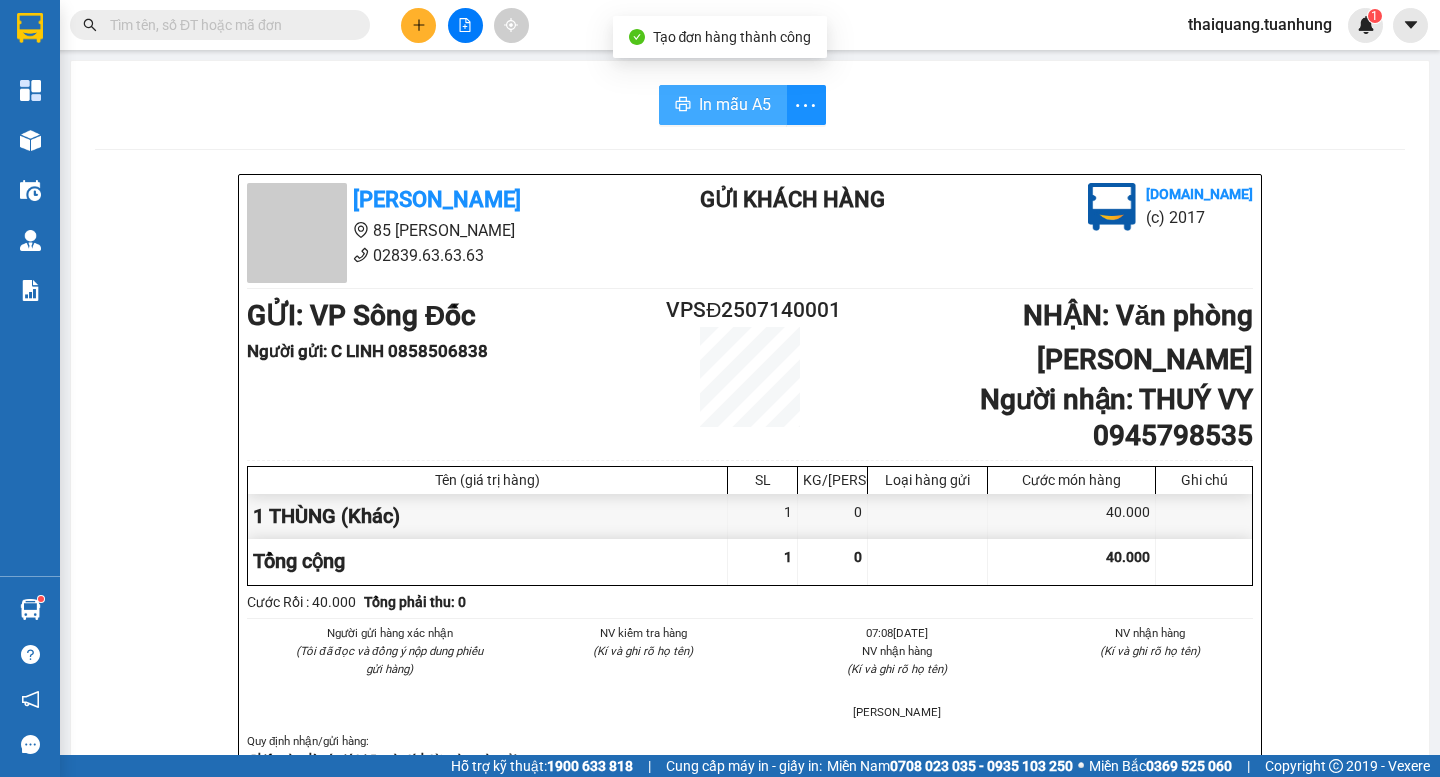 click on "In mẫu A5" at bounding box center [735, 104] 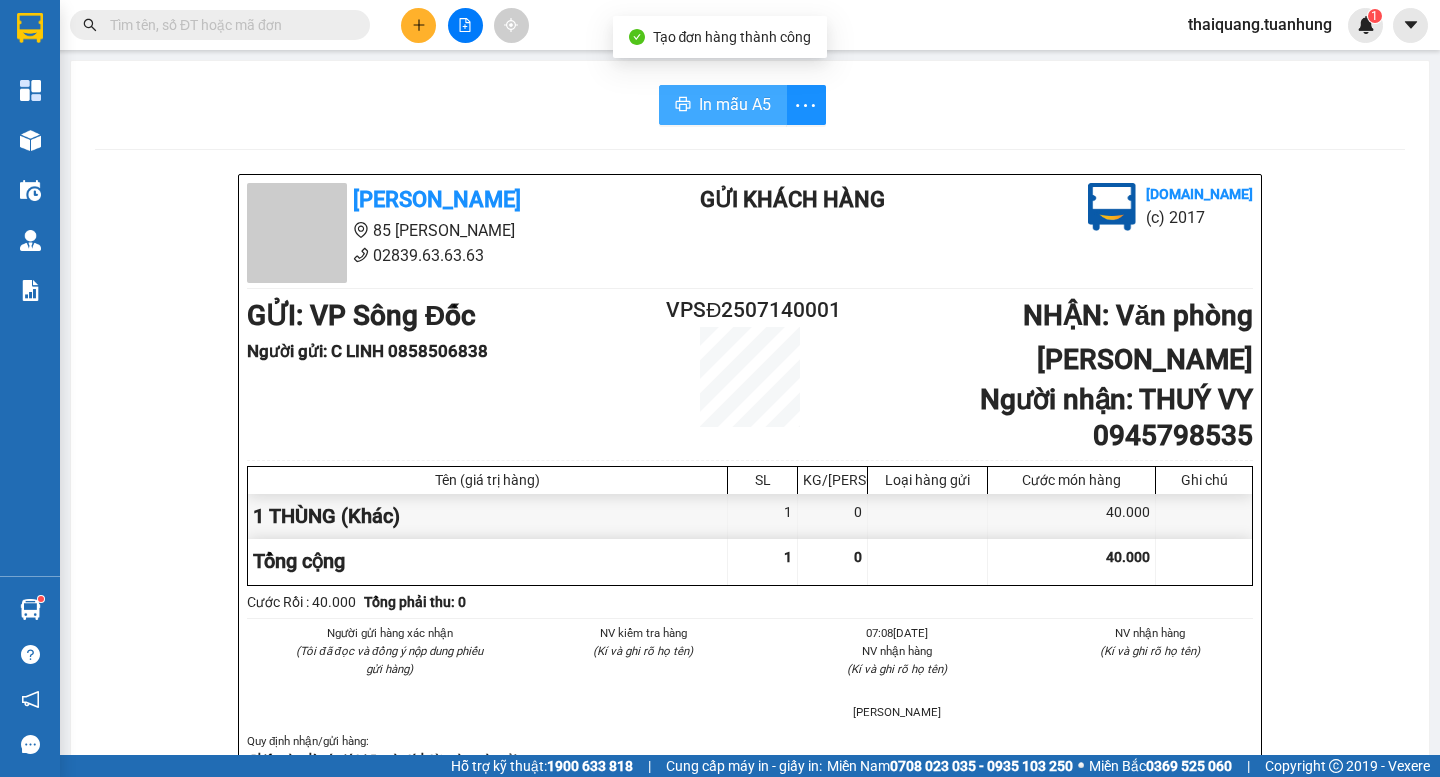 scroll, scrollTop: 0, scrollLeft: 0, axis: both 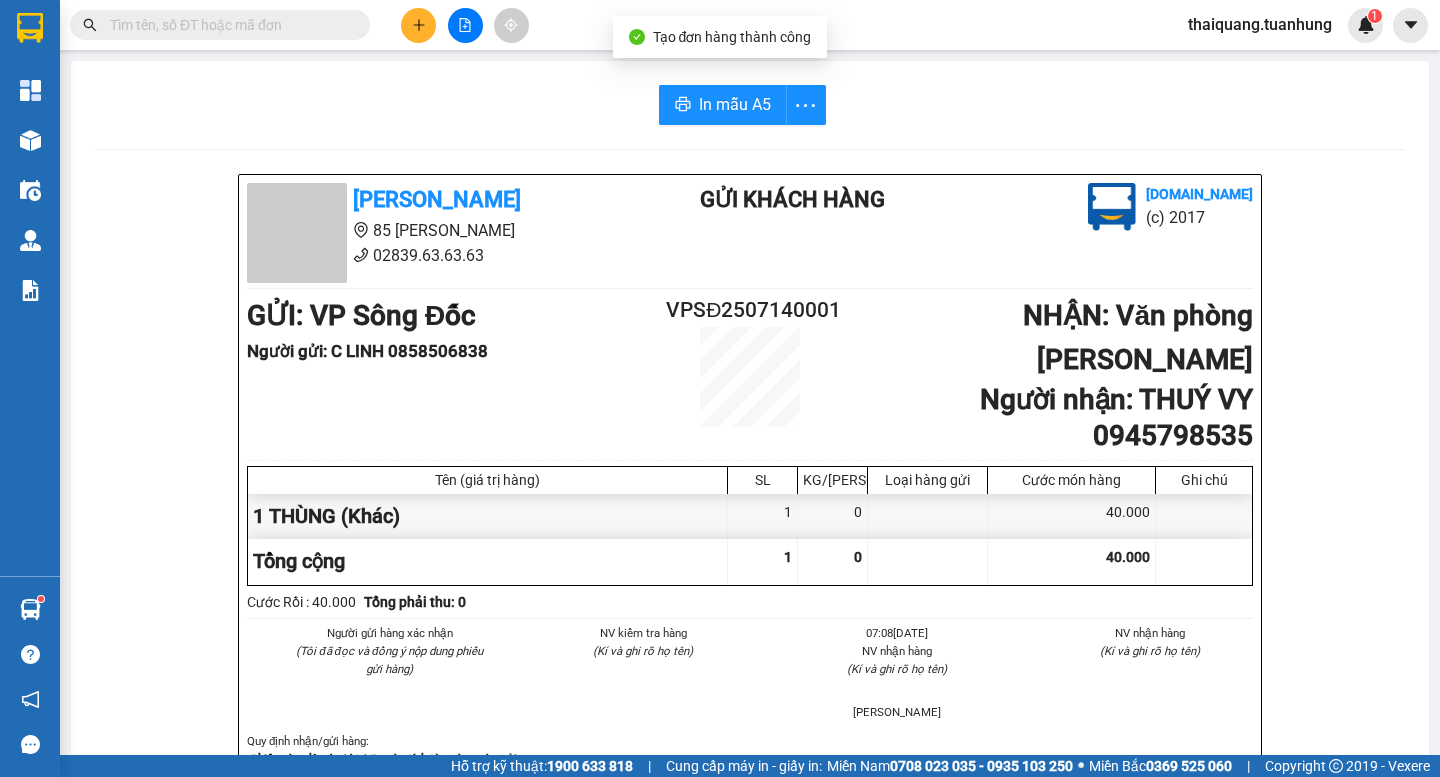 click on "02839.63.63.63" at bounding box center (433, 255) 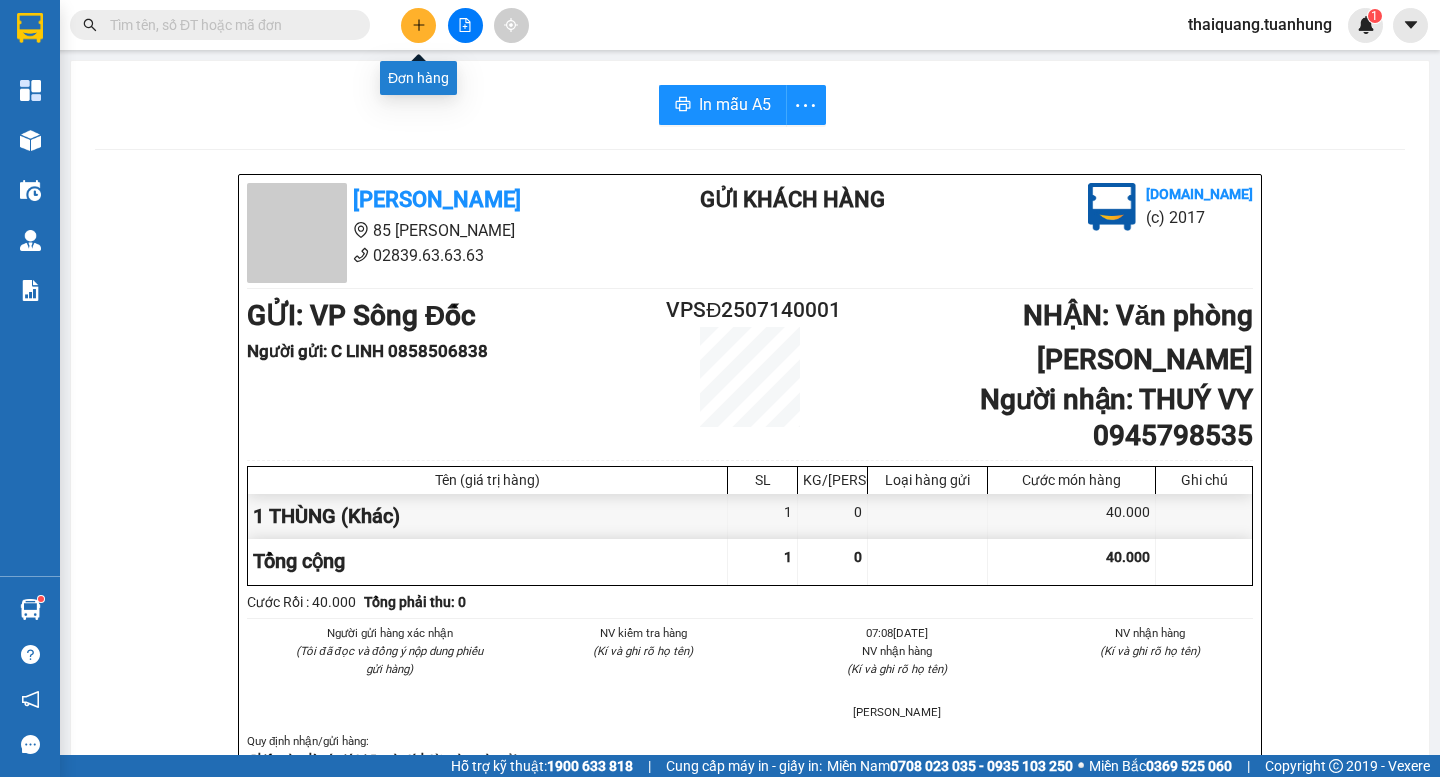 click at bounding box center (418, 25) 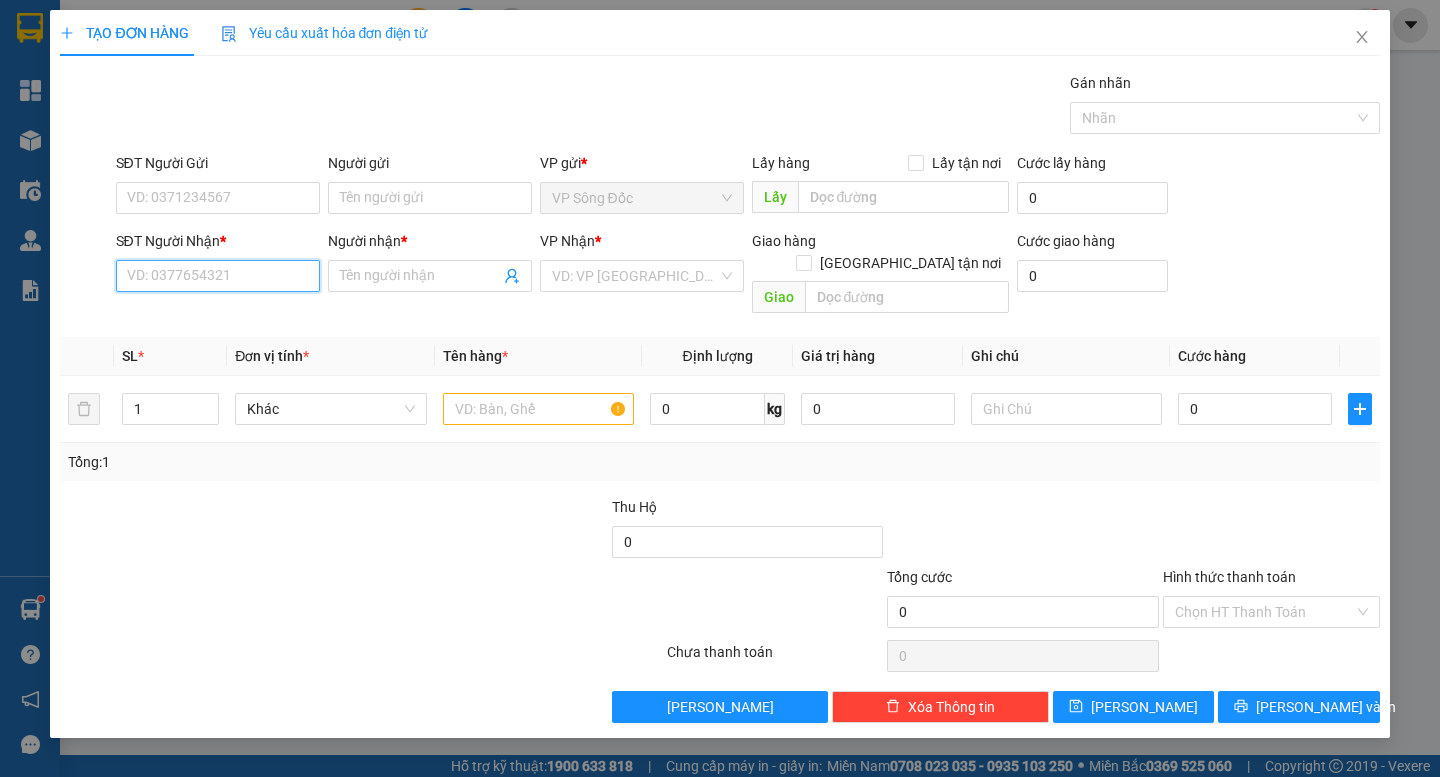 click on "SĐT Người Nhận  *" at bounding box center (218, 276) 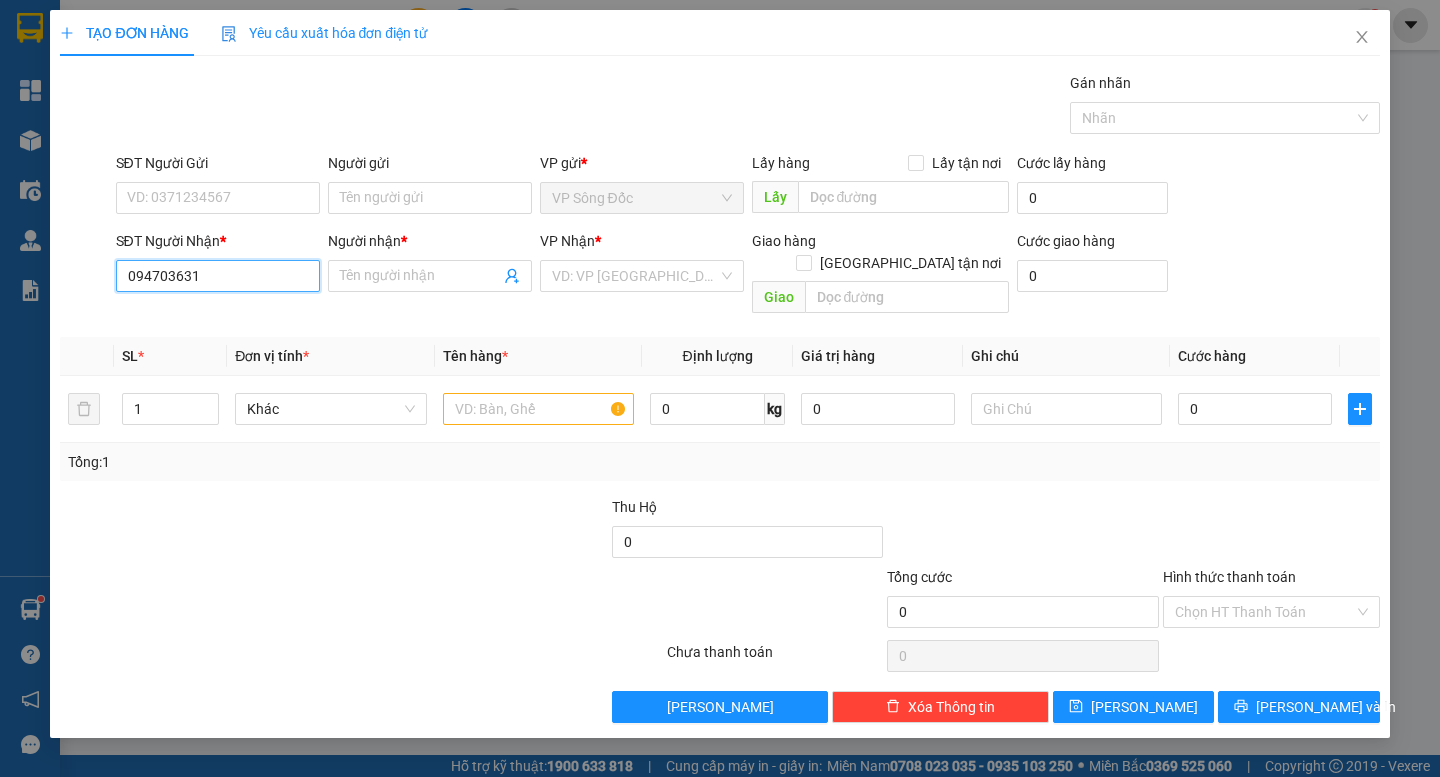 type on "0947036312" 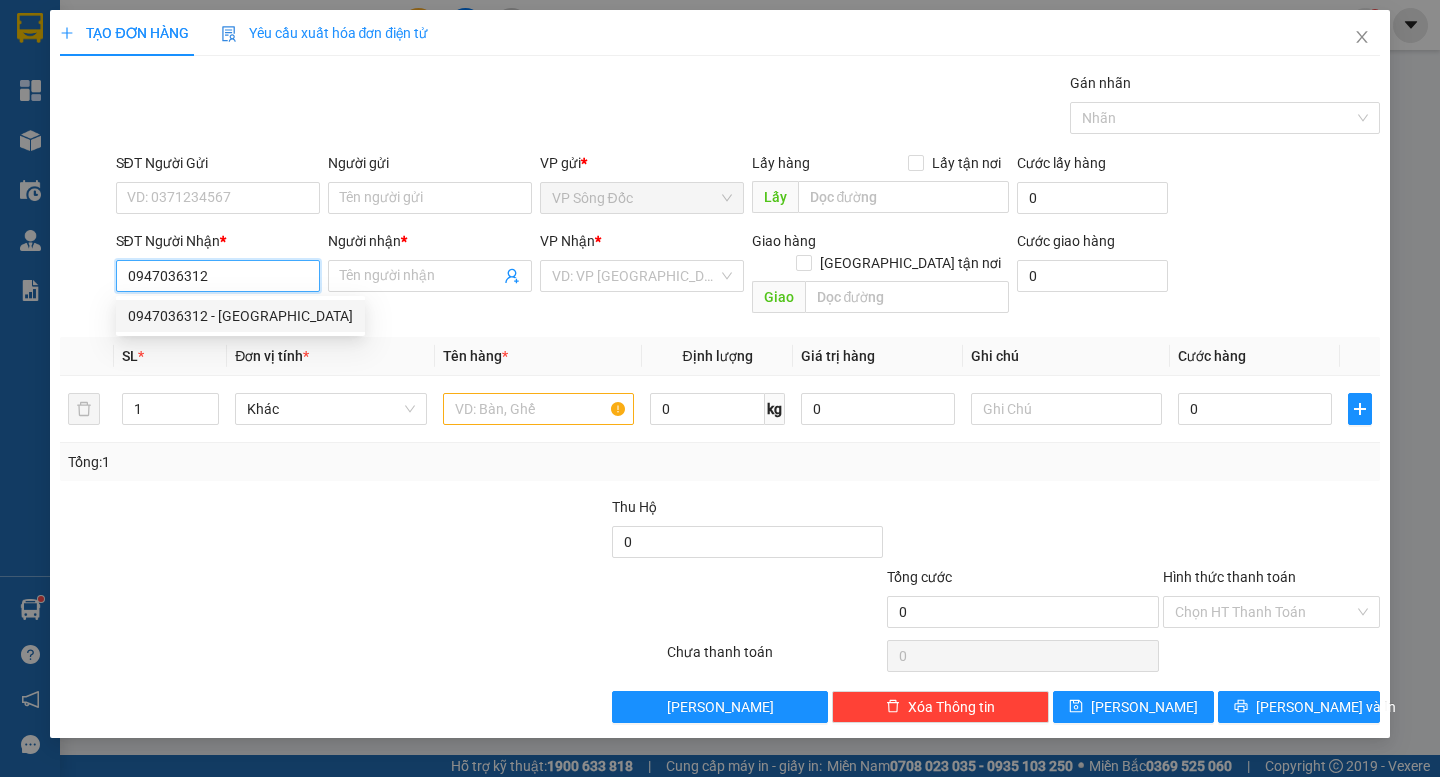 click on "0947036312 - [GEOGRAPHIC_DATA]" at bounding box center [240, 316] 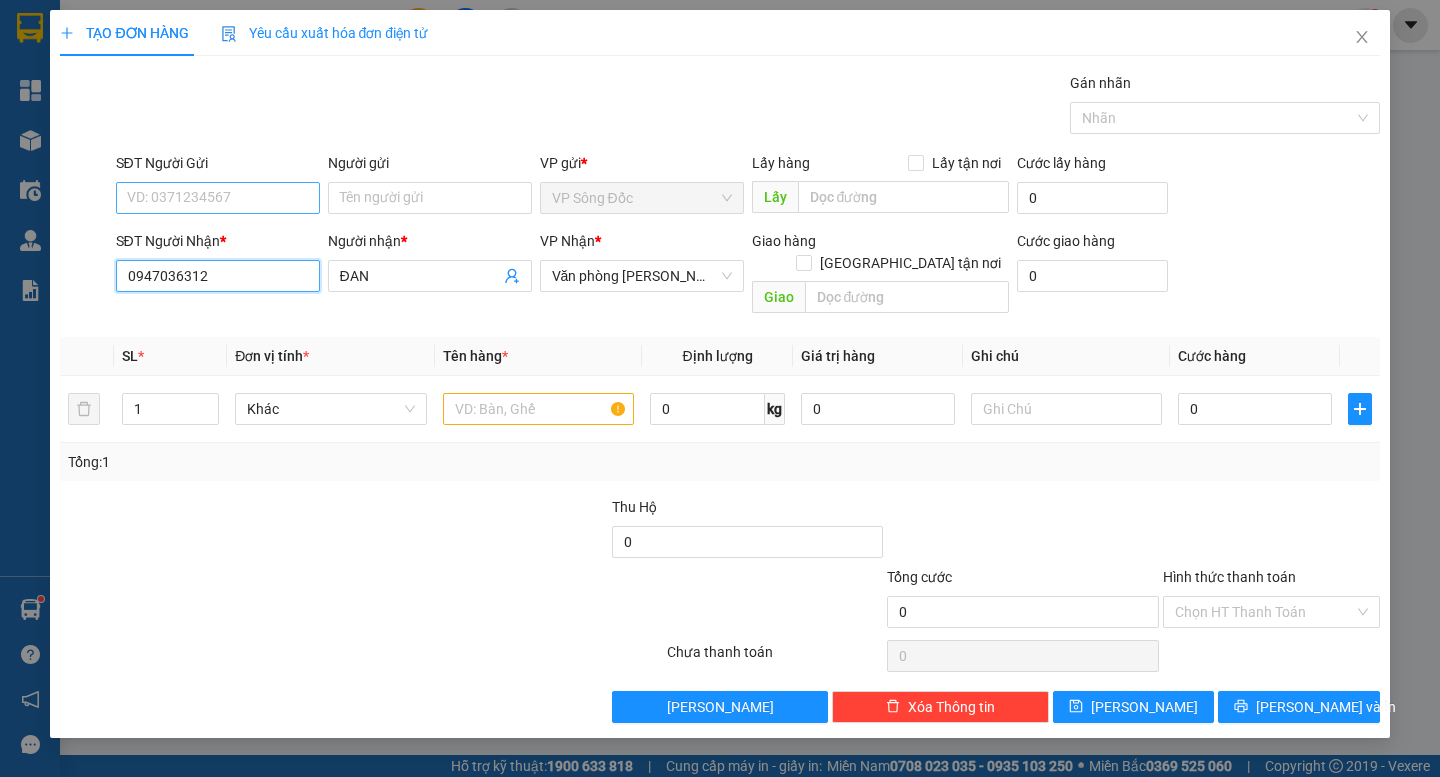 type on "0947036312" 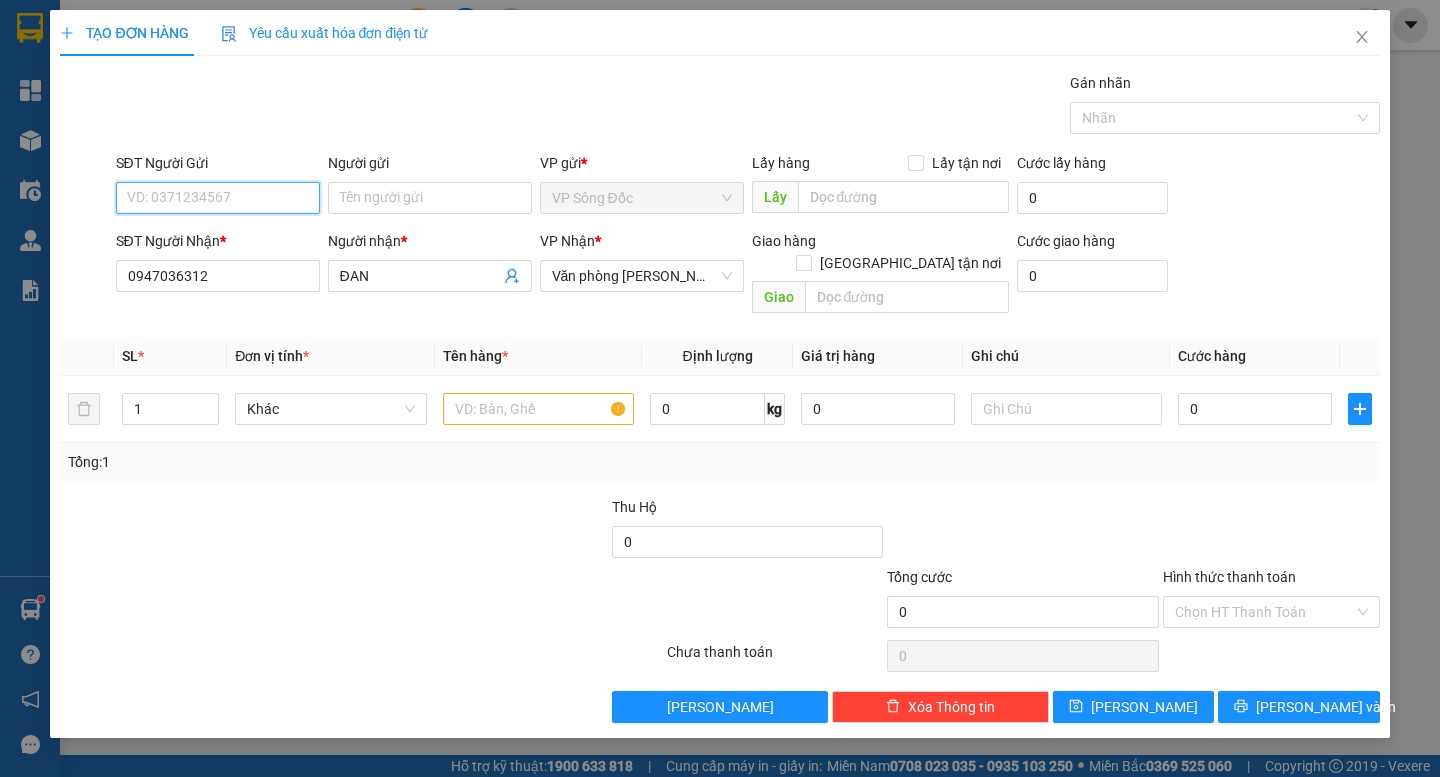 click on "SĐT Người Gửi" at bounding box center [218, 198] 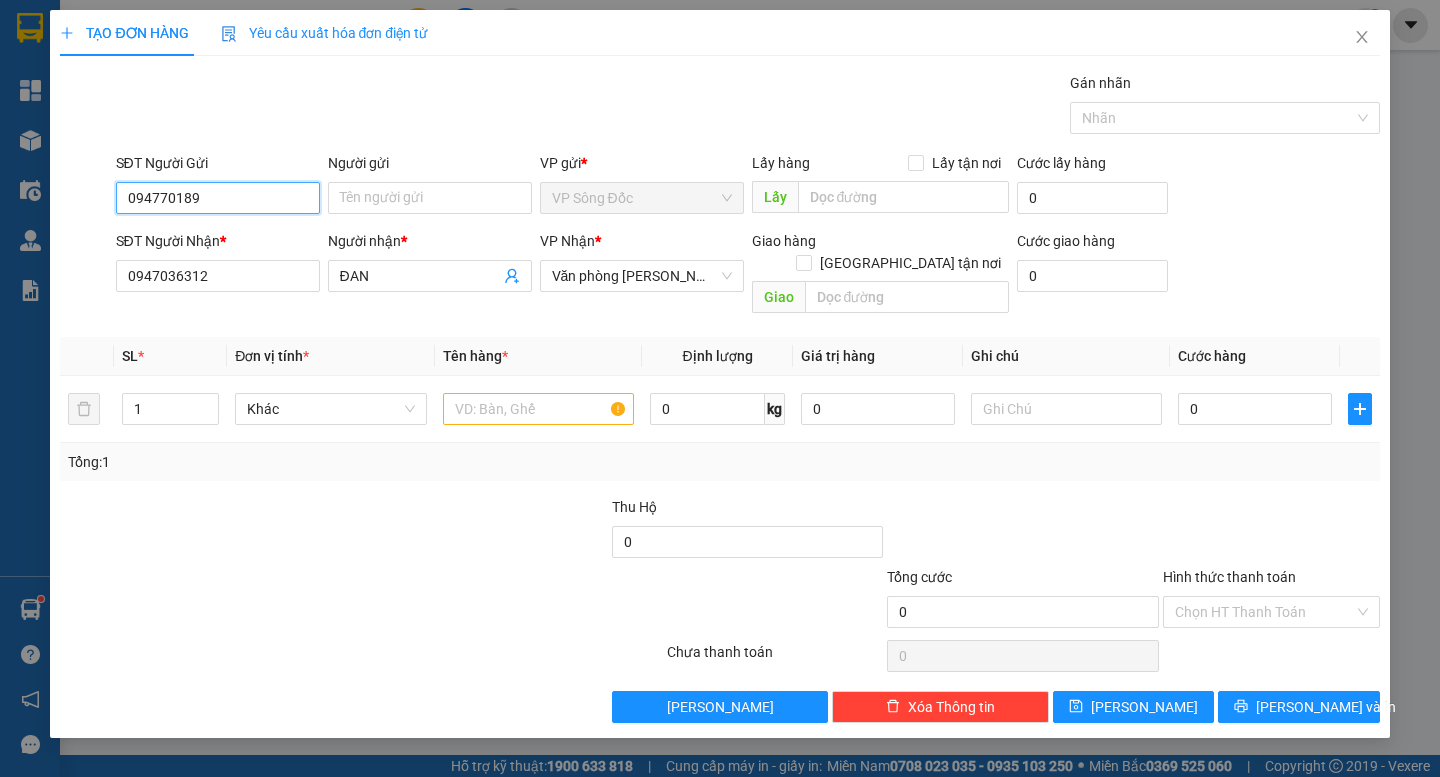 type on "0947701892" 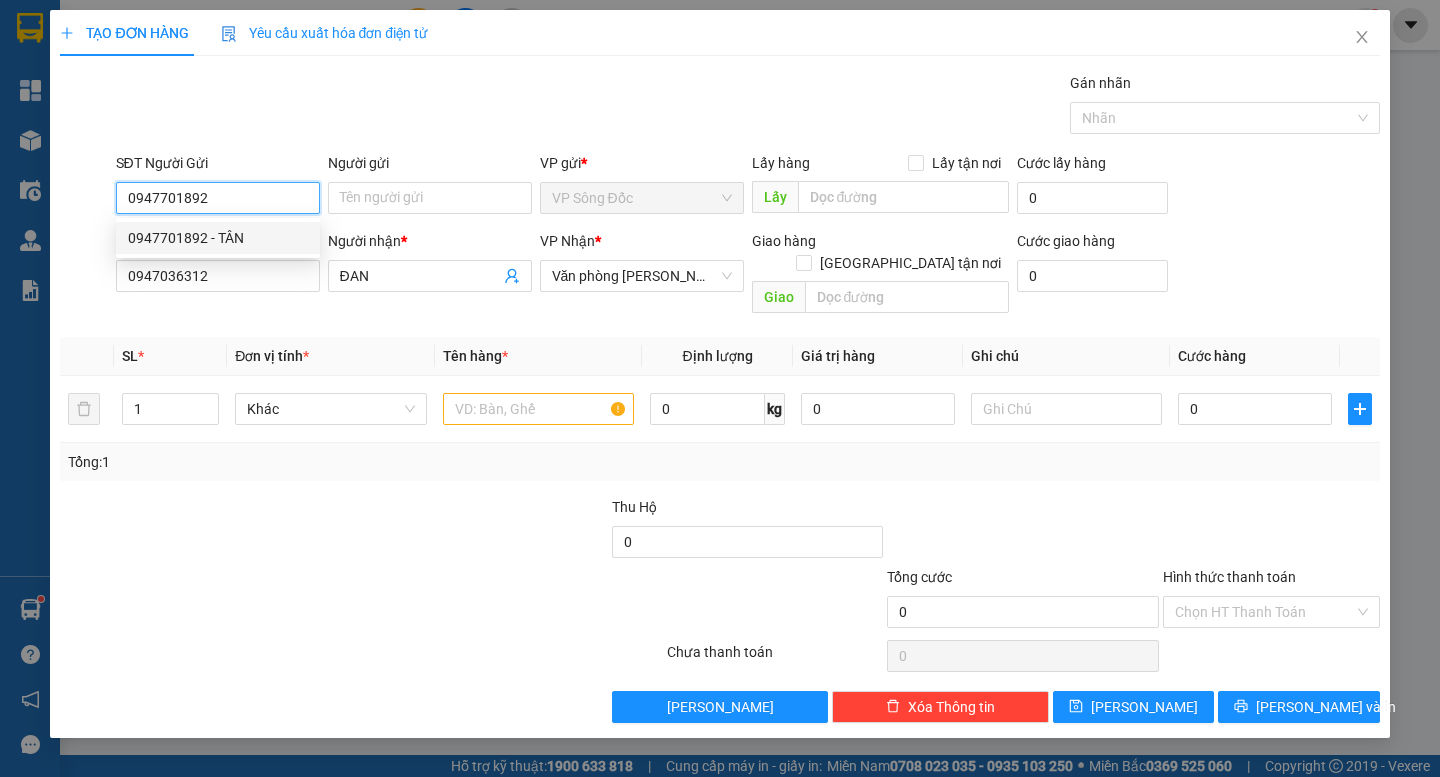 click on "0947701892 - TÂN" at bounding box center (218, 238) 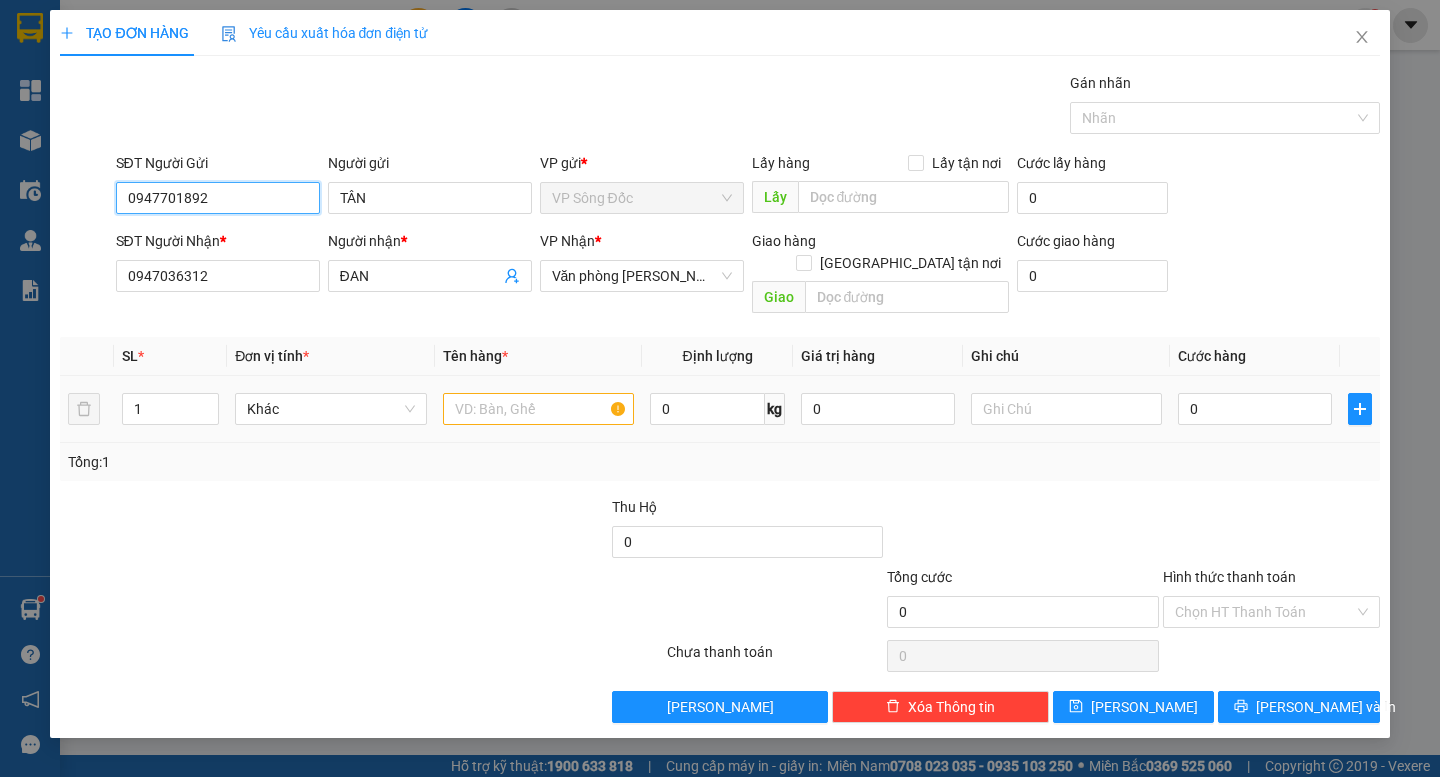 type on "0947701892" 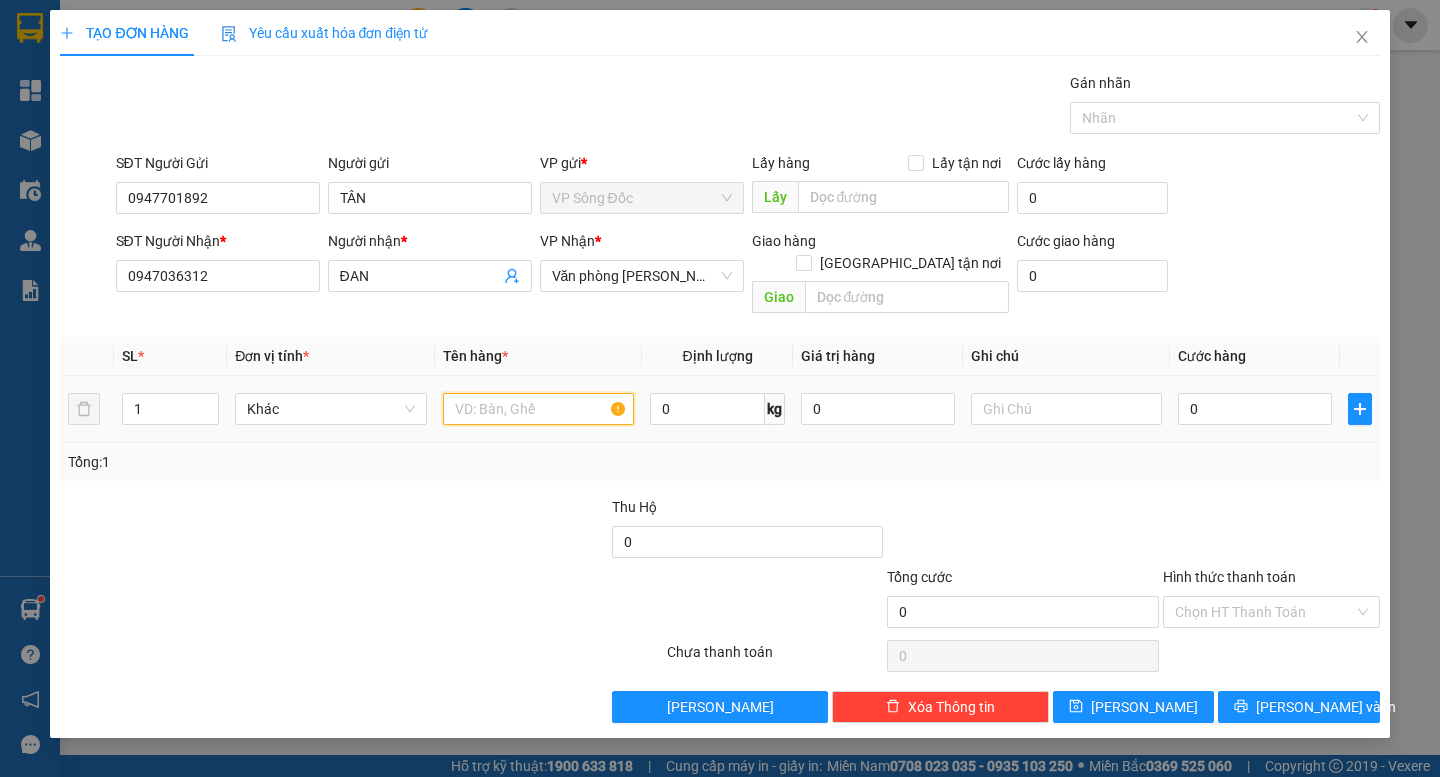 click at bounding box center [538, 409] 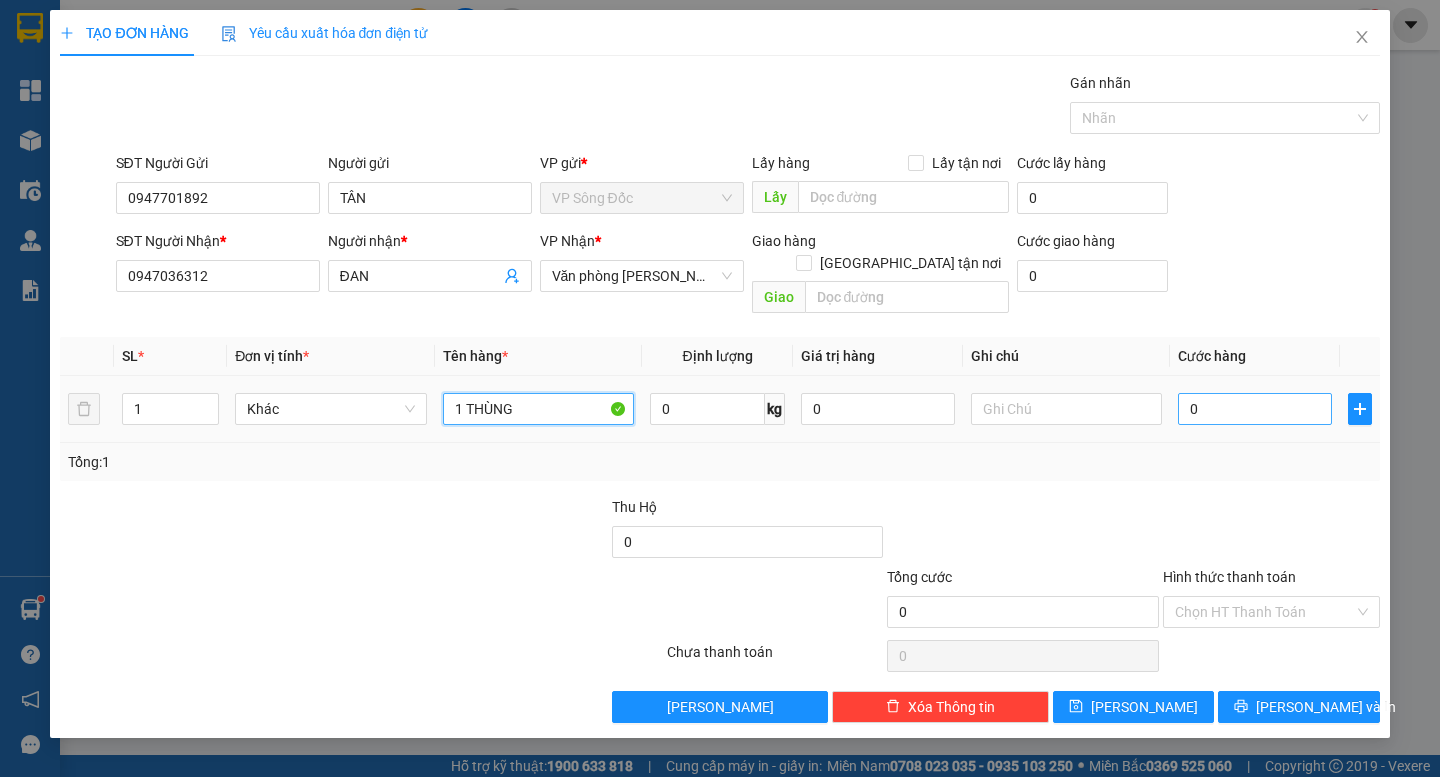 type on "1 THÙNG" 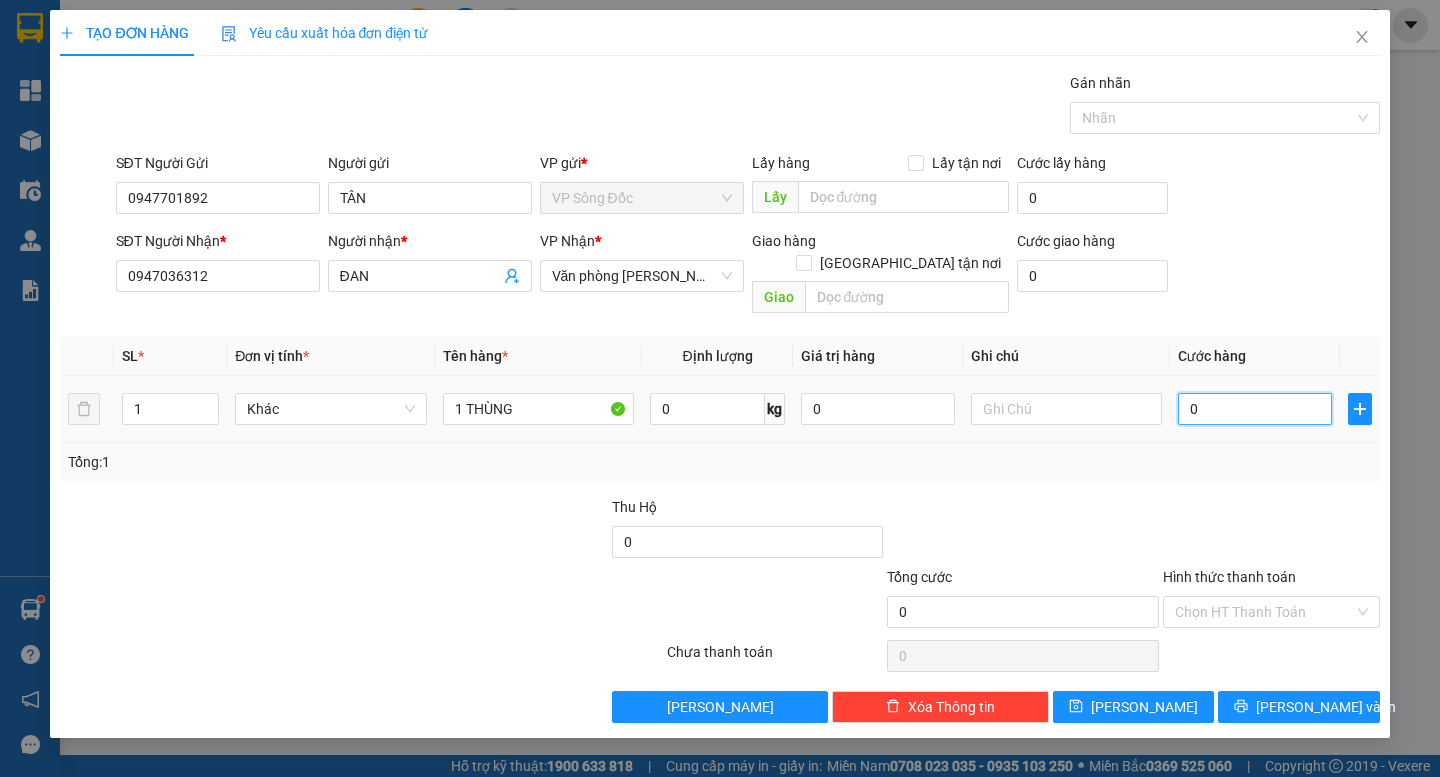 click on "0" at bounding box center [1255, 409] 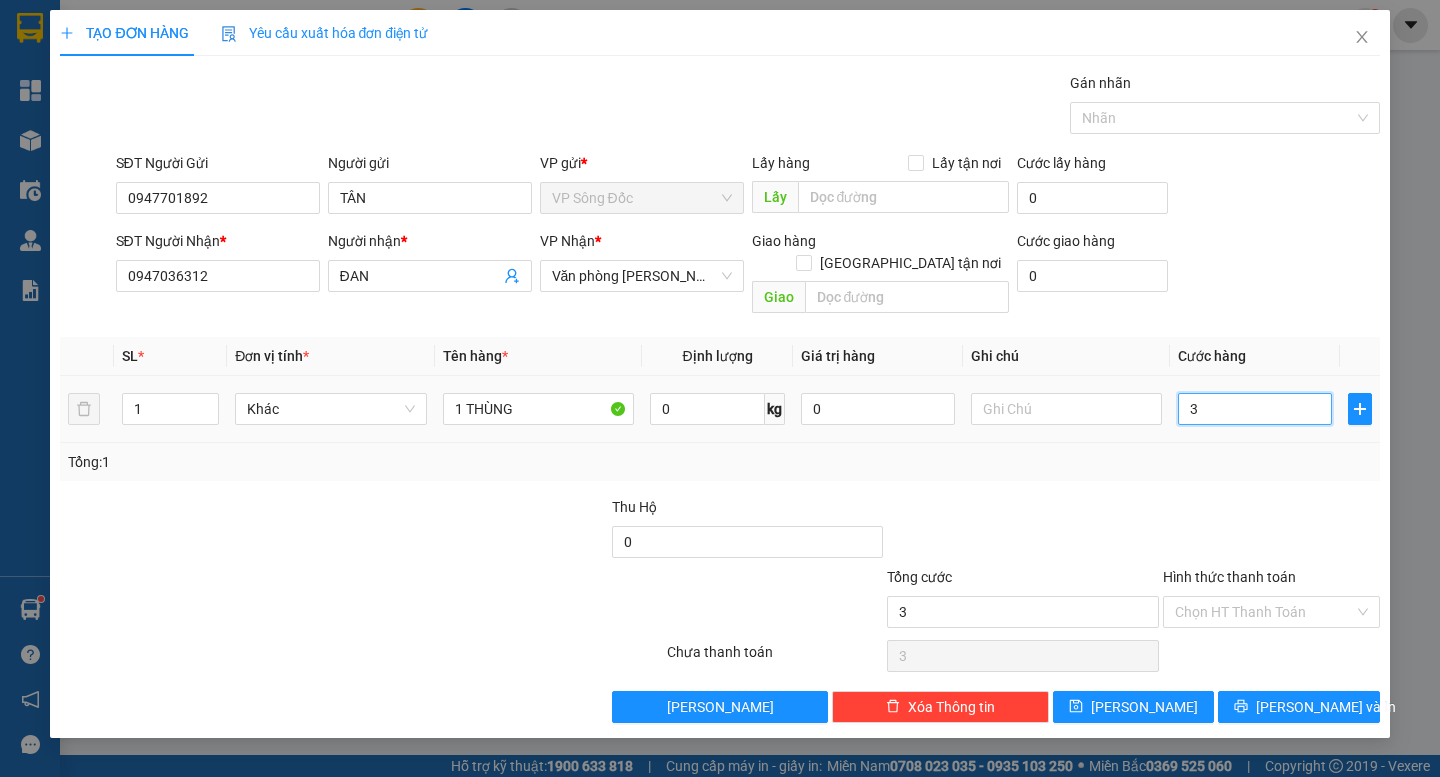 type on "30" 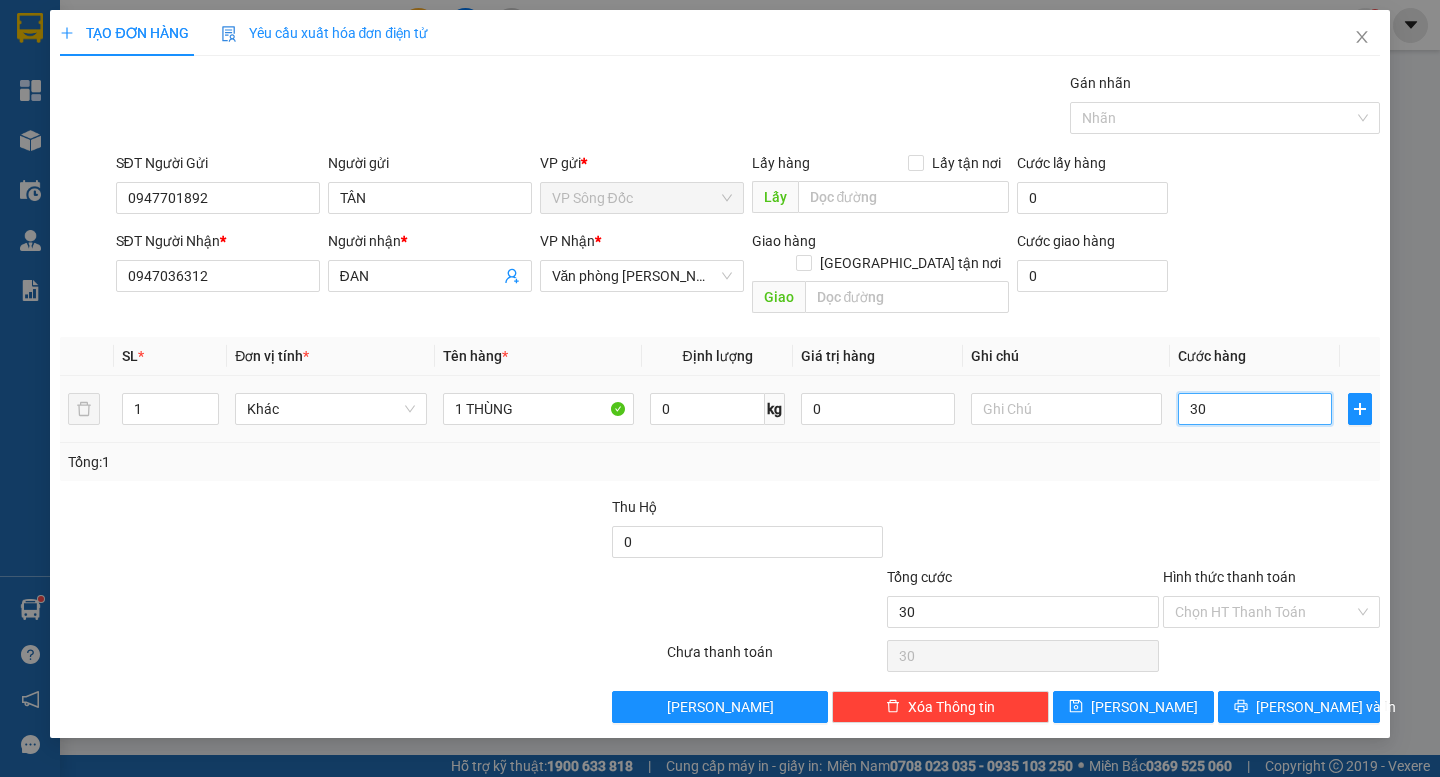 type on "300" 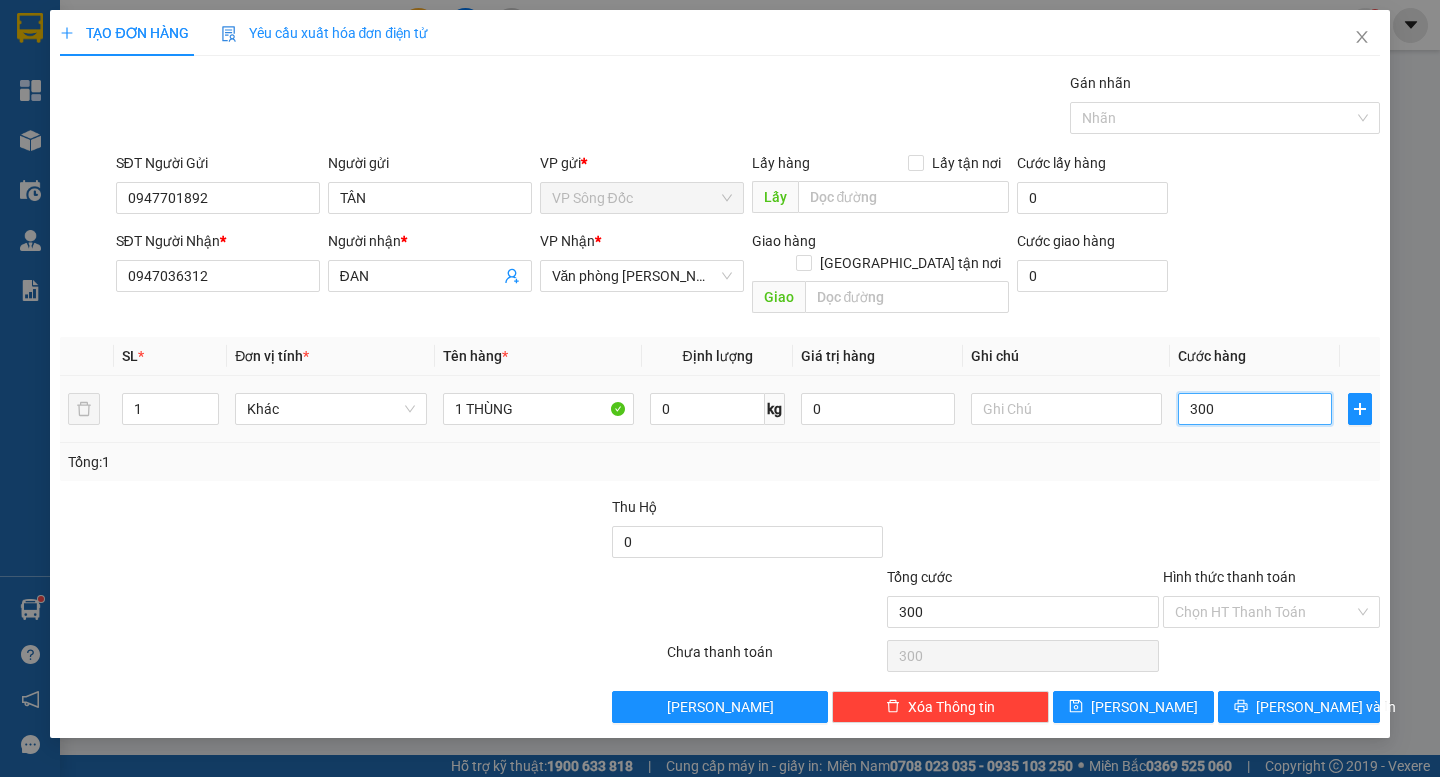 type on "3.000" 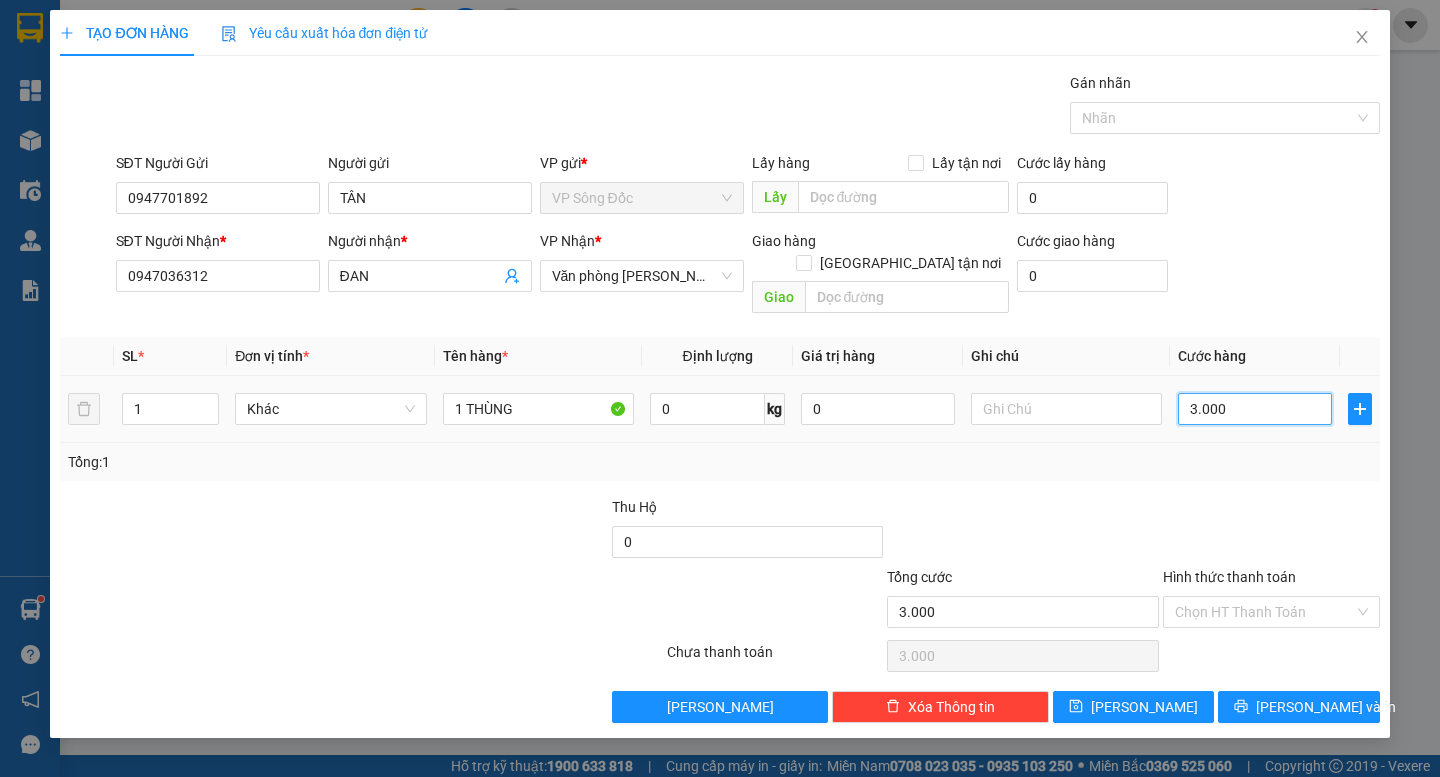 type on "30.000" 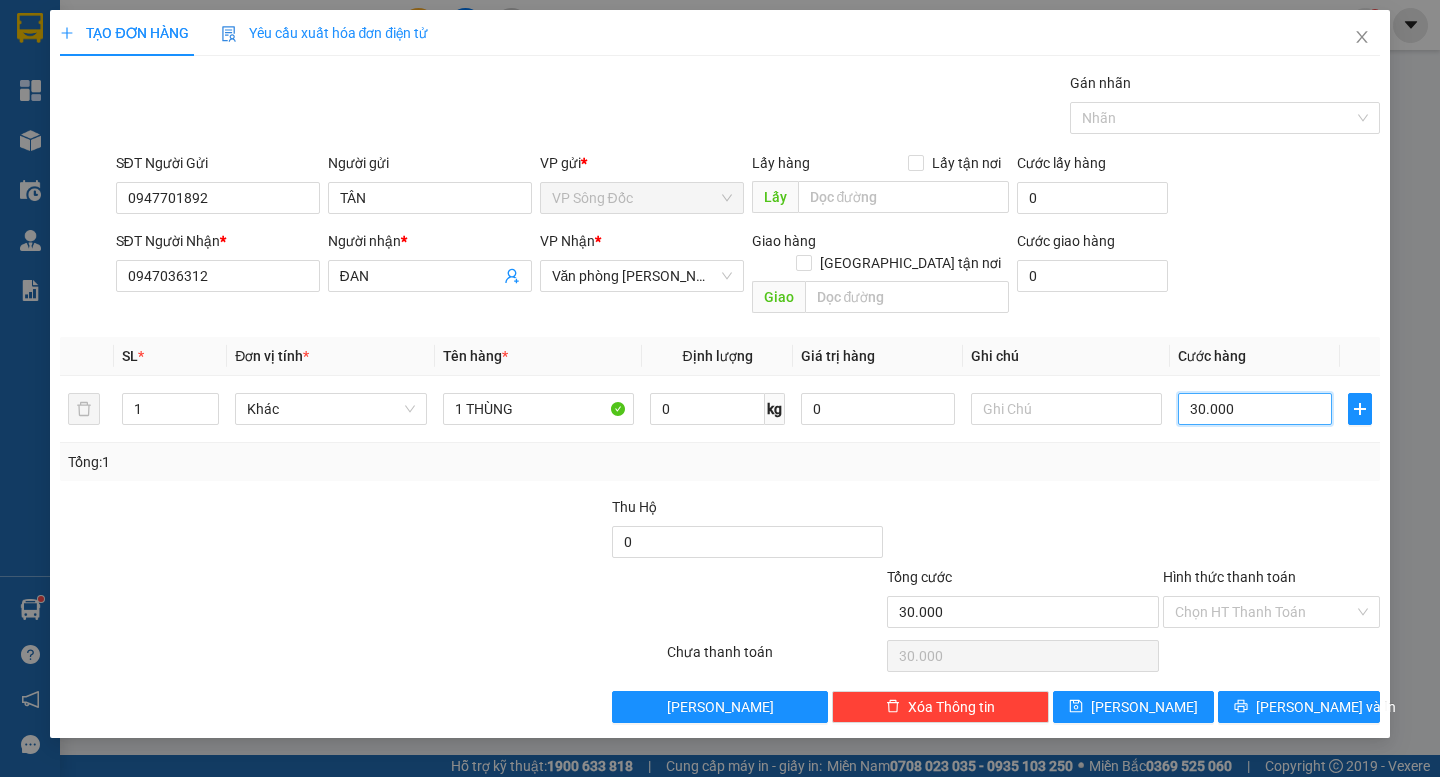 type on "30.000" 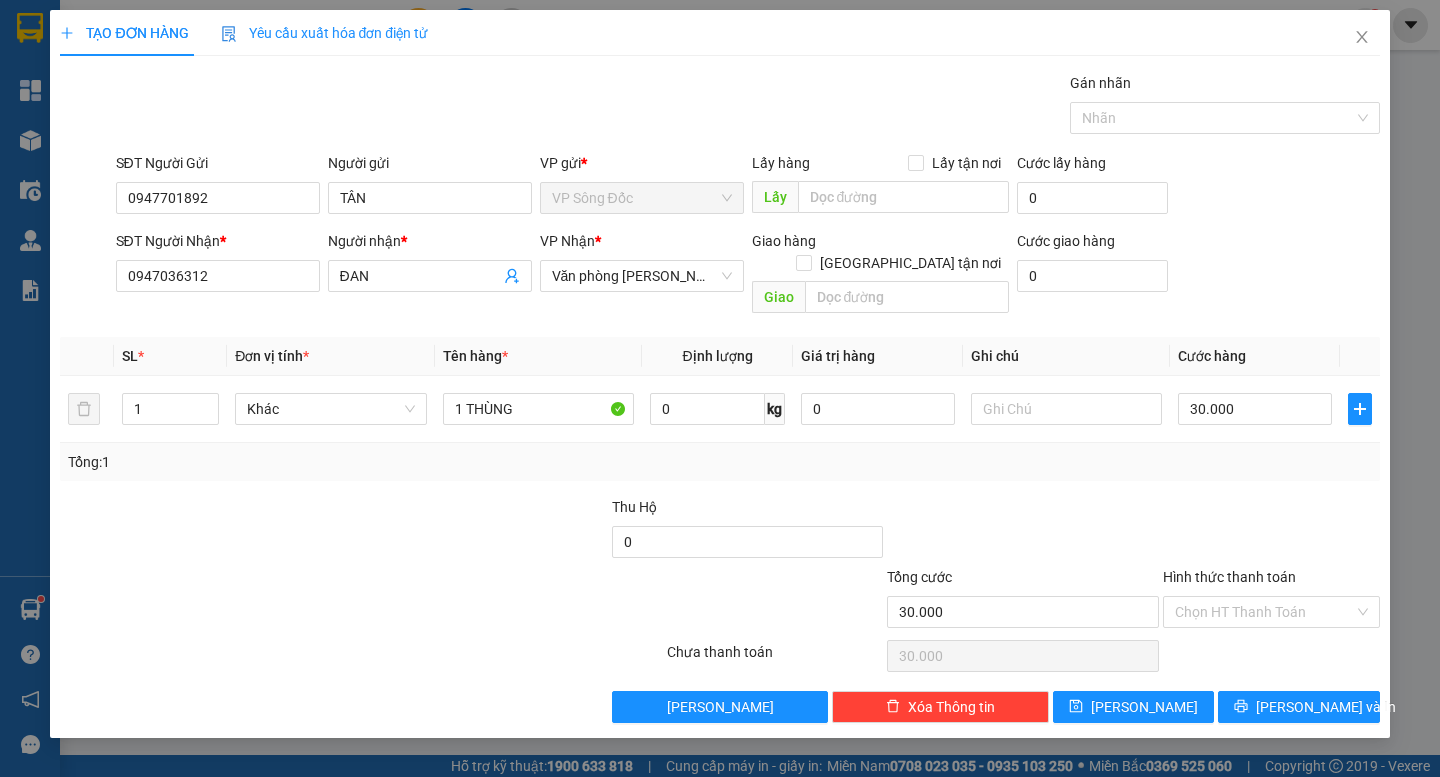 click on "Hình thức thanh toán Chọn HT Thanh Toán" at bounding box center [1271, 601] 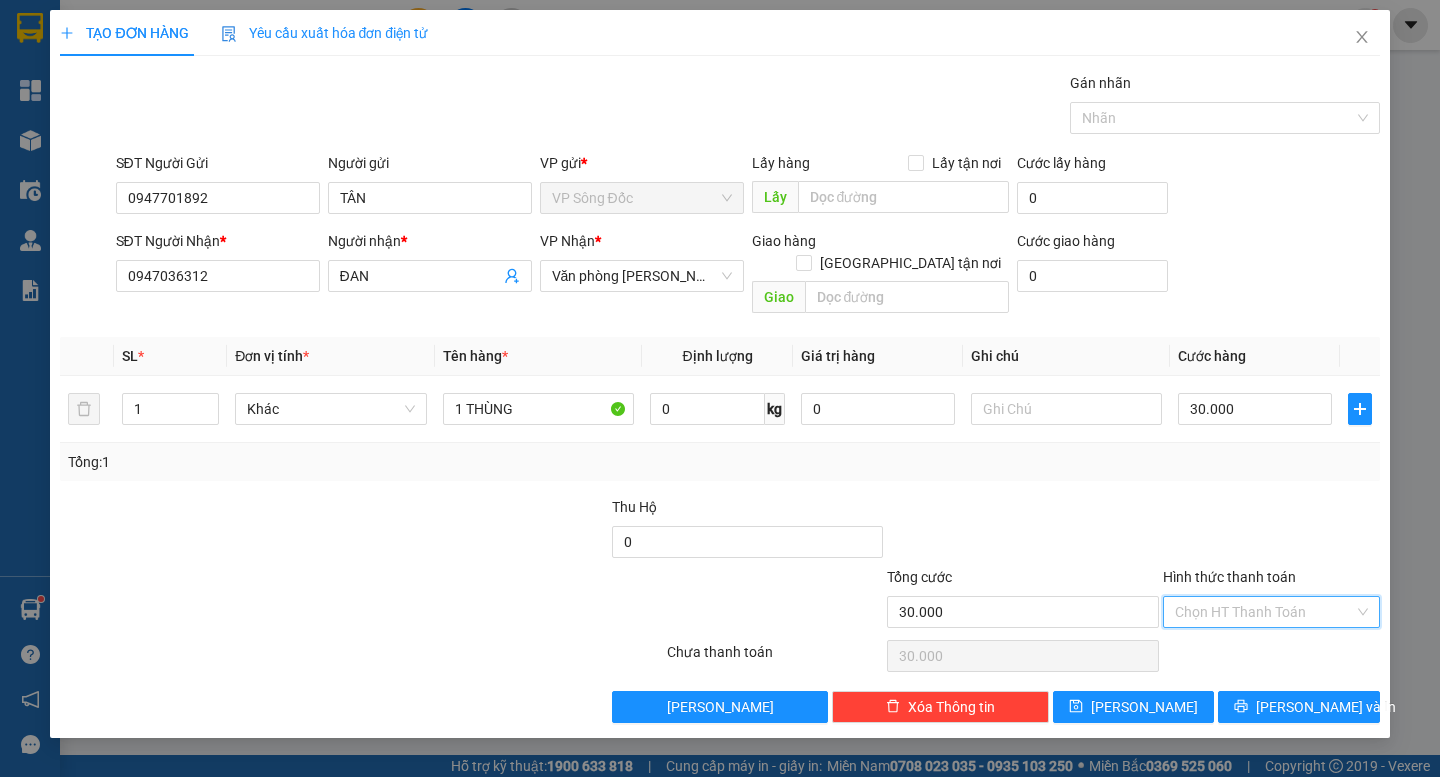 click on "Hình thức thanh toán" at bounding box center [1264, 612] 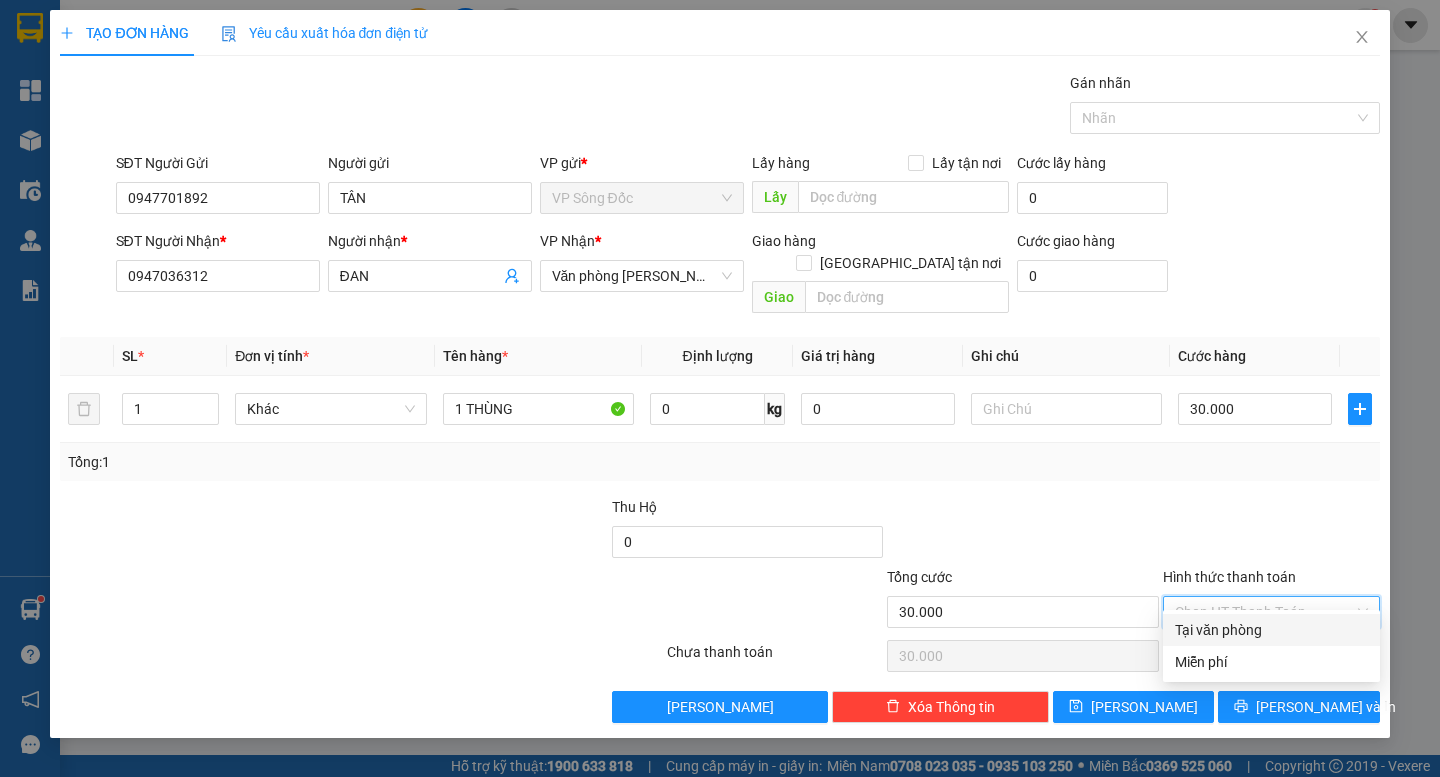 click on "Tại văn phòng" at bounding box center (1271, 630) 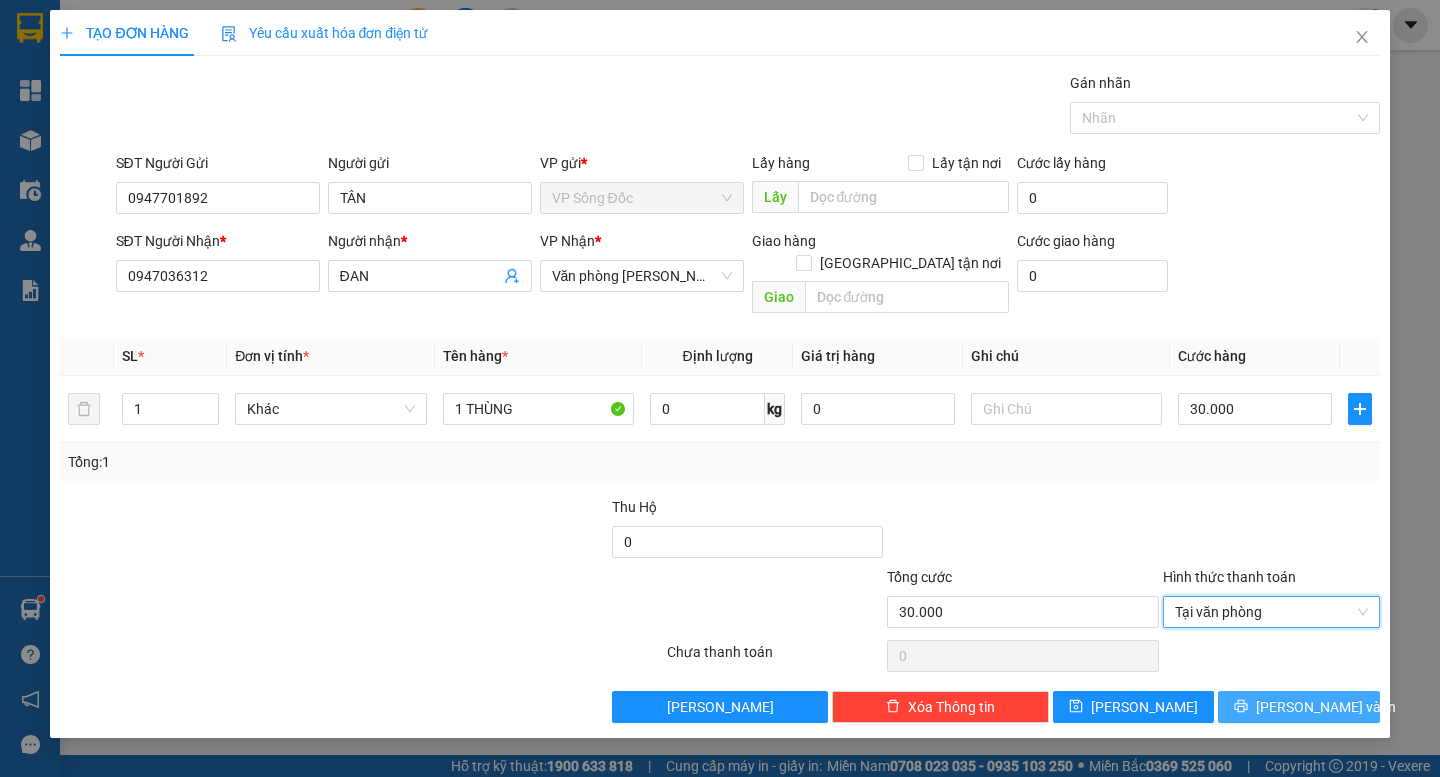 click on "[PERSON_NAME] và In" at bounding box center [1326, 707] 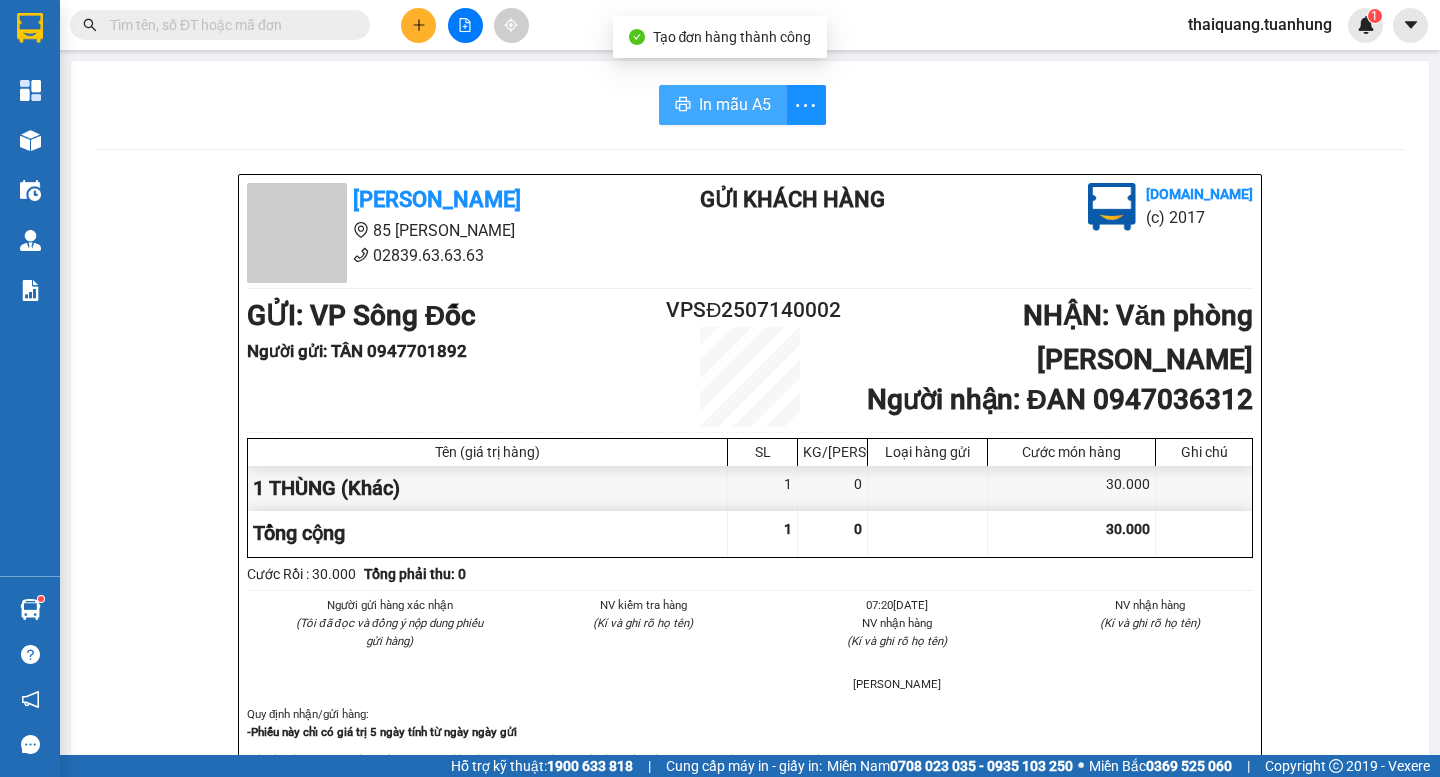 click 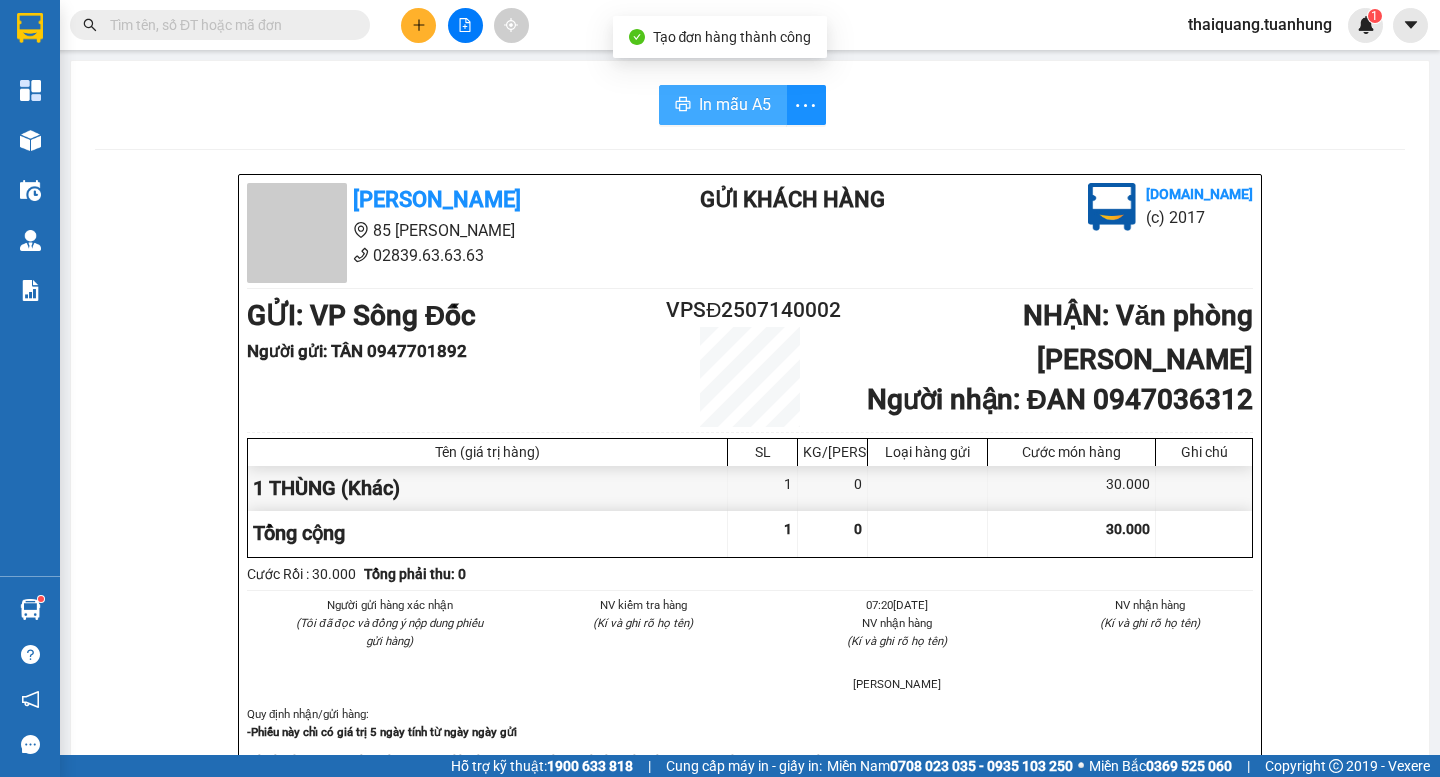 scroll, scrollTop: 0, scrollLeft: 0, axis: both 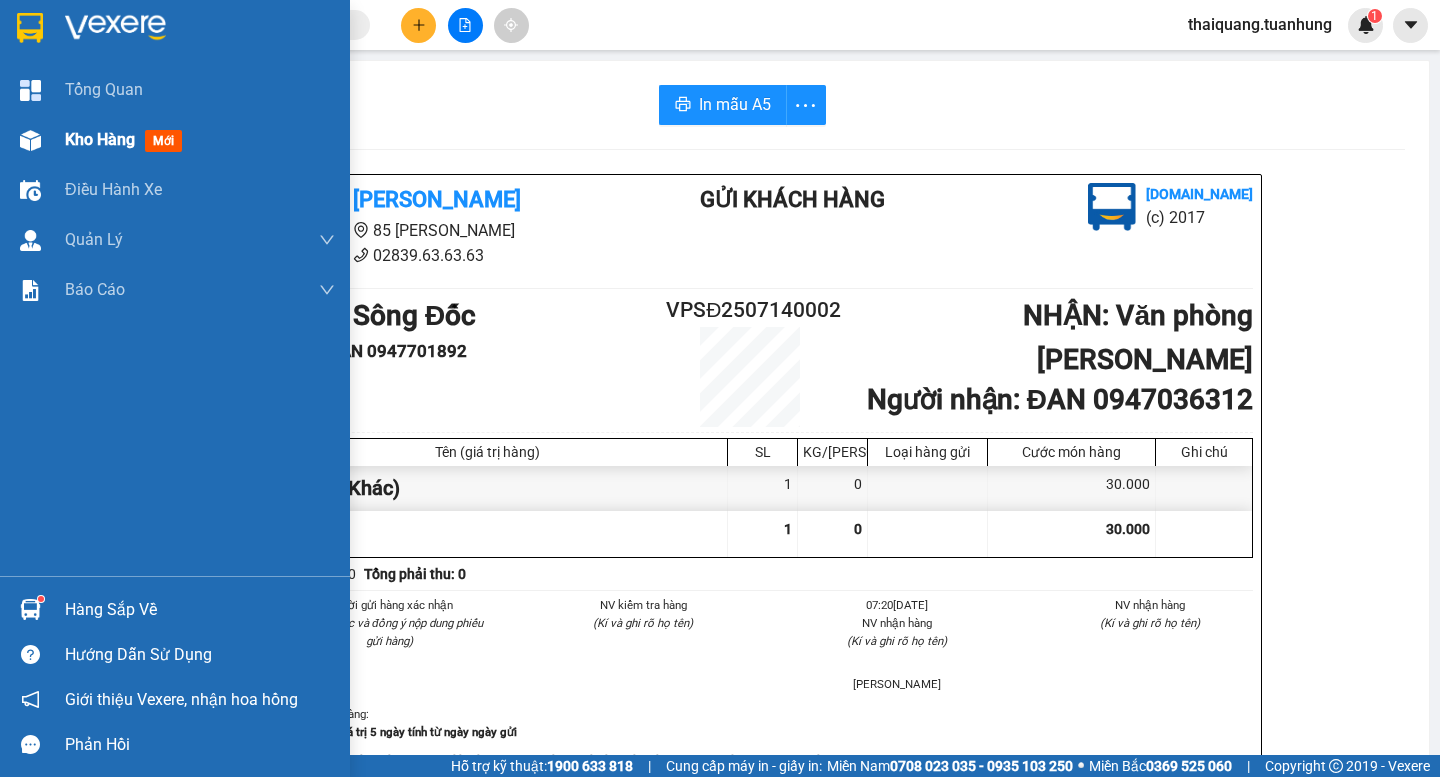 click on "Kho hàng" at bounding box center [100, 139] 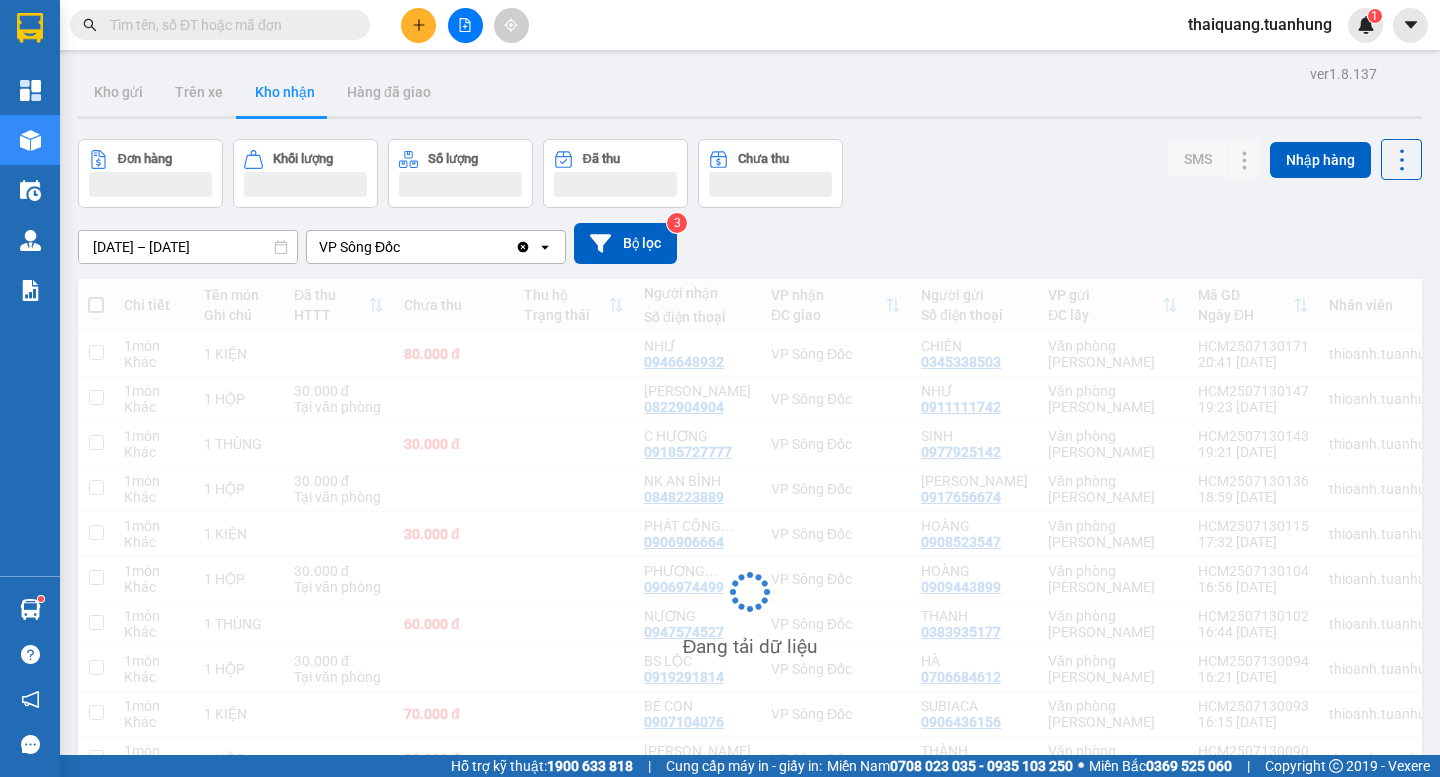 click on "Đơn hàng Khối lượng Số lượng Đã thu Chưa thu SMS Nhập hàng" at bounding box center (750, 173) 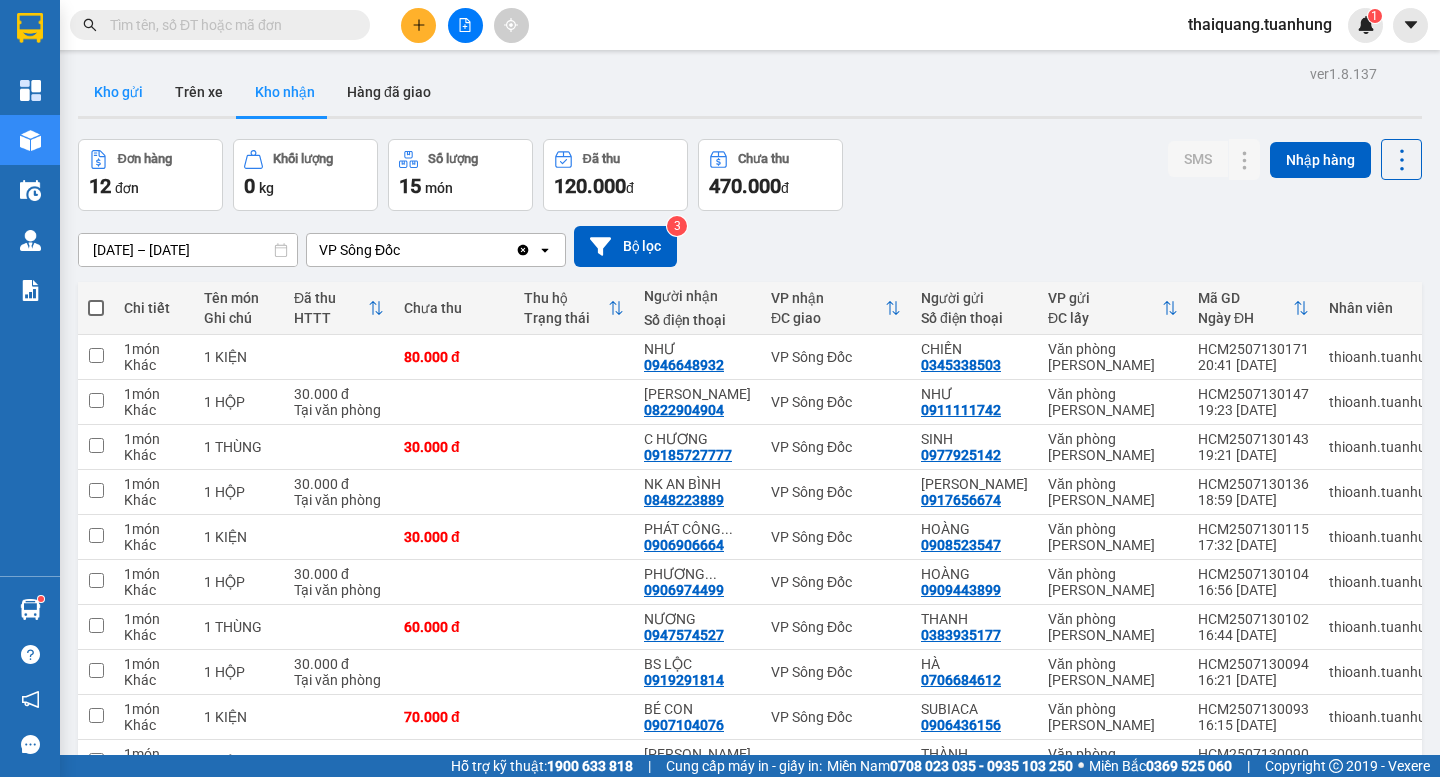 click on "Kho gửi" at bounding box center (118, 92) 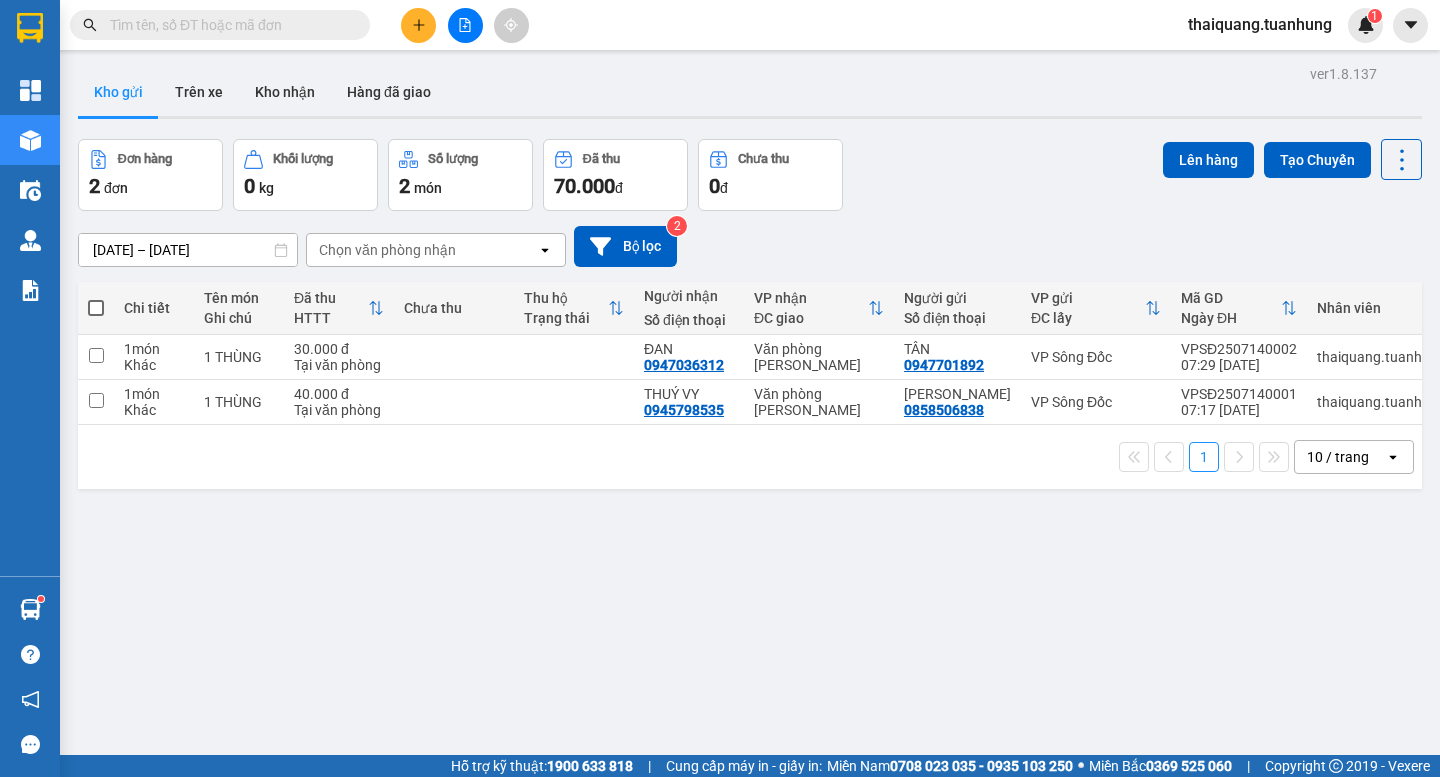 drag, startPoint x: 1020, startPoint y: 172, endPoint x: 216, endPoint y: 183, distance: 804.07526 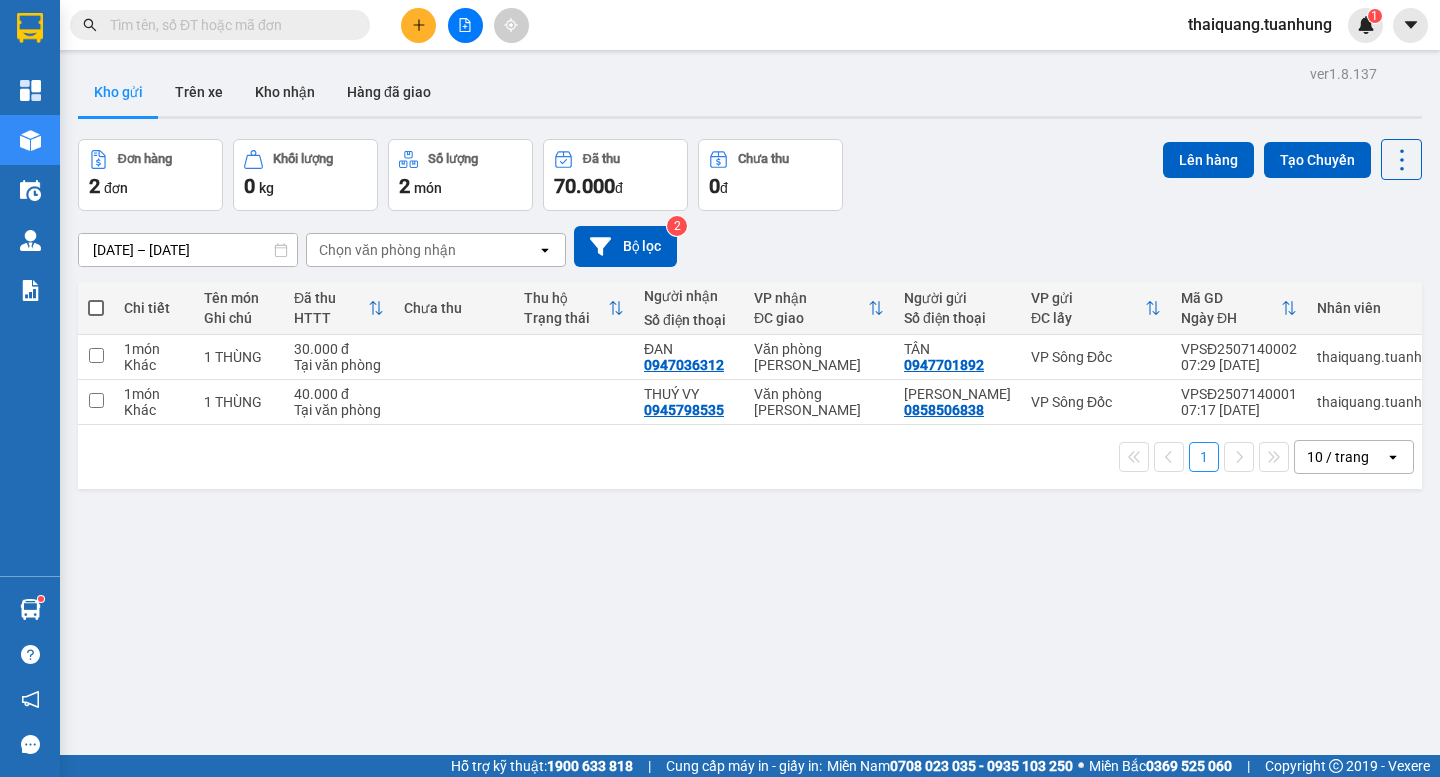 click on "Đơn hàng 2 đơn Khối lượng 0 kg Số lượng 2 món Đã thu 70.000  đ Chưa thu 0  đ Lên hàng Tạo Chuyến" at bounding box center (750, 175) 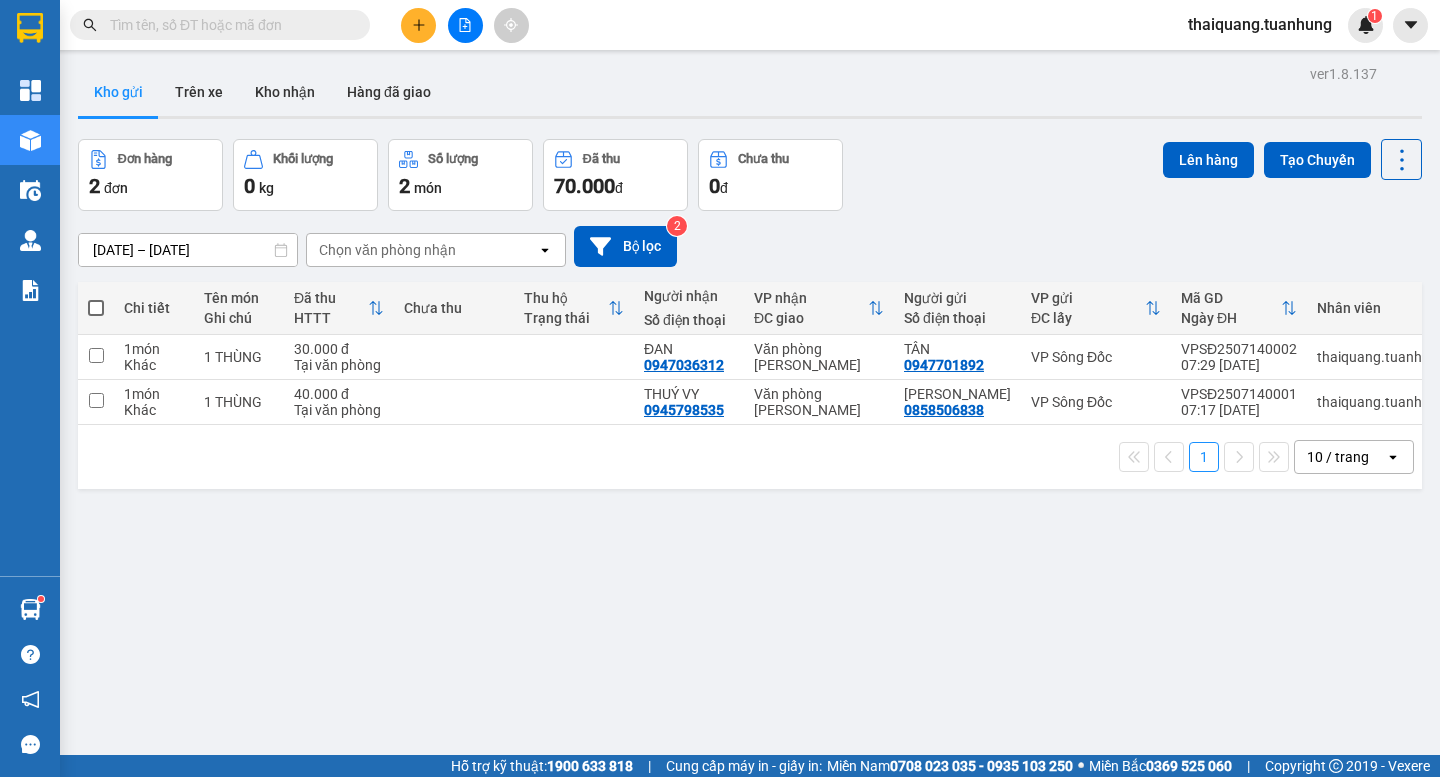 click at bounding box center (96, 308) 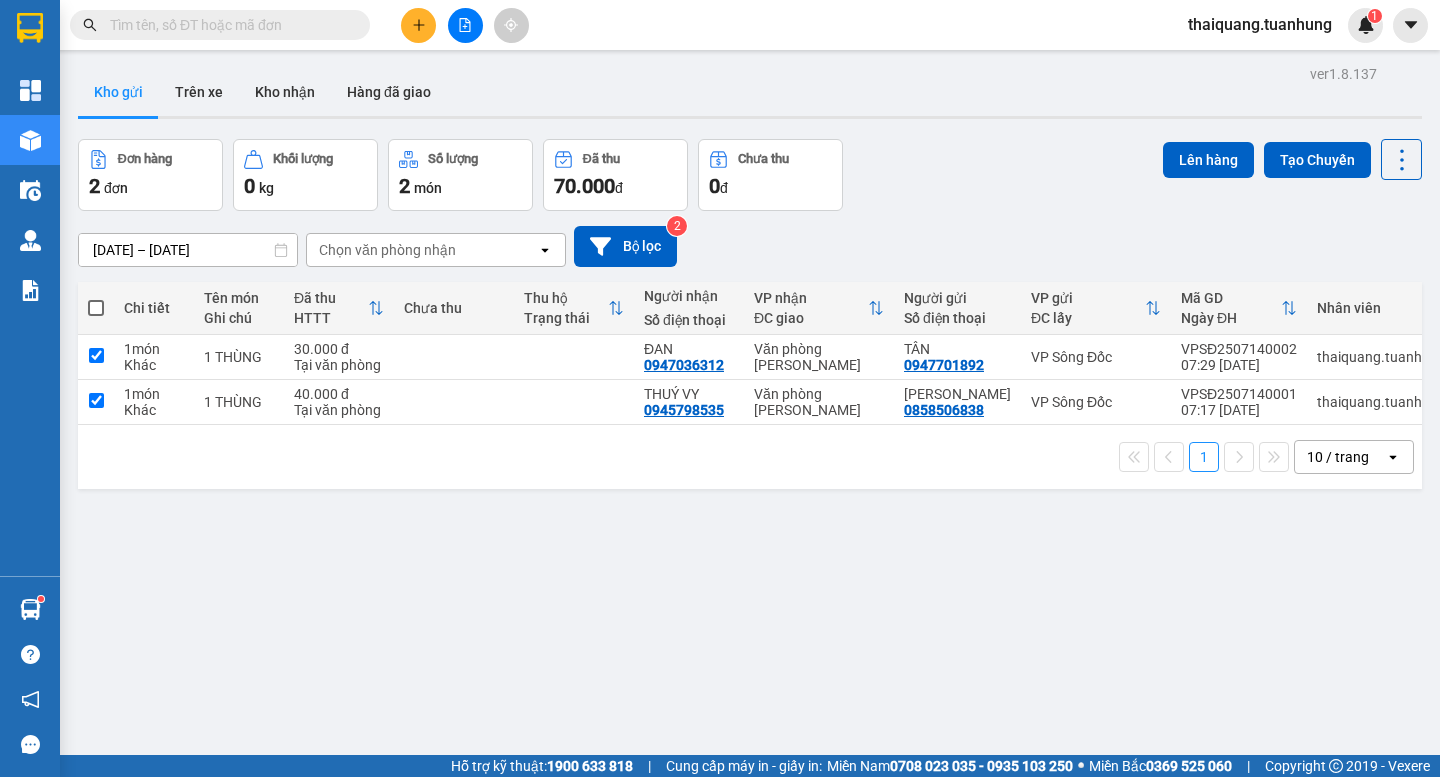 checkbox on "true" 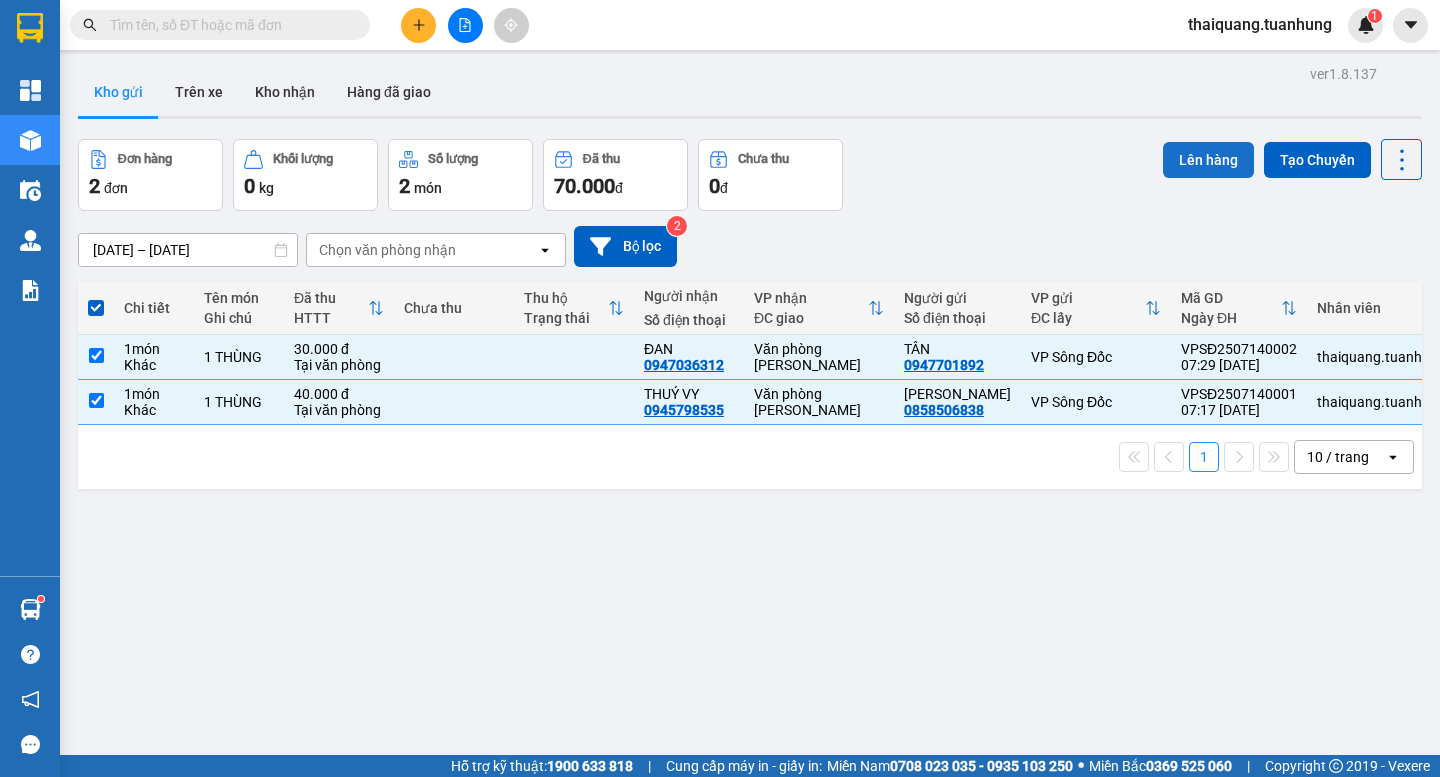 click on "Lên hàng" at bounding box center (1208, 160) 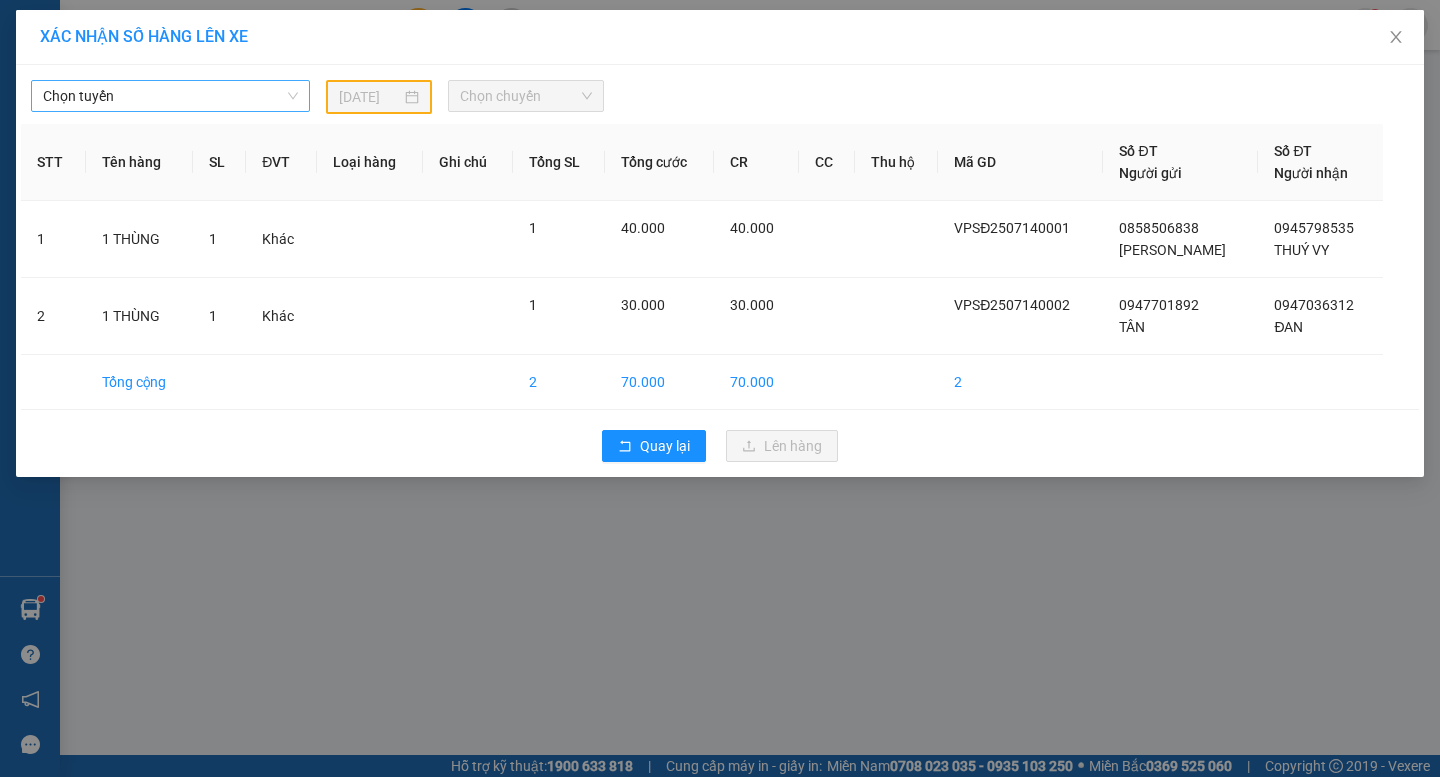 click on "Chọn tuyến" at bounding box center (170, 96) 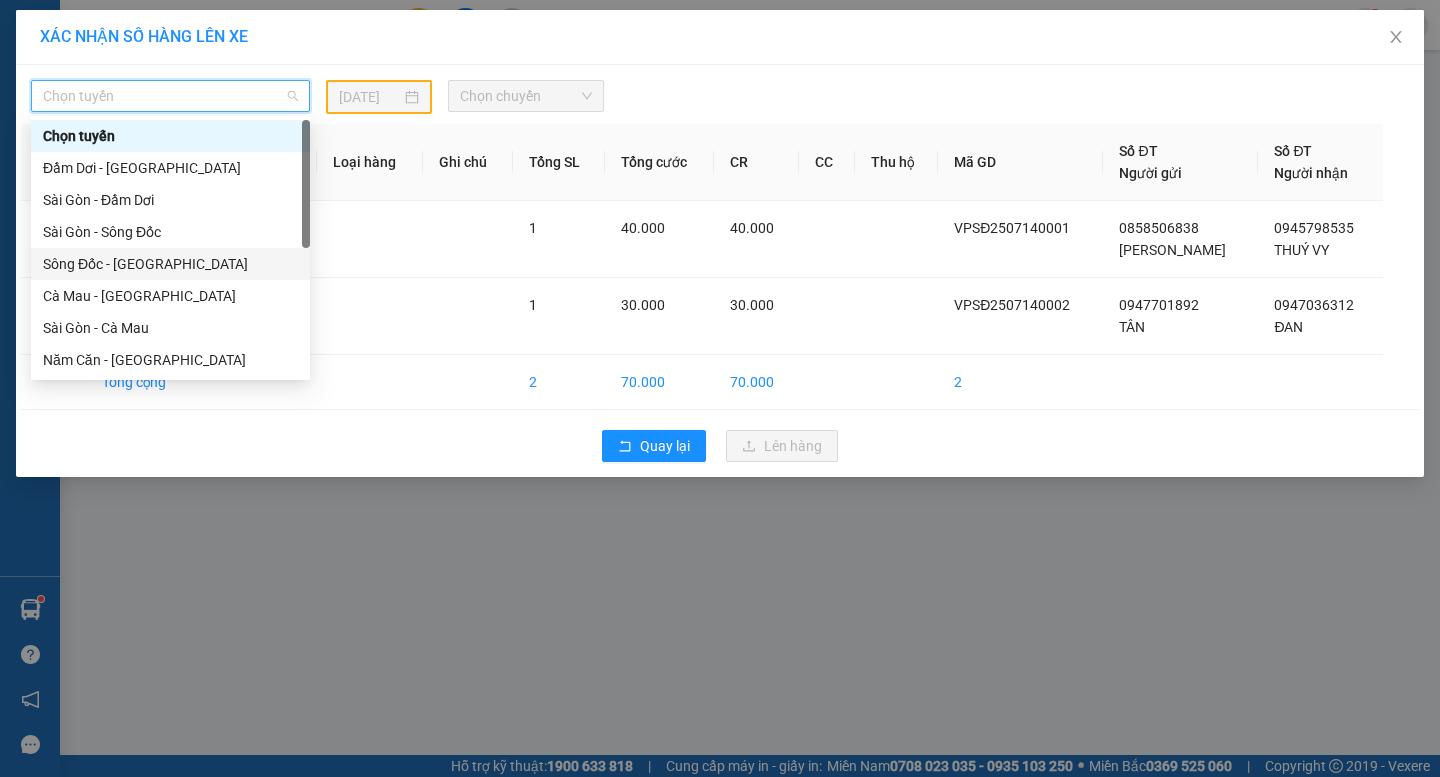 click on "Sông Đốc - [GEOGRAPHIC_DATA]" at bounding box center [170, 264] 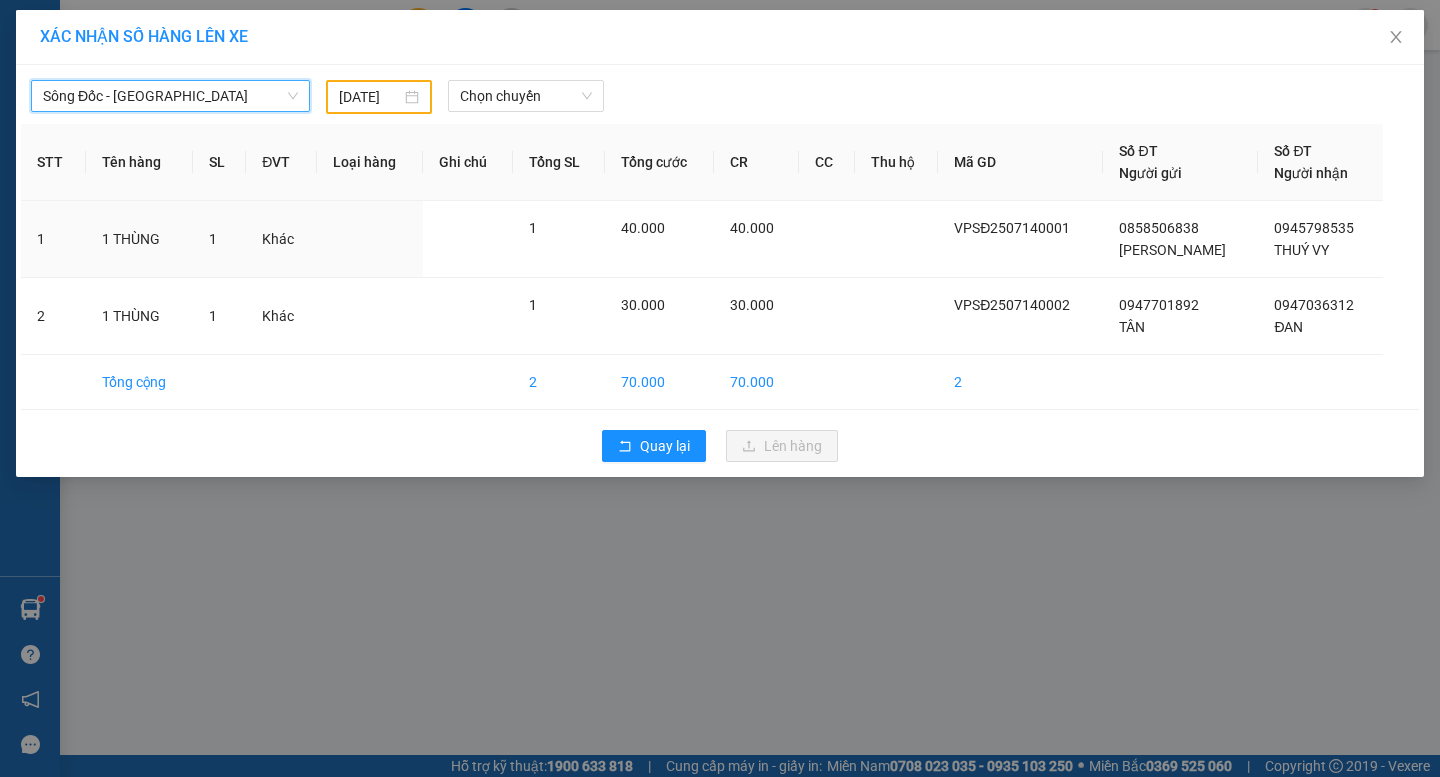 click on "[DATE]" at bounding box center (370, 97) 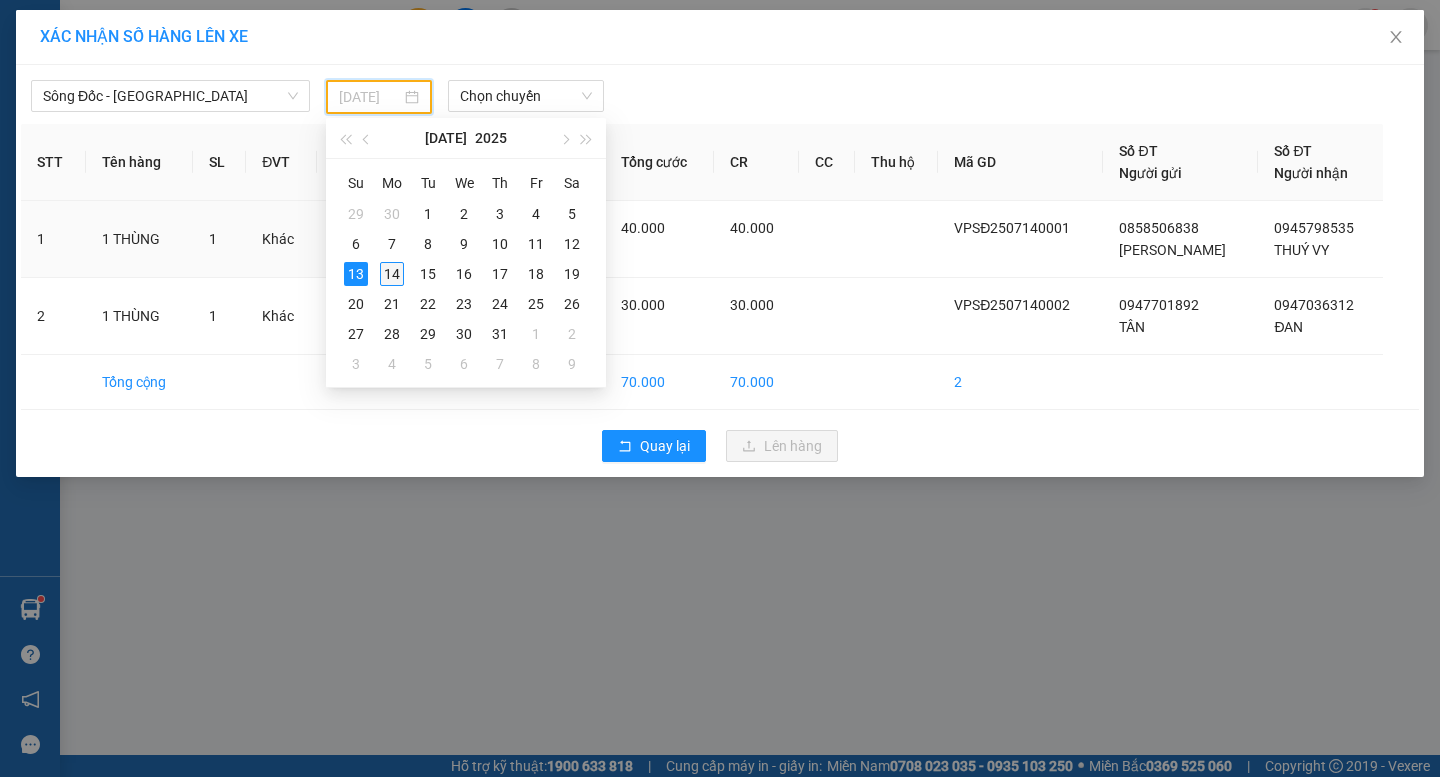 click on "14" at bounding box center [392, 274] 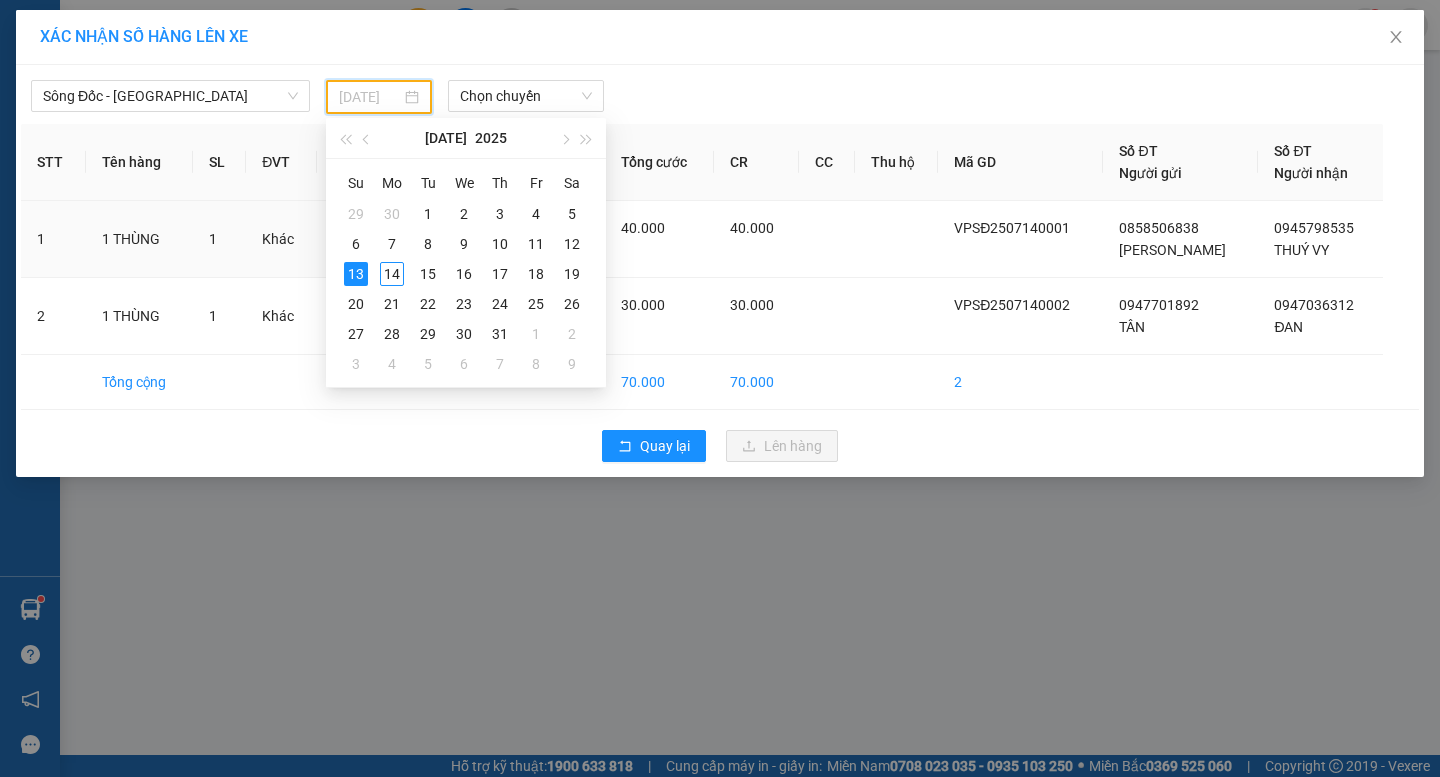 type on "[DATE]" 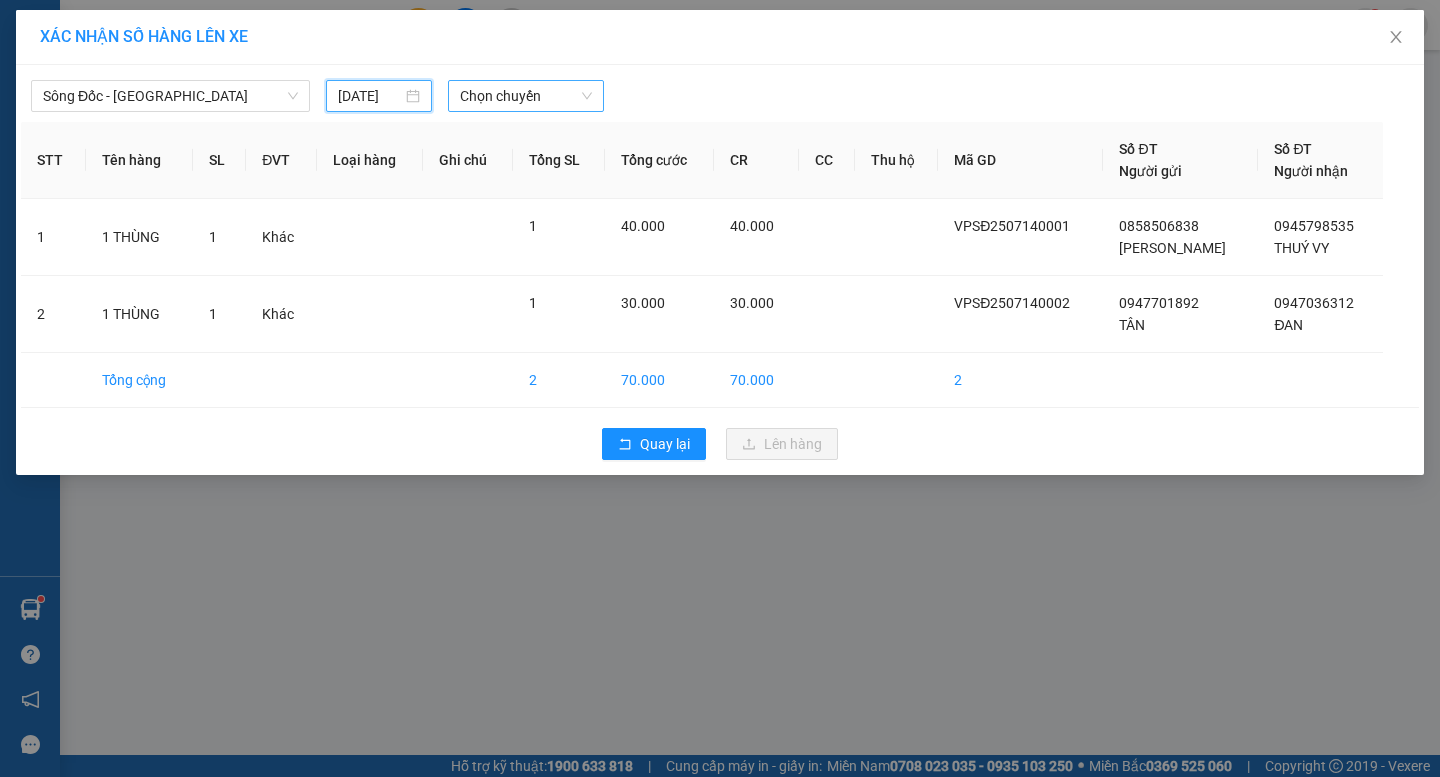 click on "Chọn chuyến" at bounding box center [526, 96] 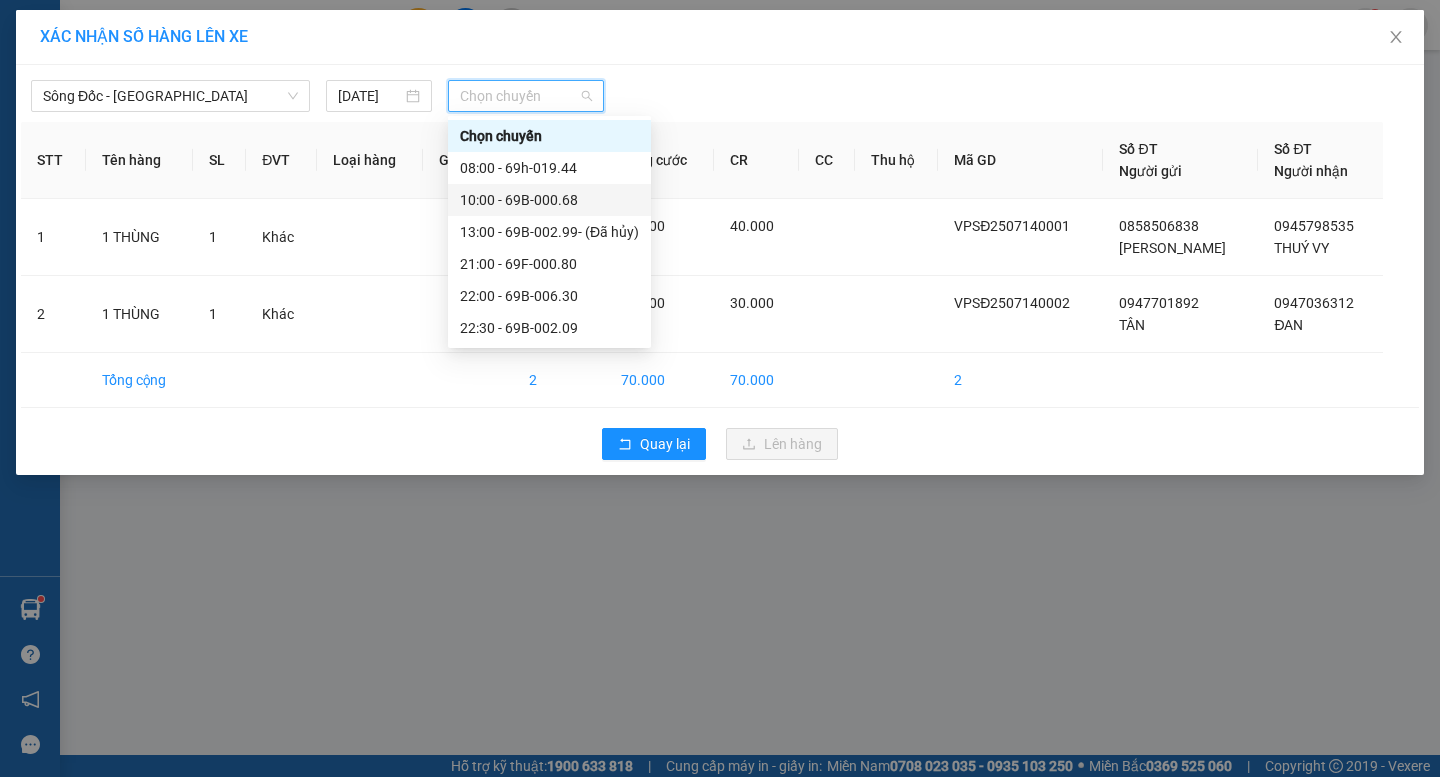 click on "10:00     - 69B-000.68" at bounding box center [549, 200] 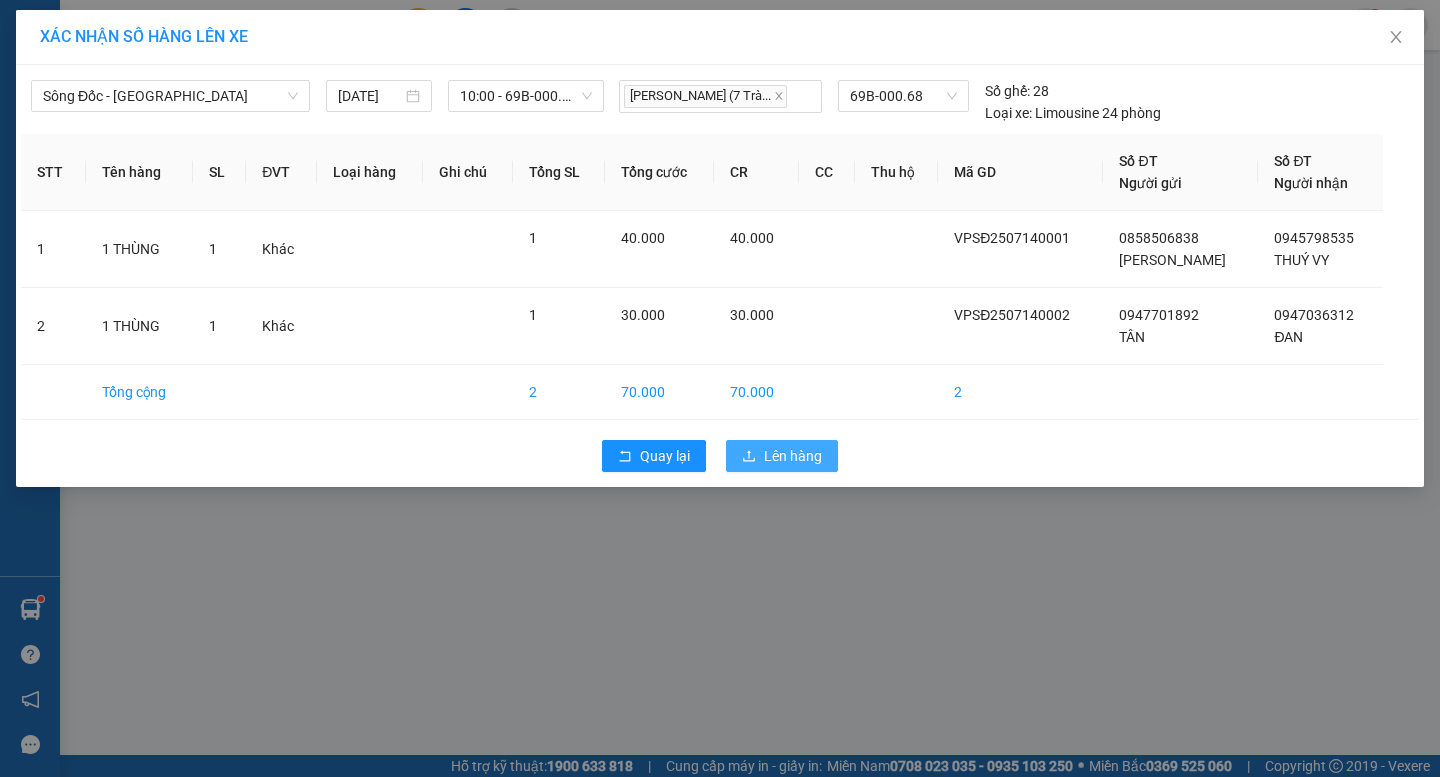 click on "Lên hàng" at bounding box center [793, 456] 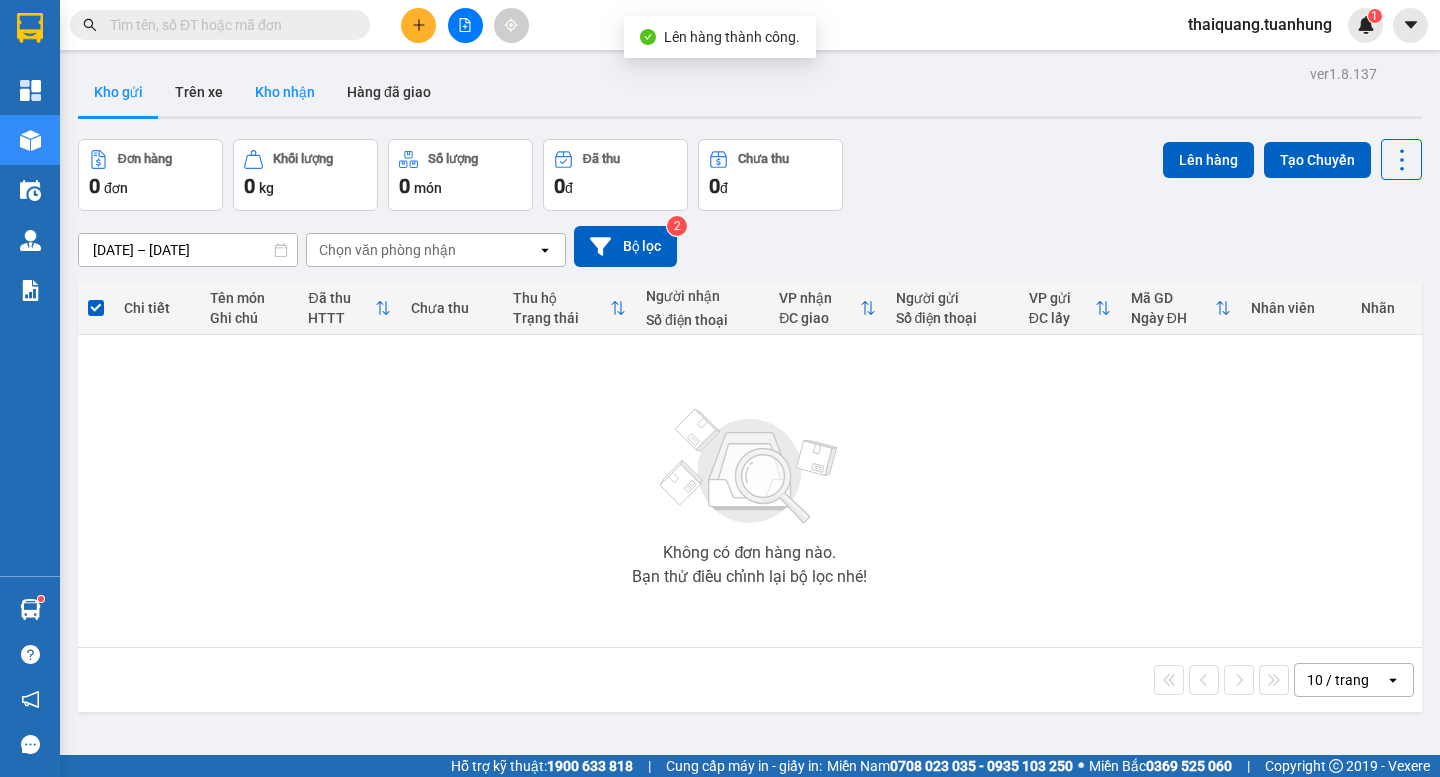 click on "Kho nhận" at bounding box center (285, 92) 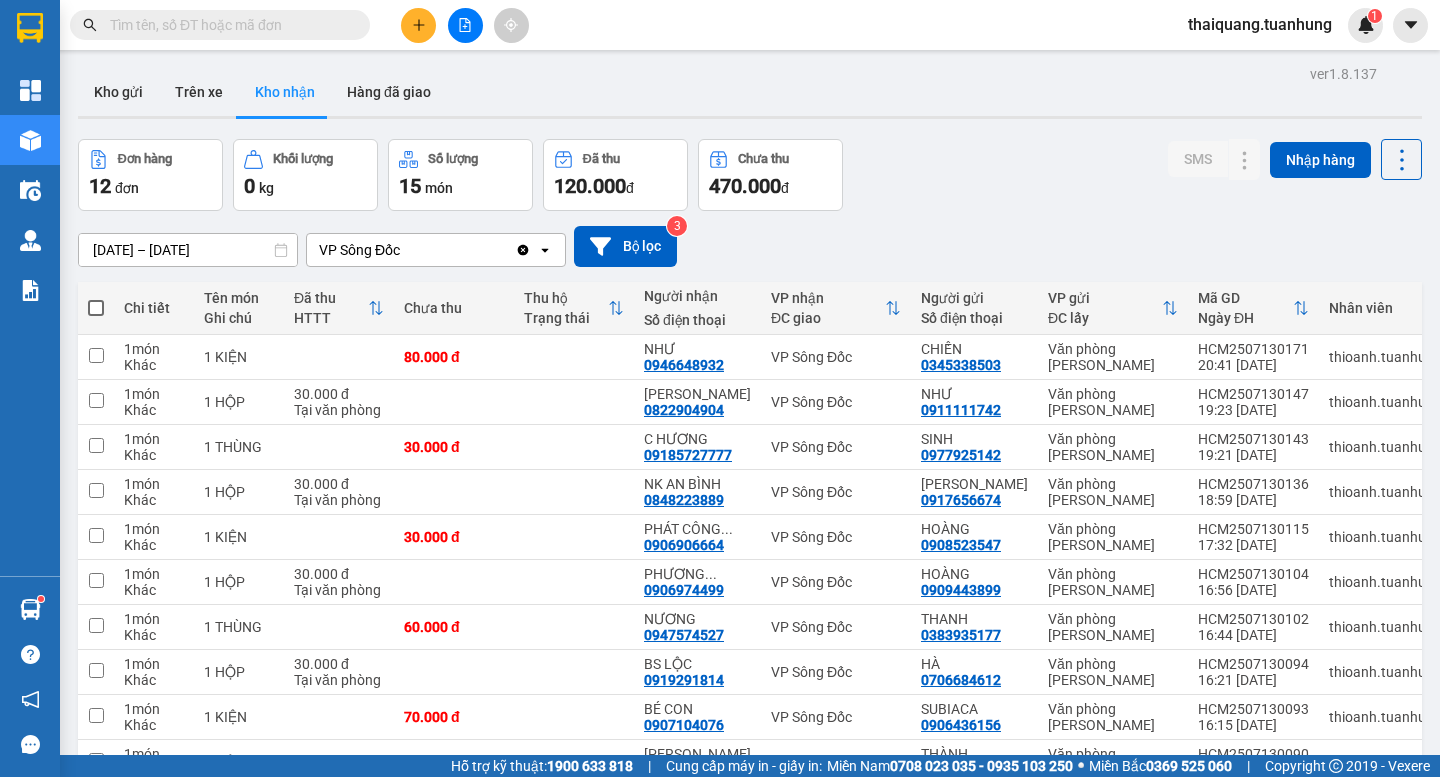 click on "Đơn hàng 12 đơn Khối lượng 0 kg Số lượng 15 món Đã thu 120.000  đ Chưa thu 470.000  đ SMS Nhập hàng" at bounding box center [750, 175] 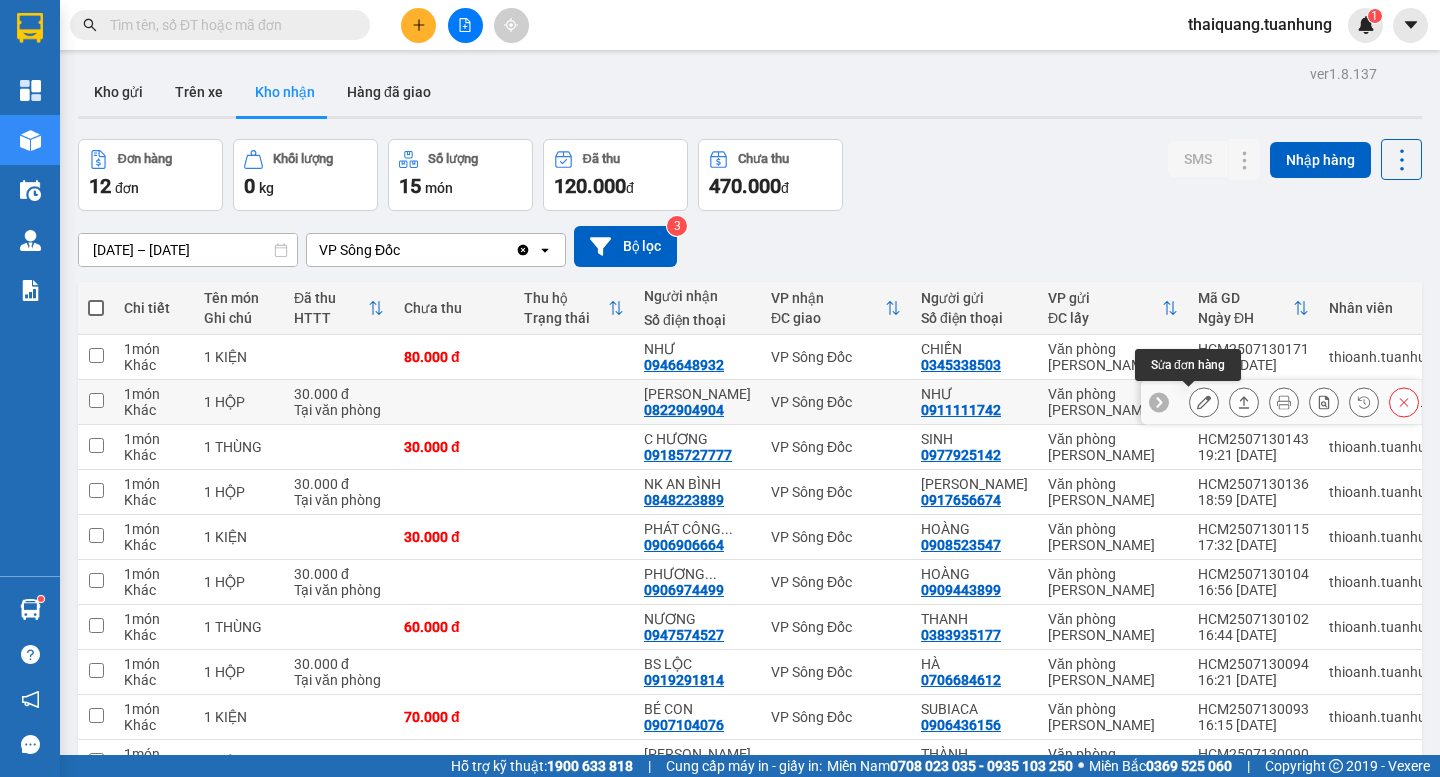 click at bounding box center (1204, 402) 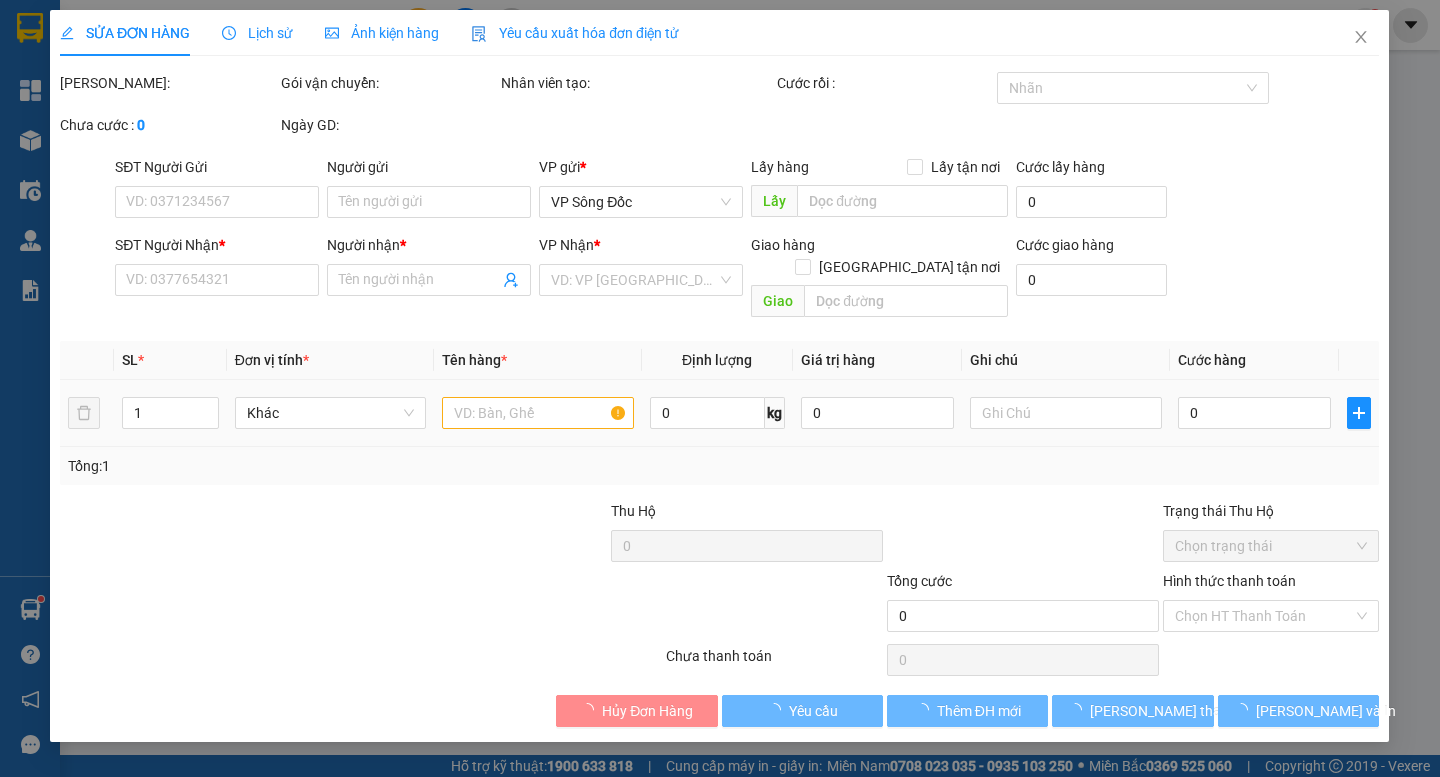 type on "0911111742" 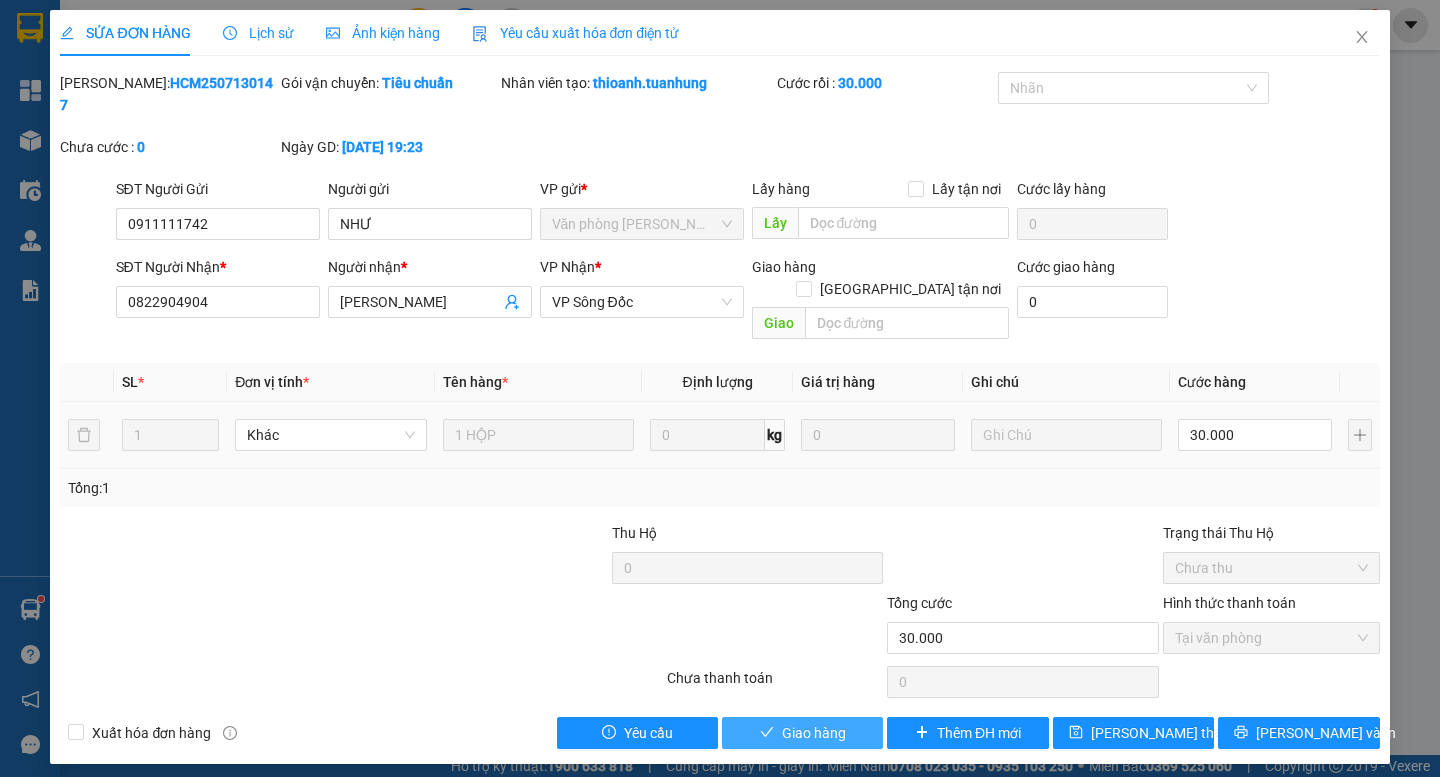 click on "Giao hàng" at bounding box center (814, 733) 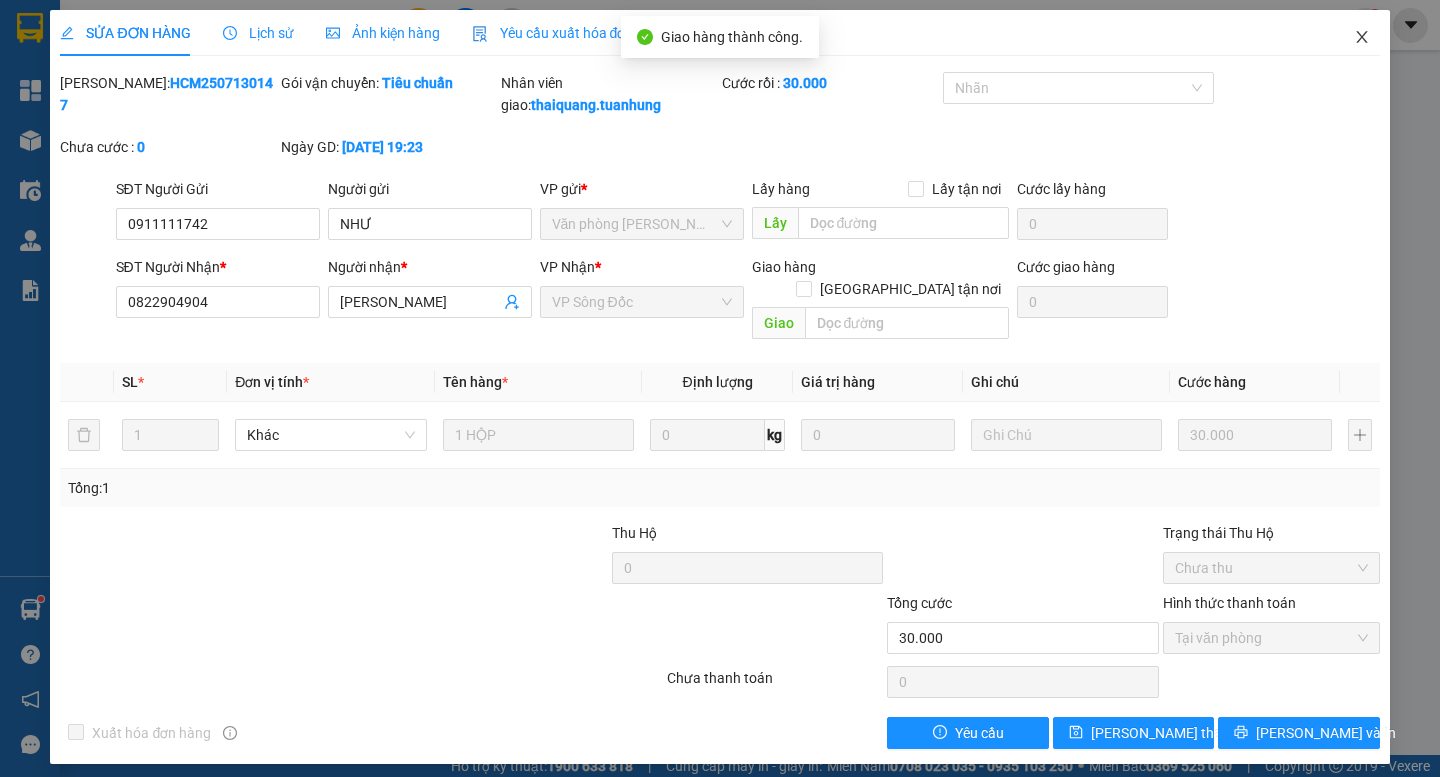 click 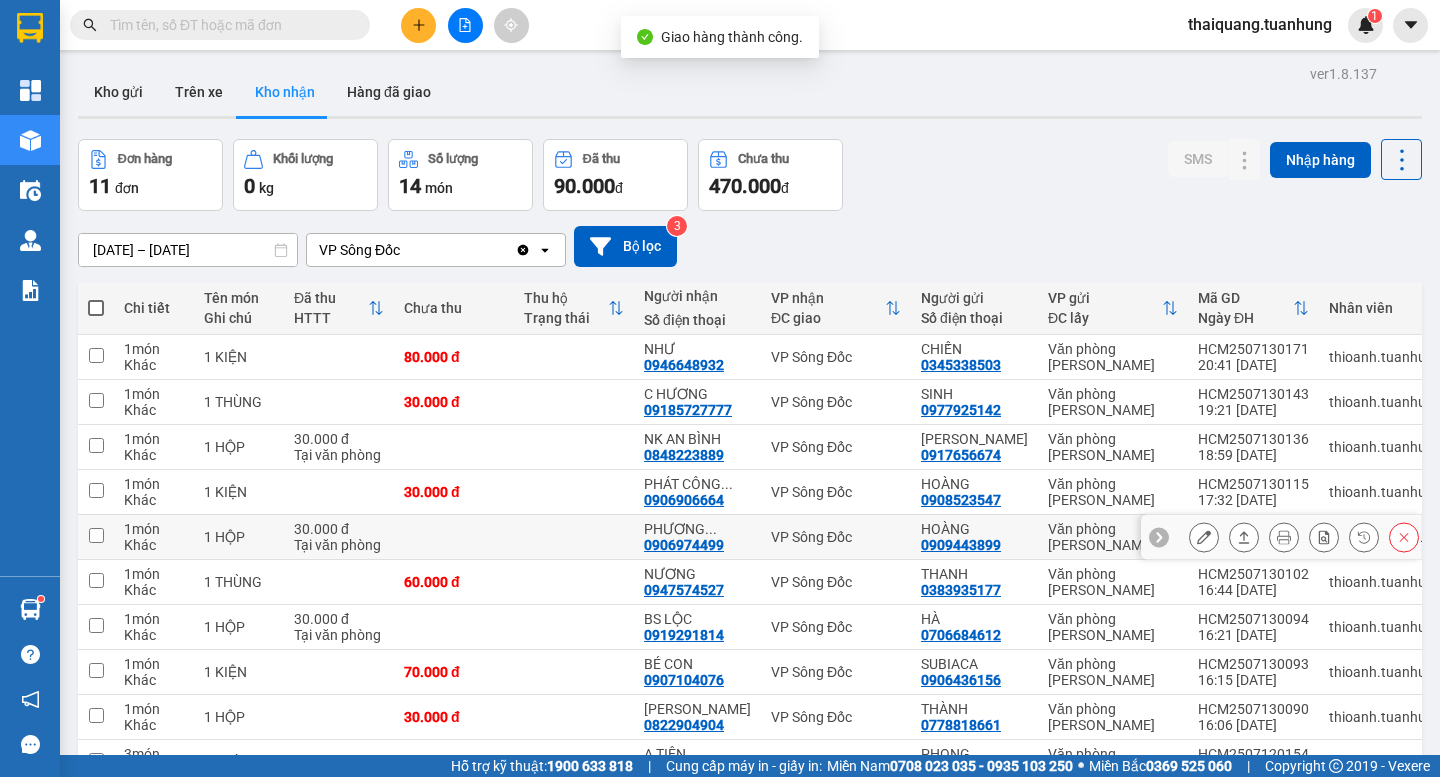 scroll, scrollTop: 165, scrollLeft: 0, axis: vertical 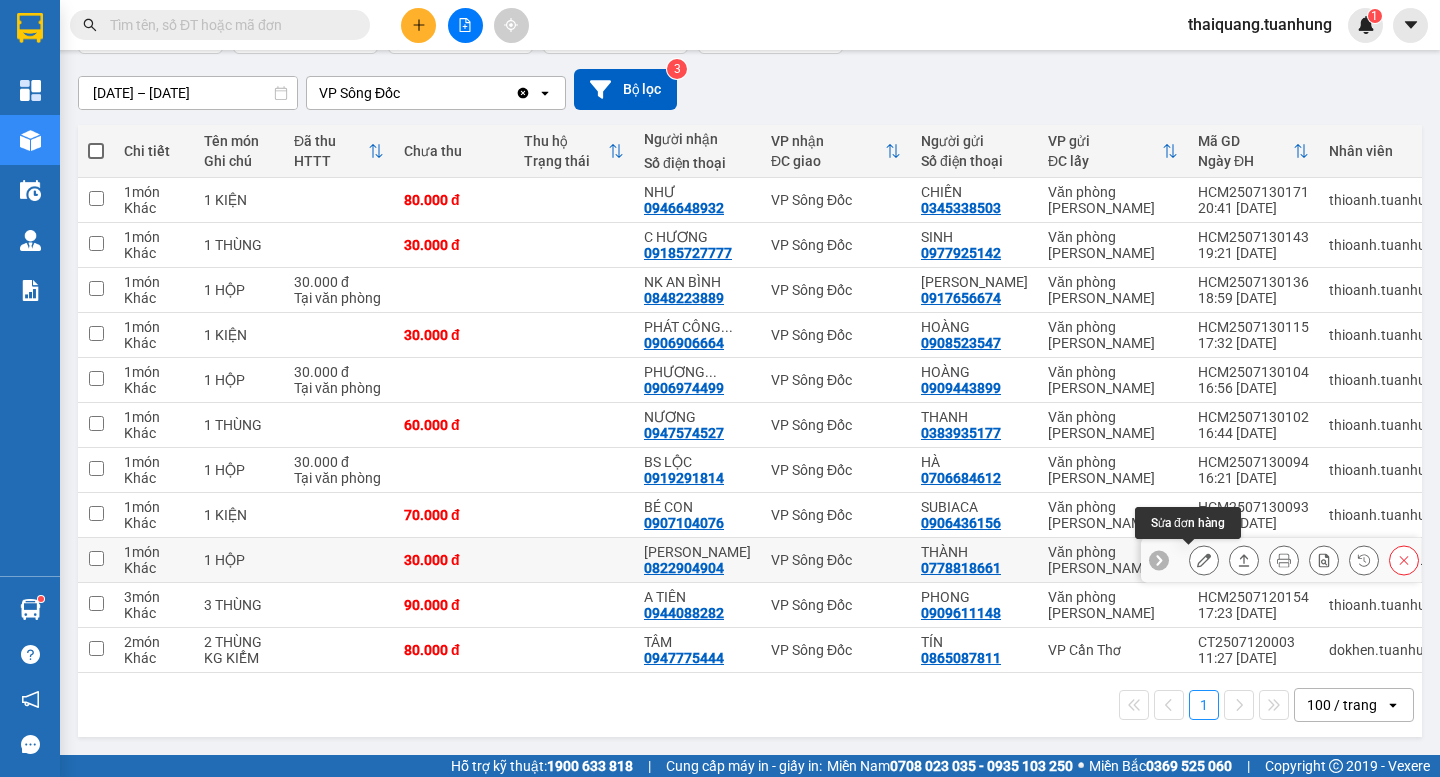 click 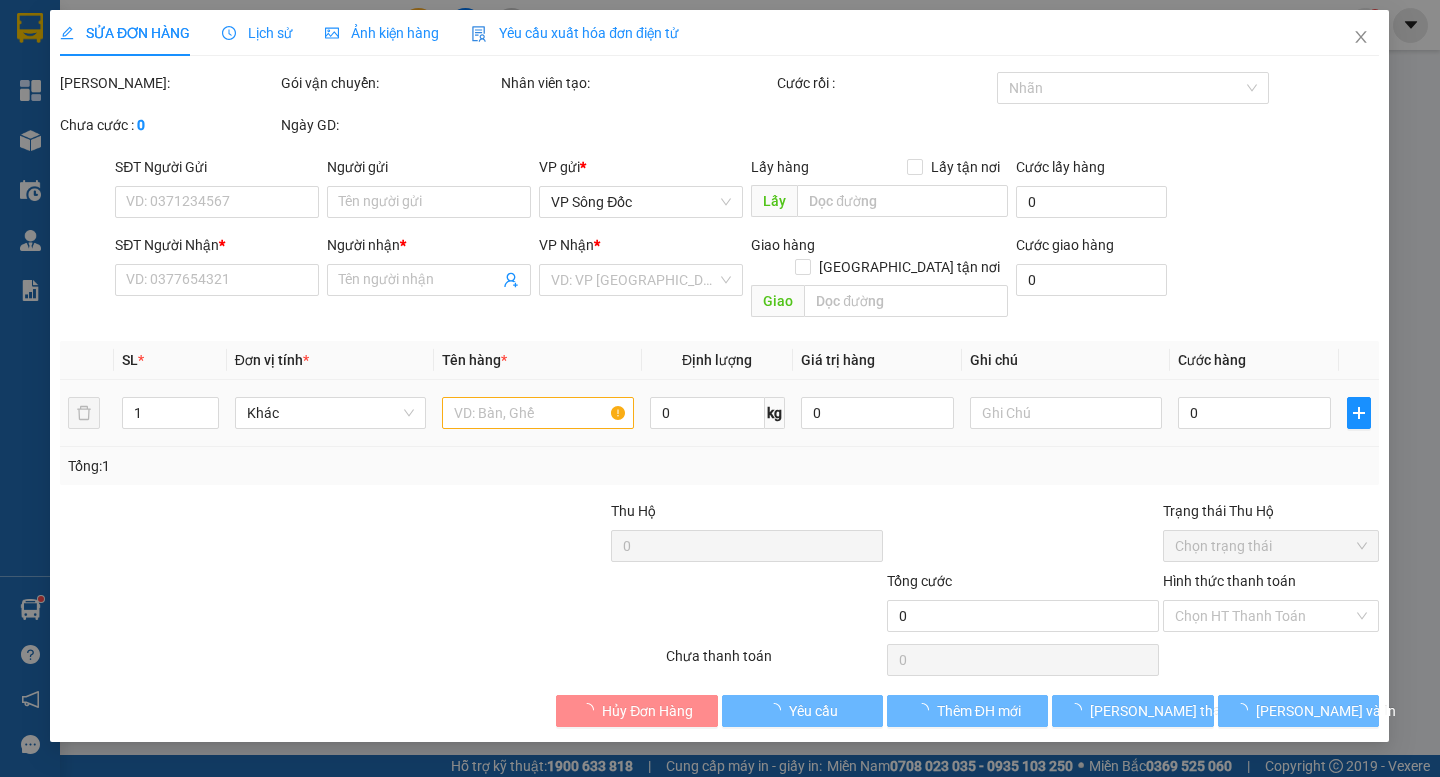 scroll, scrollTop: 0, scrollLeft: 0, axis: both 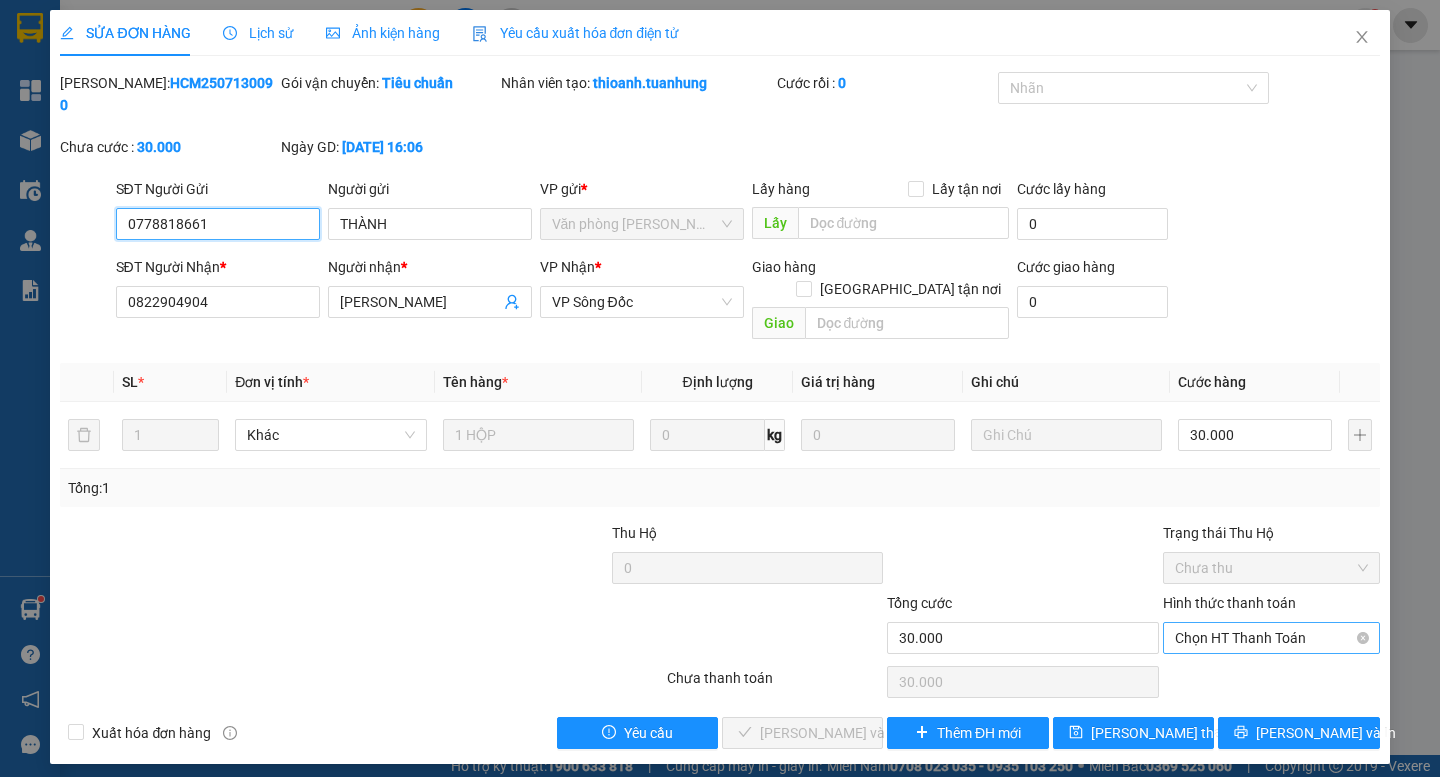 click on "Chọn HT Thanh Toán" at bounding box center [1271, 638] 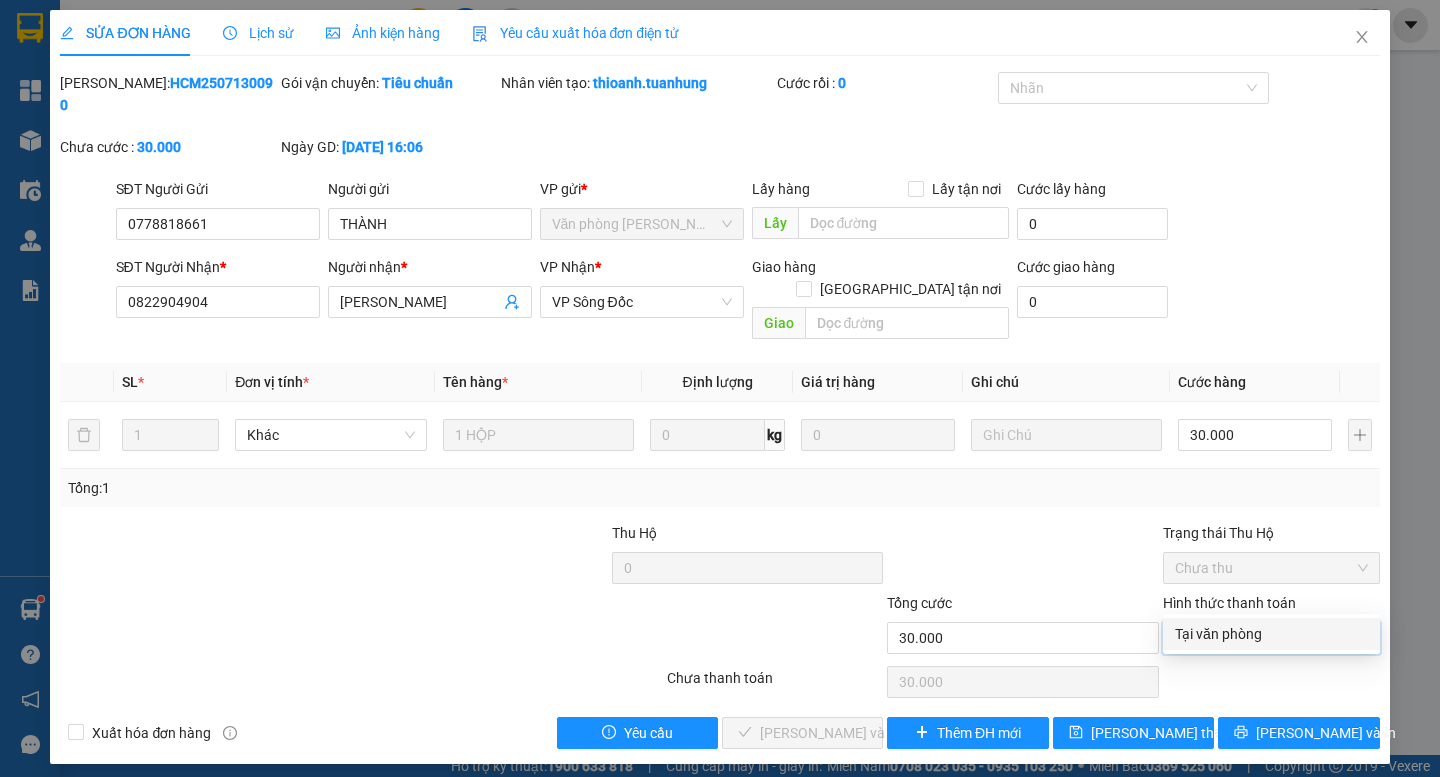 click on "Tại văn phòng" at bounding box center [1271, 634] 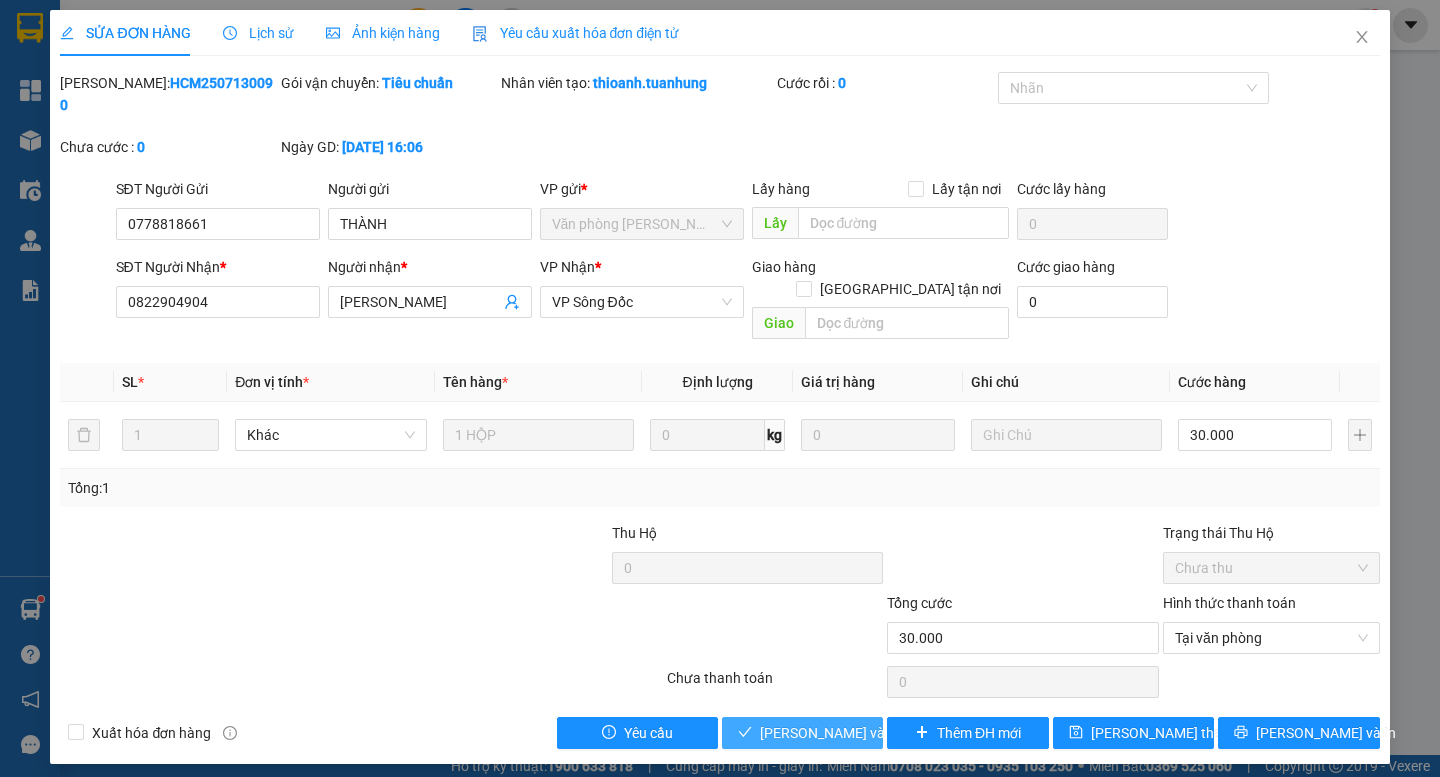 click on "[PERSON_NAME] và Giao hàng" at bounding box center (856, 733) 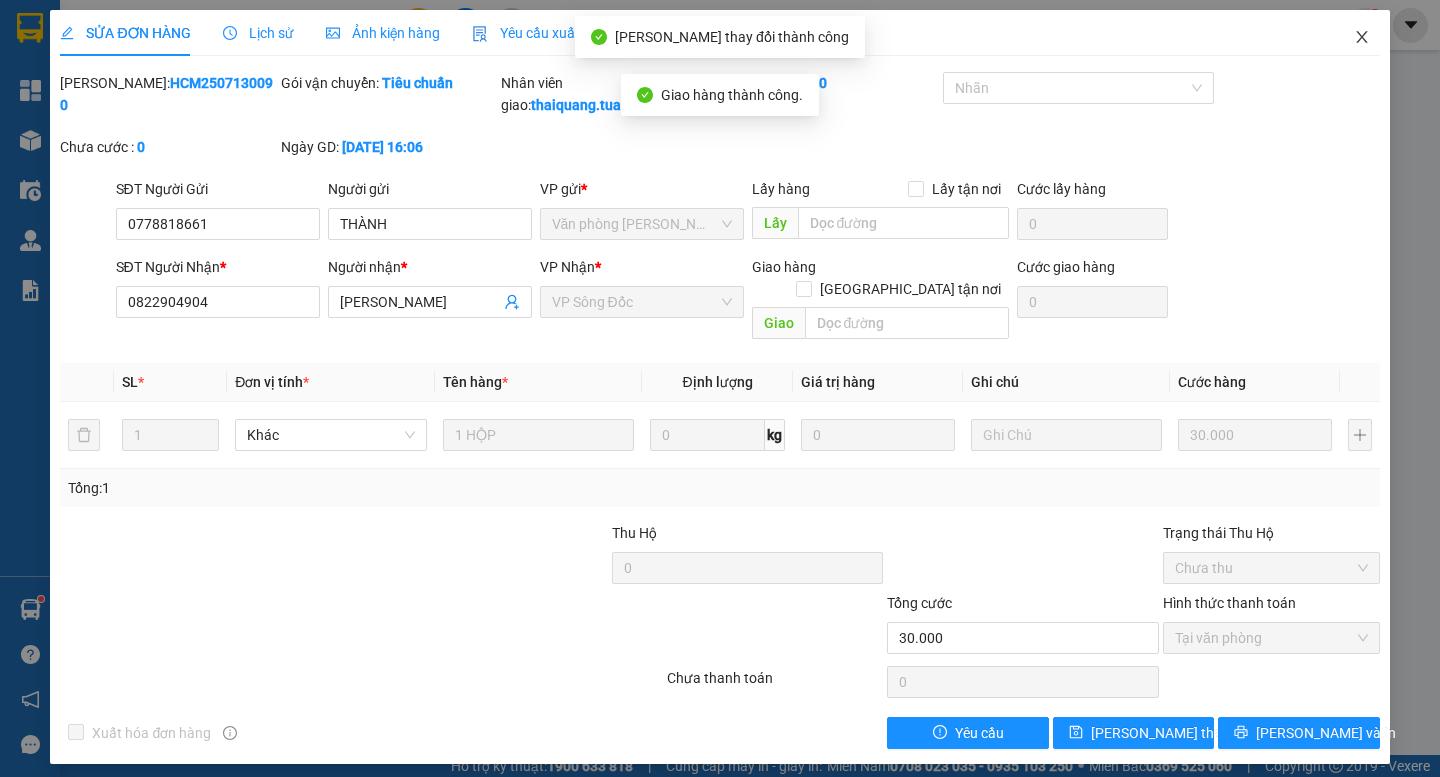 click 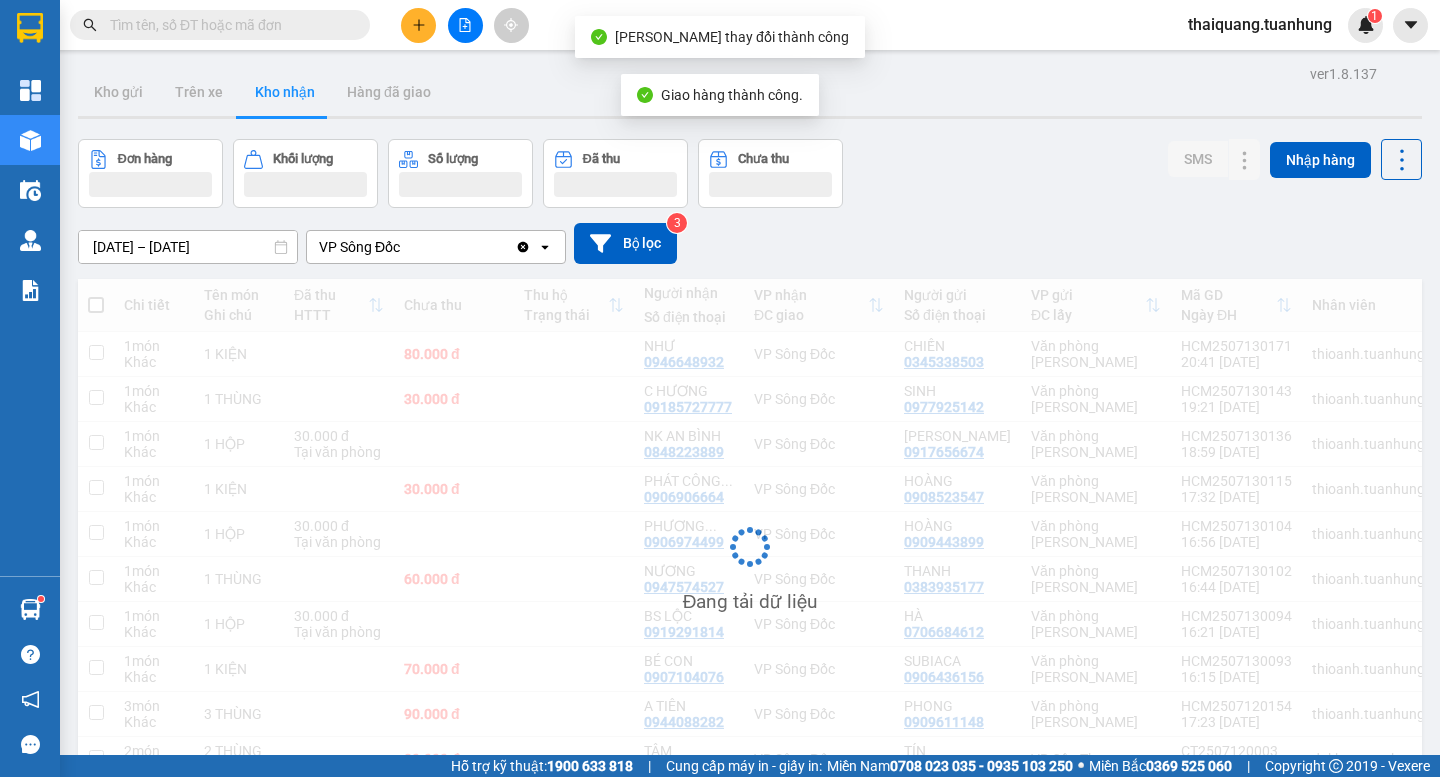 click on "Đơn hàng Khối lượng Số lượng Đã thu Chưa thu SMS Nhập hàng" at bounding box center [750, 173] 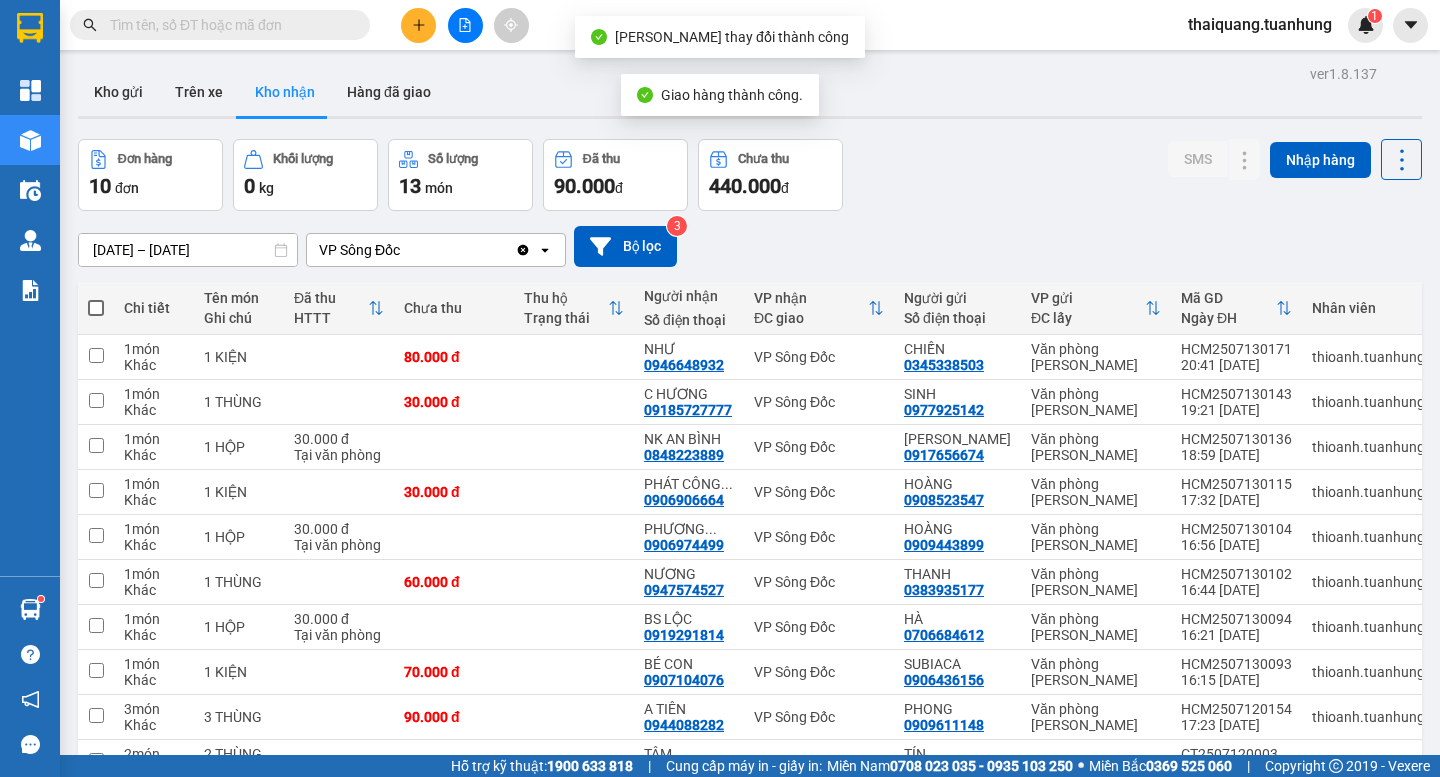 scroll, scrollTop: 120, scrollLeft: 0, axis: vertical 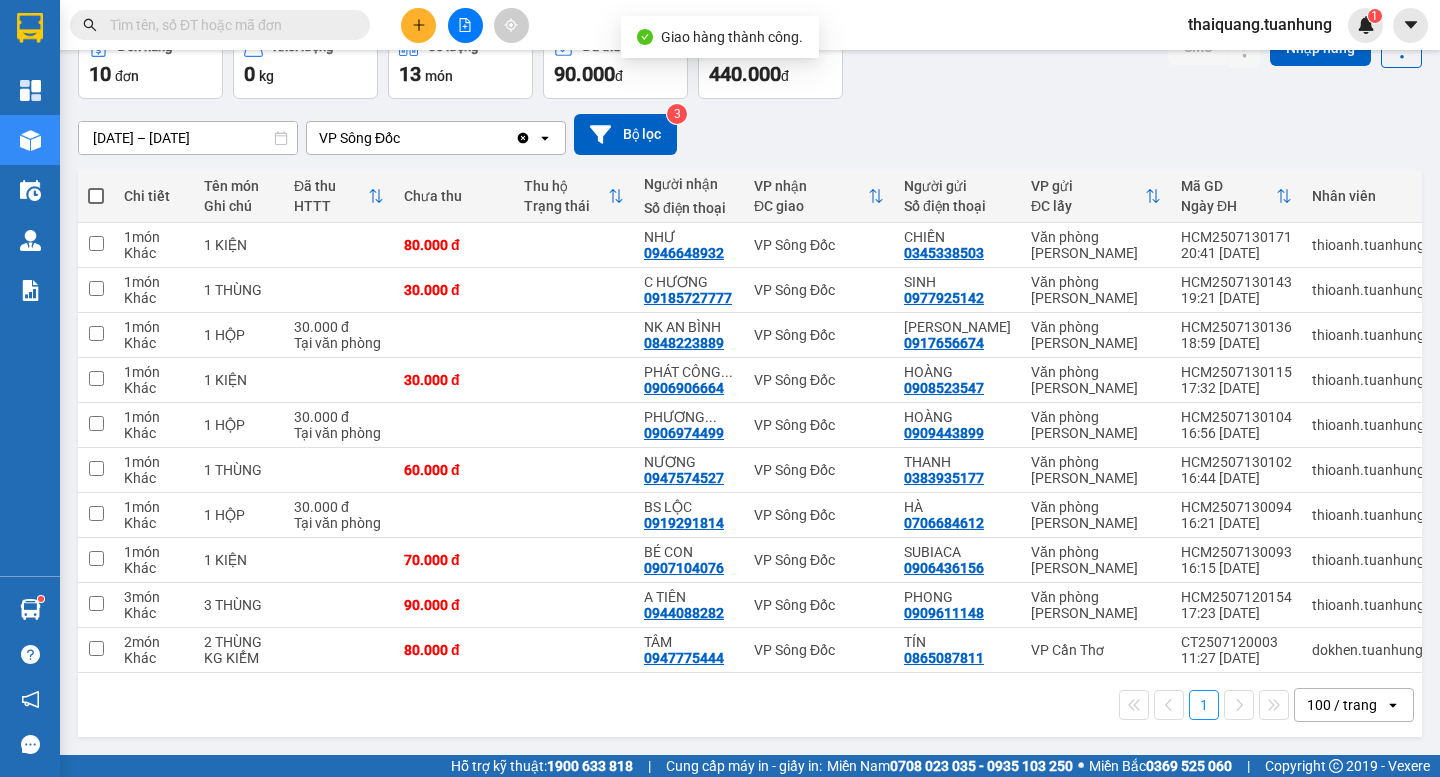 click on "Đơn hàng 10 đơn Khối lượng 0 kg Số lượng 13 món Đã thu 90.000  đ Chưa thu 440.000  đ SMS Nhập hàng" at bounding box center (750, 63) 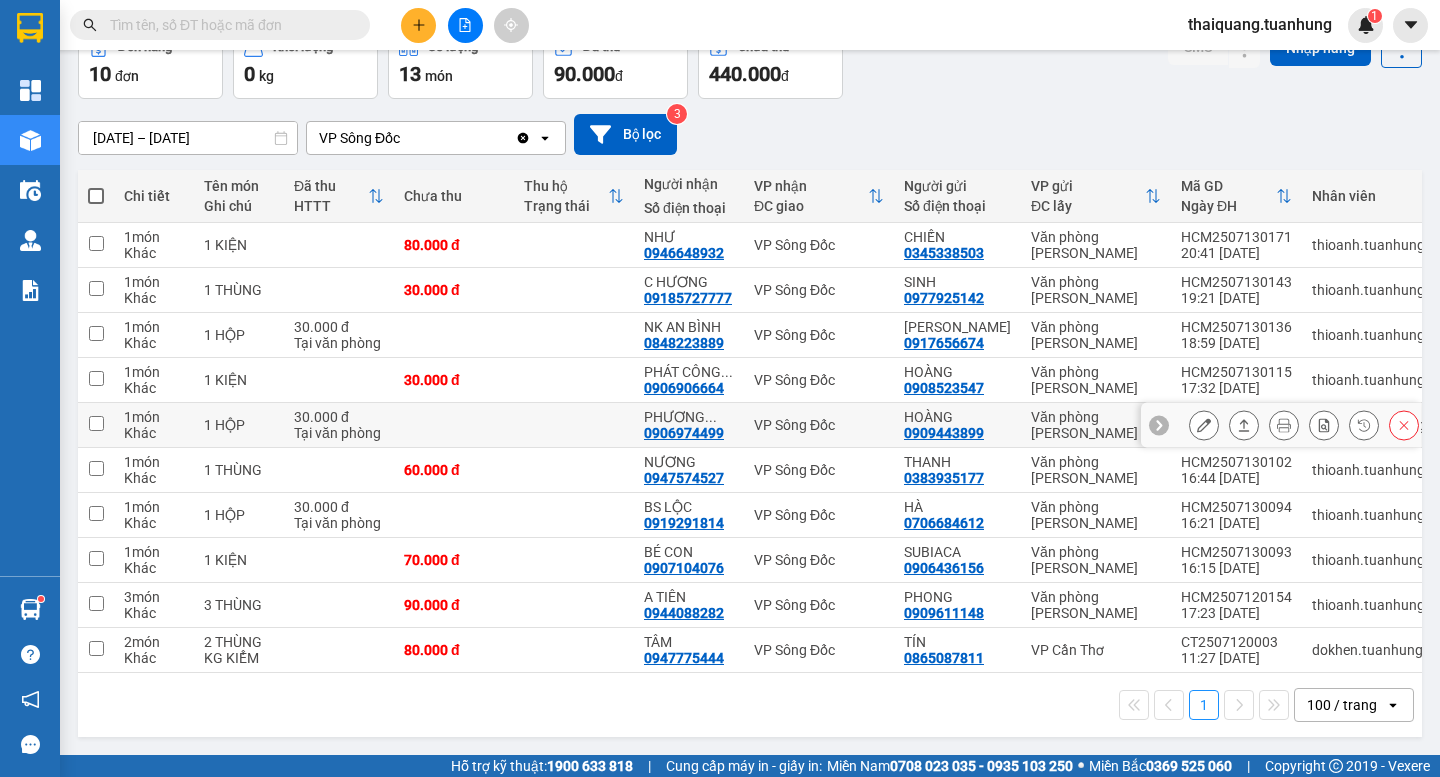 click 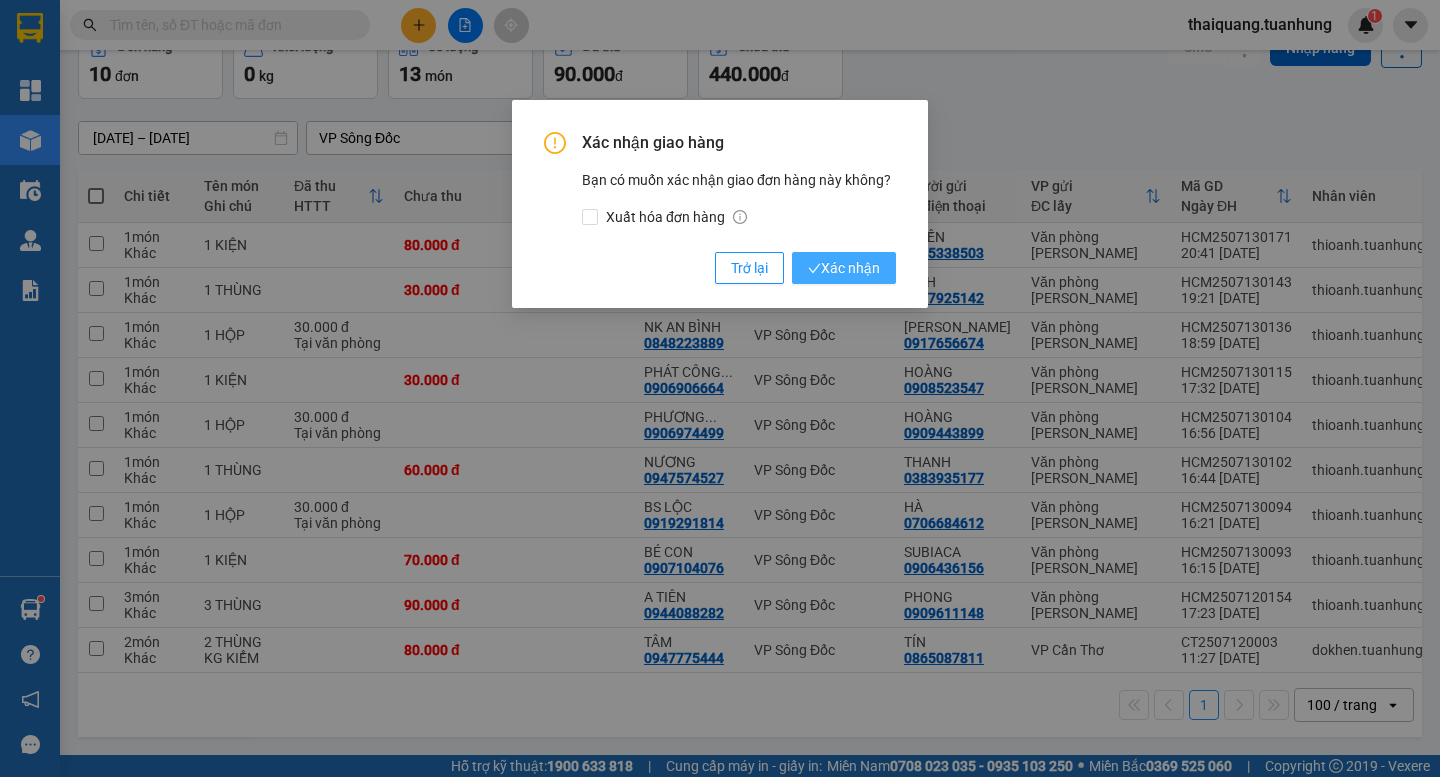 click on "Xác nhận" at bounding box center [844, 268] 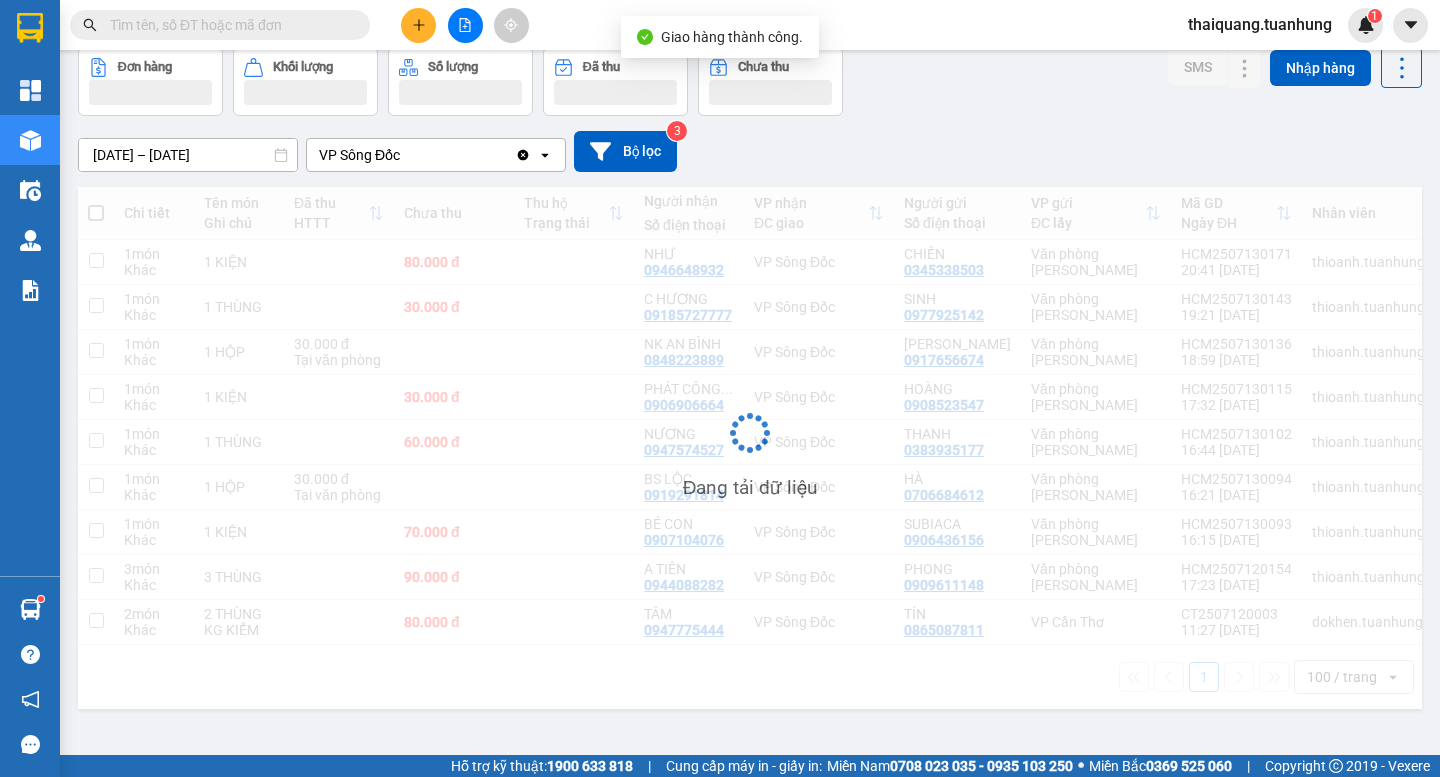 scroll, scrollTop: 92, scrollLeft: 0, axis: vertical 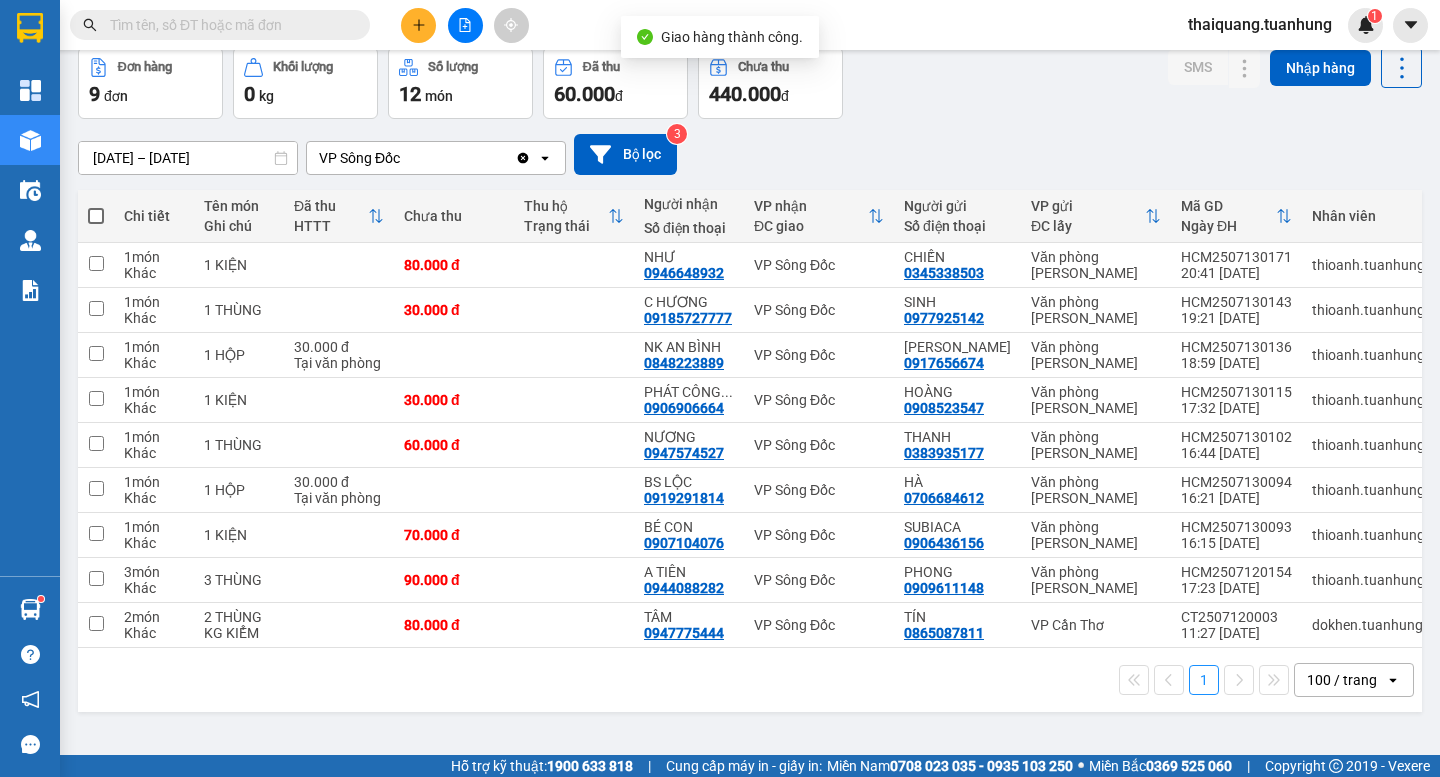click on "[DATE] – [DATE] Press the down arrow key to interact with the calendar and select a date. Press the escape button to close the calendar. Selected date range is from [DATE] to [DATE]. VP Sông Đốc Clear value open Bộ lọc 3" at bounding box center (750, 154) 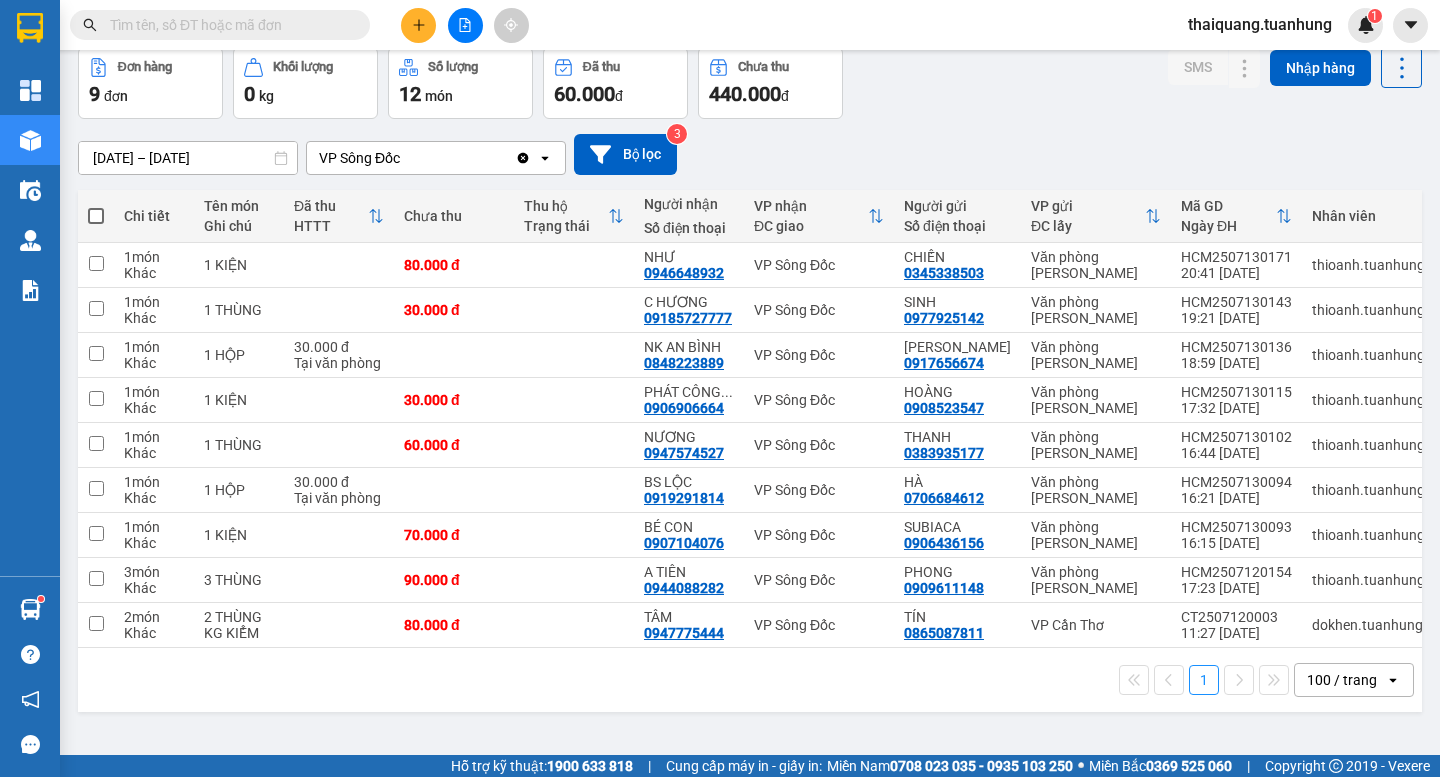 click on "[DATE] – [DATE] Press the down arrow key to interact with the calendar and select a date. Press the escape button to close the calendar. Selected date range is from [DATE] to [DATE]. VP Sông Đốc Clear value open Bộ lọc 3" at bounding box center [750, 154] 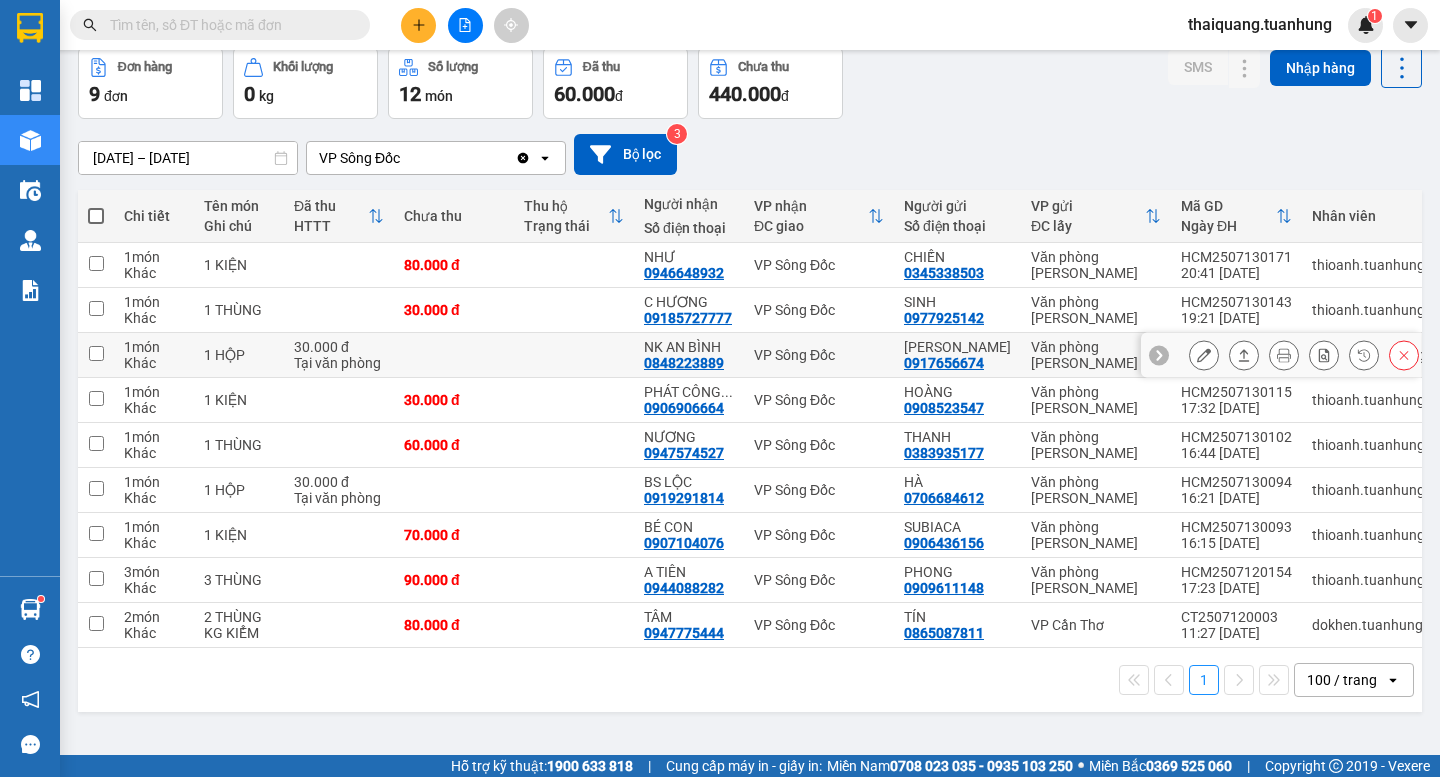 click 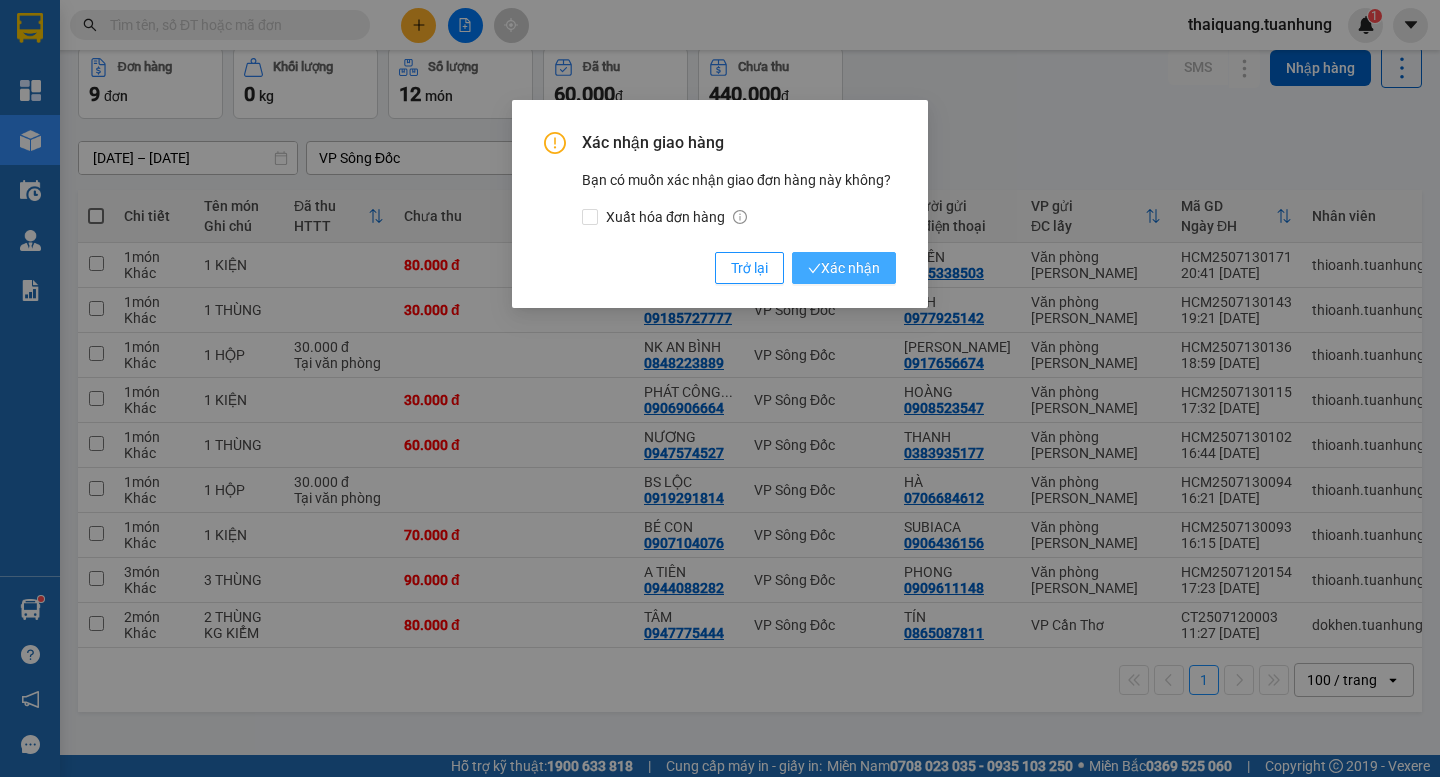 click on "Xác nhận" at bounding box center [844, 268] 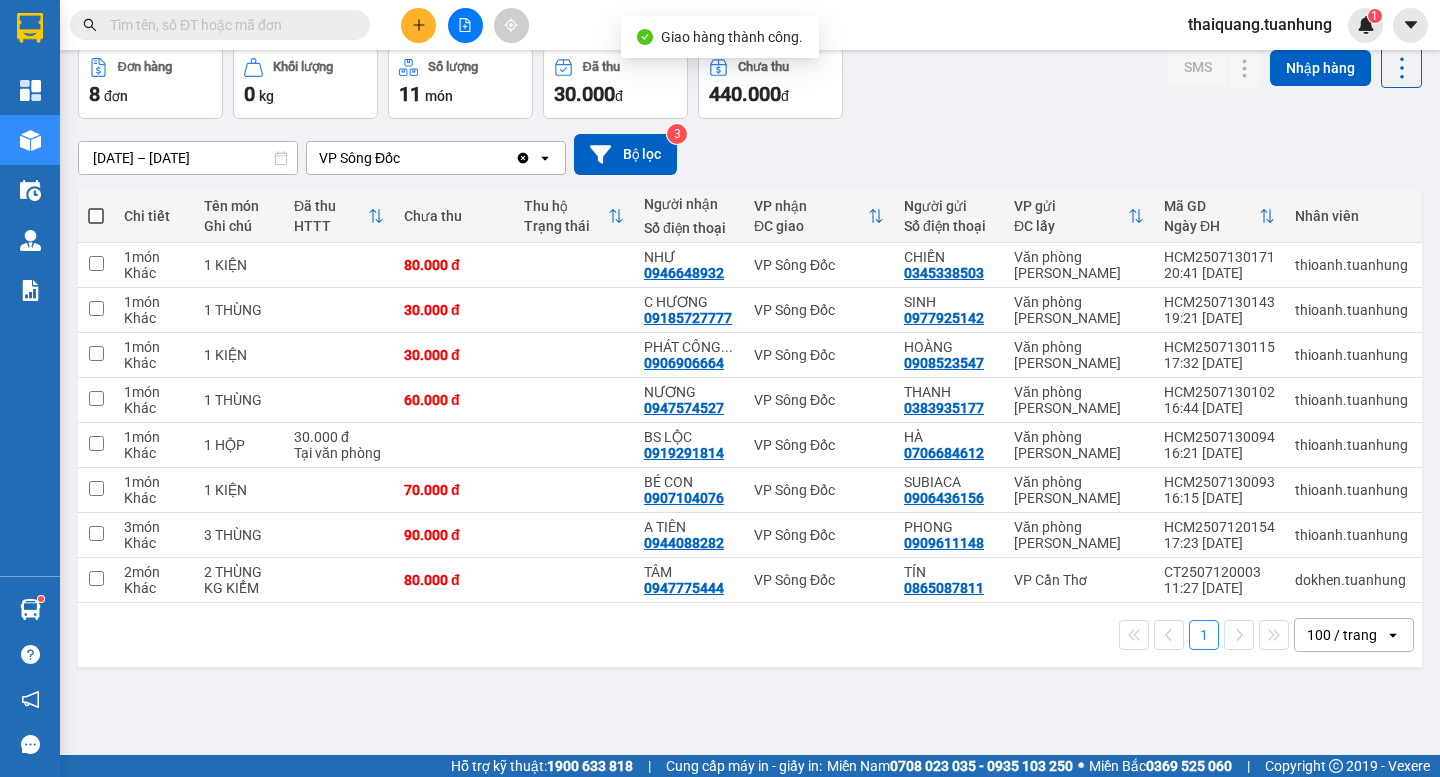 click on "Đơn hàng 8 đơn Khối lượng 0 kg Số lượng 11 món Đã thu 30.000  đ Chưa thu 440.000  đ SMS Nhập hàng" at bounding box center [750, 83] 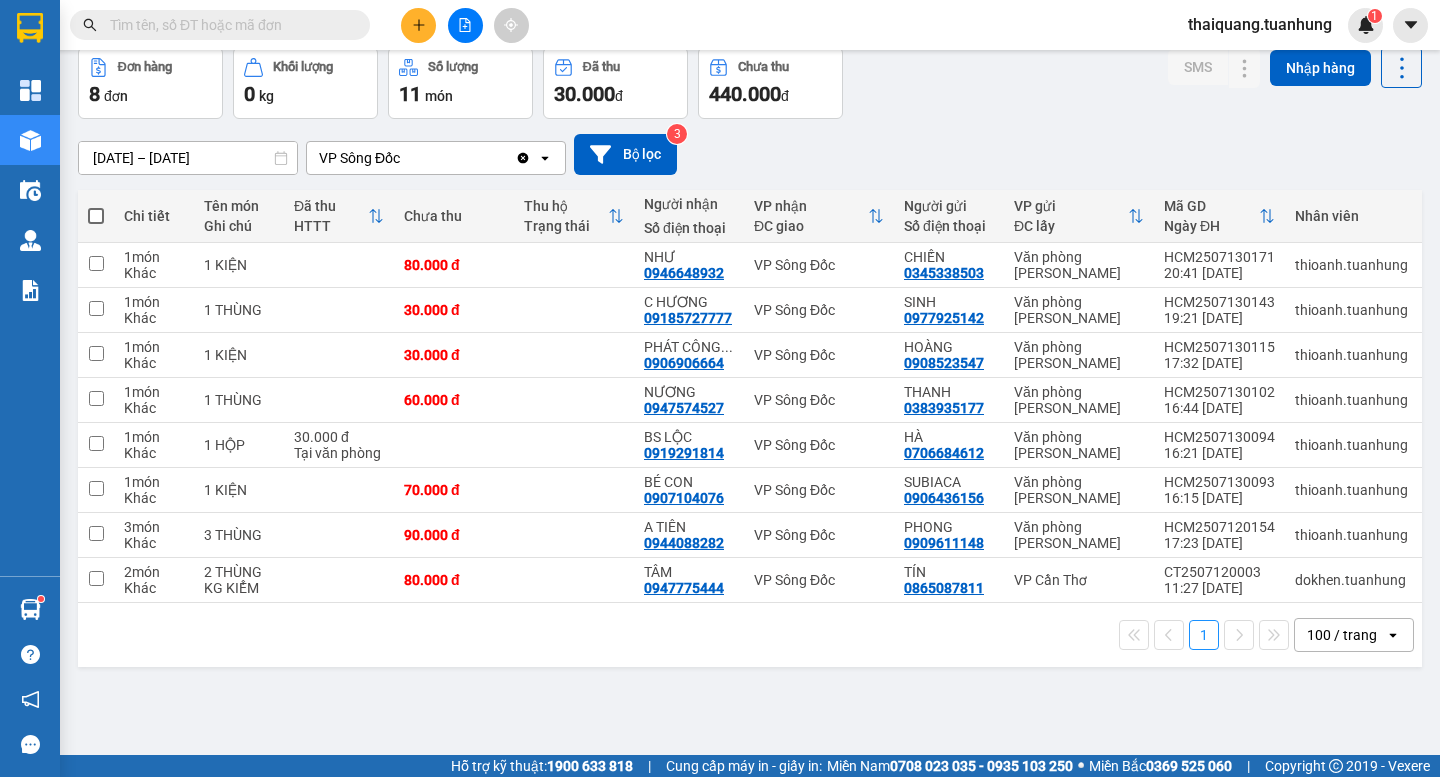 click on "Đơn hàng 8 đơn Khối lượng 0 kg Số lượng 11 món Đã thu 30.000  đ Chưa thu 440.000  đ SMS Nhập hàng" at bounding box center (750, 83) 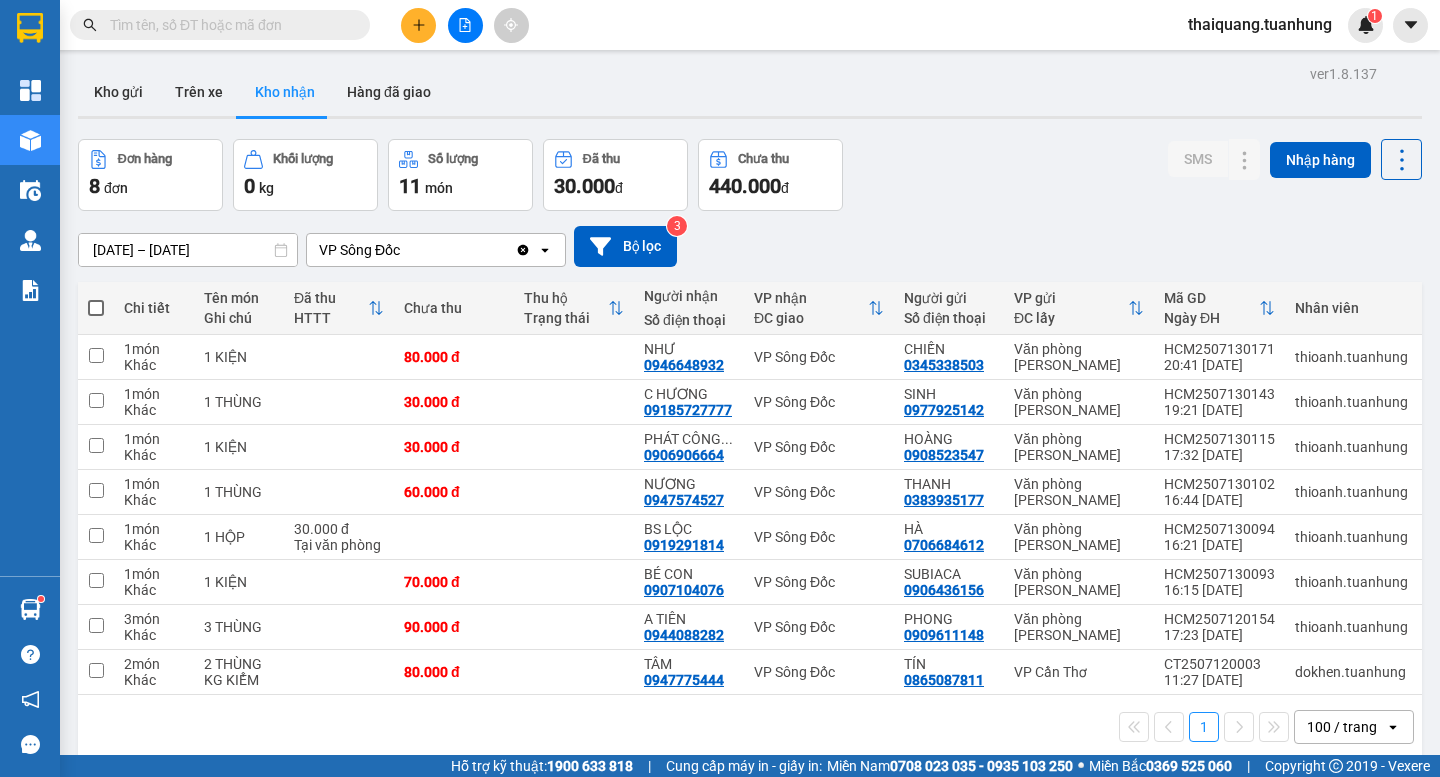 click on "Kho gửi Trên xe Kho nhận Hàng đã giao" at bounding box center (750, 94) 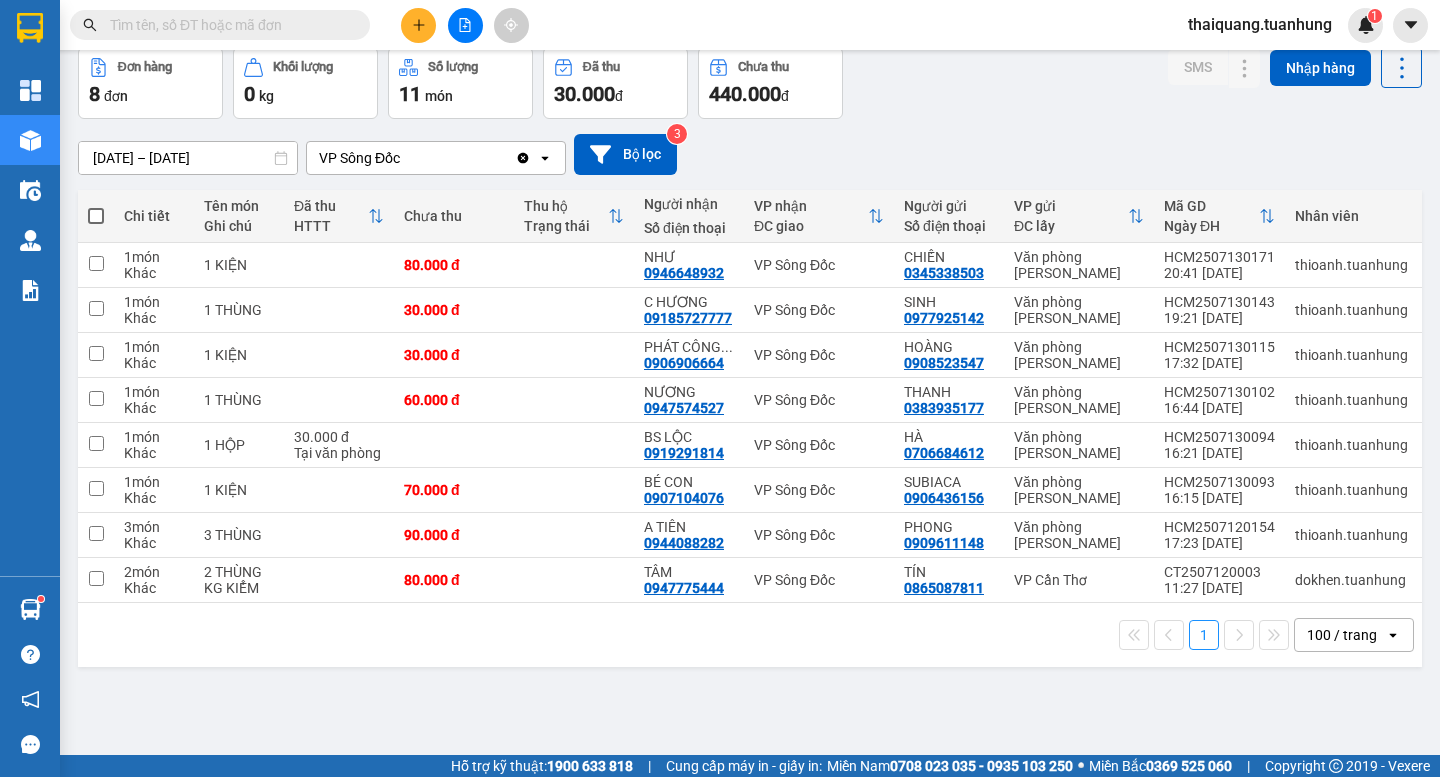 click on "Đơn hàng 8 đơn Khối lượng 0 kg Số lượng 11 món Đã thu 30.000  đ Chưa thu 440.000  đ SMS Nhập hàng" at bounding box center (750, 83) 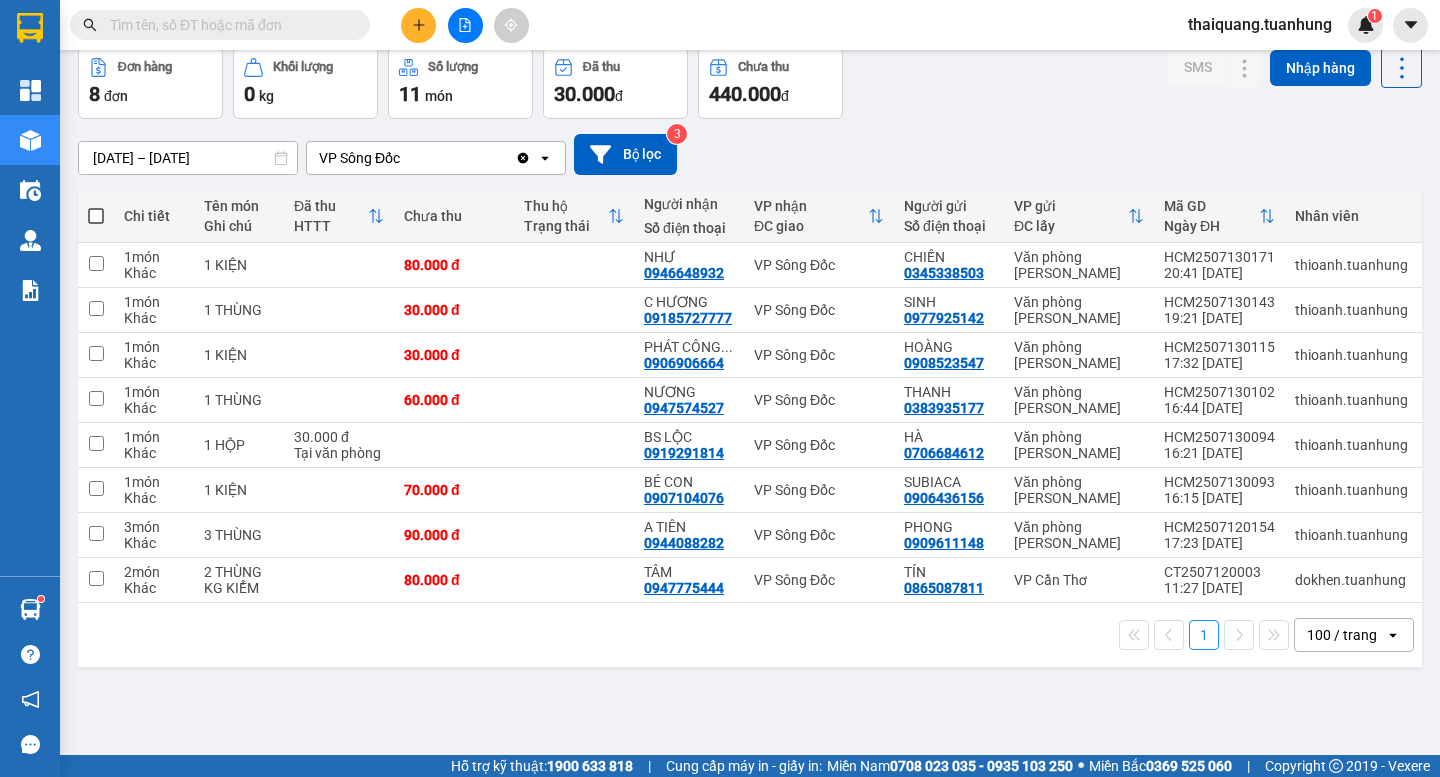 scroll, scrollTop: 0, scrollLeft: 0, axis: both 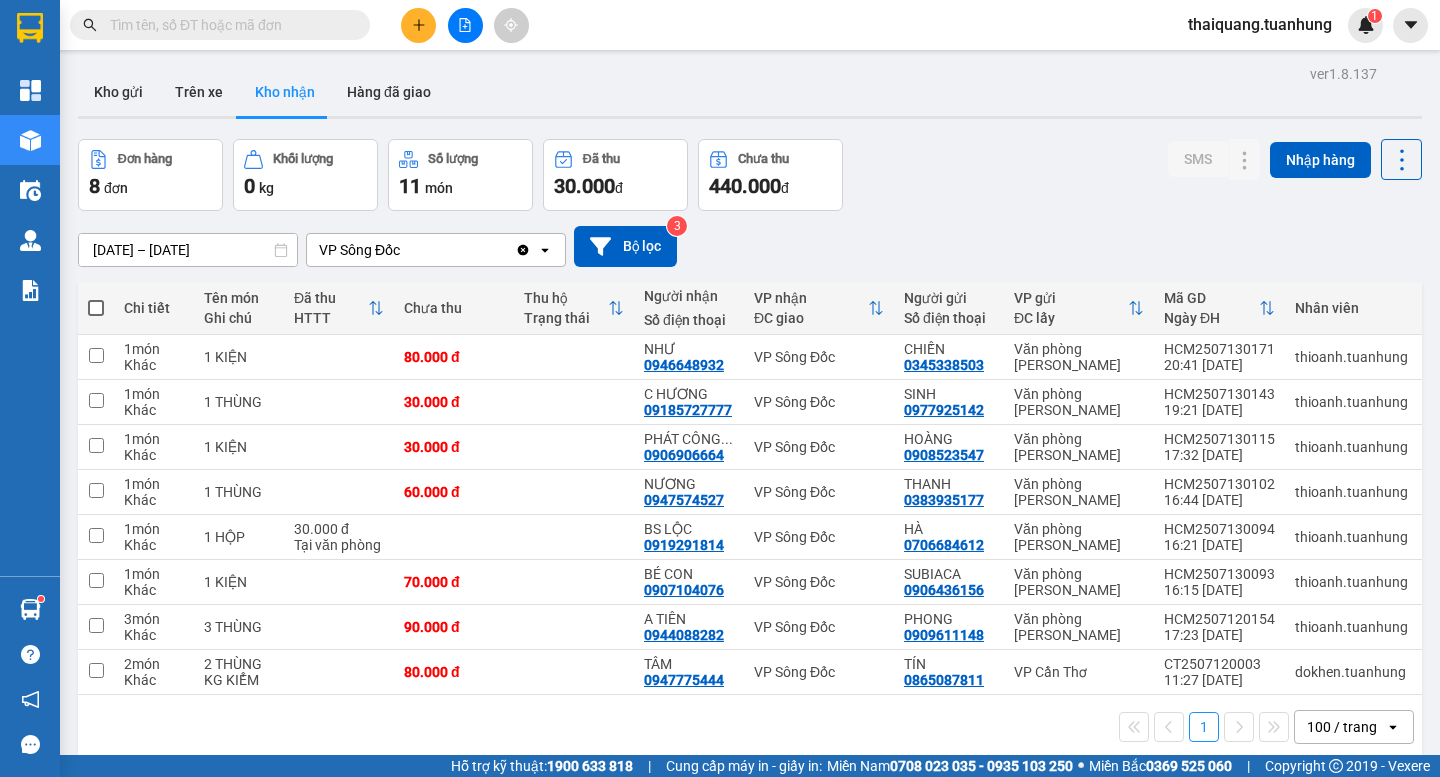 click on "Kho gửi Trên xe Kho nhận Hàng đã giao" at bounding box center [750, 94] 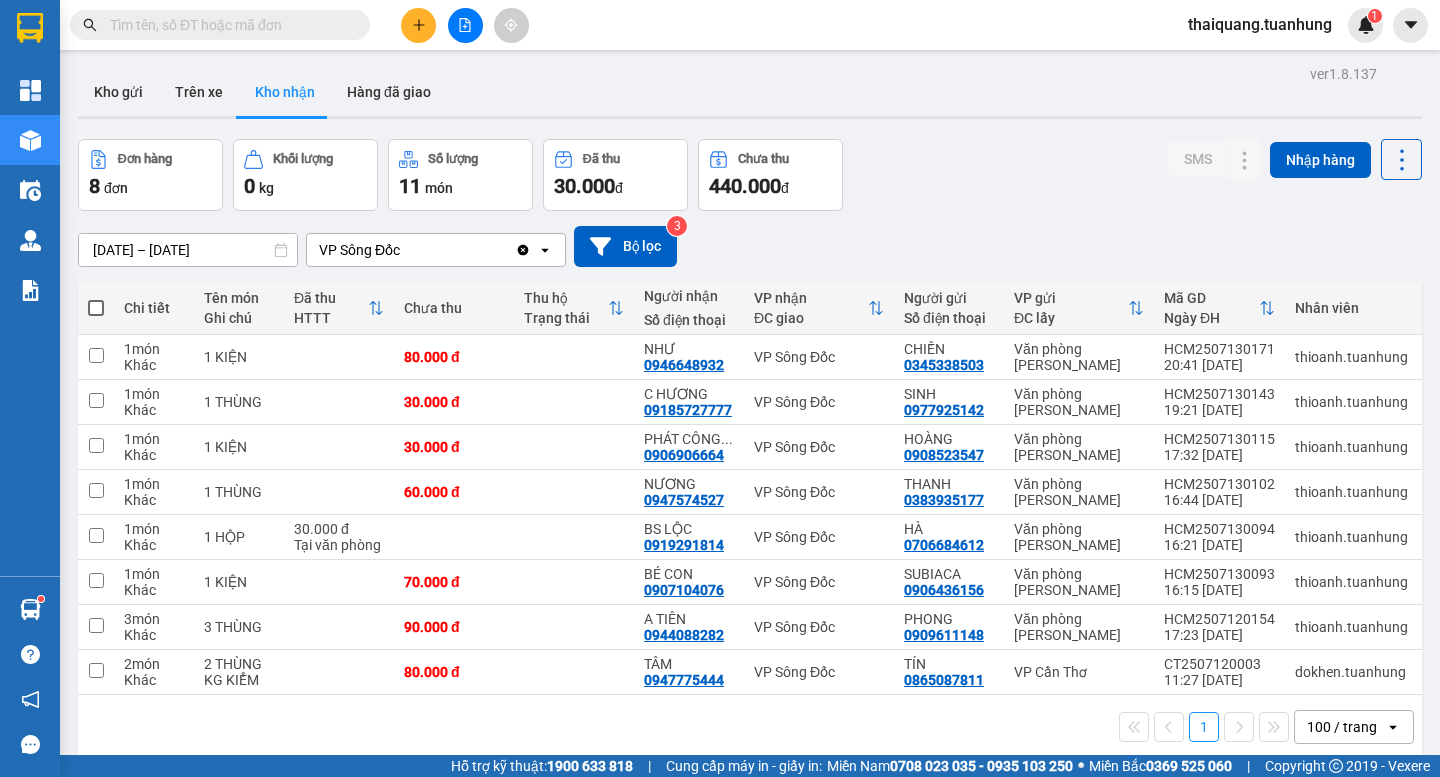 click on "Kho gửi Trên xe Kho nhận Hàng đã giao" at bounding box center (750, 94) 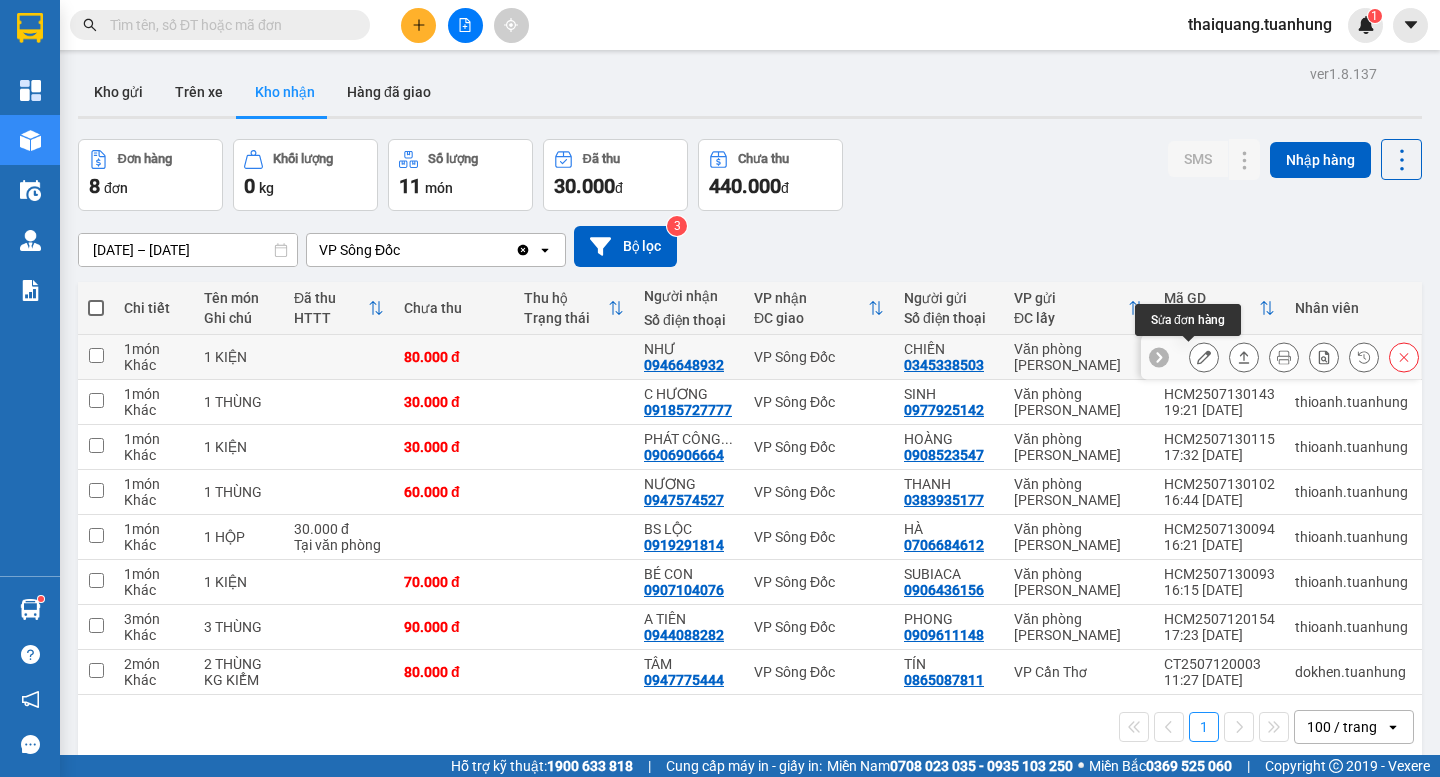 click 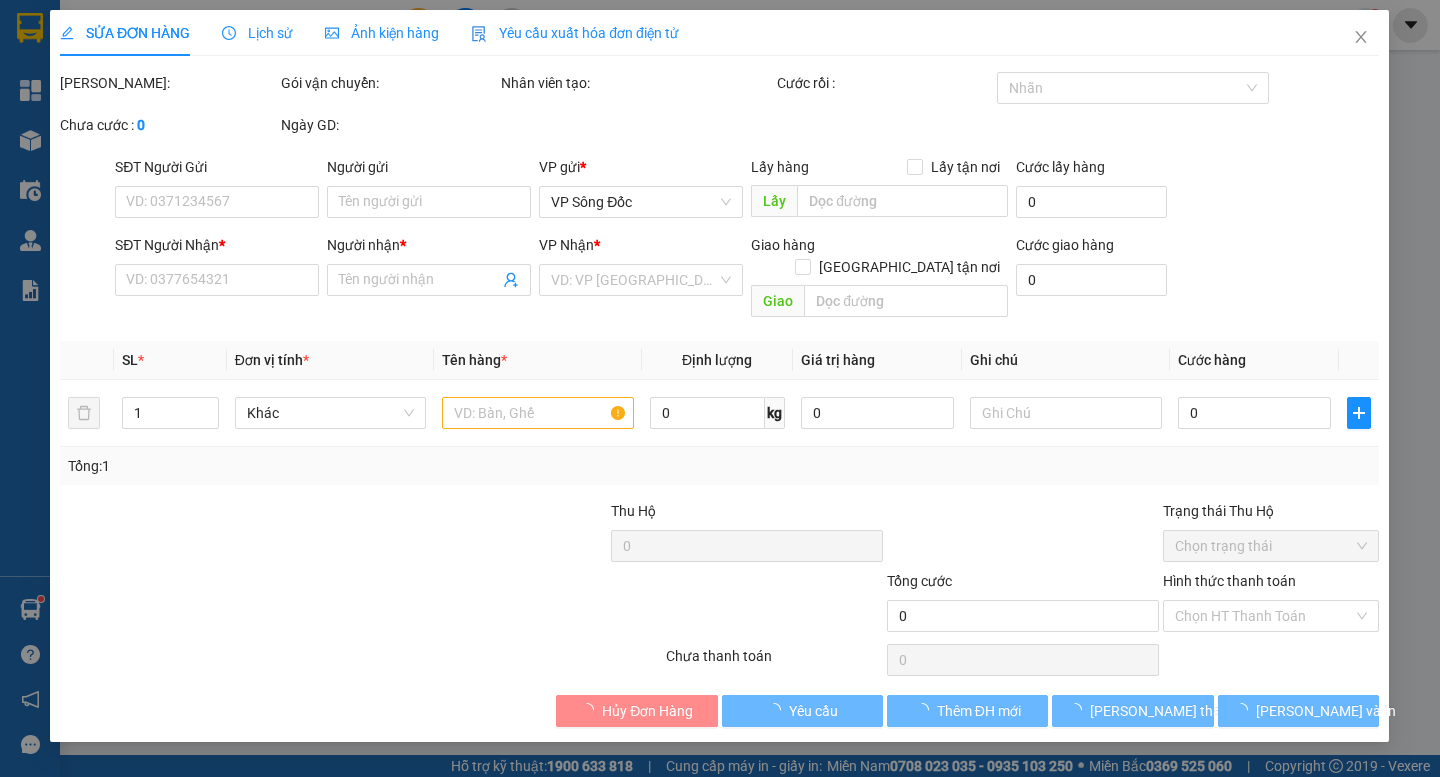 type on "0345338503" 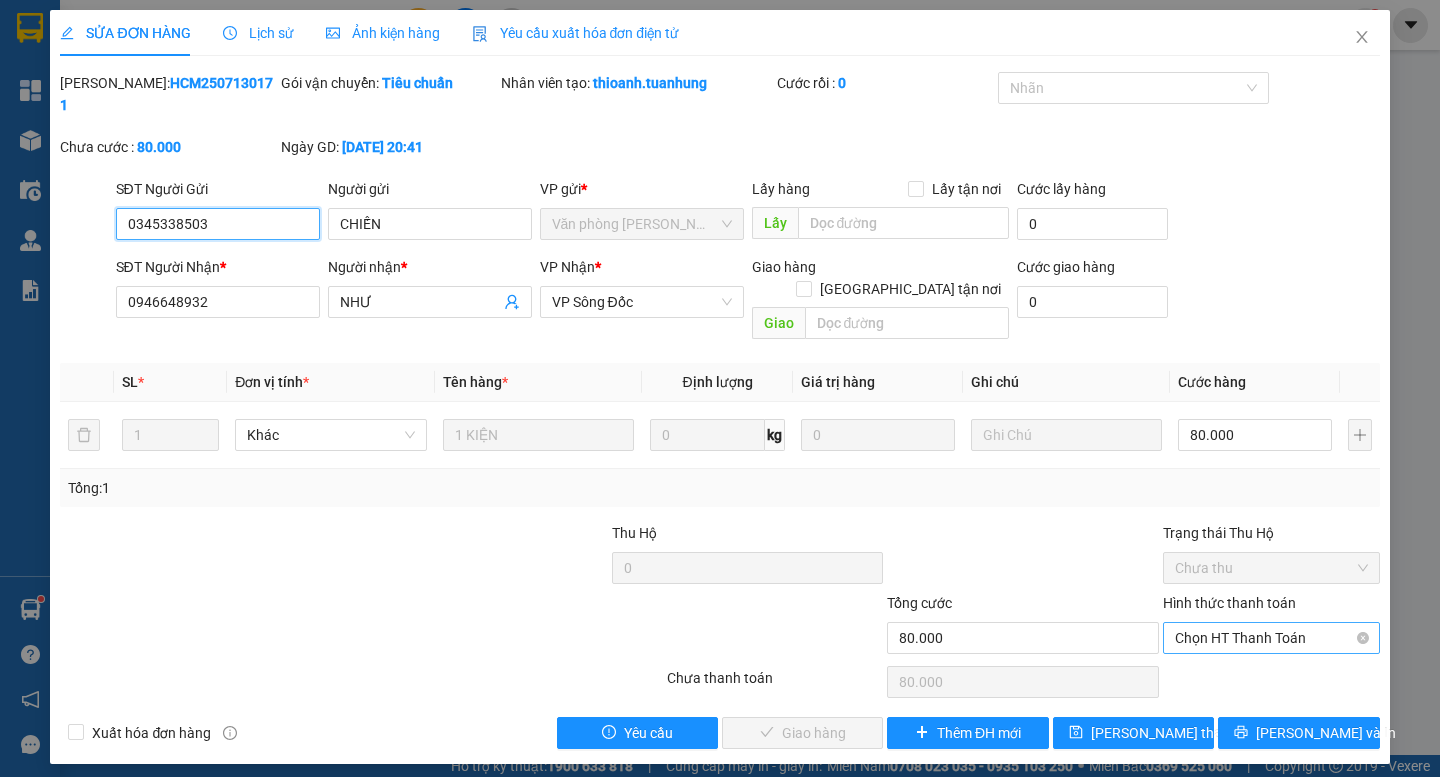 click on "Chọn HT Thanh Toán" at bounding box center (1271, 638) 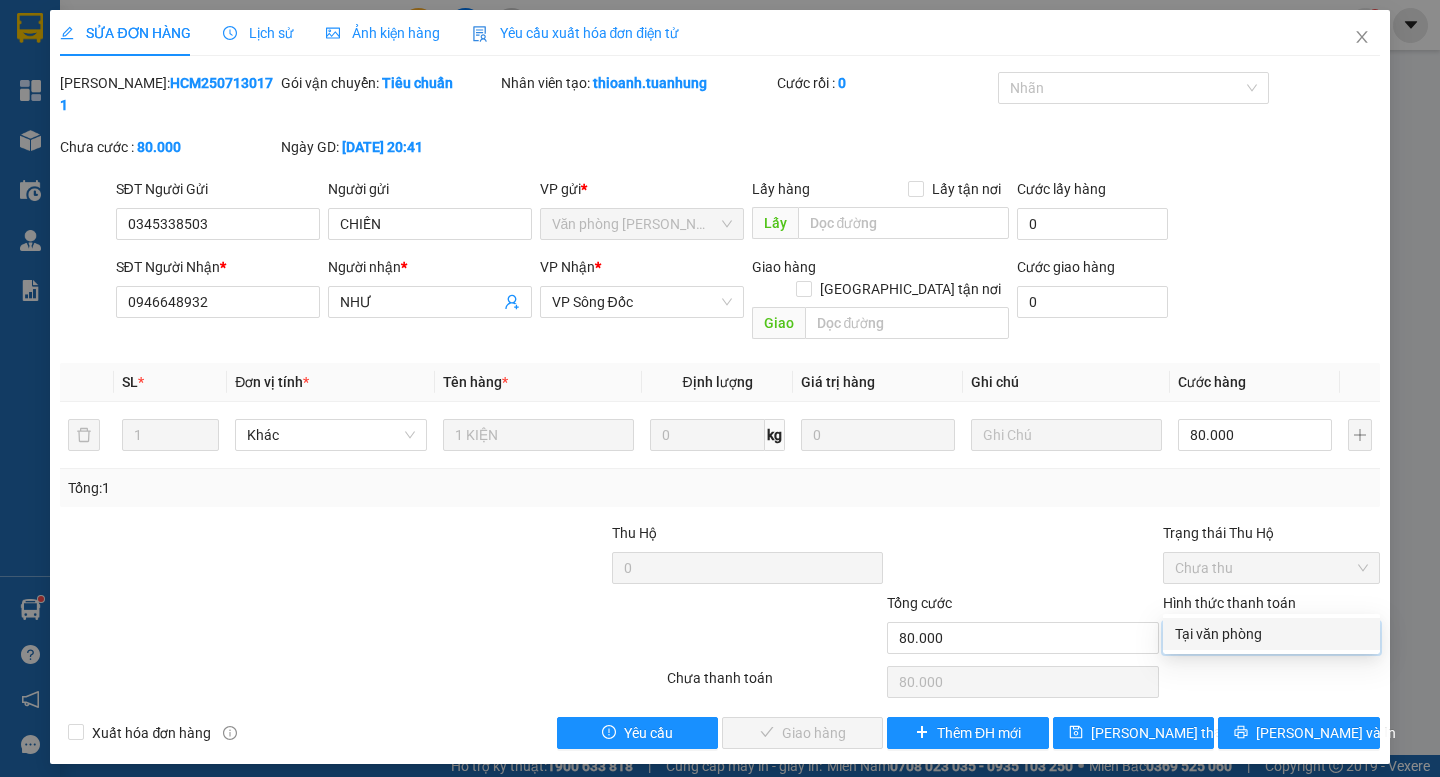 click on "Tại văn phòng" at bounding box center (1271, 634) 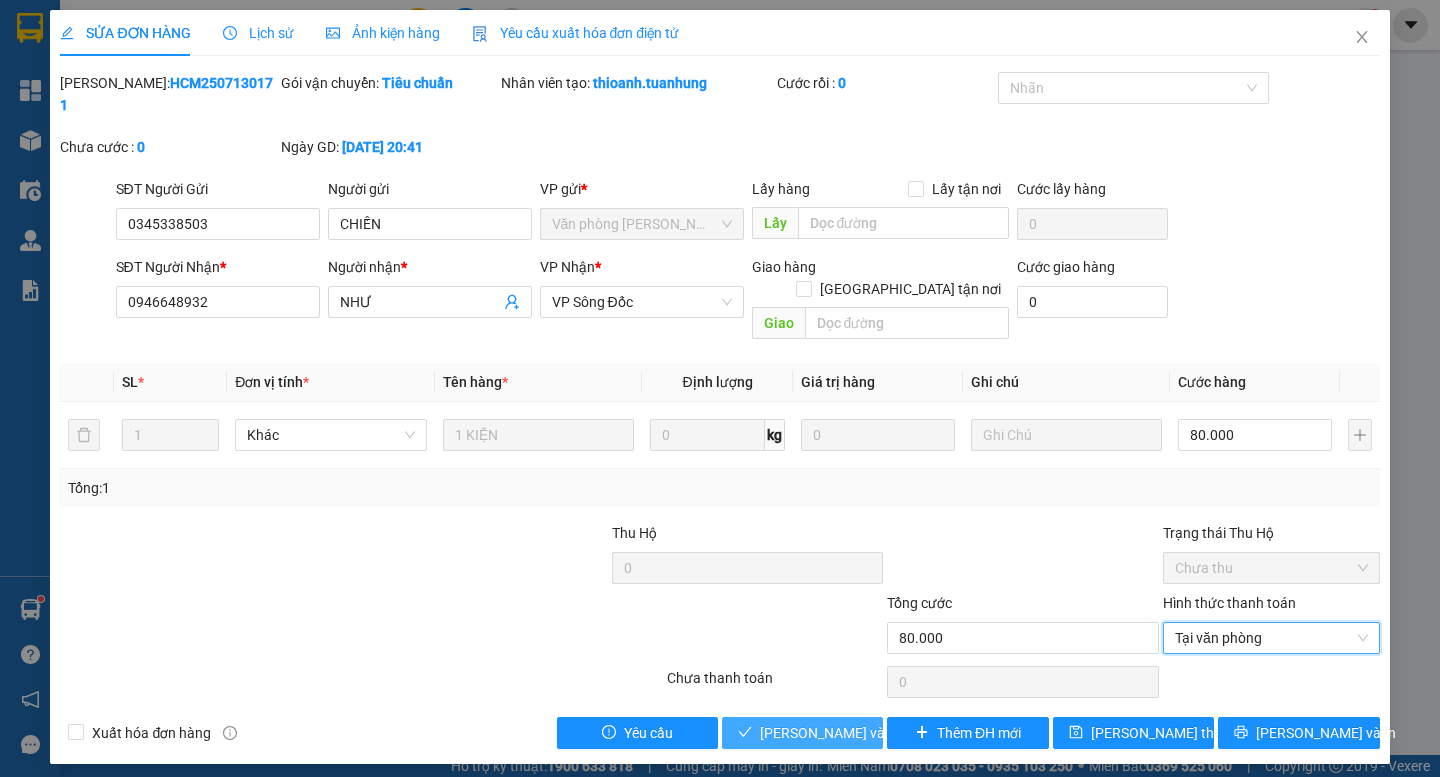click on "[PERSON_NAME] và Giao hàng" at bounding box center (802, 733) 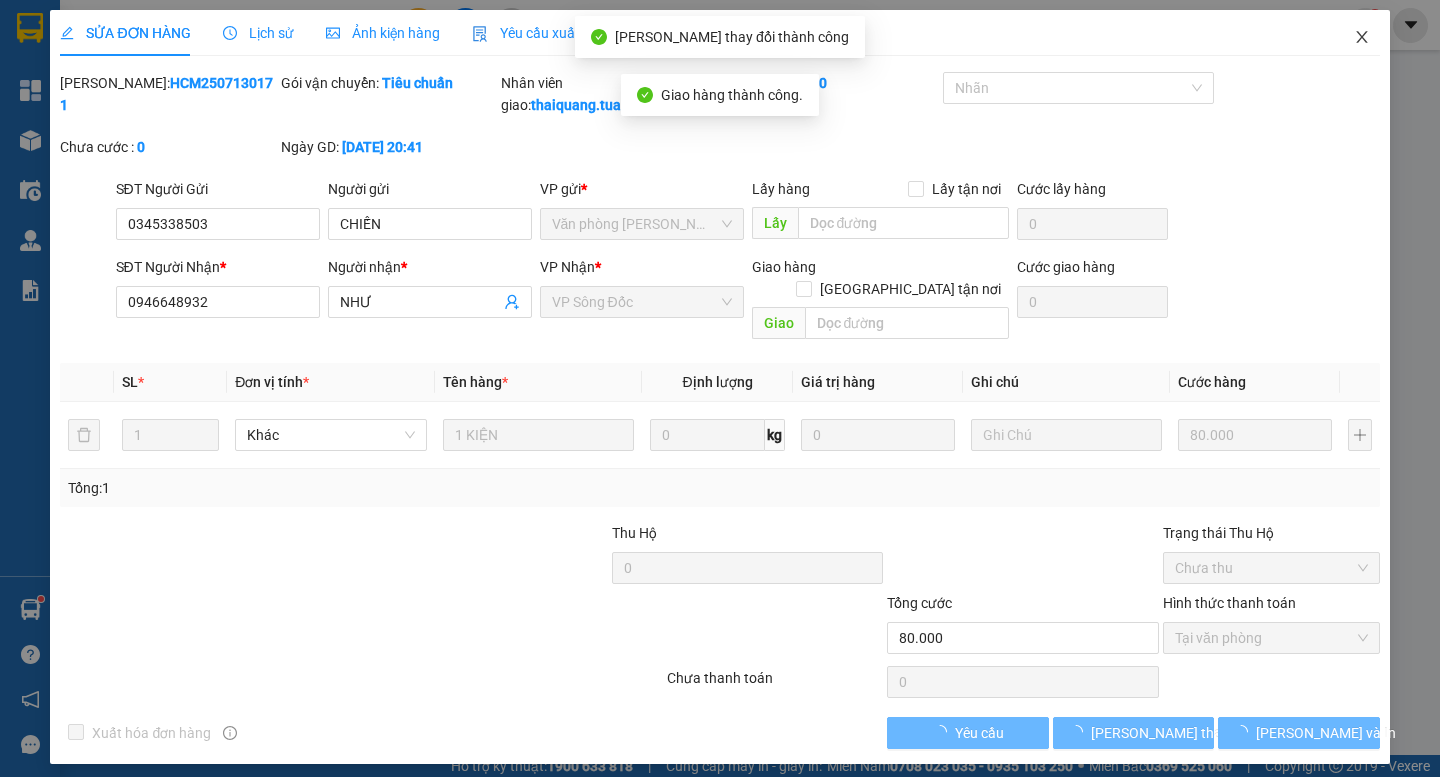 click 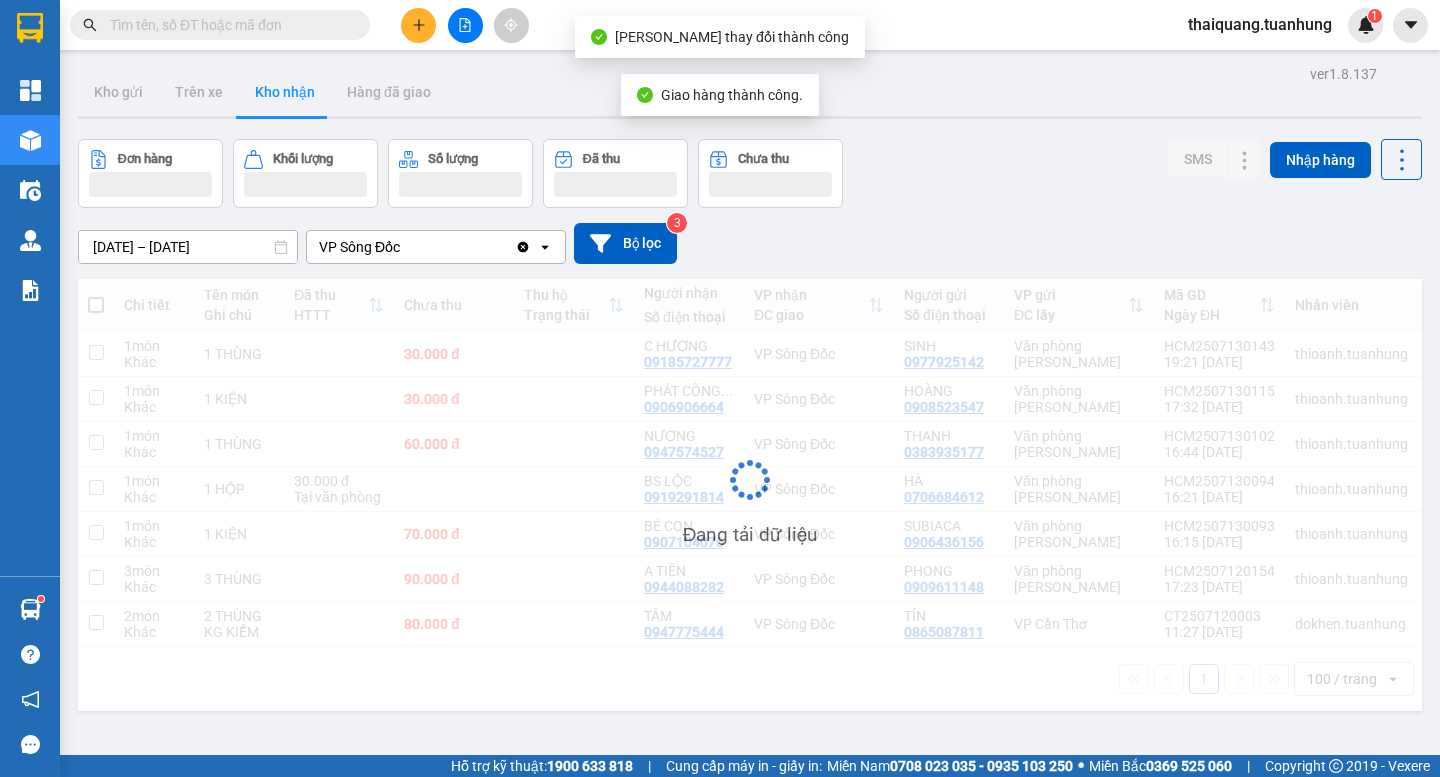 click on "Đơn hàng Khối lượng Số lượng Đã thu Chưa thu SMS Nhập hàng" at bounding box center [750, 173] 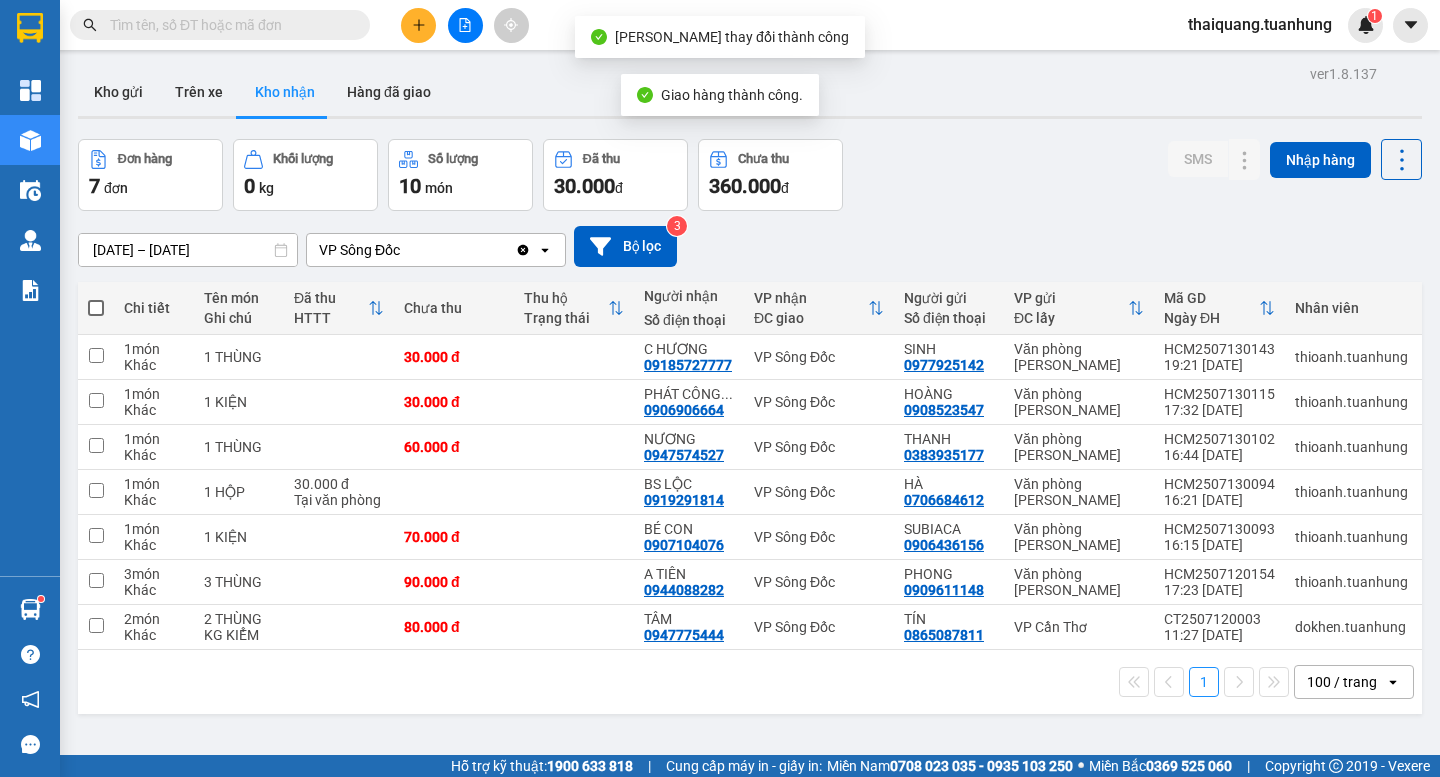 scroll, scrollTop: 92, scrollLeft: 0, axis: vertical 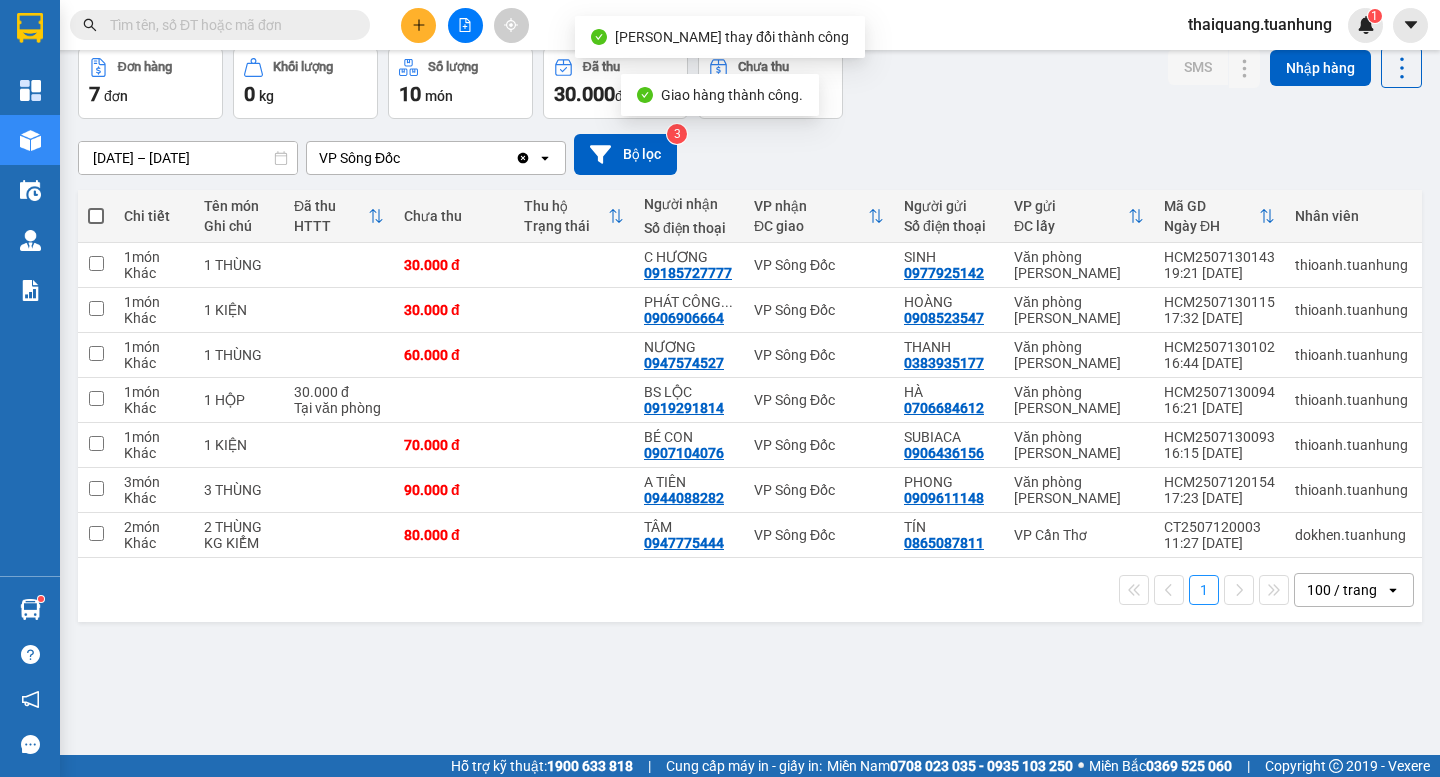 click on "ver  1.8.137 Kho gửi Trên xe Kho nhận Hàng đã giao Đơn hàng 7 đơn Khối lượng 0 kg Số lượng 10 món Đã thu 30.000  đ Chưa thu 360.000  đ SMS Nhập hàng [DATE] – [DATE] Press the down arrow key to interact with the calendar and select a date. Press the escape button to close the calendar. Selected date range is from [DATE] to [DATE]. VP Sông Đốc Clear value open Bộ lọc 3 Chi tiết Tên món Ghi chú Đã thu HTTT Chưa thu Thu hộ Trạng thái Người nhận Số điện thoại VP nhận ĐC giao Người gửi Số điện thoại VP gửi ĐC lấy Mã GD Ngày ĐH Nhân viên Nhãn SMS 1  món Khác 1 THÙNG  30.000 đ C HƯƠNG  09185727777 VP Sông Đốc SINH 0977925142 [GEOGRAPHIC_DATA][PERSON_NAME] 19:21 [DATE] thioanh.[PERSON_NAME] 0 1  món Khác 1 KIỆN  30.000 đ PHÁT CÔNG ... 0906906664 VP Sông Đốc HOÀNG 0908523547 [GEOGRAPHIC_DATA][PERSON_NAME] 17:32 [DATE] thioanh.[PERSON_NAME] 1 1  món Khác 1 [PERSON_NAME]" at bounding box center (750, 356) 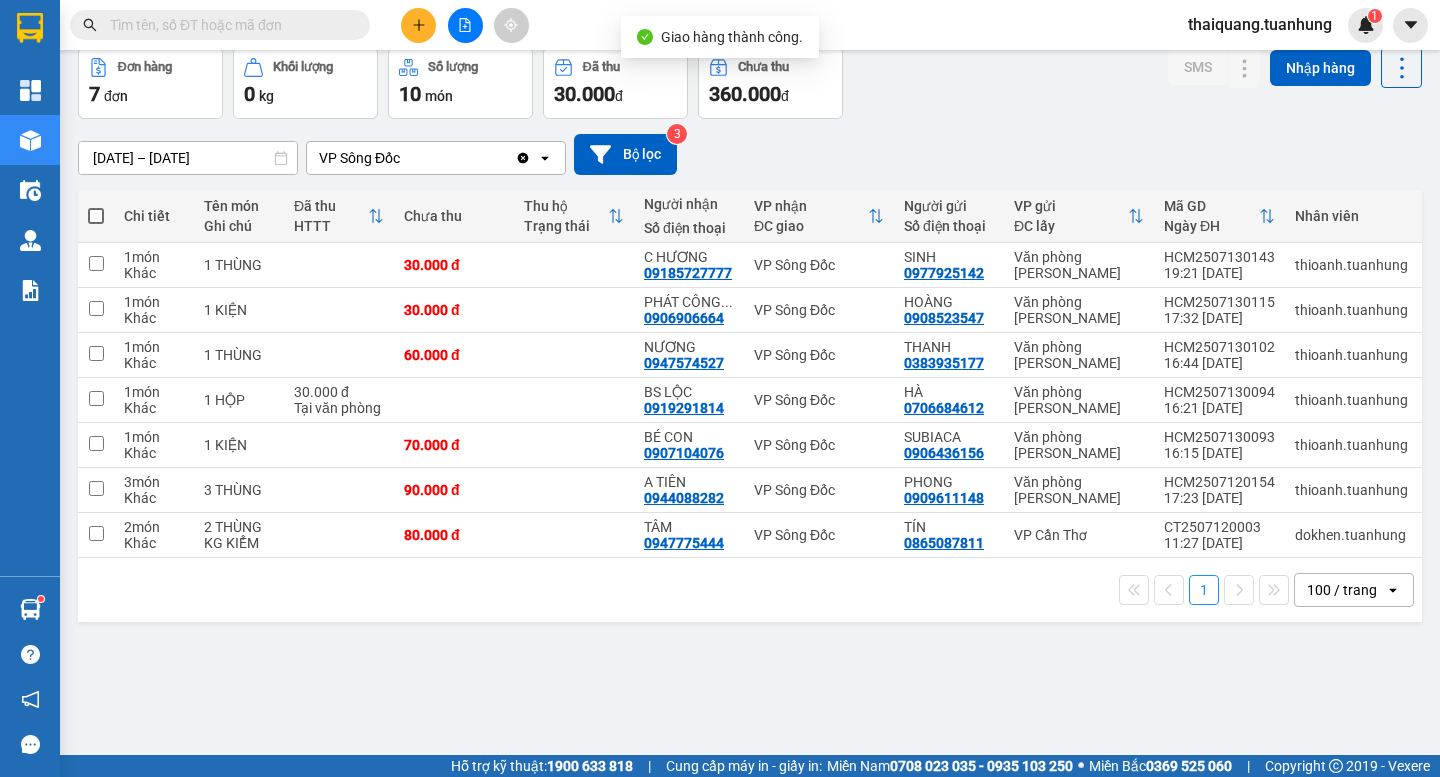 click on "Đơn hàng 7 đơn Khối lượng 0 kg Số lượng 10 món Đã thu 30.000  đ Chưa thu 360.000  đ SMS Nhập hàng" at bounding box center [750, 83] 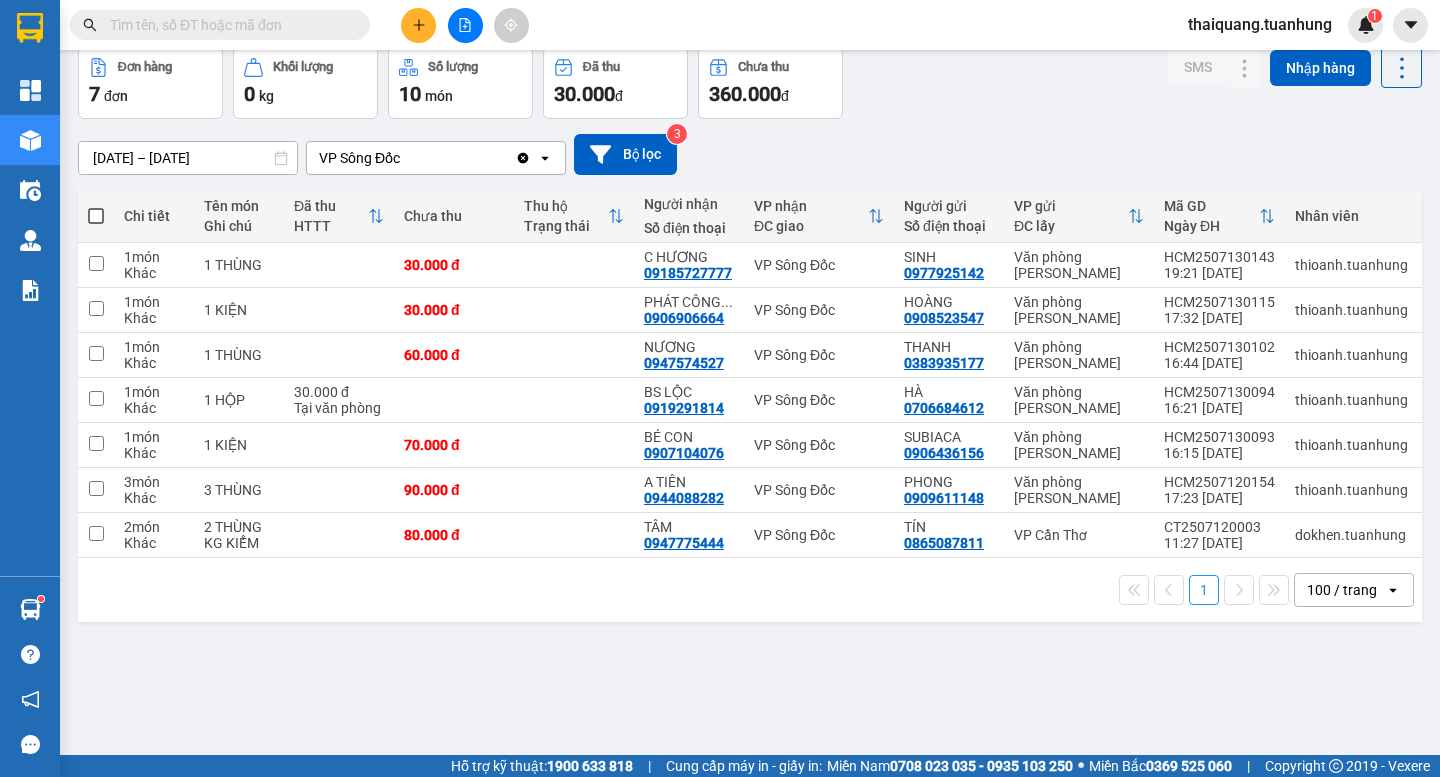 click on "1 100 / trang open" at bounding box center (750, 590) 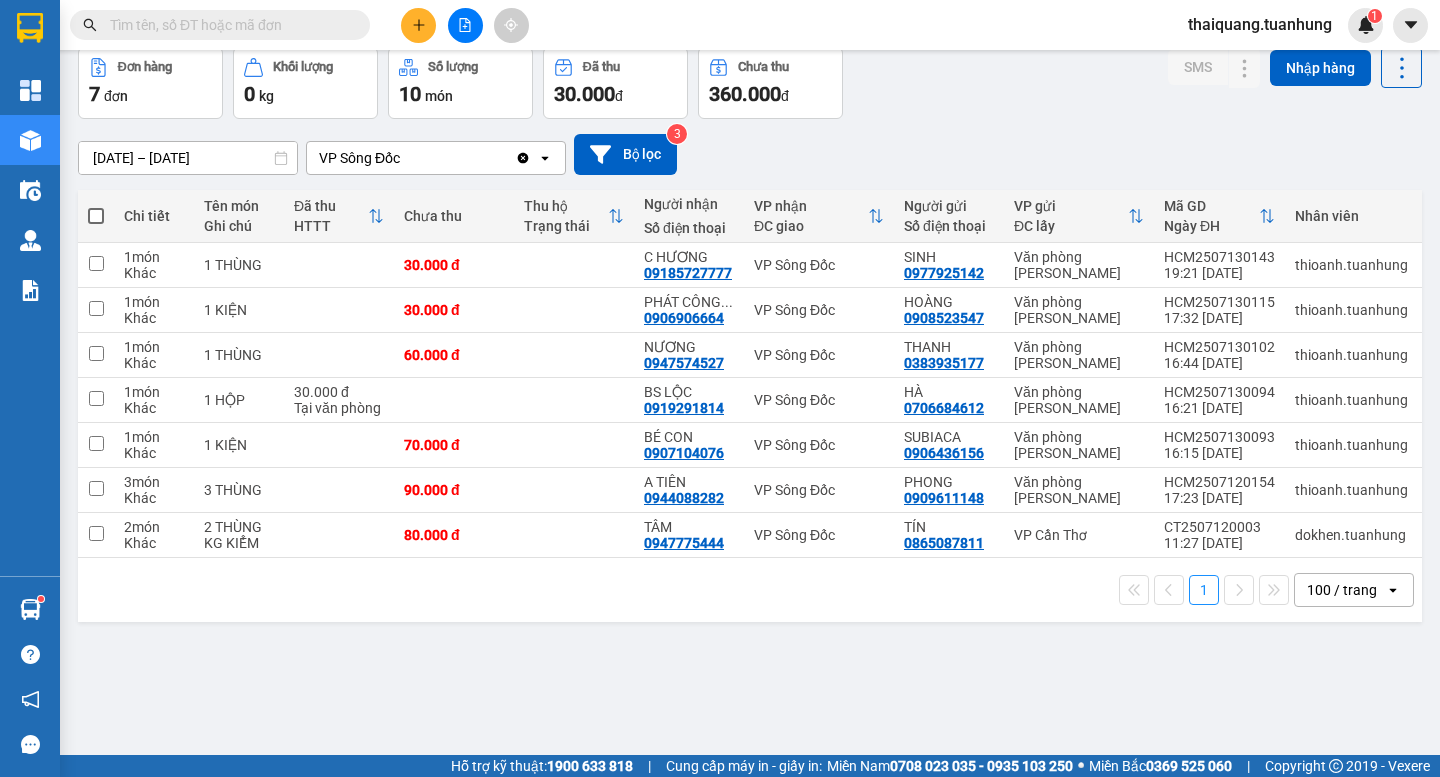 scroll, scrollTop: 0, scrollLeft: 0, axis: both 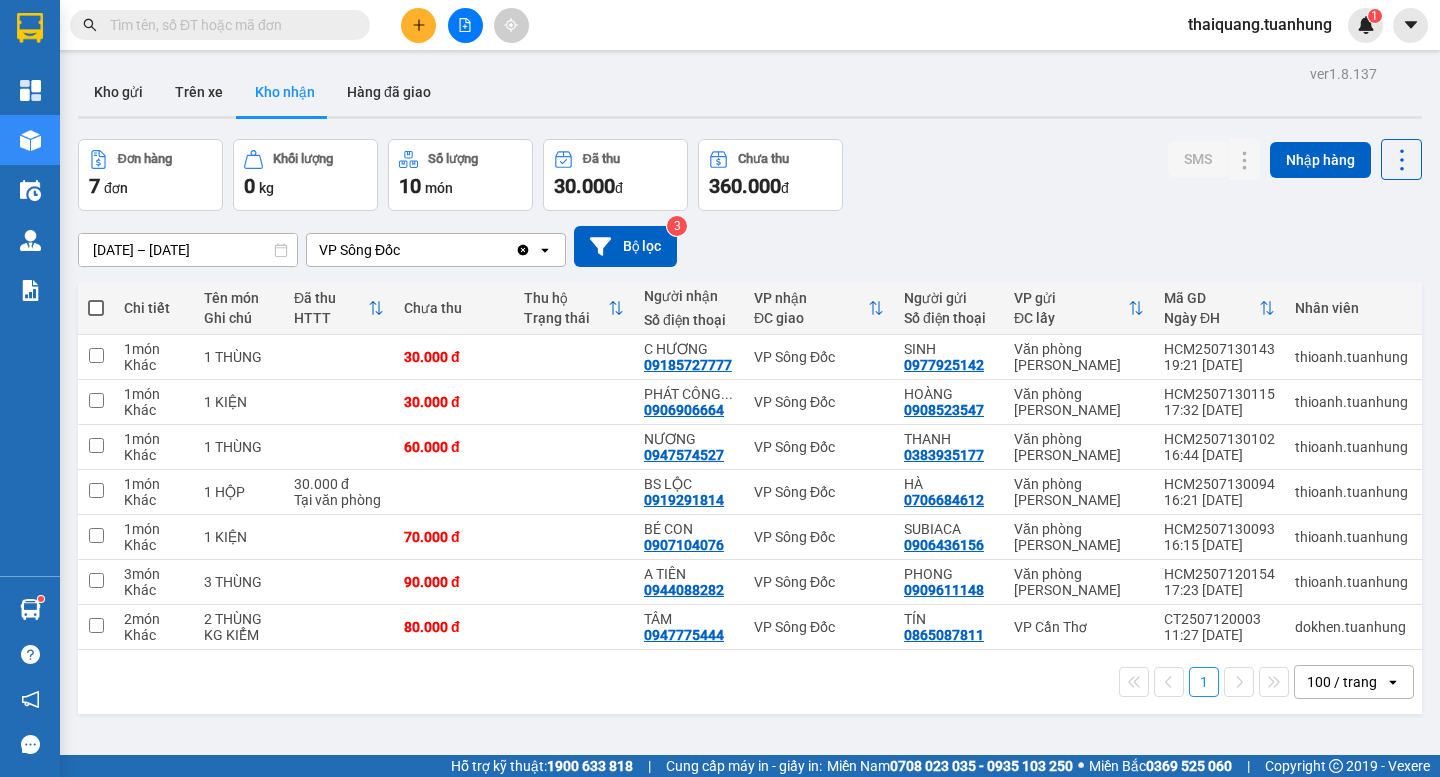 click on "Kho gửi Trên xe Kho nhận Hàng đã giao" at bounding box center [750, 94] 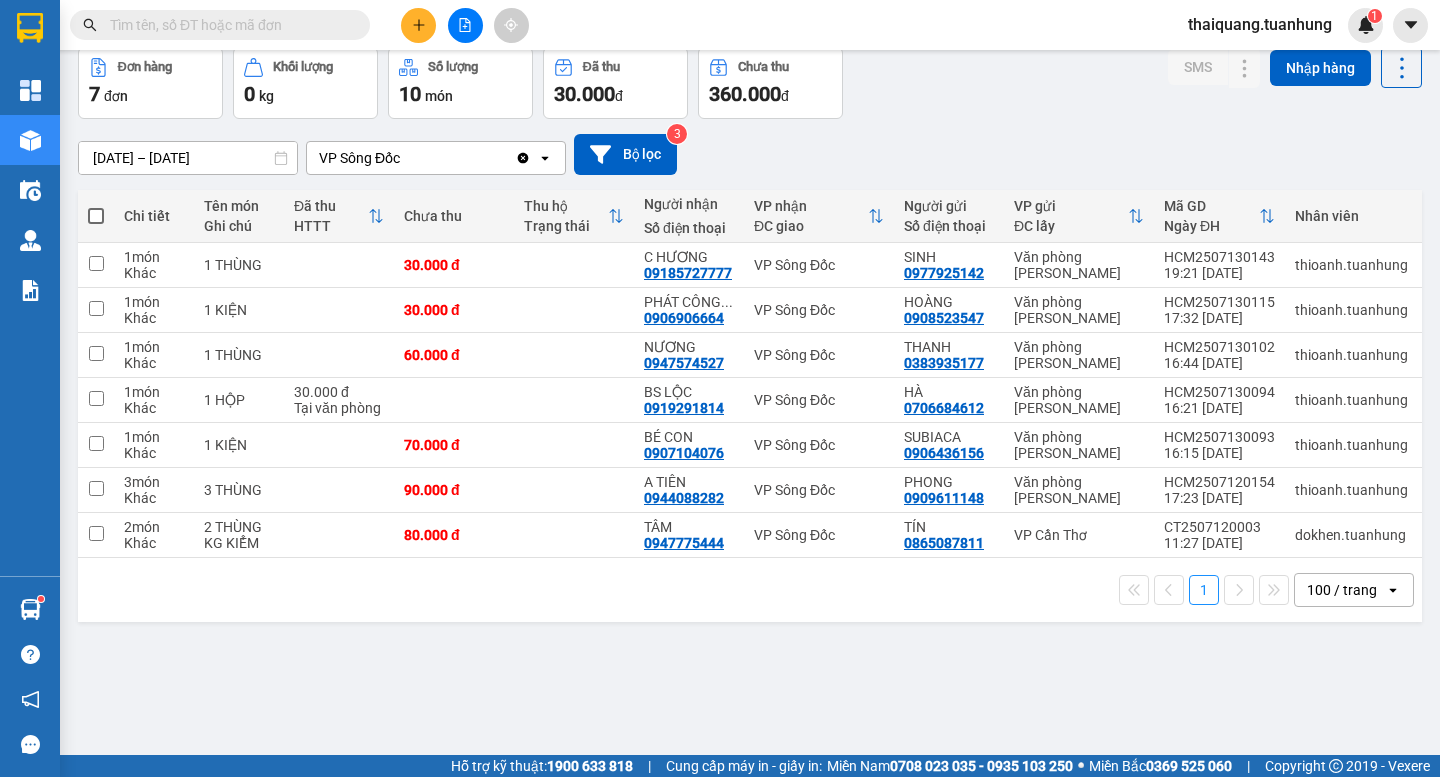scroll, scrollTop: 0, scrollLeft: 0, axis: both 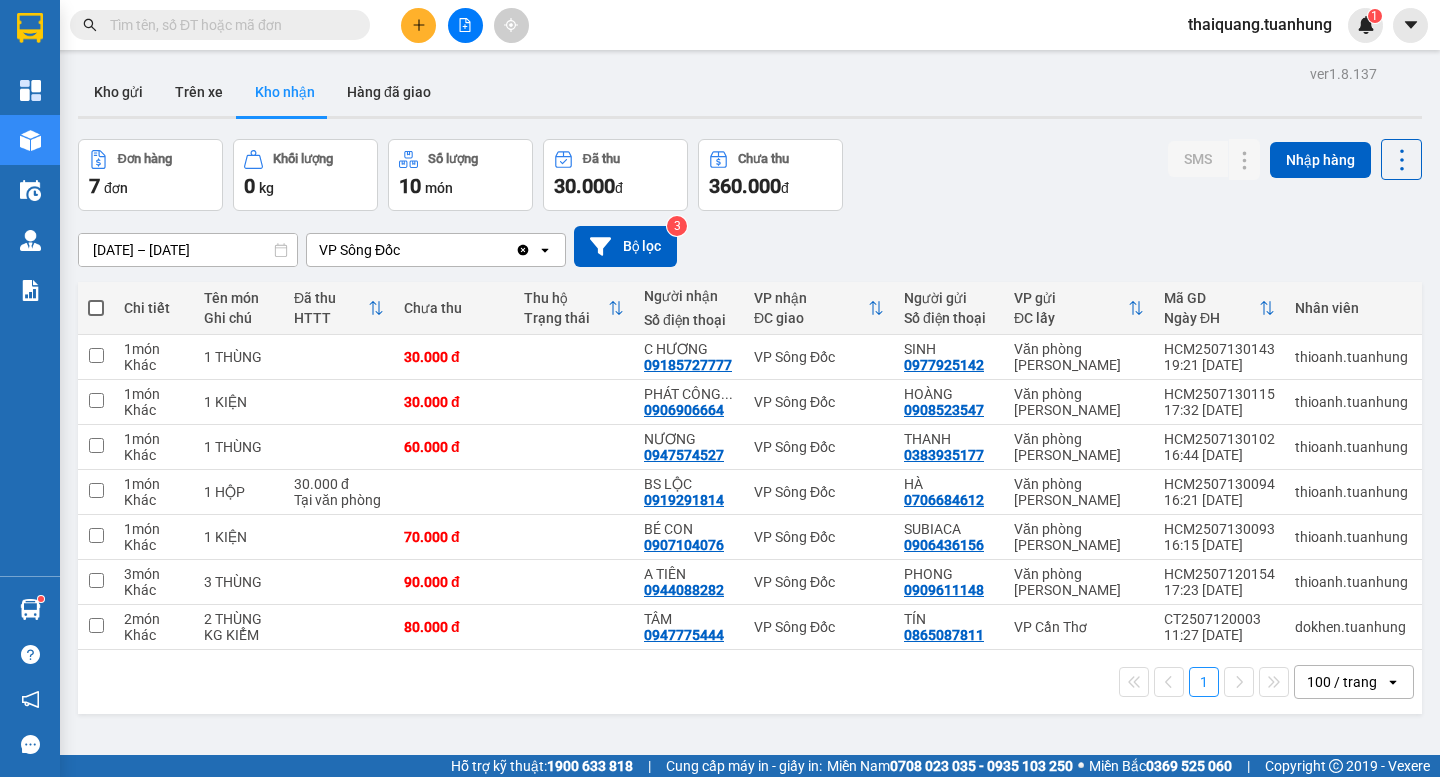click on "Kho gửi Trên xe Kho nhận Hàng đã giao" at bounding box center (750, 94) 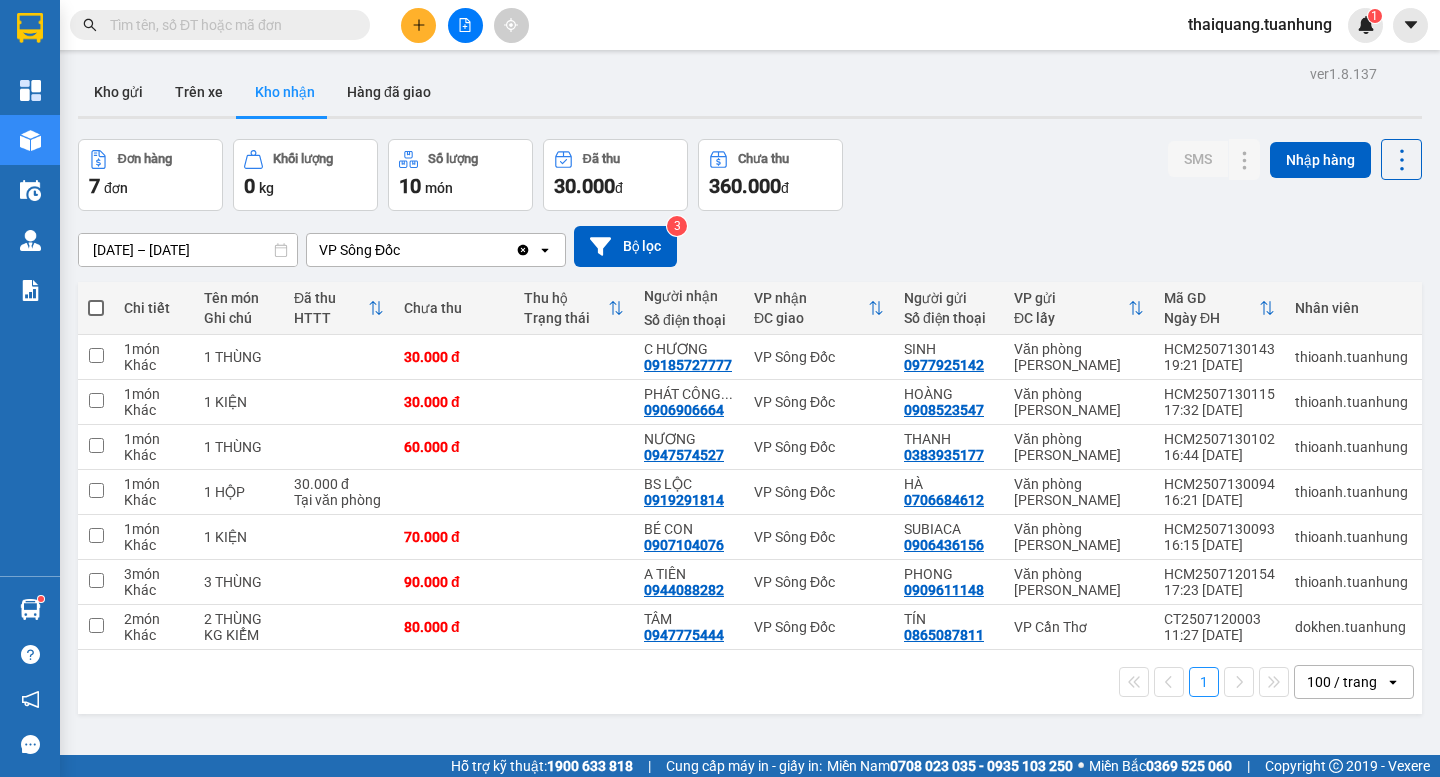 click on "Đơn hàng 7 đơn Khối lượng 0 kg Số lượng 10 món Đã thu 30.000  đ Chưa thu 360.000  đ SMS Nhập hàng" at bounding box center [750, 175] 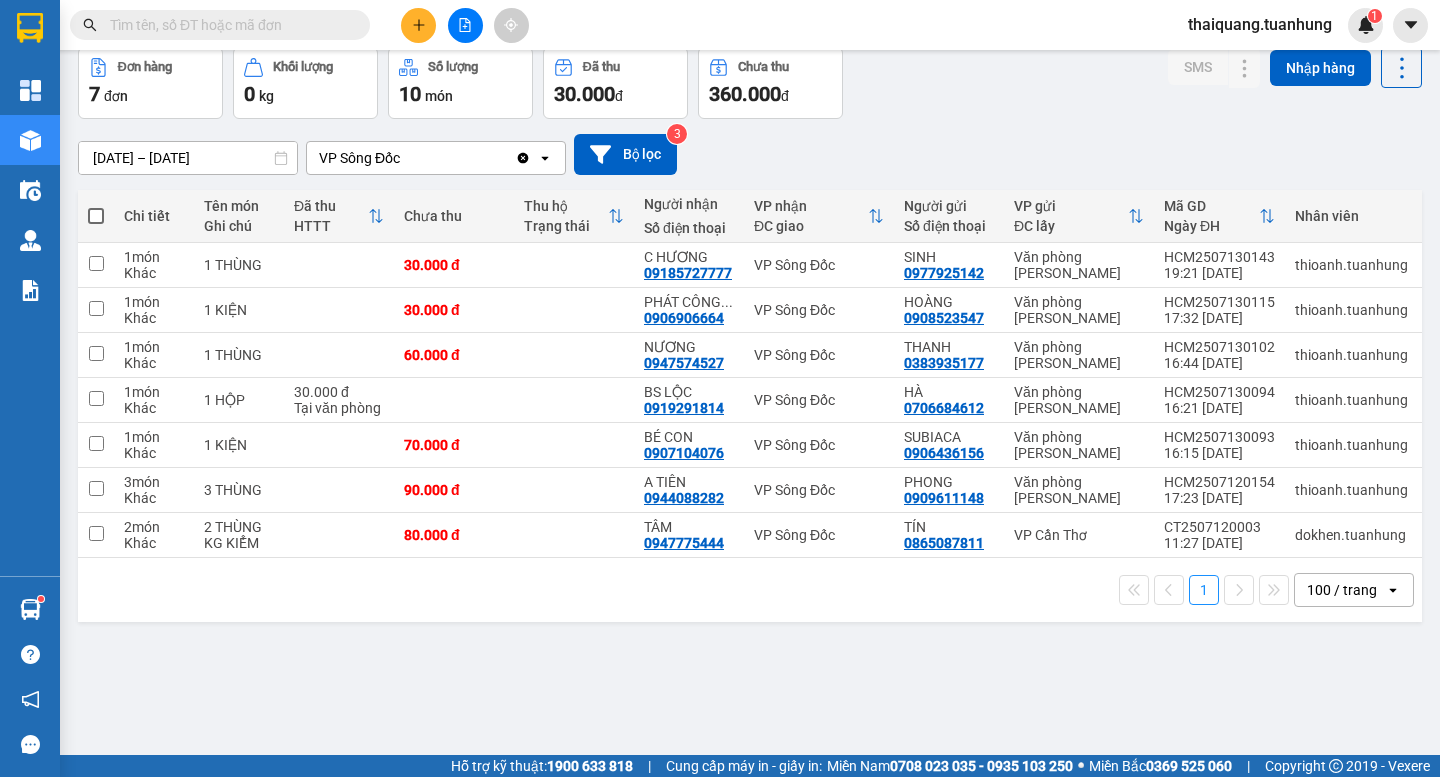 scroll, scrollTop: 0, scrollLeft: 0, axis: both 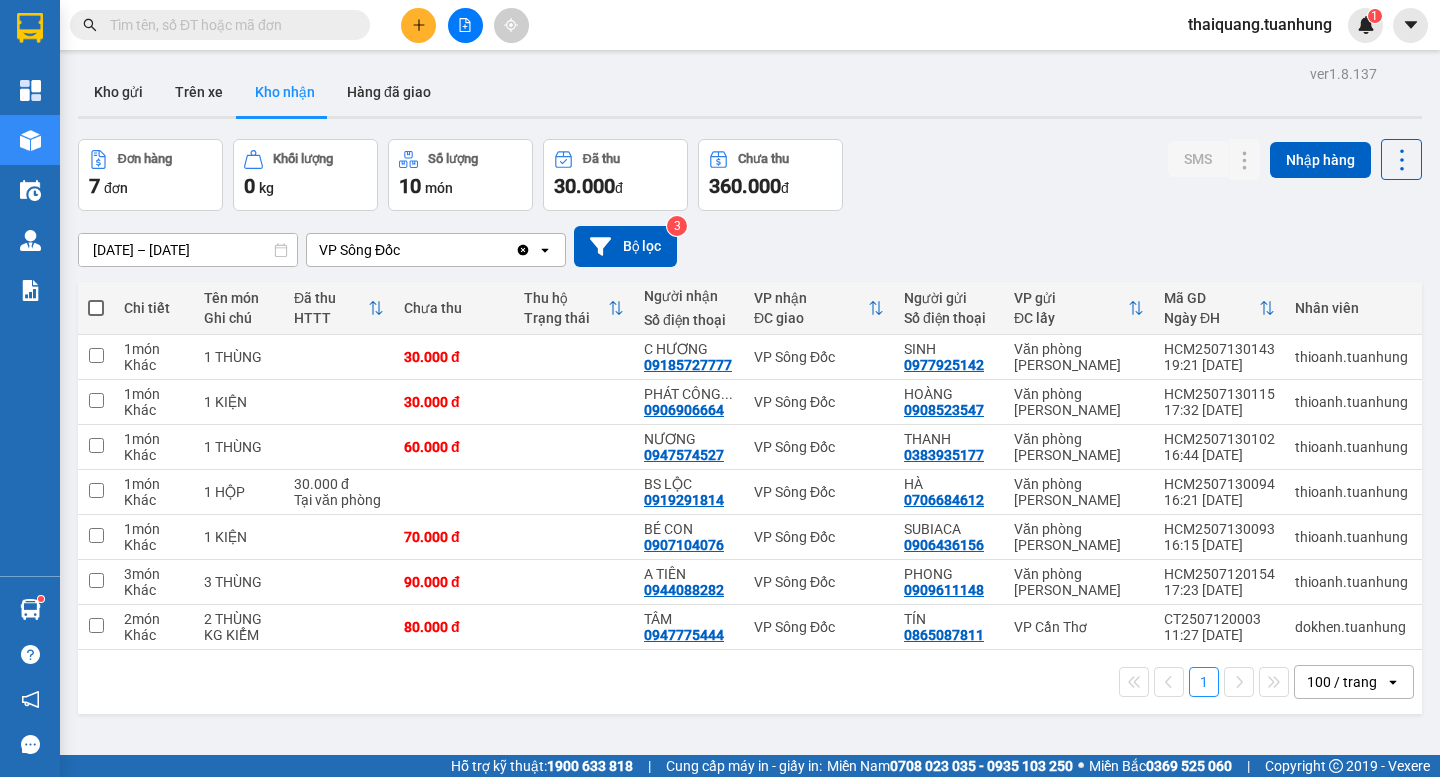 click on "Đơn hàng 7 đơn Khối lượng 0 kg Số lượng 10 món Đã thu 30.000  đ Chưa thu 360.000  đ SMS Nhập hàng" at bounding box center (750, 175) 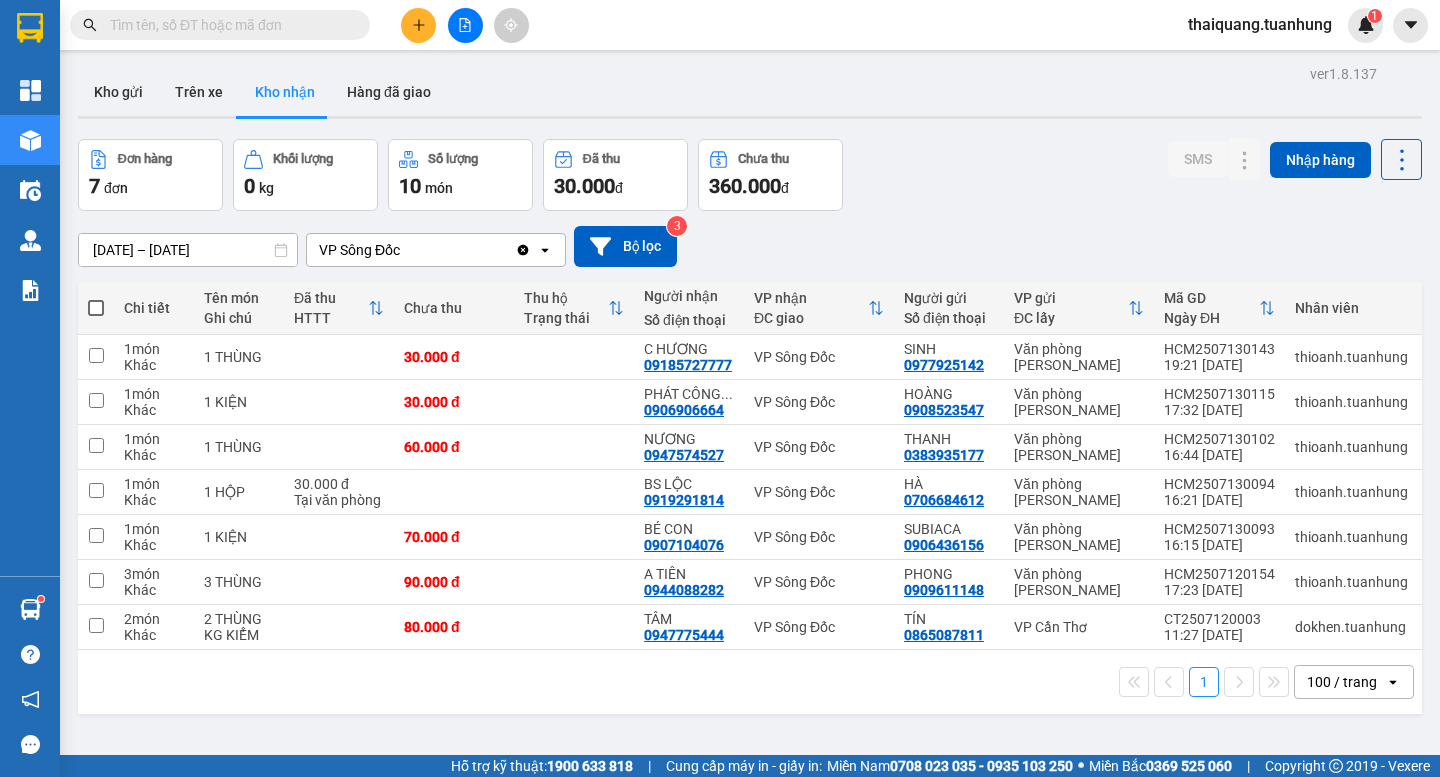 click on "ver  1.8.137 Kho gửi Trên xe Kho nhận Hàng đã giao Đơn hàng 7 đơn Khối lượng 0 kg Số lượng 10 món Đã thu 30.000  đ Chưa thu 360.000  đ SMS Nhập hàng [DATE] – [DATE] Press the down arrow key to interact with the calendar and select a date. Press the escape button to close the calendar. Selected date range is from [DATE] to [DATE]. VP Sông Đốc Clear value open Bộ lọc 3 Chi tiết Tên món Ghi chú Đã thu HTTT Chưa thu Thu hộ Trạng thái Người nhận Số điện thoại VP nhận ĐC giao Người gửi Số điện thoại VP gửi ĐC lấy Mã GD Ngày ĐH Nhân viên Nhãn SMS 1  món Khác 1 THÙNG  30.000 đ C HƯƠNG  09185727777 VP Sông Đốc SINH 0977925142 [GEOGRAPHIC_DATA][PERSON_NAME] 19:21 [DATE] thioanh.[PERSON_NAME] 0 1  món Khác 1 KIỆN  30.000 đ PHÁT CÔNG ... 0906906664 VP Sông Đốc HOÀNG 0908523547 [GEOGRAPHIC_DATA][PERSON_NAME] 17:32 [DATE] thioanh.[PERSON_NAME] 1 1  món Khác 1 [PERSON_NAME]" at bounding box center (750, 448) 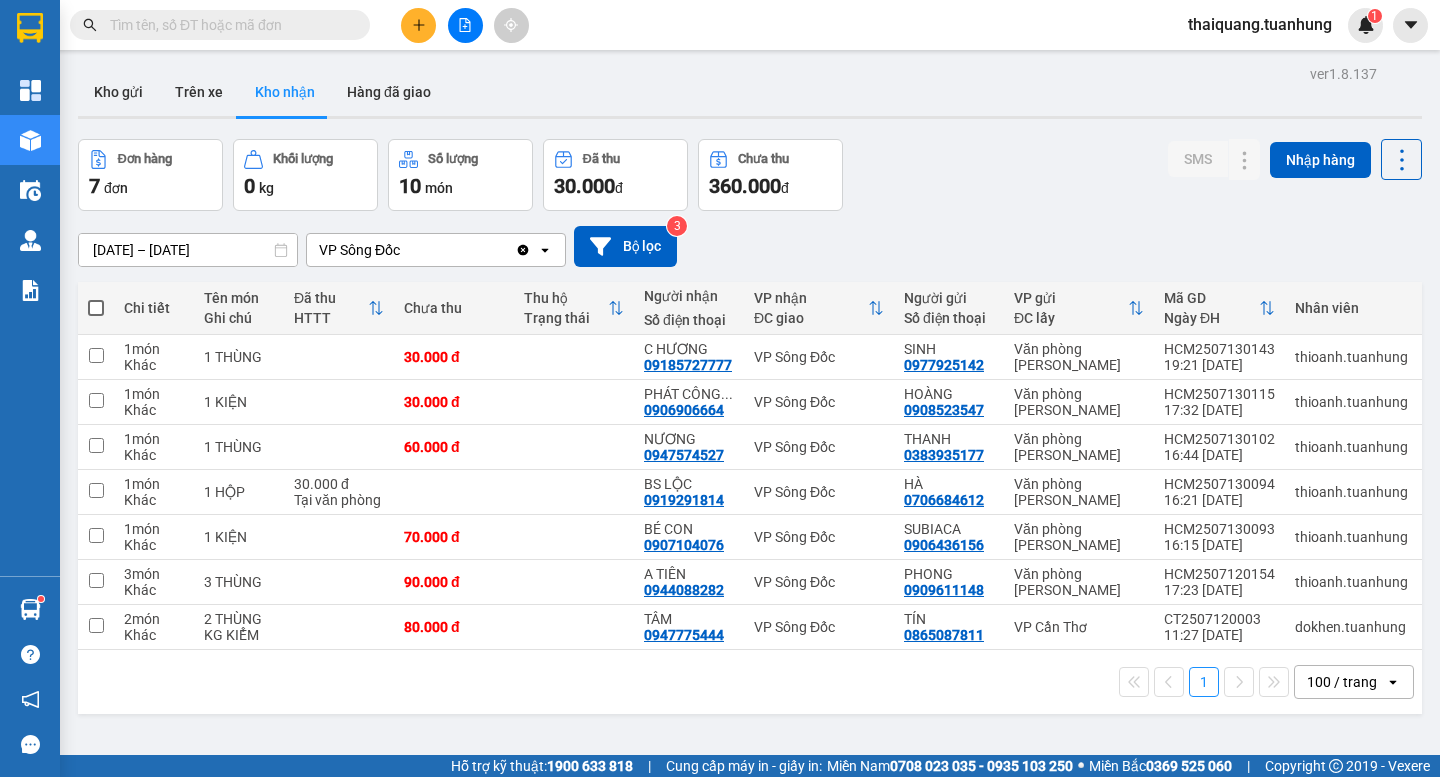 click on "ver  1.8.137 Kho gửi Trên xe Kho nhận Hàng đã giao Đơn hàng 7 đơn Khối lượng 0 kg Số lượng 10 món Đã thu 30.000  đ Chưa thu 360.000  đ SMS Nhập hàng [DATE] – [DATE] Press the down arrow key to interact with the calendar and select a date. Press the escape button to close the calendar. Selected date range is from [DATE] to [DATE]. VP Sông Đốc Clear value open Bộ lọc 3 Chi tiết Tên món Ghi chú Đã thu HTTT Chưa thu Thu hộ Trạng thái Người nhận Số điện thoại VP nhận ĐC giao Người gửi Số điện thoại VP gửi ĐC lấy Mã GD Ngày ĐH Nhân viên Nhãn SMS 1  món Khác 1 THÙNG  30.000 đ C HƯƠNG  09185727777 VP Sông Đốc SINH 0977925142 [GEOGRAPHIC_DATA][PERSON_NAME] 19:21 [DATE] thioanh.[PERSON_NAME] 0 1  món Khác 1 KIỆN  30.000 đ PHÁT CÔNG ... 0906906664 VP Sông Đốc HOÀNG 0908523547 [GEOGRAPHIC_DATA][PERSON_NAME] 17:32 [DATE] thioanh.[PERSON_NAME] 1 1  món Khác 1 [PERSON_NAME]" at bounding box center [750, 448] 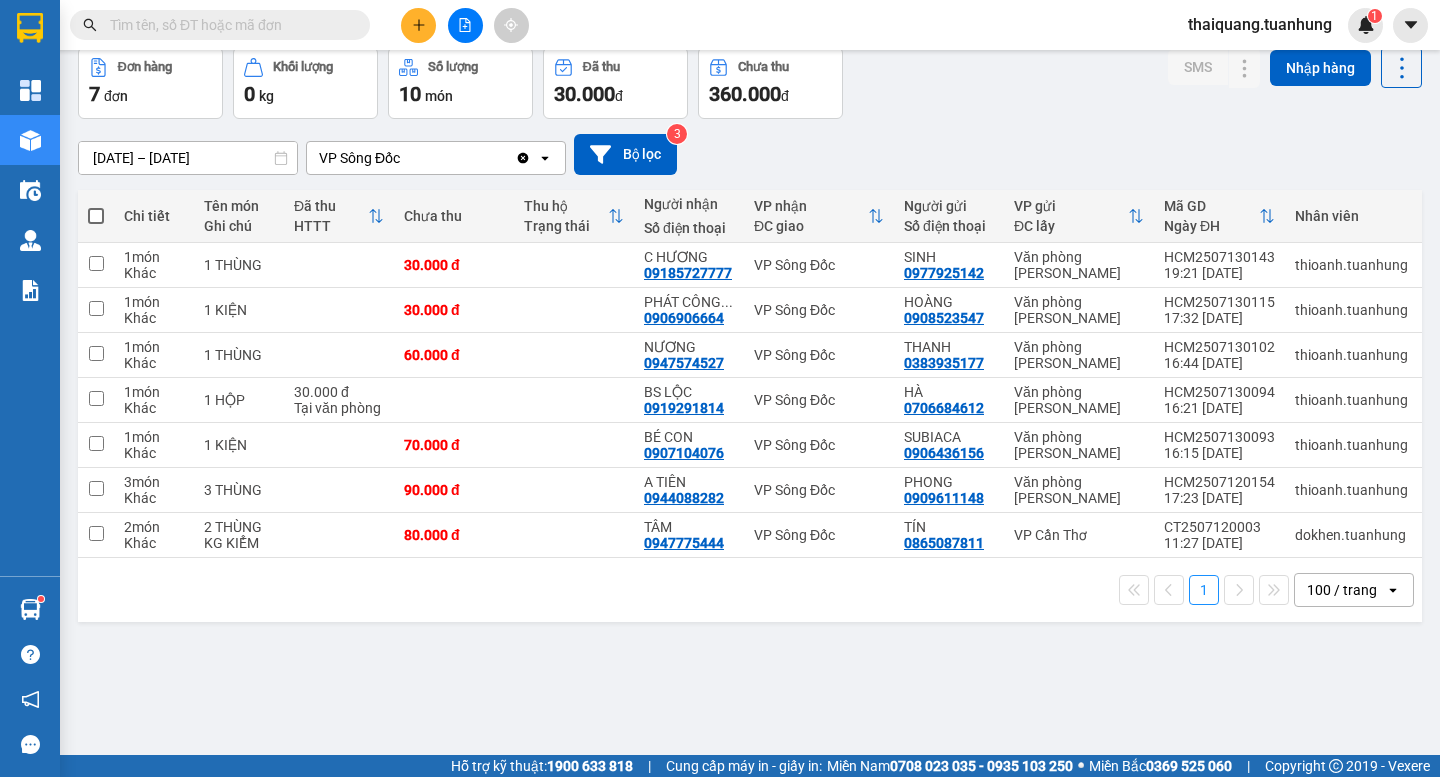 scroll, scrollTop: 0, scrollLeft: 0, axis: both 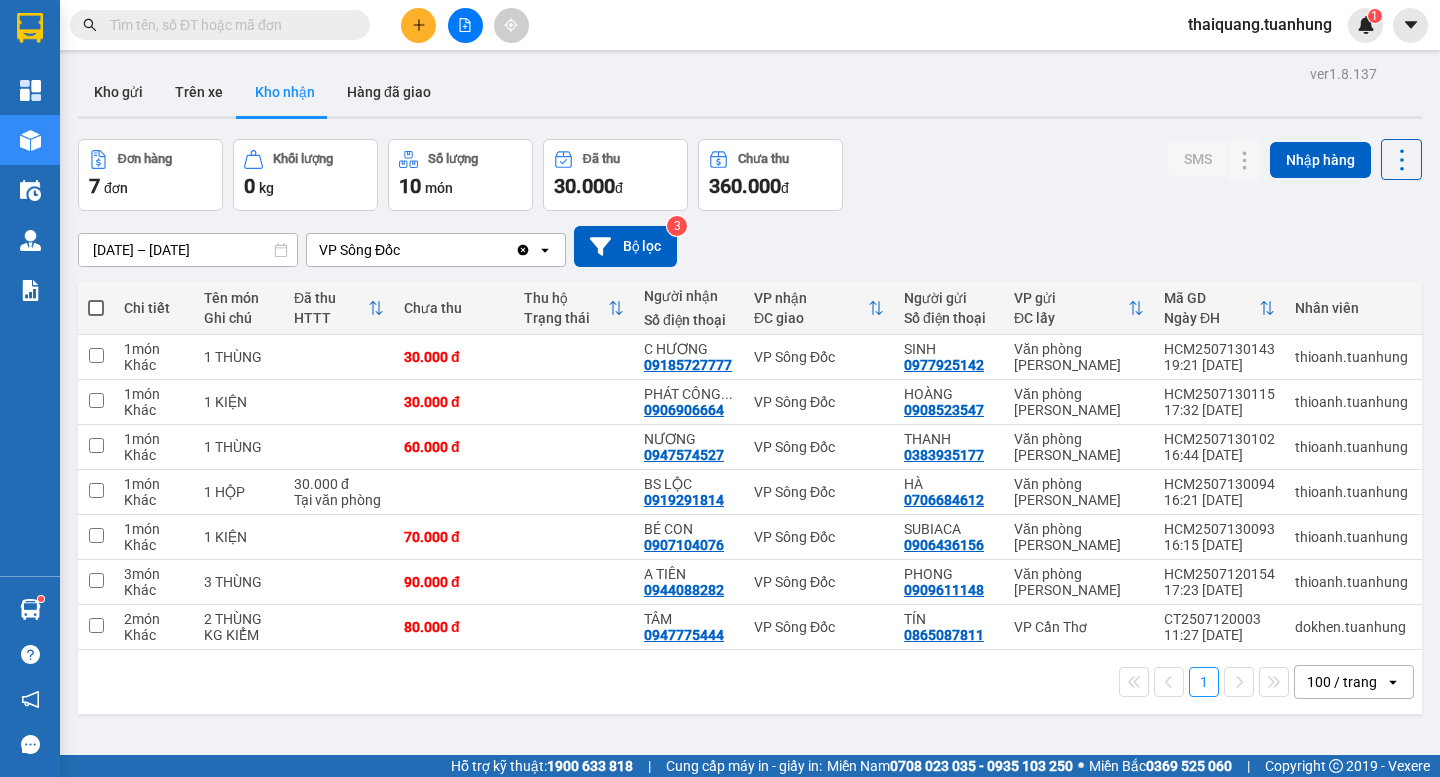 click on "Đơn hàng 7 đơn Khối lượng 0 kg Số lượng 10 món Đã thu 30.000  đ Chưa thu 360.000  đ SMS Nhập hàng" at bounding box center (750, 175) 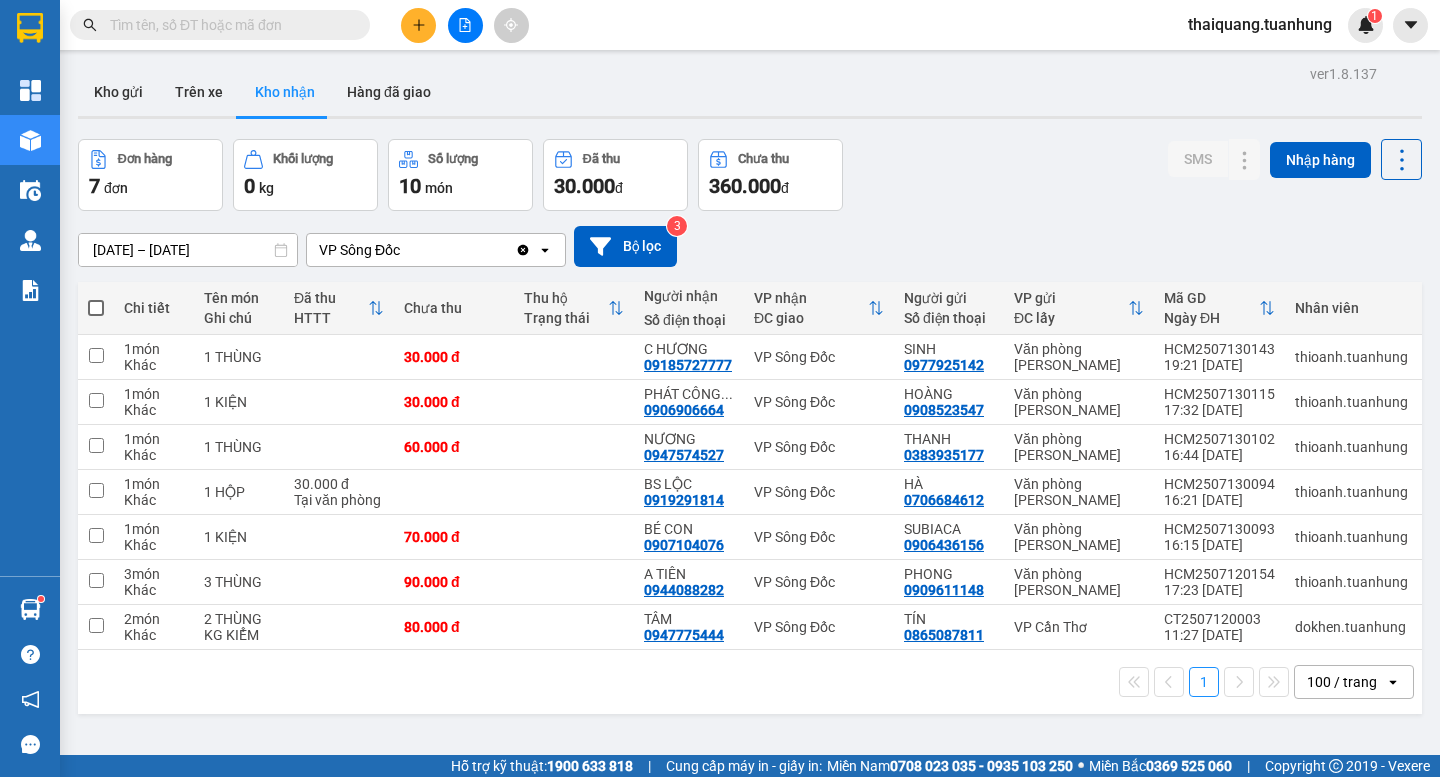 click on "Đơn hàng 7 đơn Khối lượng 0 kg Số lượng 10 món Đã thu 30.000  đ Chưa thu 360.000  đ SMS Nhập hàng" at bounding box center [750, 175] 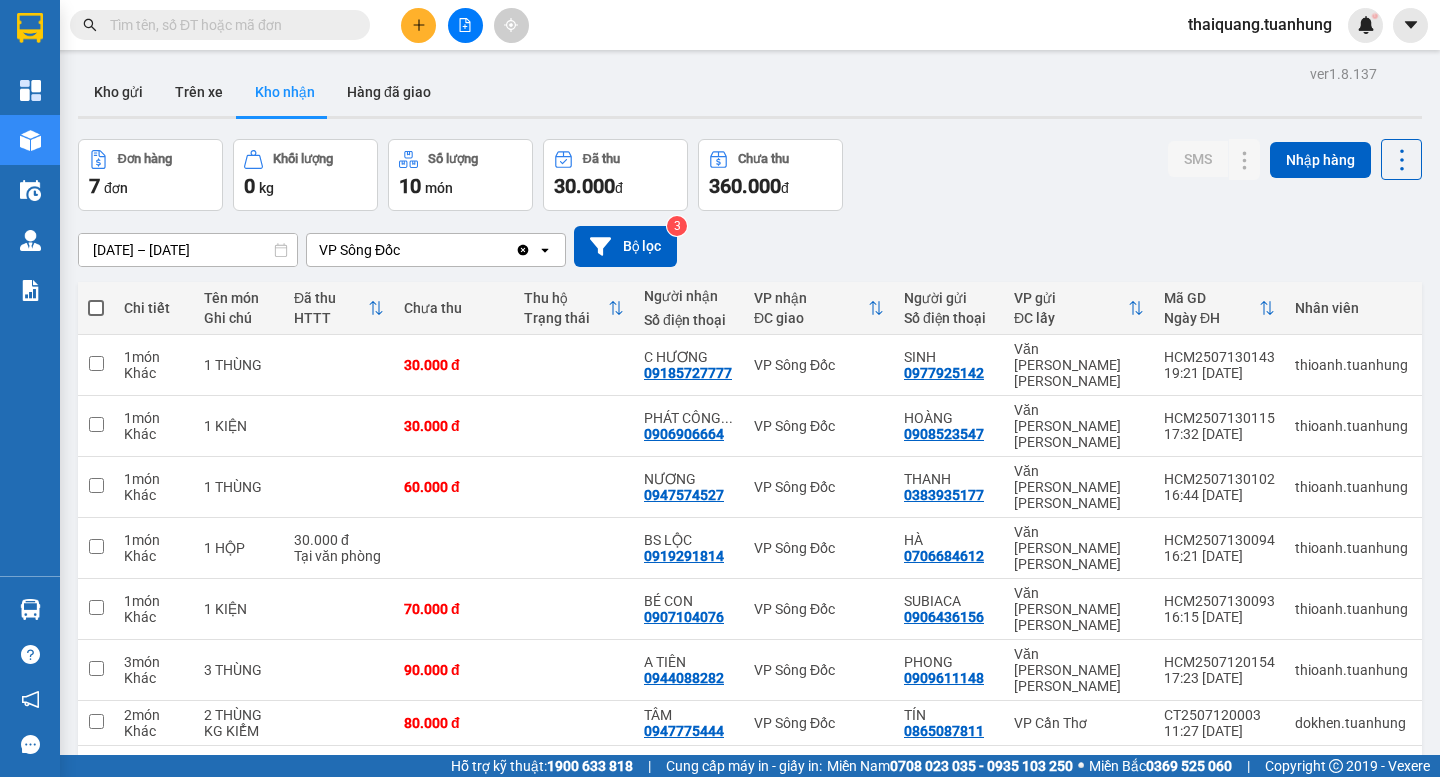 scroll, scrollTop: 0, scrollLeft: 0, axis: both 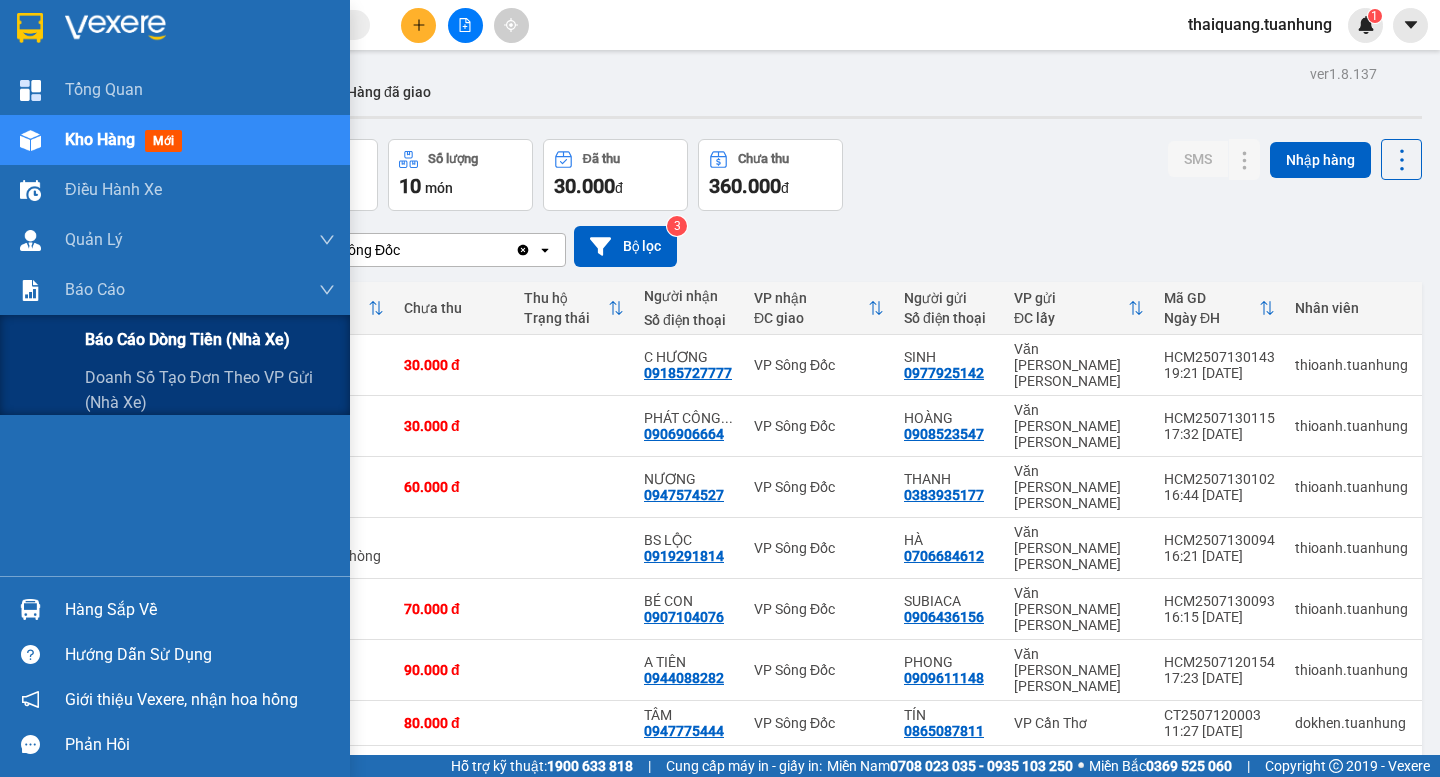 click on "Báo cáo dòng tiền (nhà xe)" at bounding box center [187, 339] 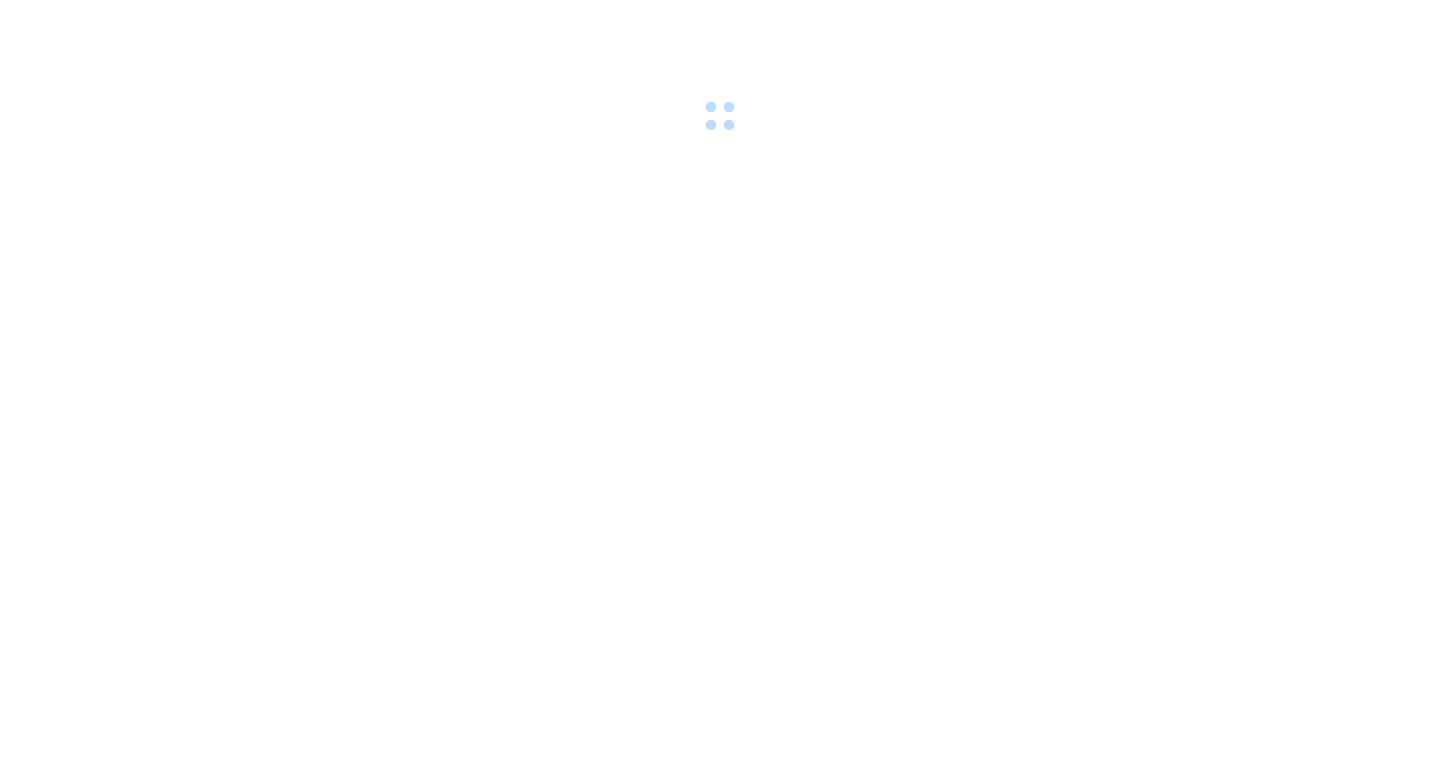 scroll, scrollTop: 0, scrollLeft: 0, axis: both 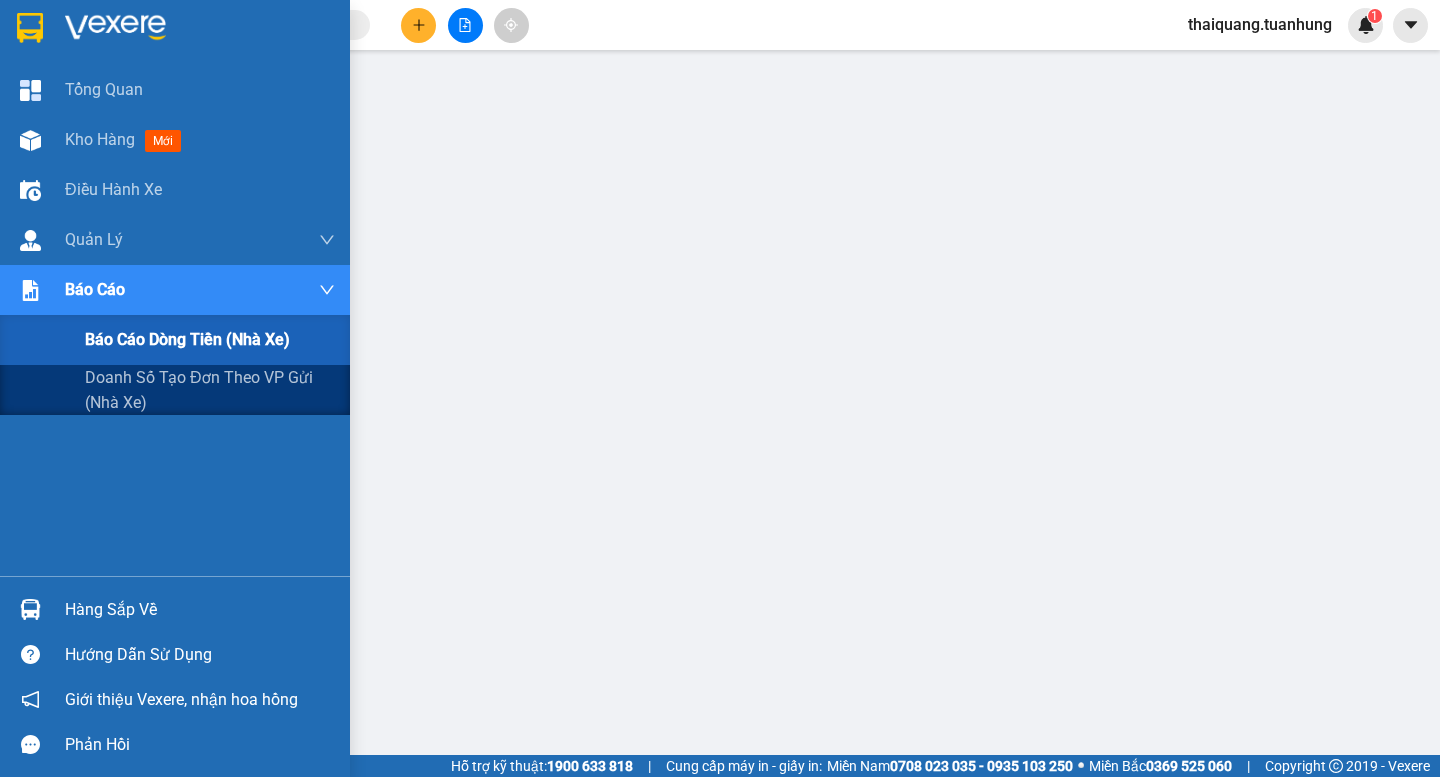 click on "Báo cáo dòng tiền (nhà xe)" at bounding box center (187, 339) 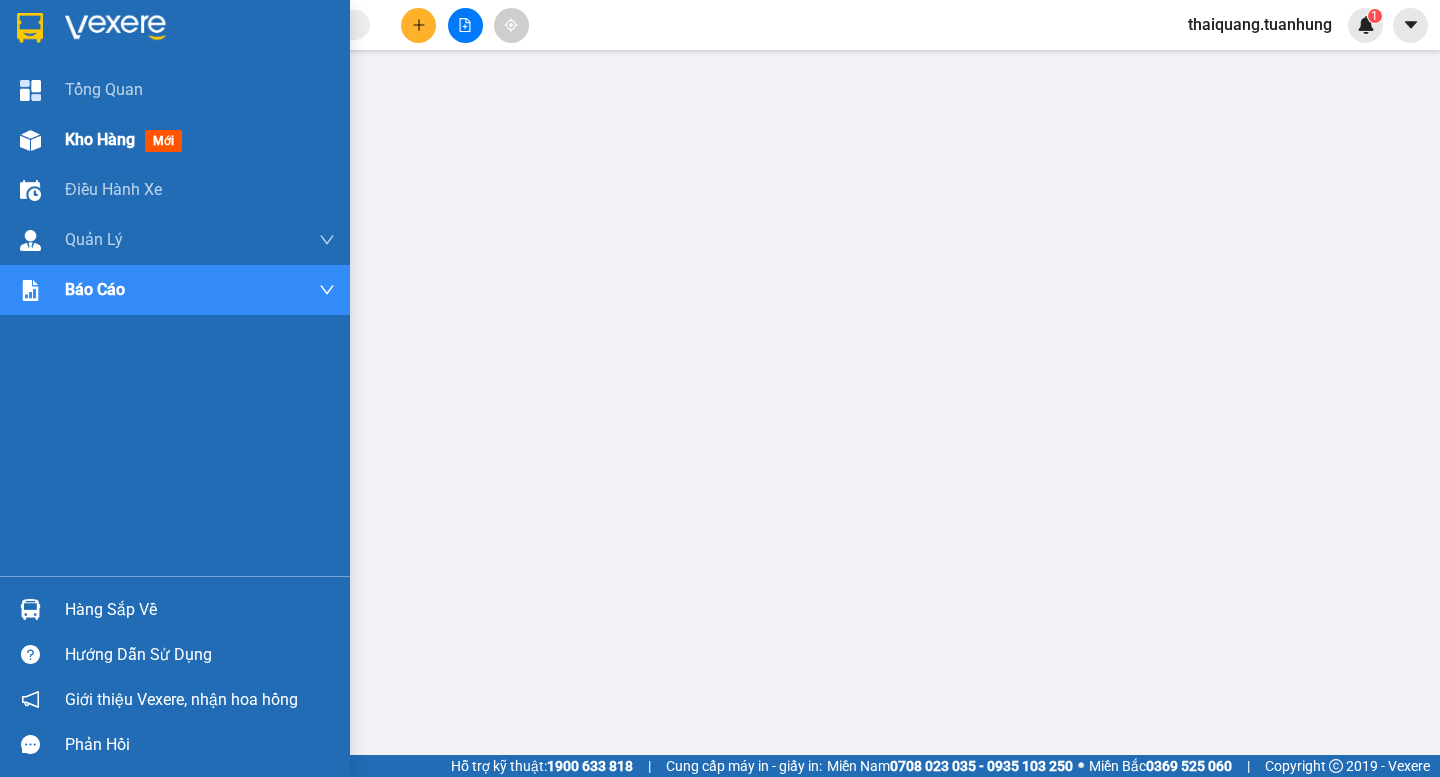 click on "Kho hàng" at bounding box center [100, 139] 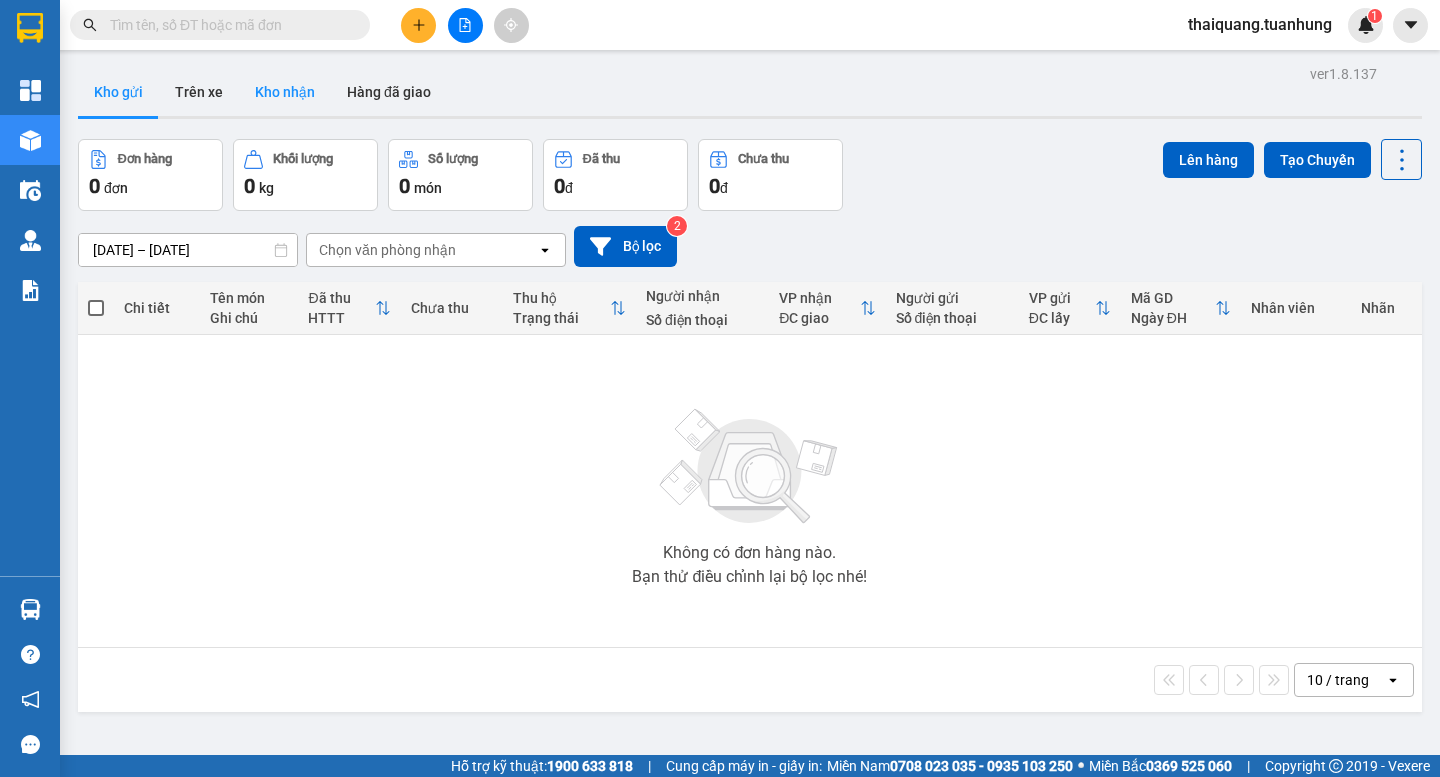 click on "Kho nhận" at bounding box center (285, 92) 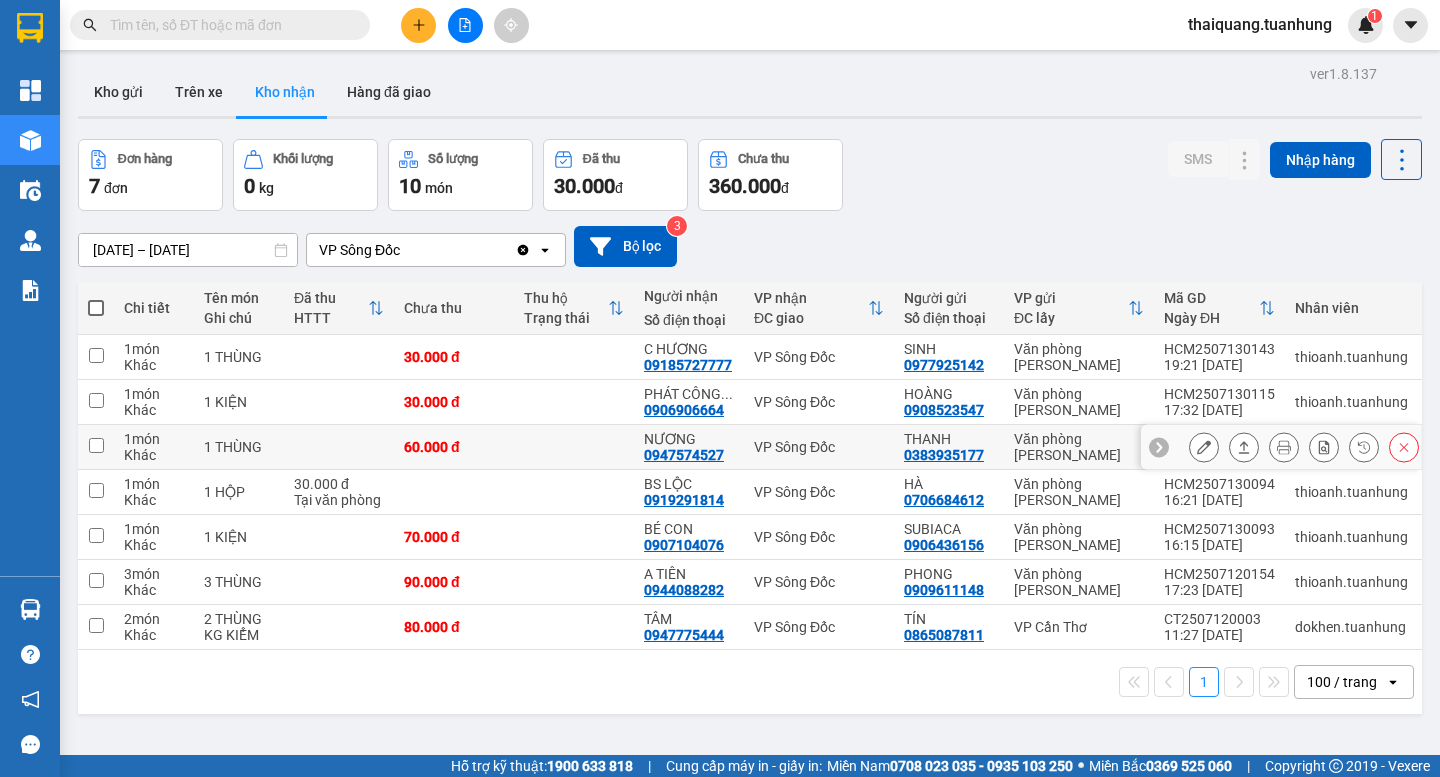 scroll, scrollTop: 92, scrollLeft: 0, axis: vertical 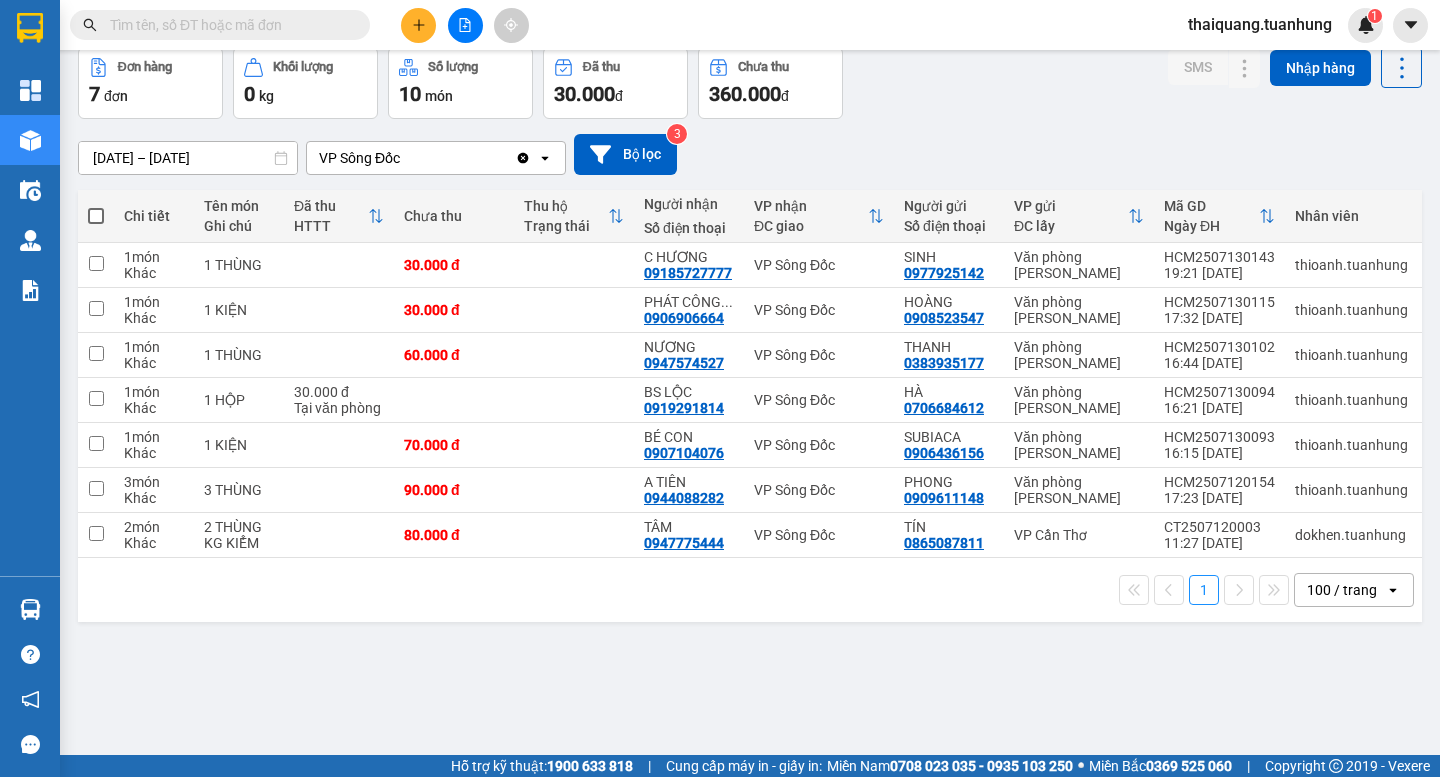 click on "12/07/2025 – 14/07/2025 Press the down arrow key to interact with the calendar and select a date. Press the escape button to close the calendar. Selected date range is from 12/07/2025 to 14/07/2025. VP Sông Đốc Clear value open Bộ lọc 3" at bounding box center [750, 154] 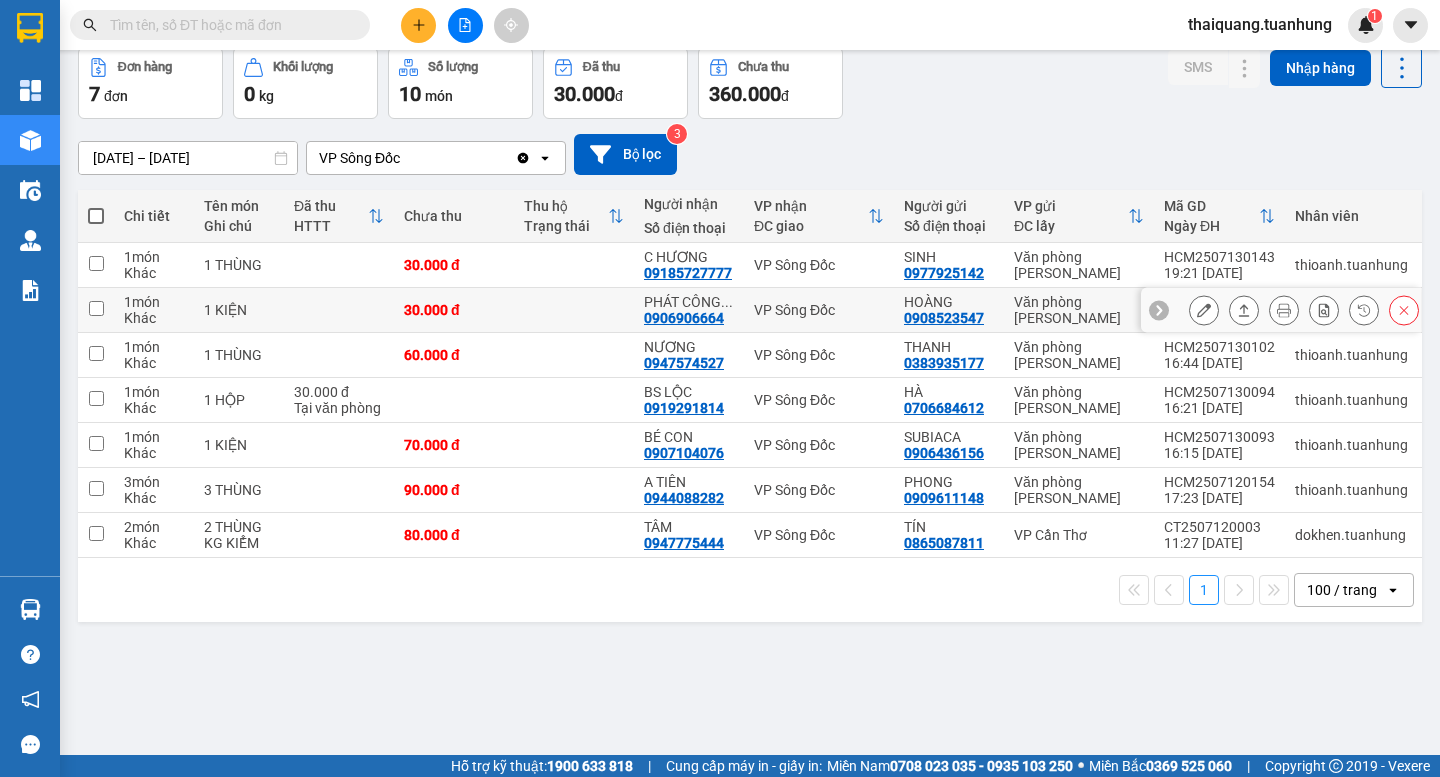 click 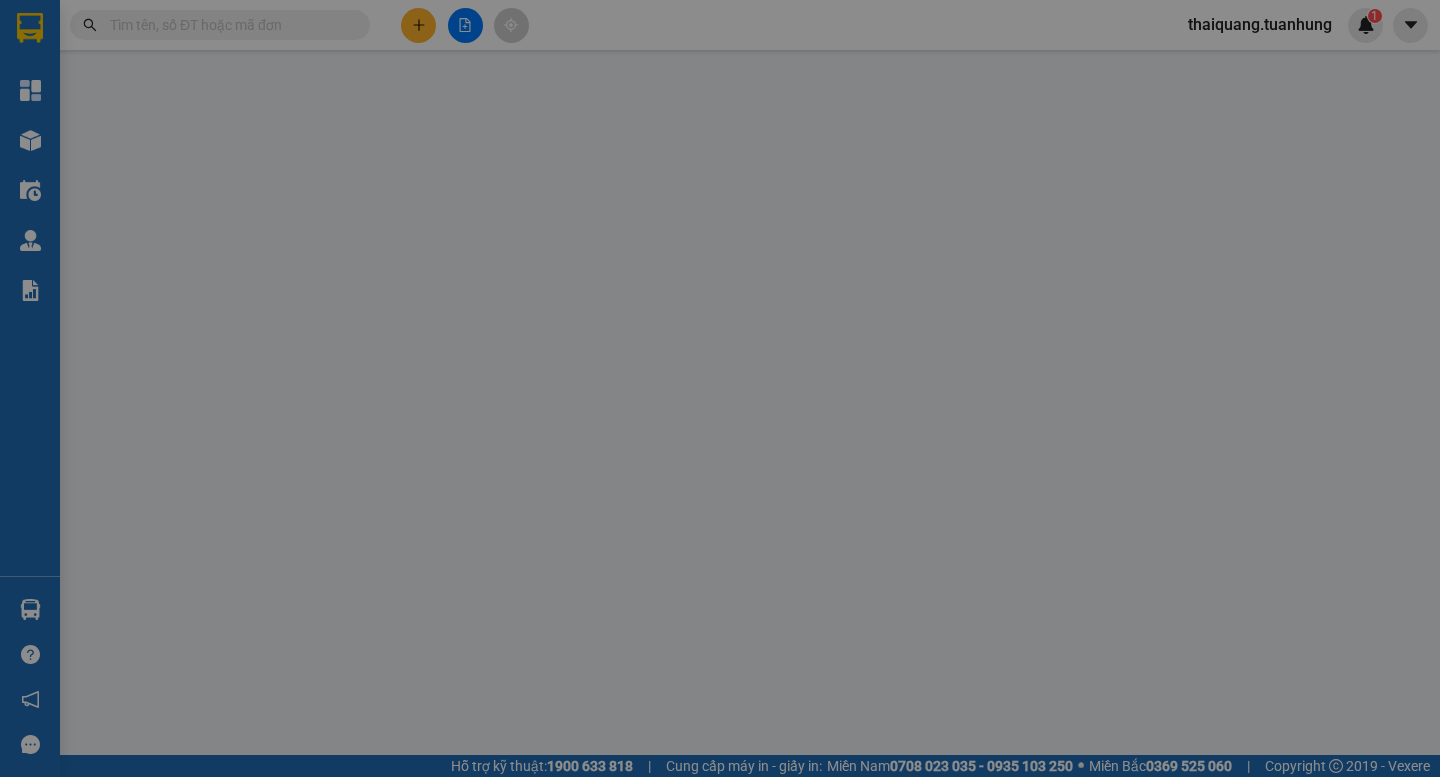 scroll, scrollTop: 0, scrollLeft: 0, axis: both 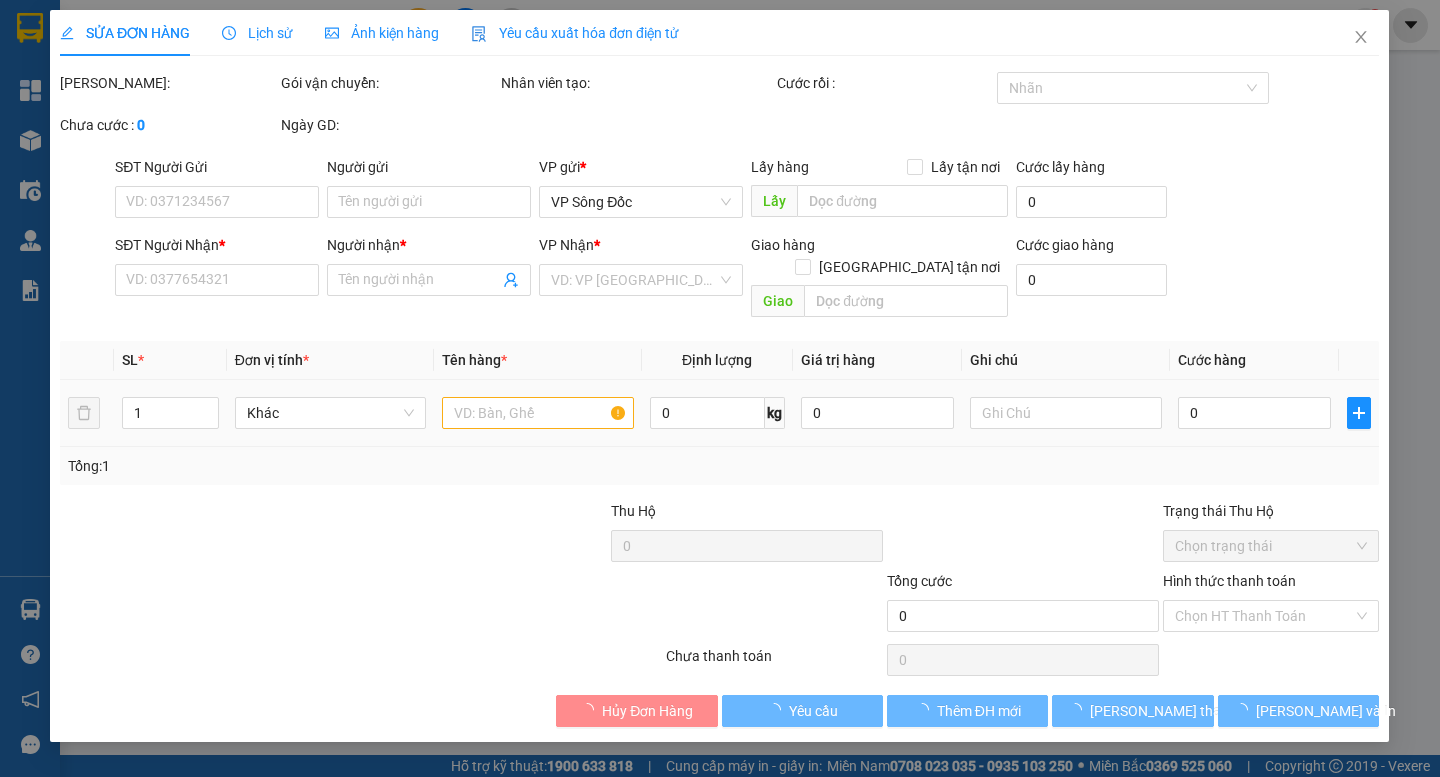 type on "0908523547" 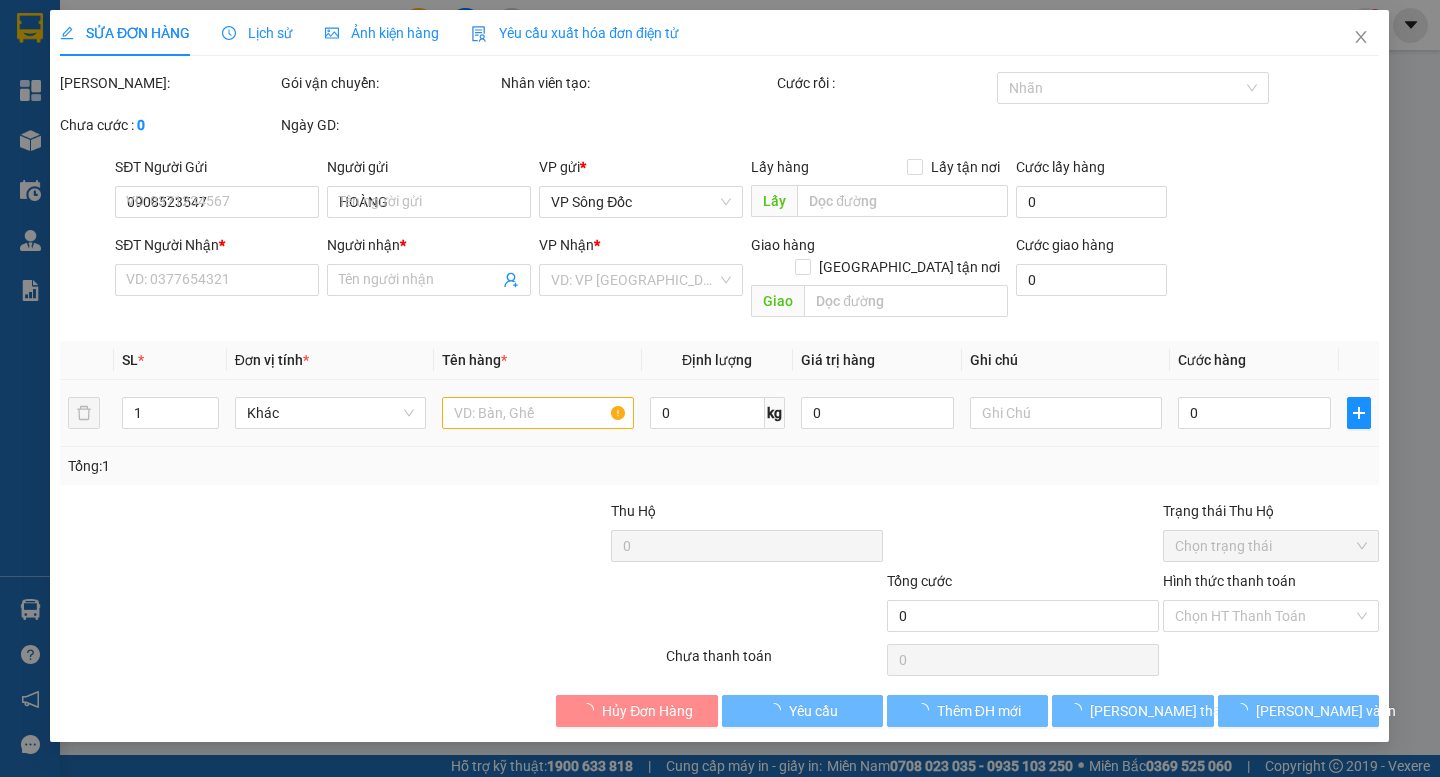 type on "0906906664" 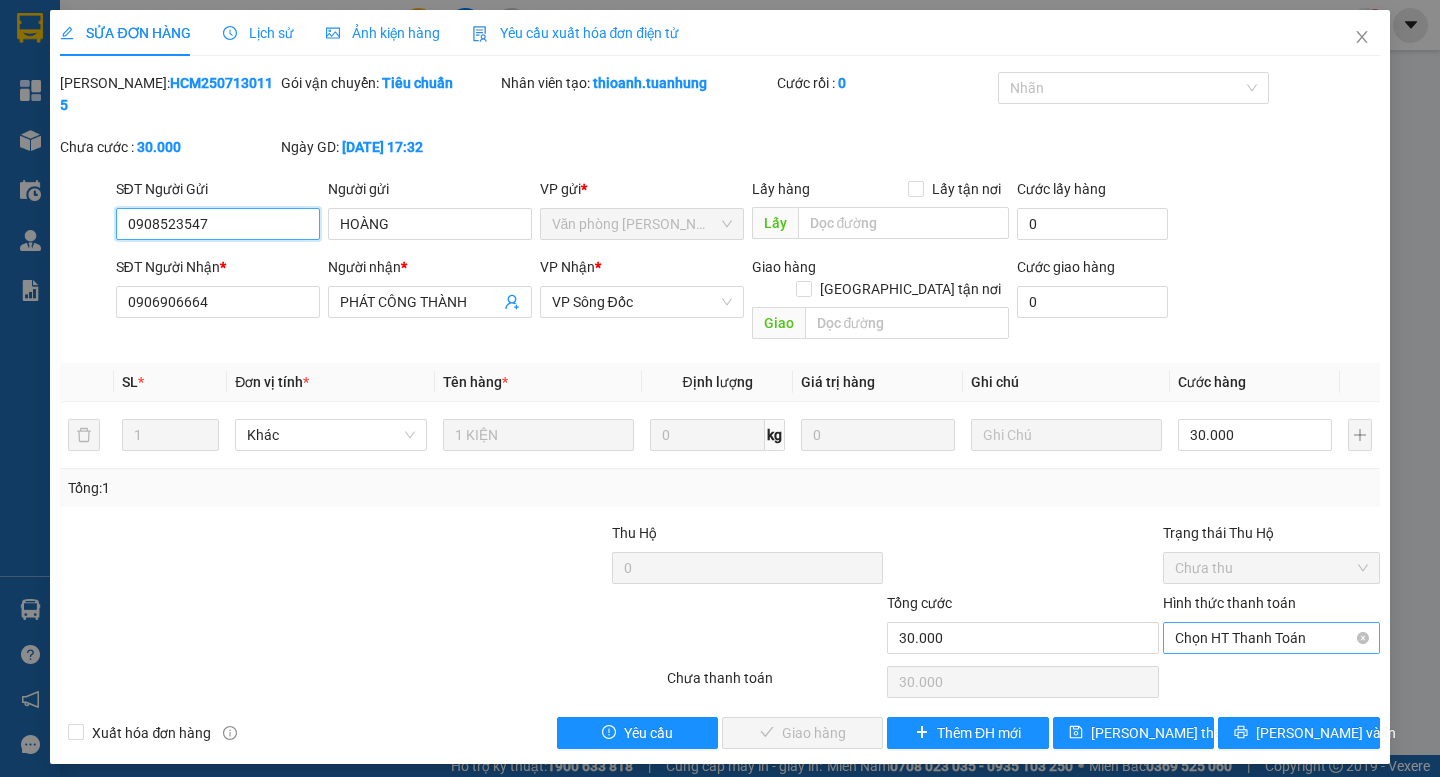 click on "Chọn HT Thanh Toán" at bounding box center (1271, 638) 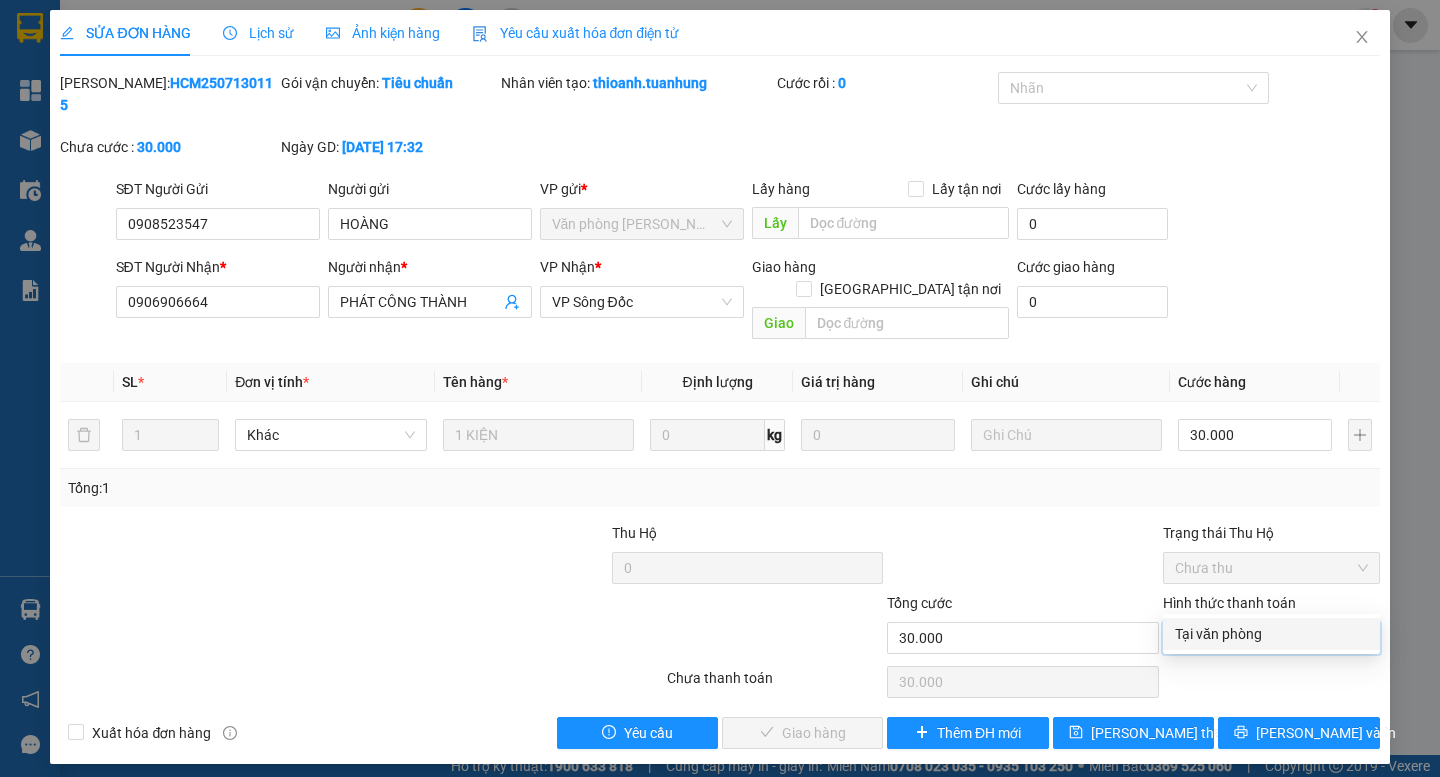 click on "Tại văn phòng" at bounding box center (1271, 634) 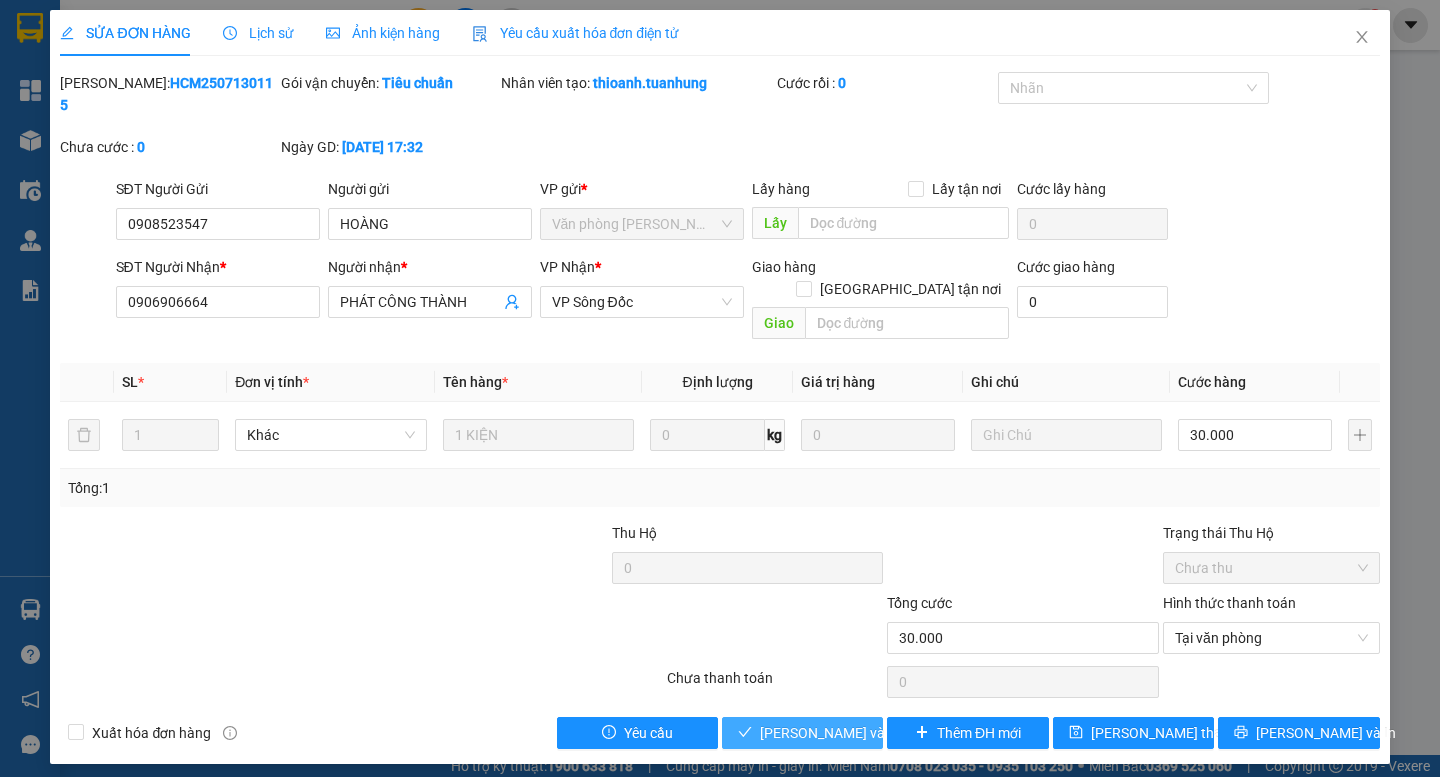 click on "[PERSON_NAME] và Giao hàng" at bounding box center [856, 733] 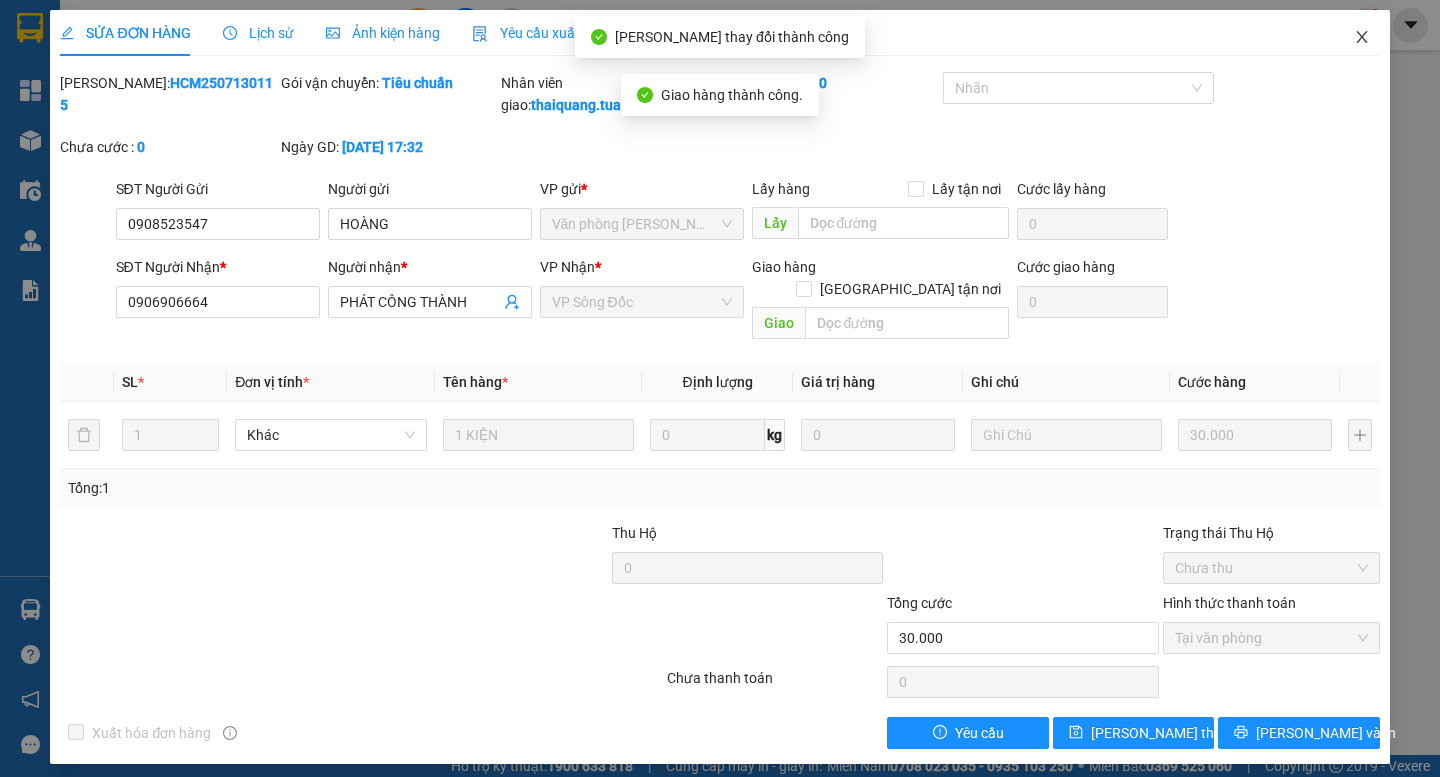 click 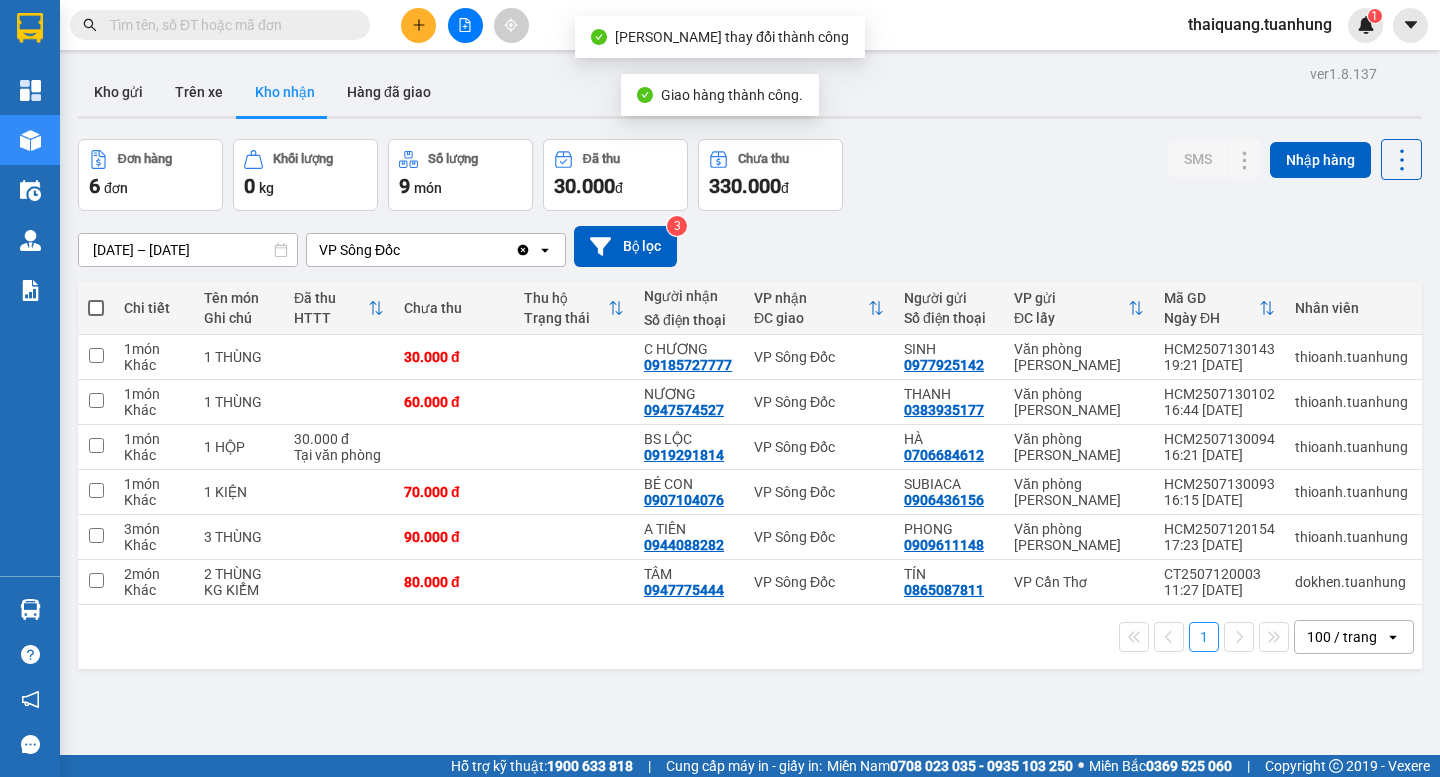 click on "Đơn hàng 6 đơn Khối lượng 0 kg Số lượng 9 món Đã thu 30.000  đ Chưa thu 330.000  đ SMS Nhập hàng" at bounding box center [750, 175] 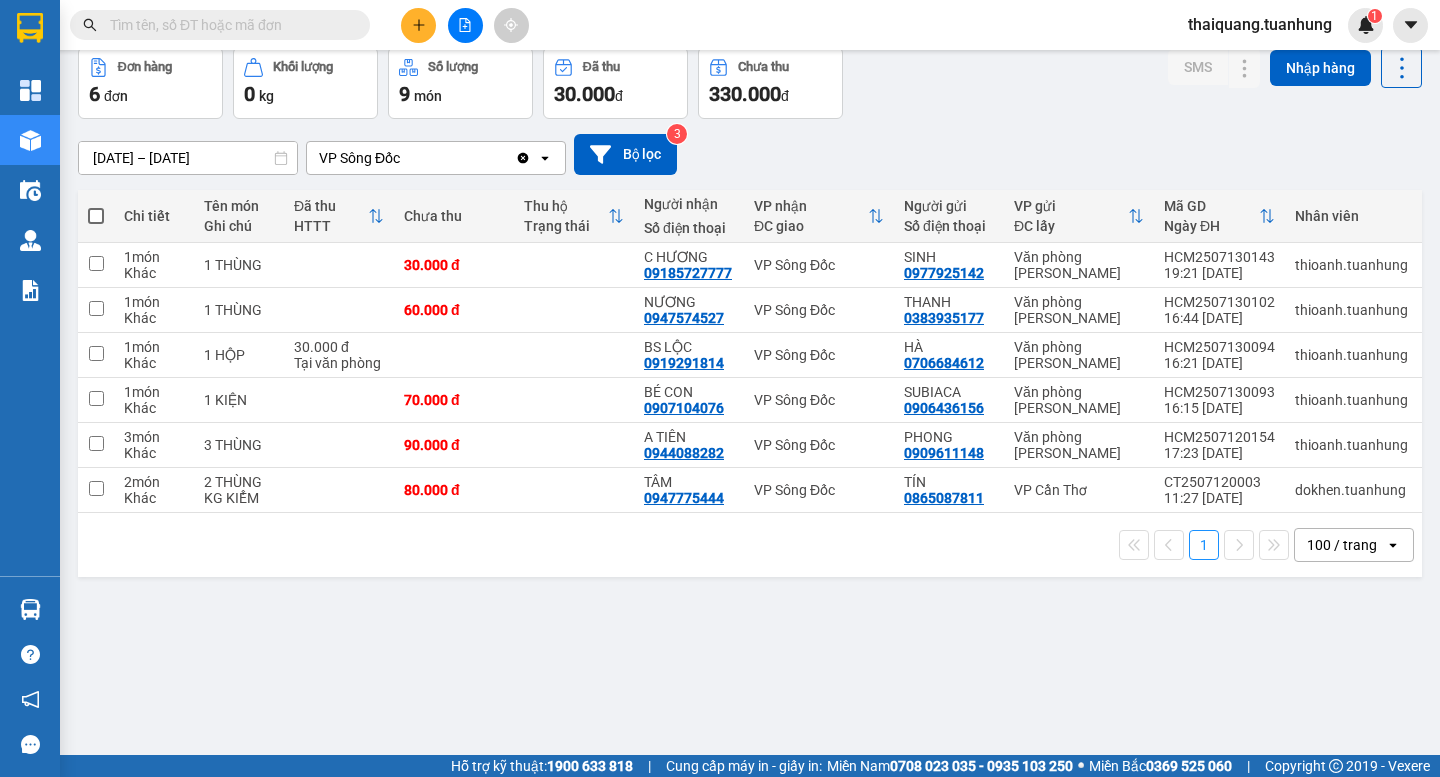 click on "ver  1.8.137 Kho gửi Trên xe Kho nhận Hàng đã giao Đơn hàng 6 đơn Khối lượng 0 kg Số lượng 9 món Đã thu 30.000  đ Chưa thu 330.000  đ SMS Nhập hàng 12/07/2025 – 14/07/2025 Press the down arrow key to interact with the calendar and select a date. Press the escape button to close the calendar. Selected date range is from 12/07/2025 to 14/07/2025. VP Sông Đốc Clear value open Bộ lọc 3 Chi tiết Tên món Ghi chú Đã thu HTTT Chưa thu Thu hộ Trạng thái Người nhận Số điện thoại VP nhận ĐC giao Người gửi Số điện thoại VP gửi ĐC lấy Mã GD Ngày ĐH Nhân viên Nhãn SMS 1  món Khác 1 THÙNG  30.000 đ C HƯƠNG  09185727777 VP Sông Đốc SINH 0977925142 Văn phòng Hồ Chí Minh HCM2507130143 19:21 13/07 thioanh.tuanhung Nhãn 0 1  món Khác 1 THÙNG  60.000 đ NƯƠNG  0947574527 VP Sông Đốc THANH  0383935177 Văn phòng Hồ Chí Minh HCM2507130102 16:44 13/07 thioanh.tuanhung Nhãn 1 1  món Khác 1 HỘP 30.000 đ HÀ 1" at bounding box center (750, 356) 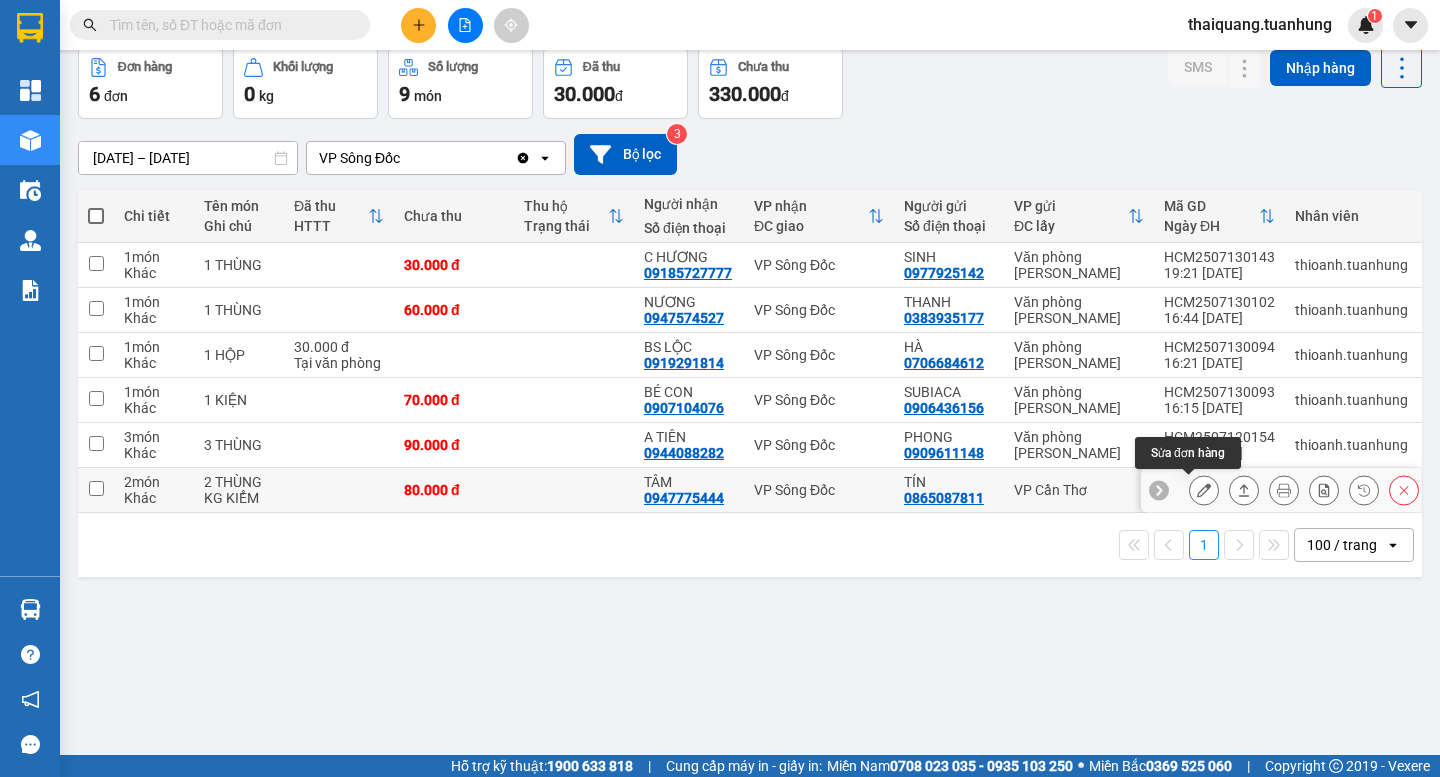 click 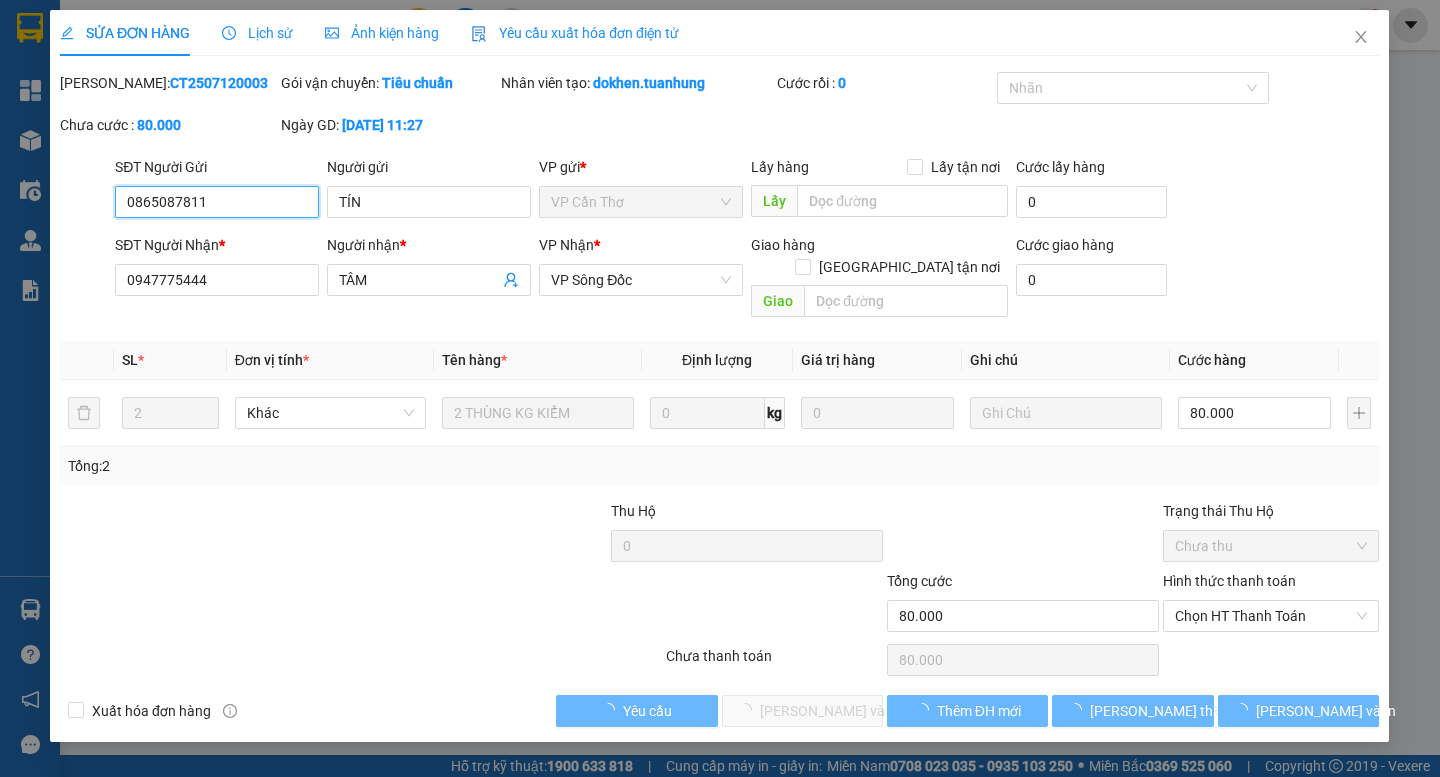scroll, scrollTop: 0, scrollLeft: 0, axis: both 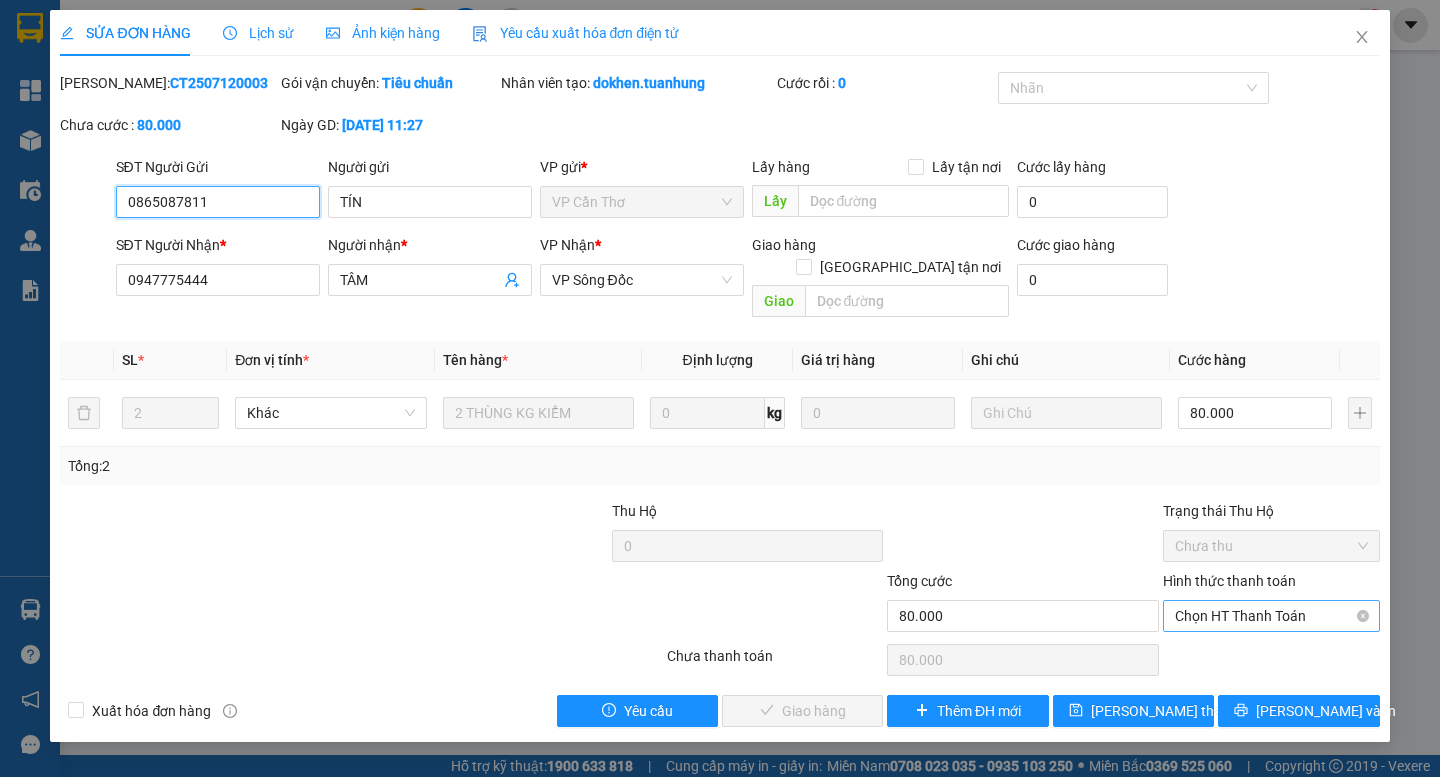 click on "Chọn HT Thanh Toán" at bounding box center [1271, 616] 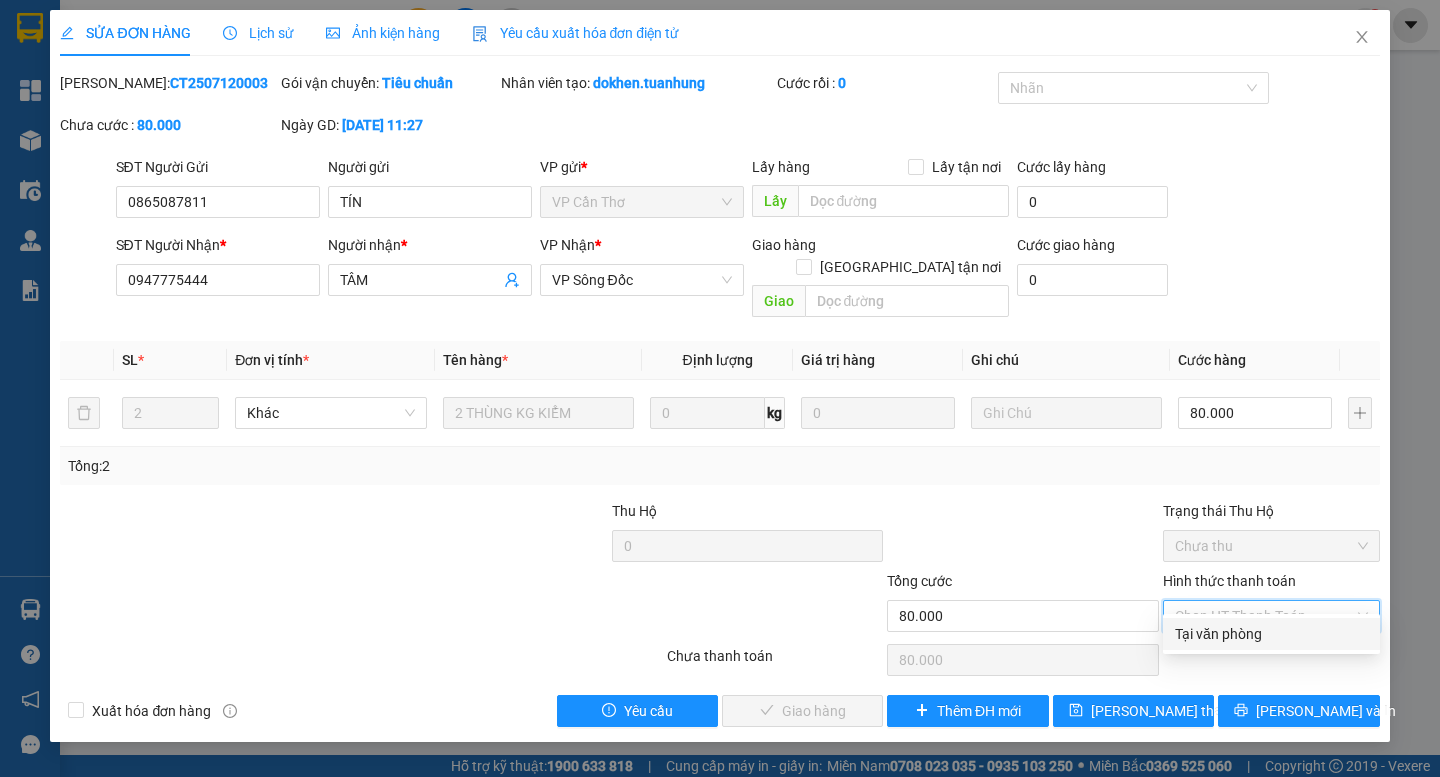 click on "Tại văn phòng" at bounding box center [1271, 634] 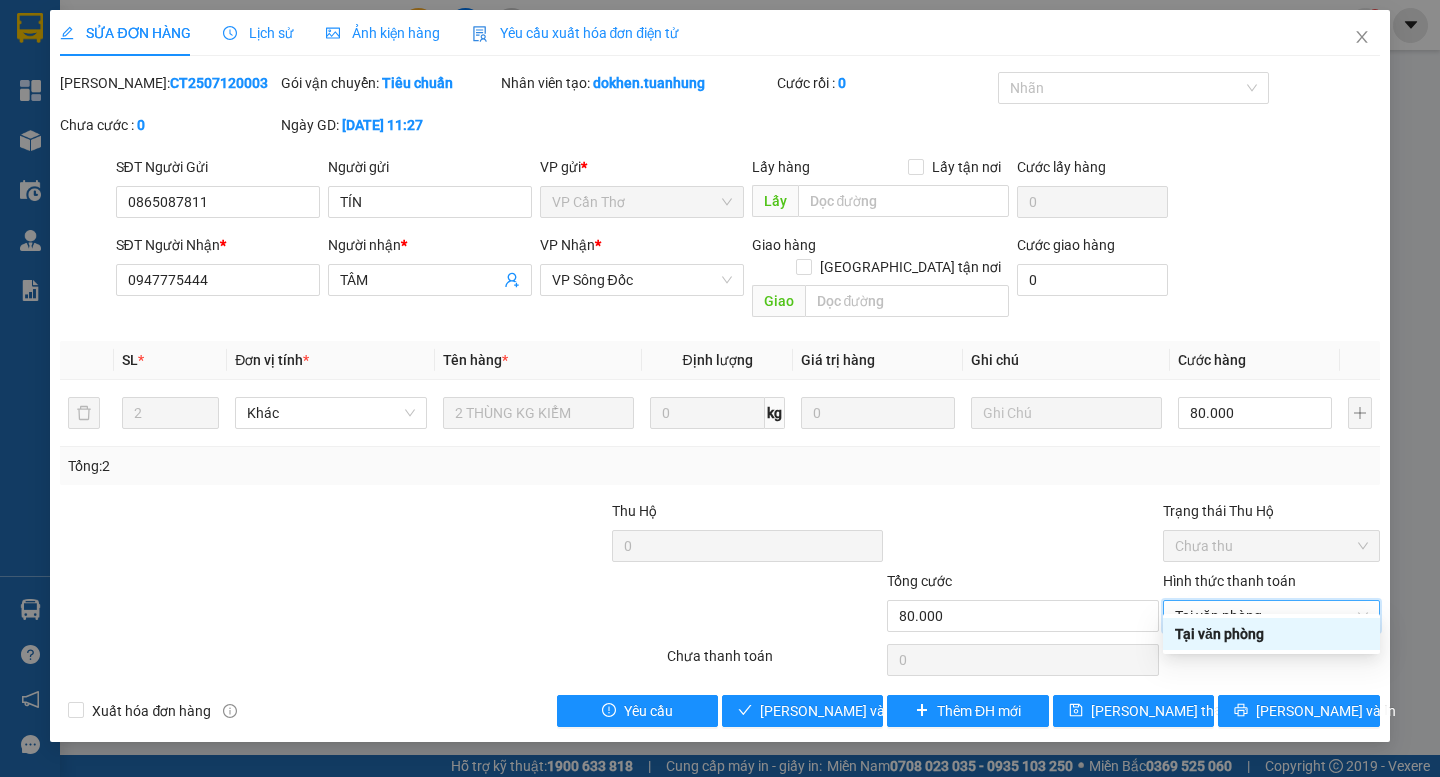 type on "0" 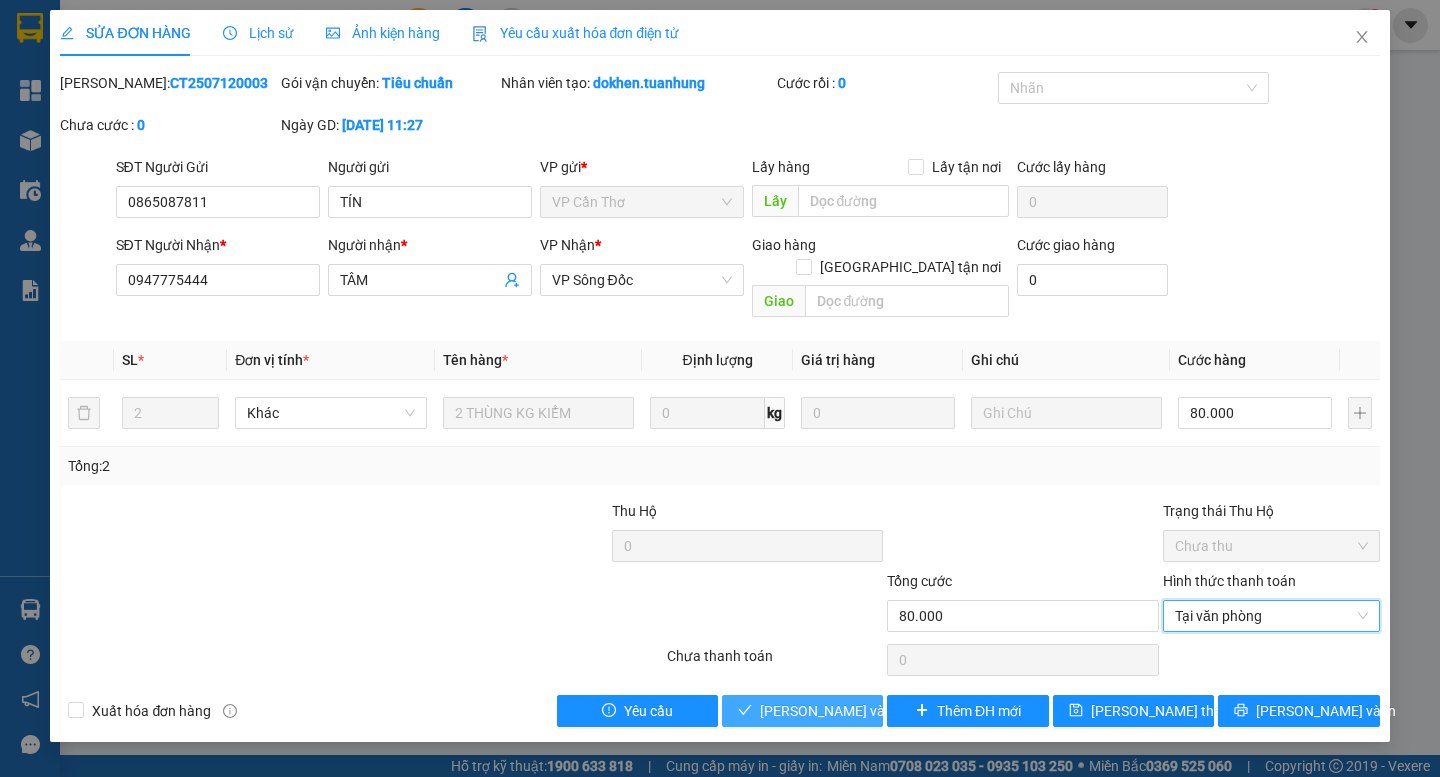 click on "[PERSON_NAME] và Giao hàng" at bounding box center [856, 711] 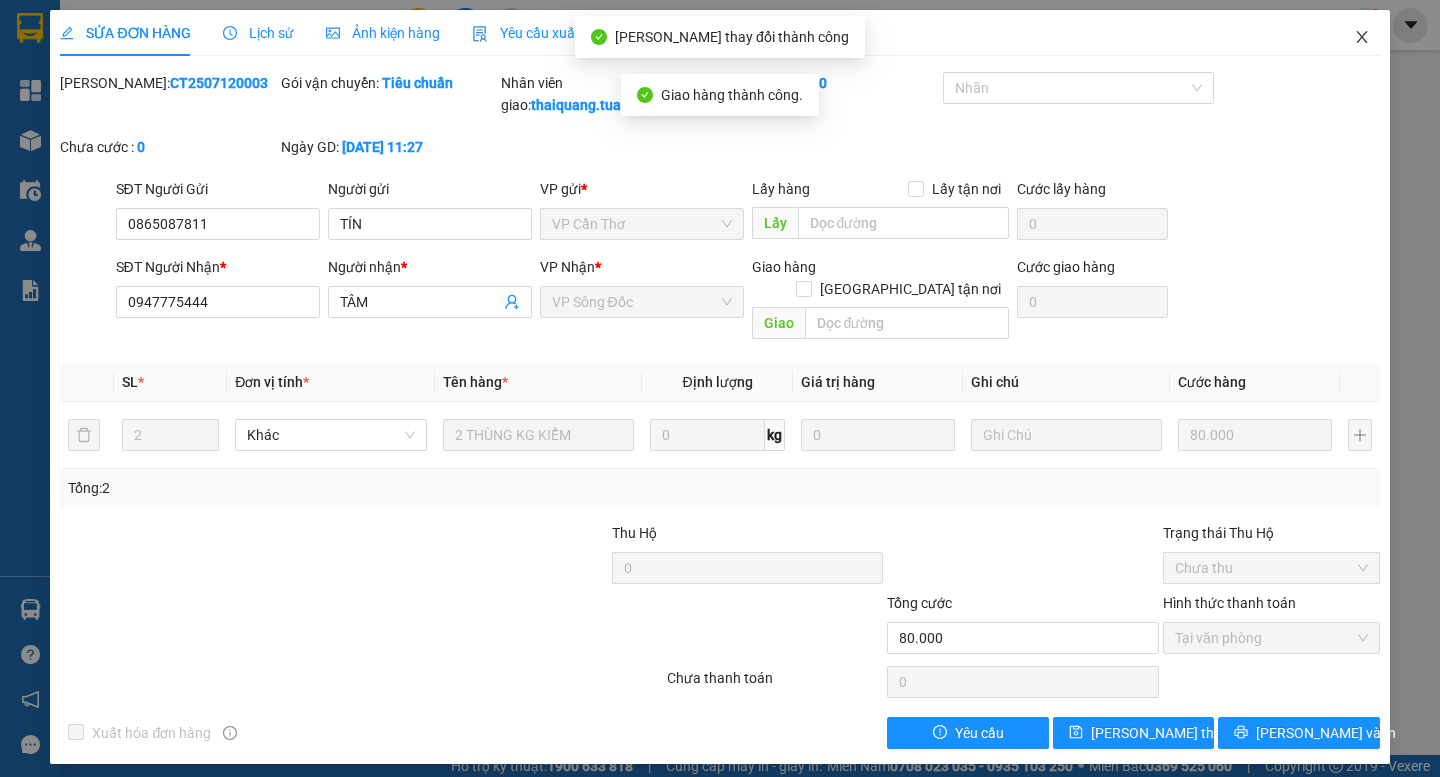 click 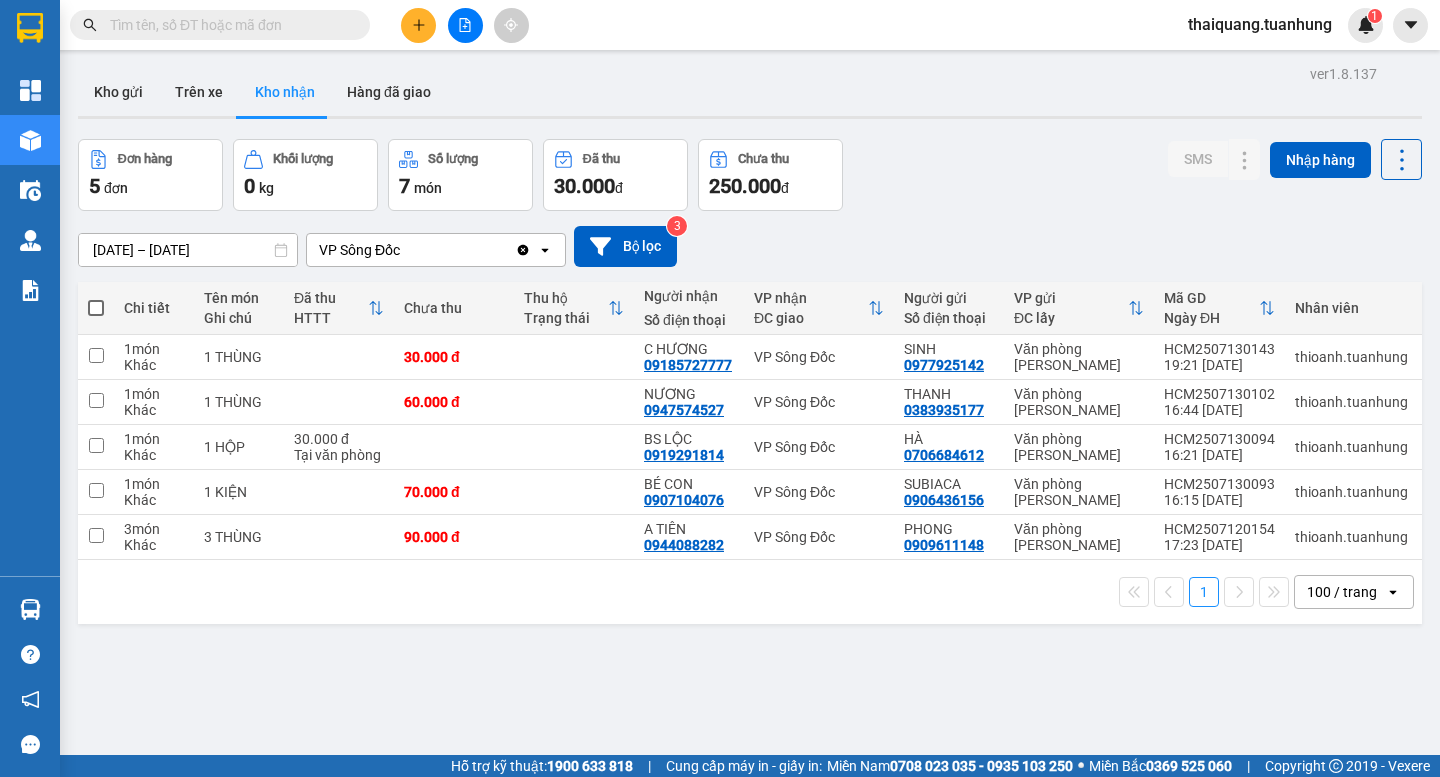 click on "ver  1.8.137 Kho gửi Trên xe Kho nhận Hàng đã giao Đơn hàng 5 đơn Khối lượng 0 kg Số lượng 7 món Đã thu 30.000  đ Chưa thu 250.000  đ SMS Nhập hàng 12/07/2025 – 14/07/2025 Press the down arrow key to interact with the calendar and select a date. Press the escape button to close the calendar. Selected date range is from 12/07/2025 to 14/07/2025. VP Sông Đốc Clear value open Bộ lọc 3 Chi tiết Tên món Ghi chú Đã thu HTTT Chưa thu Thu hộ Trạng thái Người nhận Số điện thoại VP nhận ĐC giao Người gửi Số điện thoại VP gửi ĐC lấy Mã GD Ngày ĐH Nhân viên Nhãn SMS 1  món Khác 1 THÙNG  30.000 đ C HƯƠNG  09185727777 VP Sông Đốc SINH 0977925142 Văn phòng Hồ Chí Minh HCM2507130143 19:21 13/07 thioanh.tuanhung Nhãn 0 1  món Khác 1 THÙNG  60.000 đ NƯƠNG  0947574527 VP Sông Đốc THANH  0383935177 Văn phòng Hồ Chí Minh HCM2507130102 16:44 13/07 thioanh.tuanhung Nhãn 1 1  món Khác 1 HỘP 30.000 đ HÀ 1" at bounding box center (750, 448) 